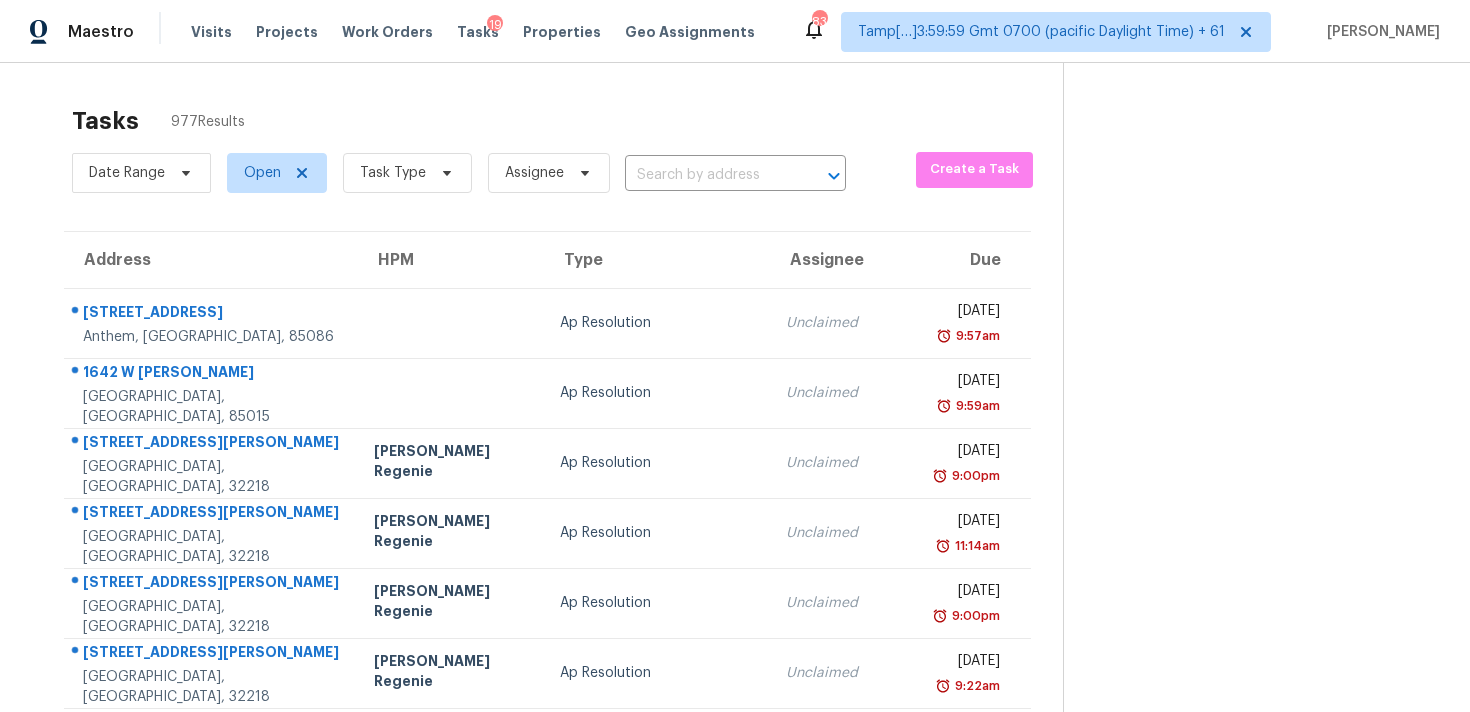 scroll, scrollTop: 0, scrollLeft: 0, axis: both 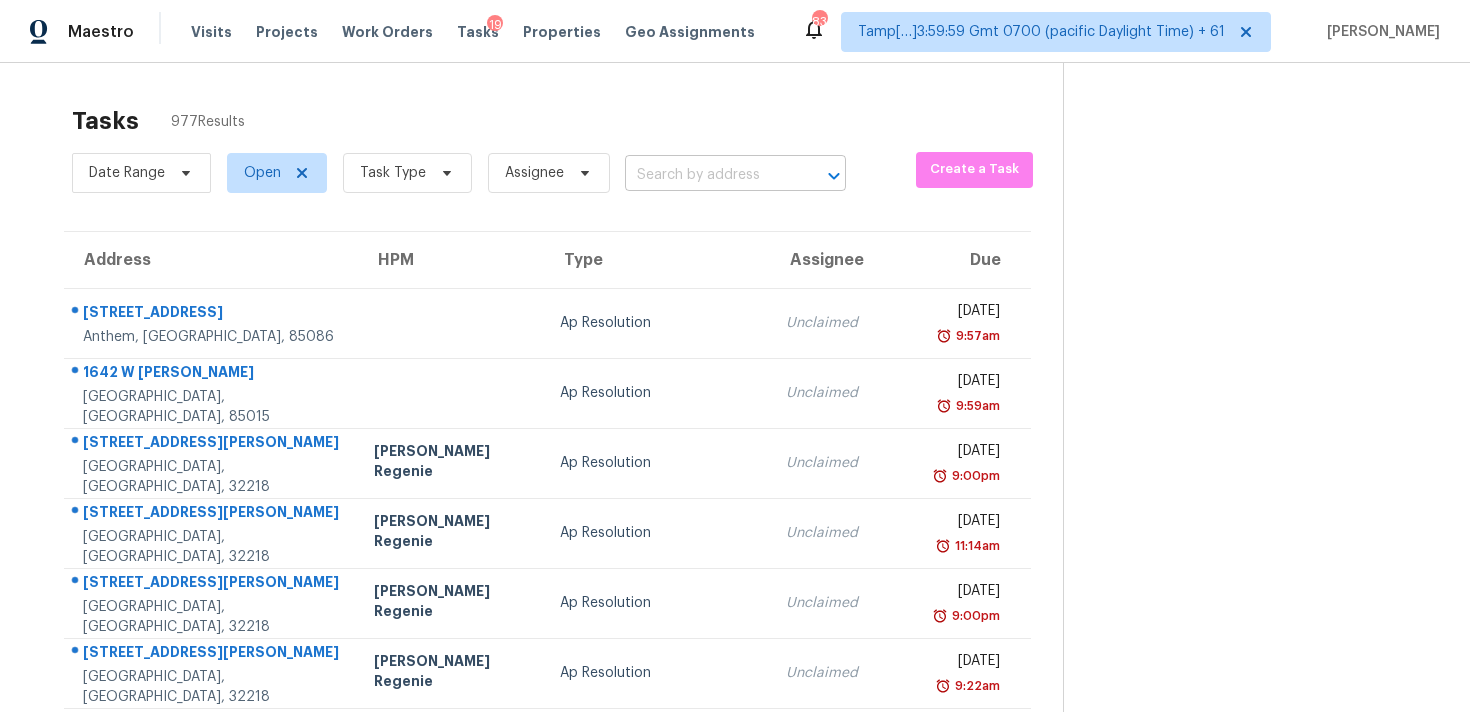 click at bounding box center [707, 175] 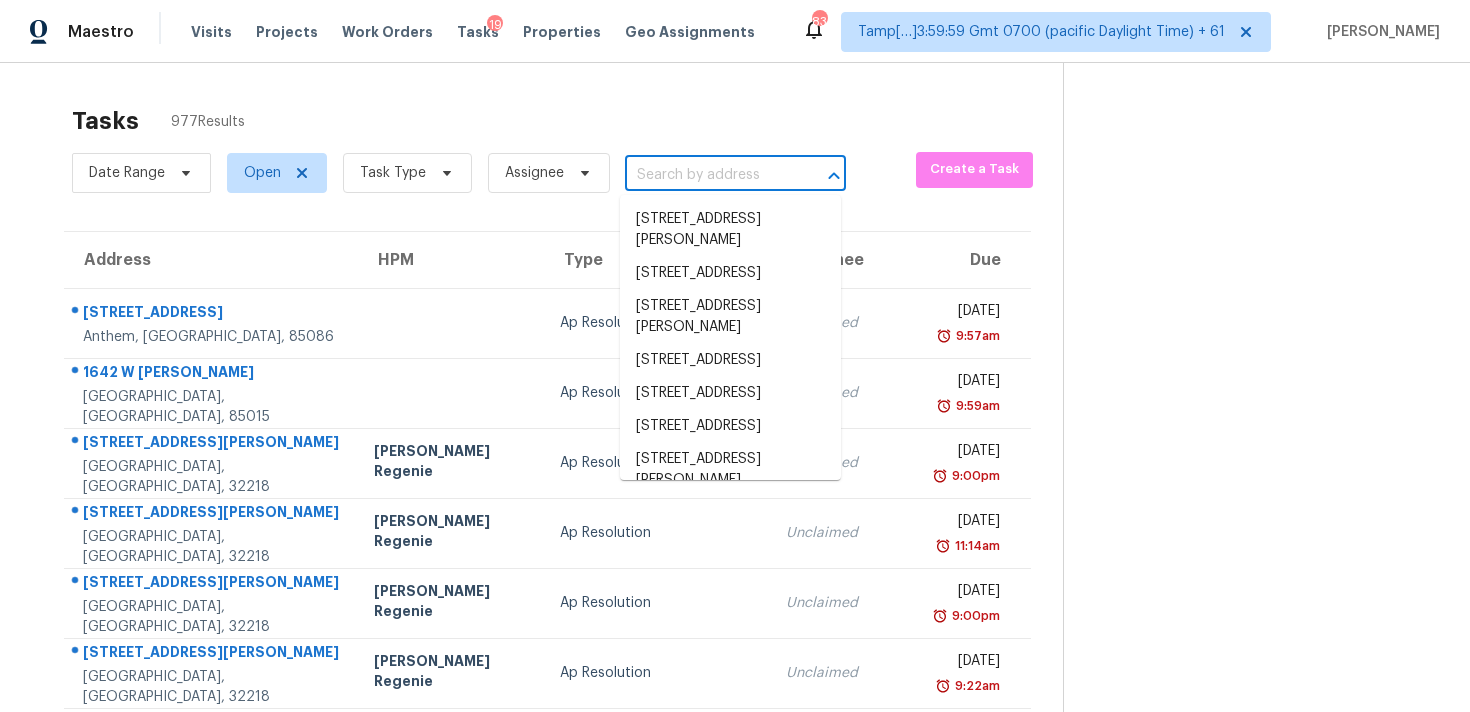 paste on "[STREET_ADDRESS][PERSON_NAME]" 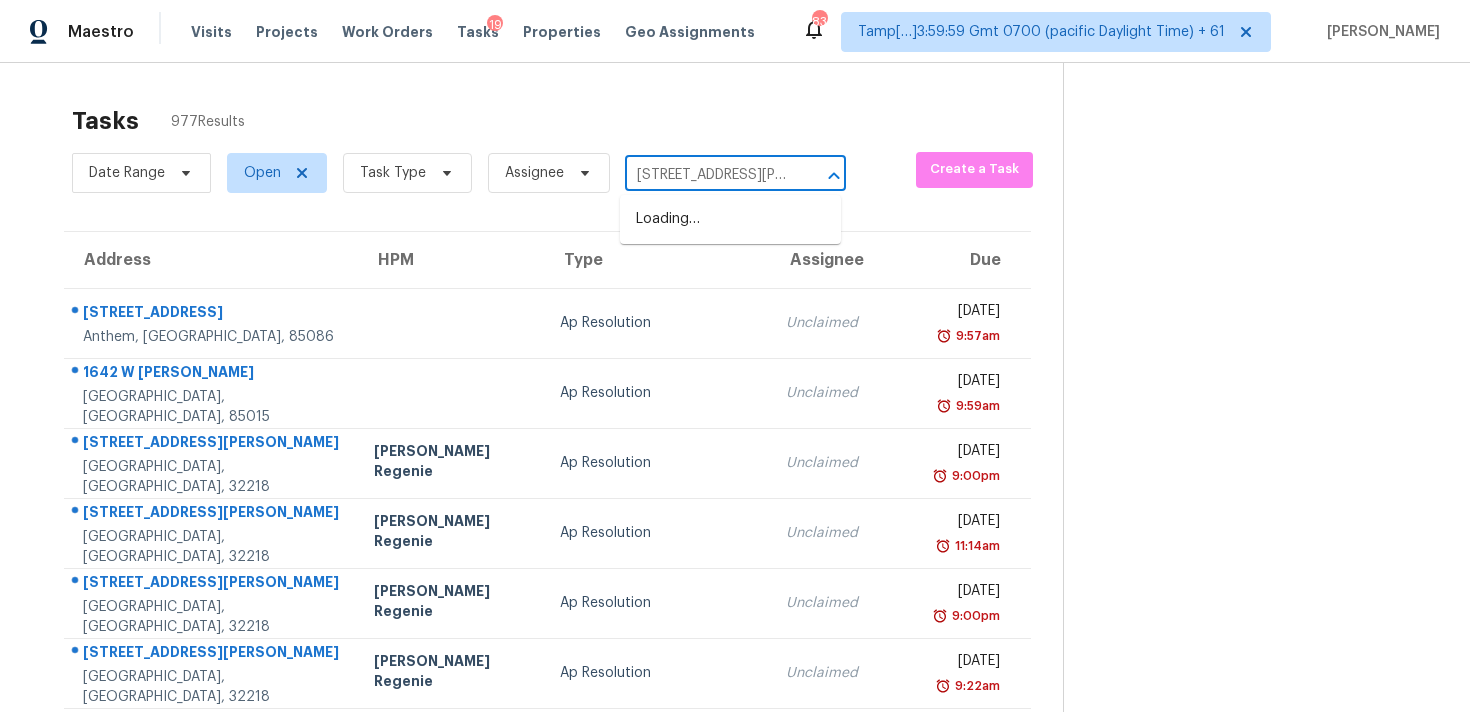 scroll, scrollTop: 0, scrollLeft: 78, axis: horizontal 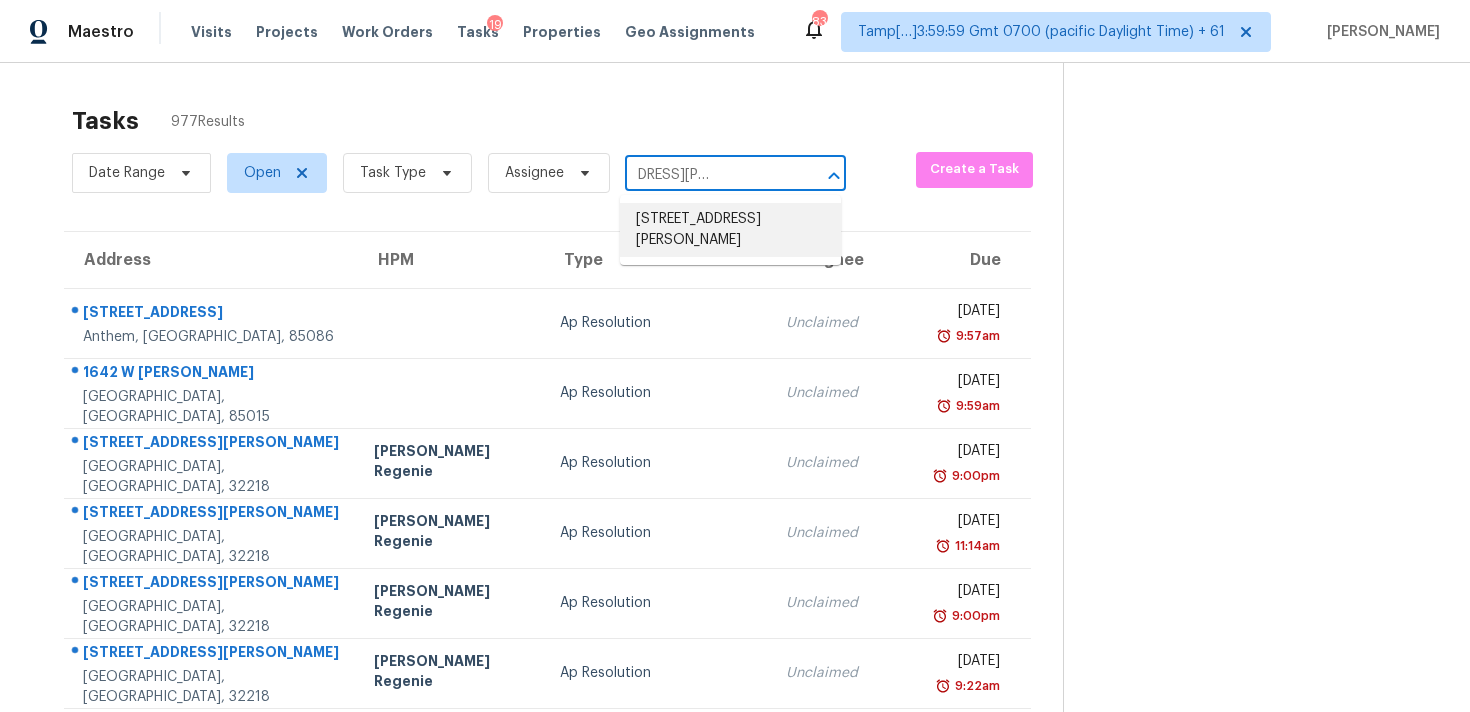 click on "[STREET_ADDRESS][PERSON_NAME]" at bounding box center [730, 230] 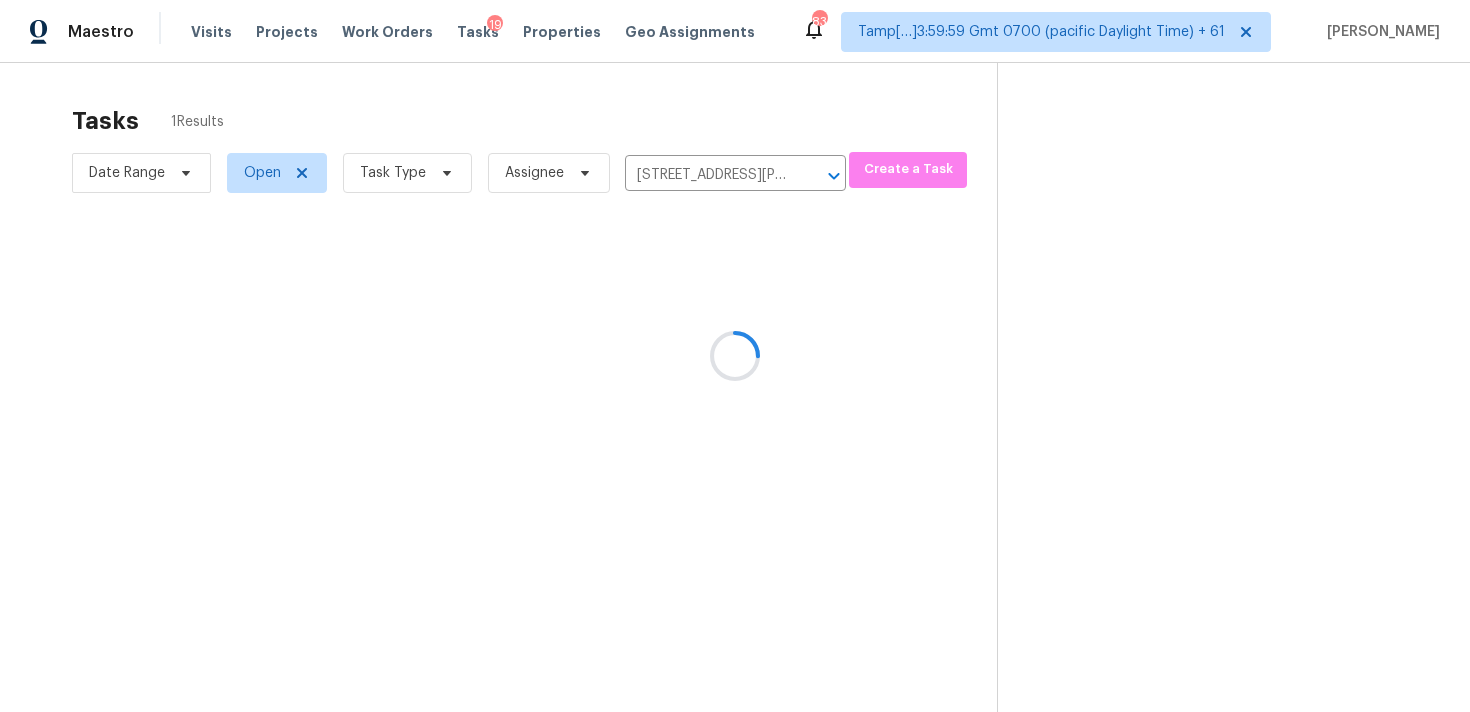 click at bounding box center (735, 356) 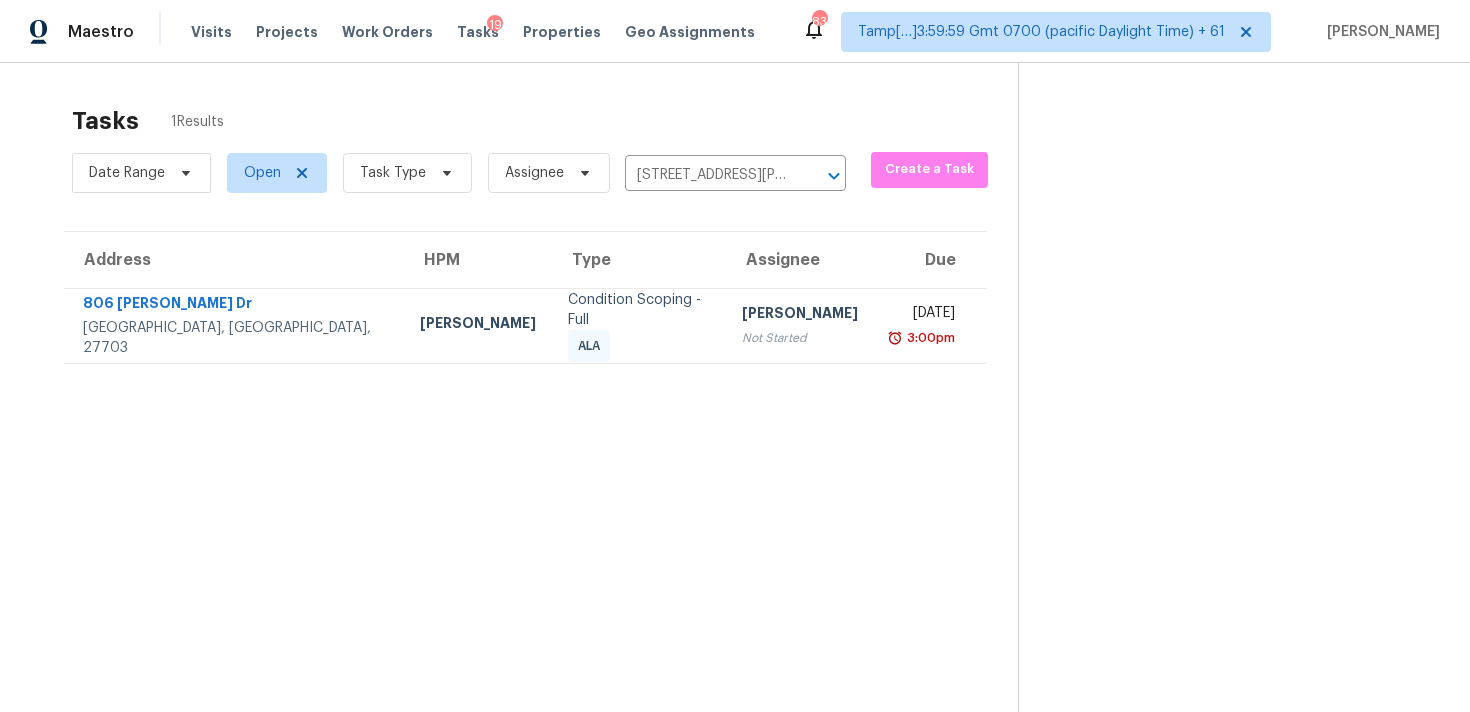 click on "[PERSON_NAME]" at bounding box center [800, 315] 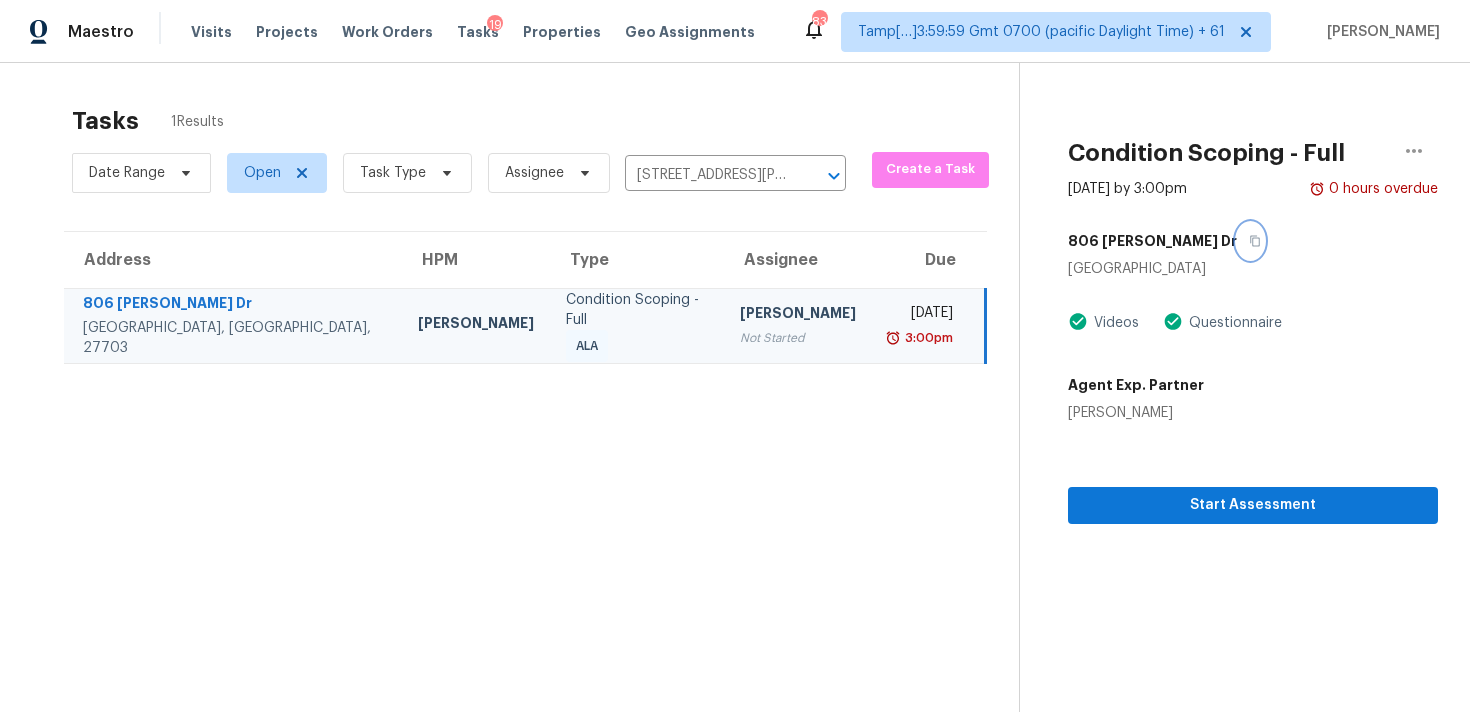 click 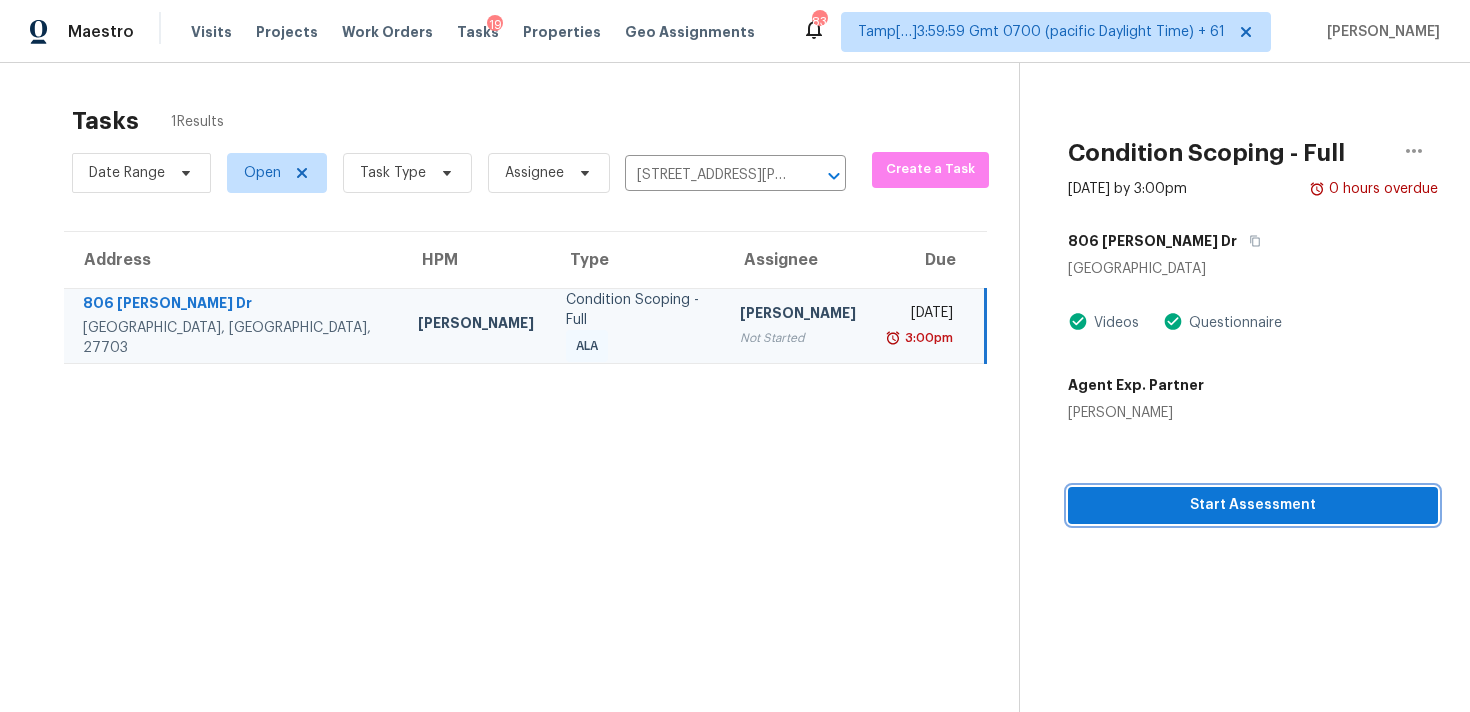 click on "Start Assessment" at bounding box center [1253, 505] 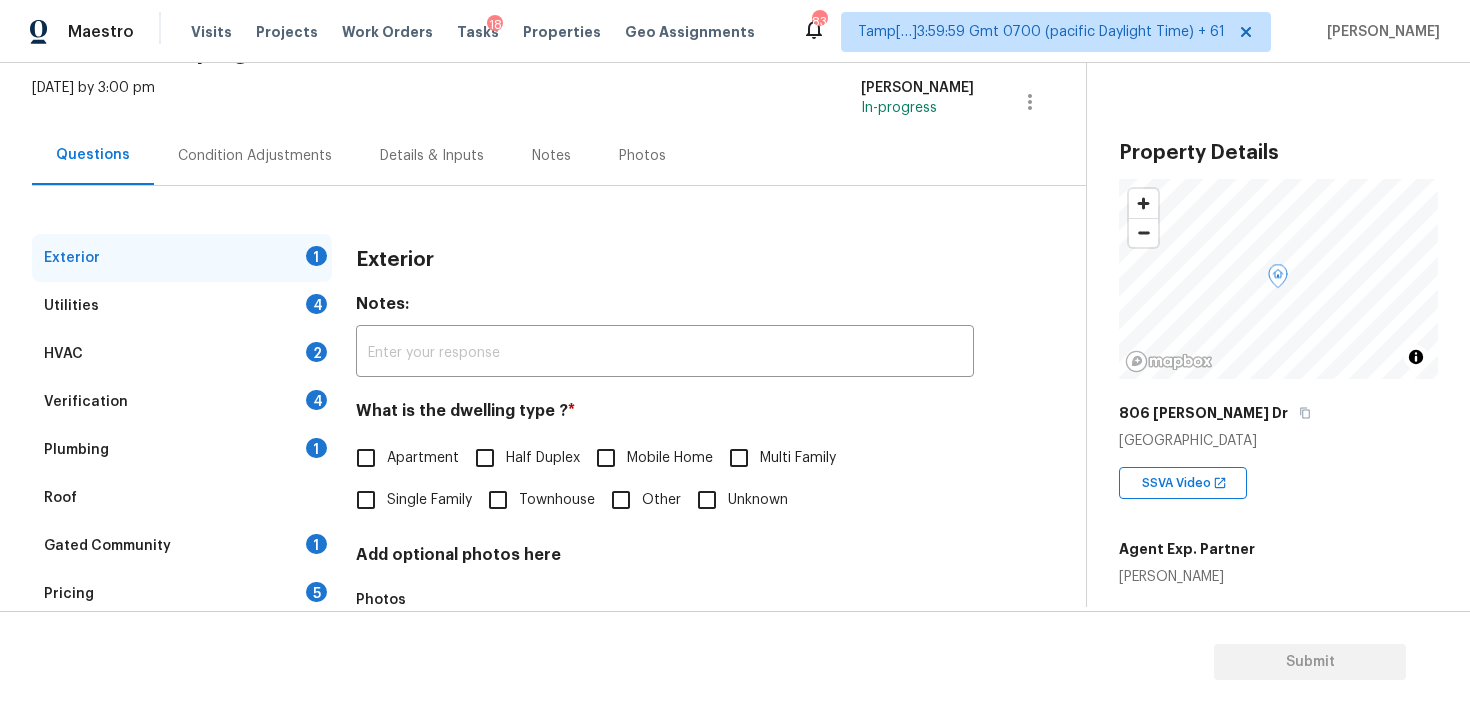 scroll, scrollTop: 156, scrollLeft: 0, axis: vertical 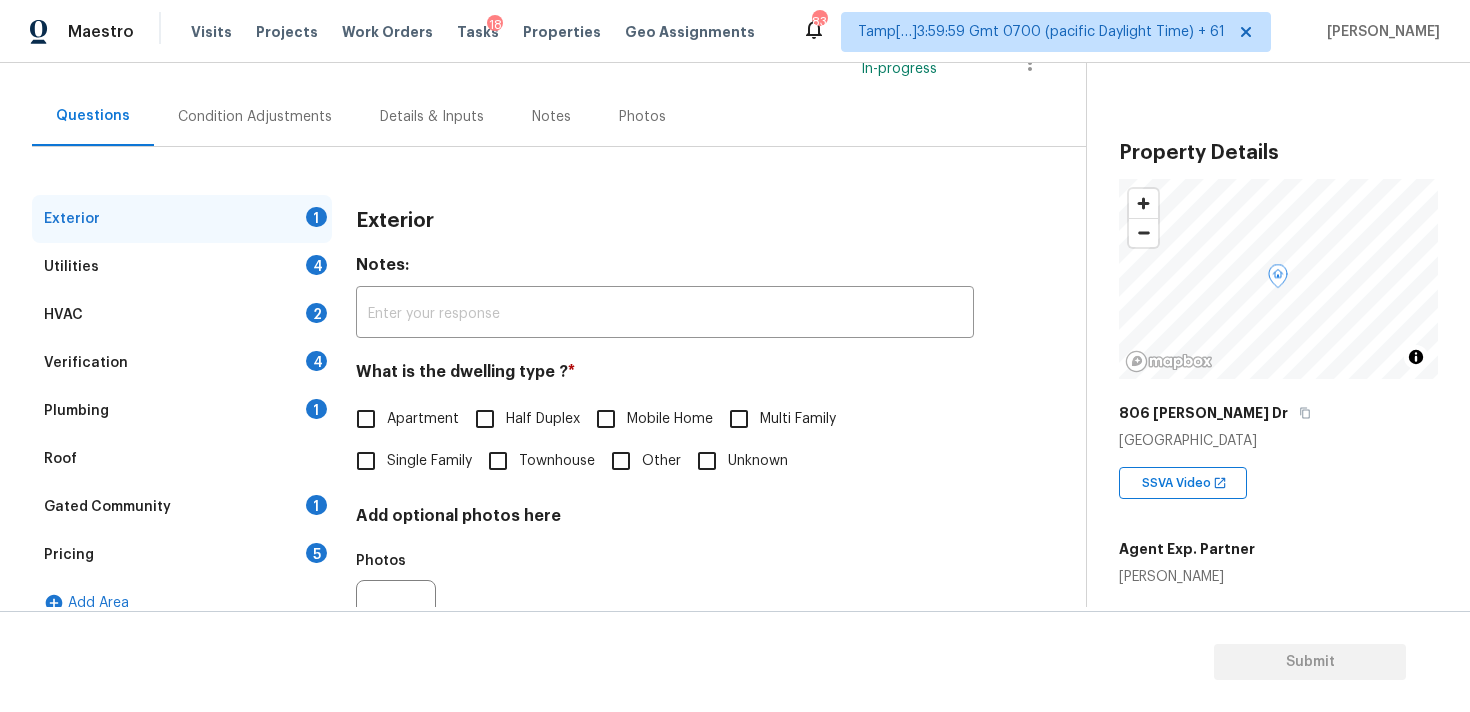 click on "Apartment" at bounding box center (366, 419) 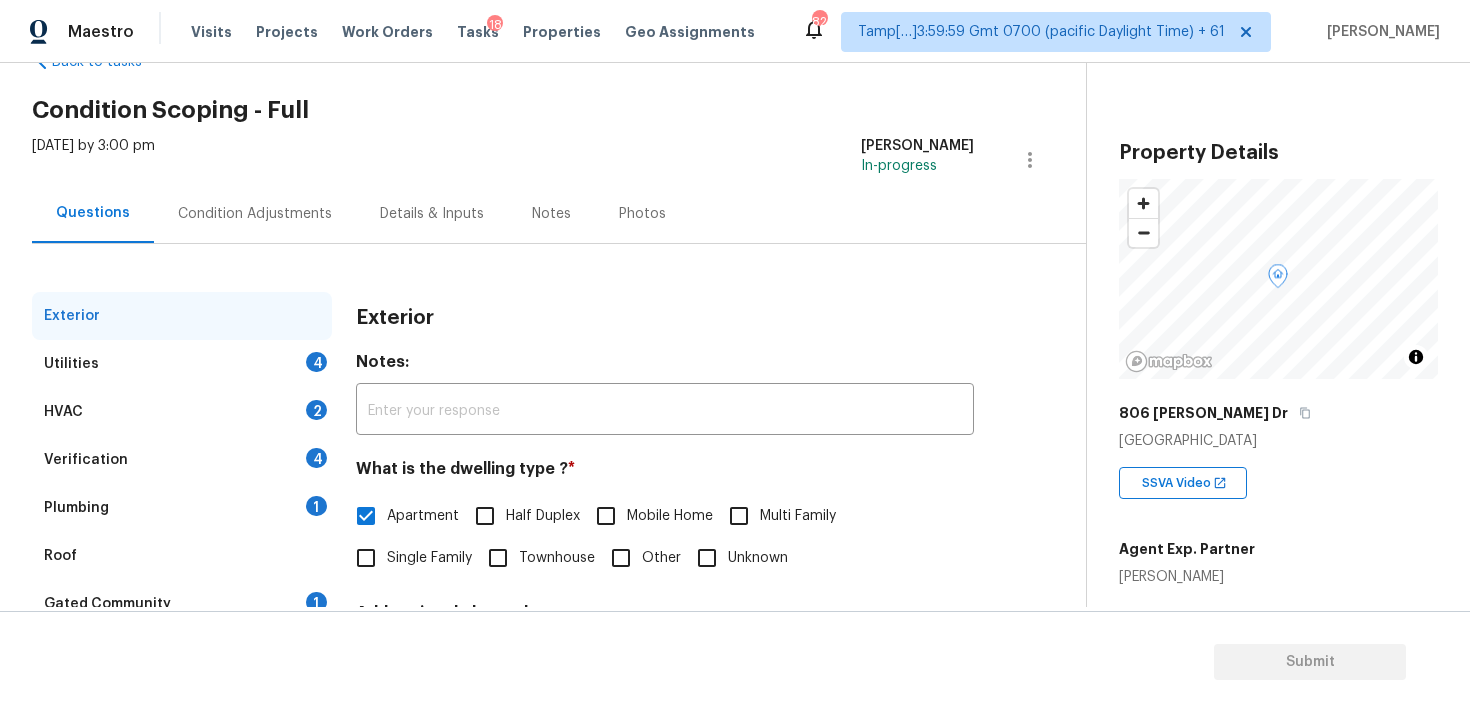 click on "Utilities 4" at bounding box center [182, 364] 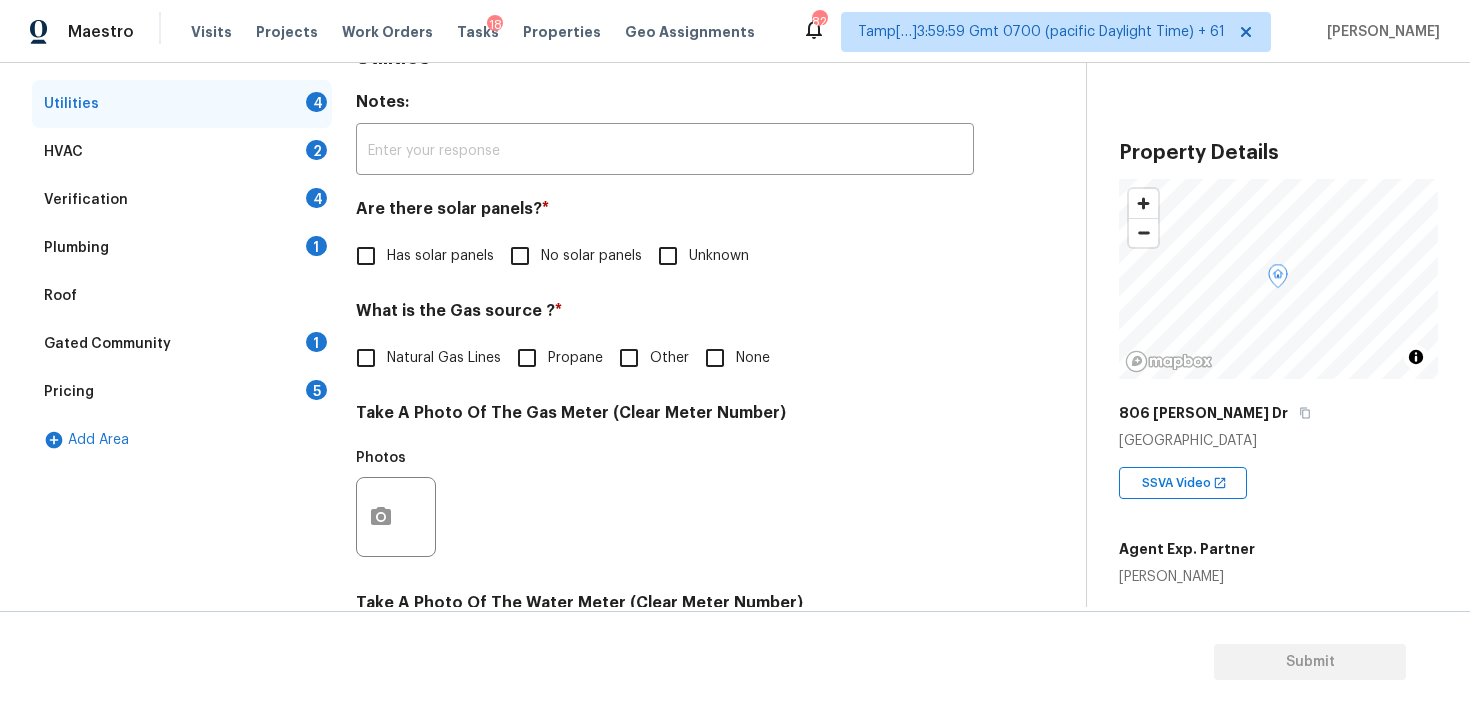 scroll, scrollTop: 0, scrollLeft: 0, axis: both 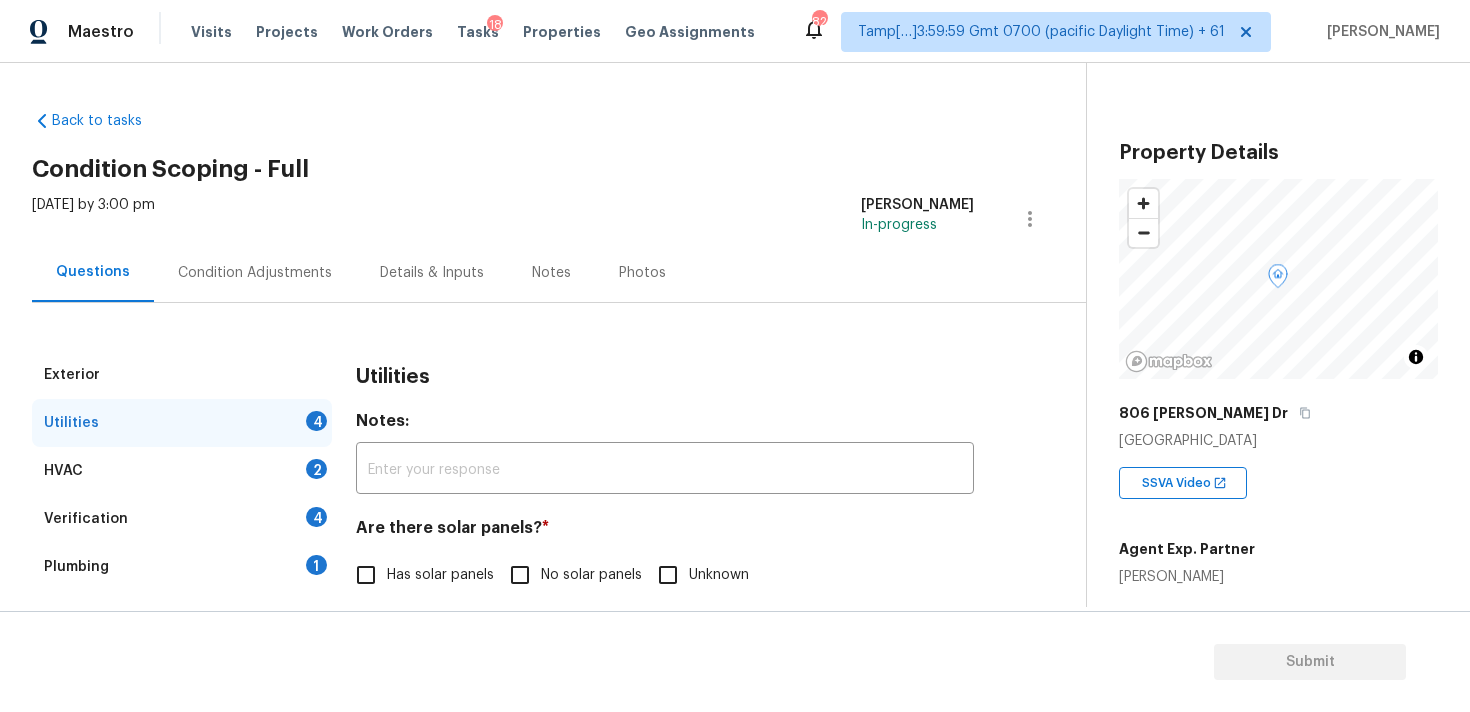 click on "Condition Adjustments" at bounding box center [255, 272] 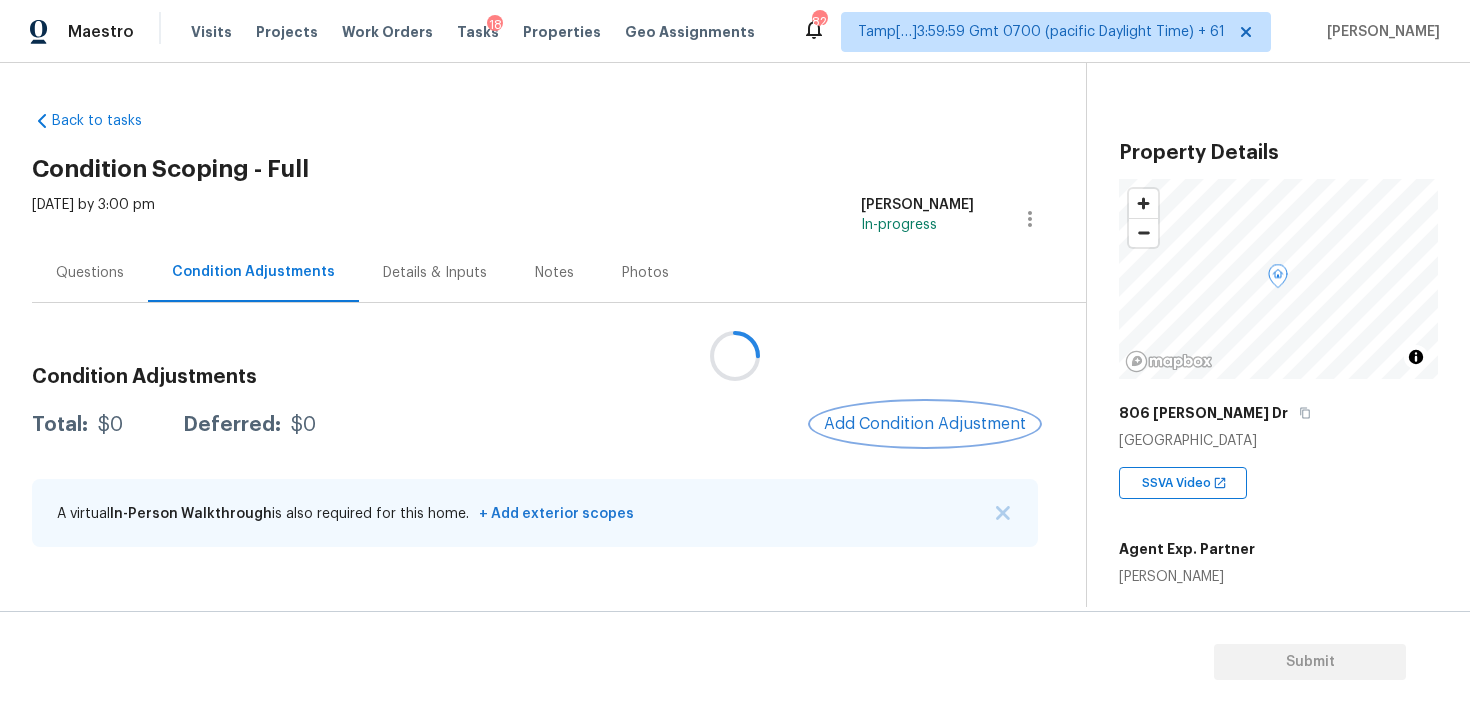 click on "Add Condition Adjustment" at bounding box center (925, 424) 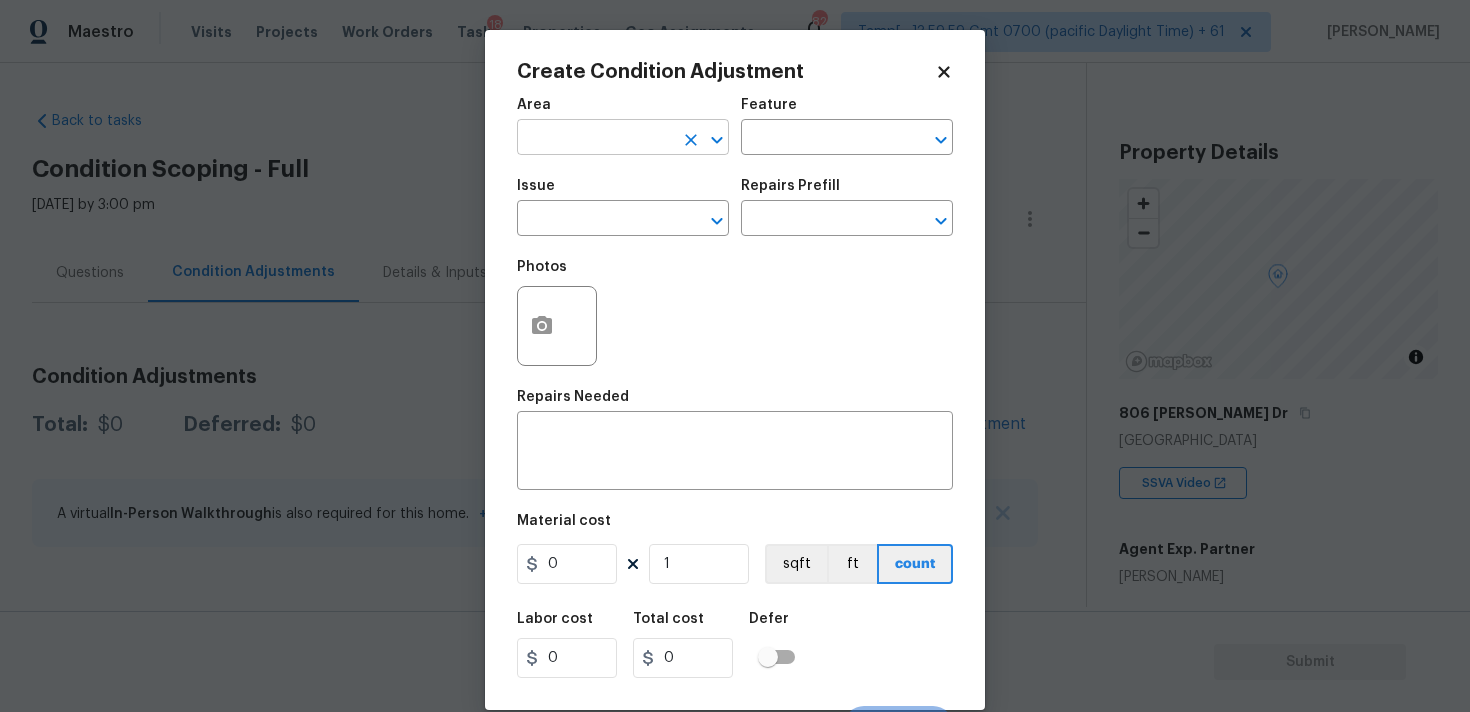 click at bounding box center (595, 139) 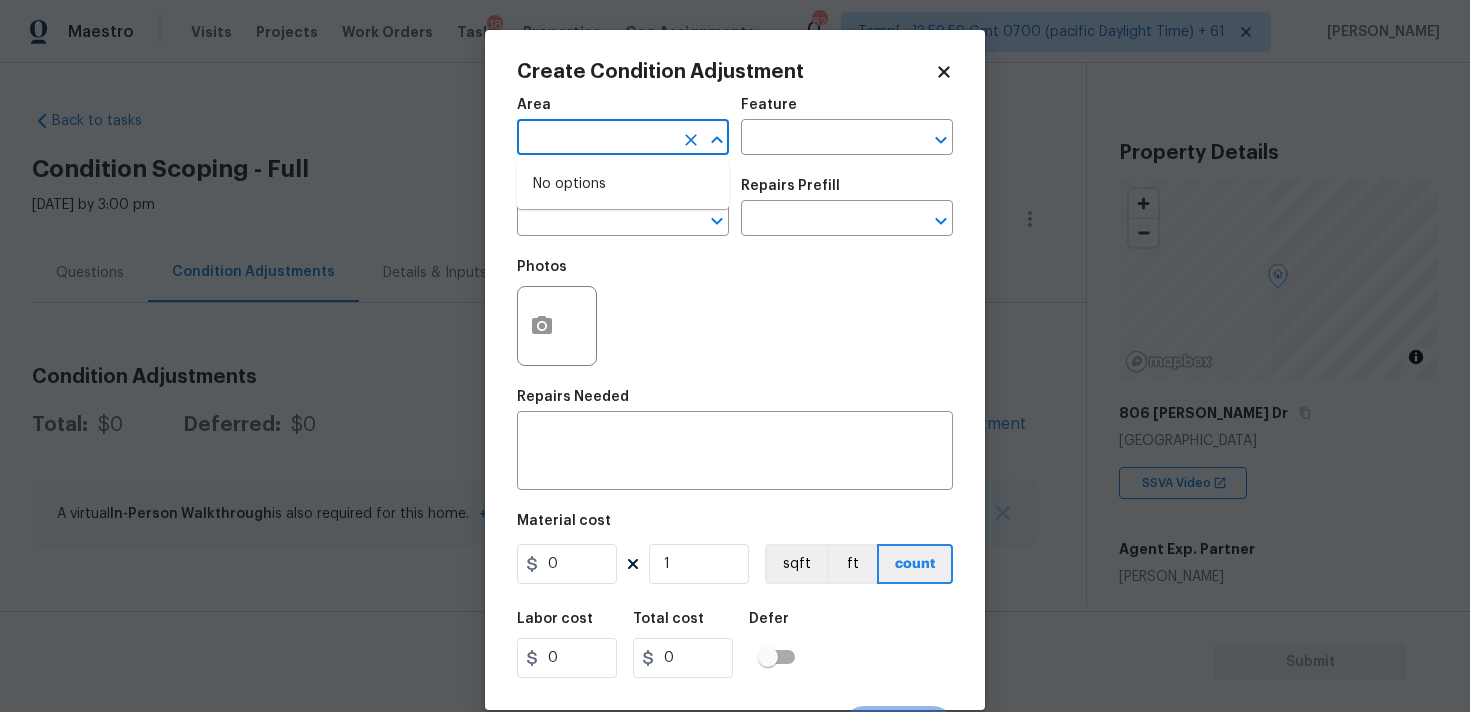 type on "e" 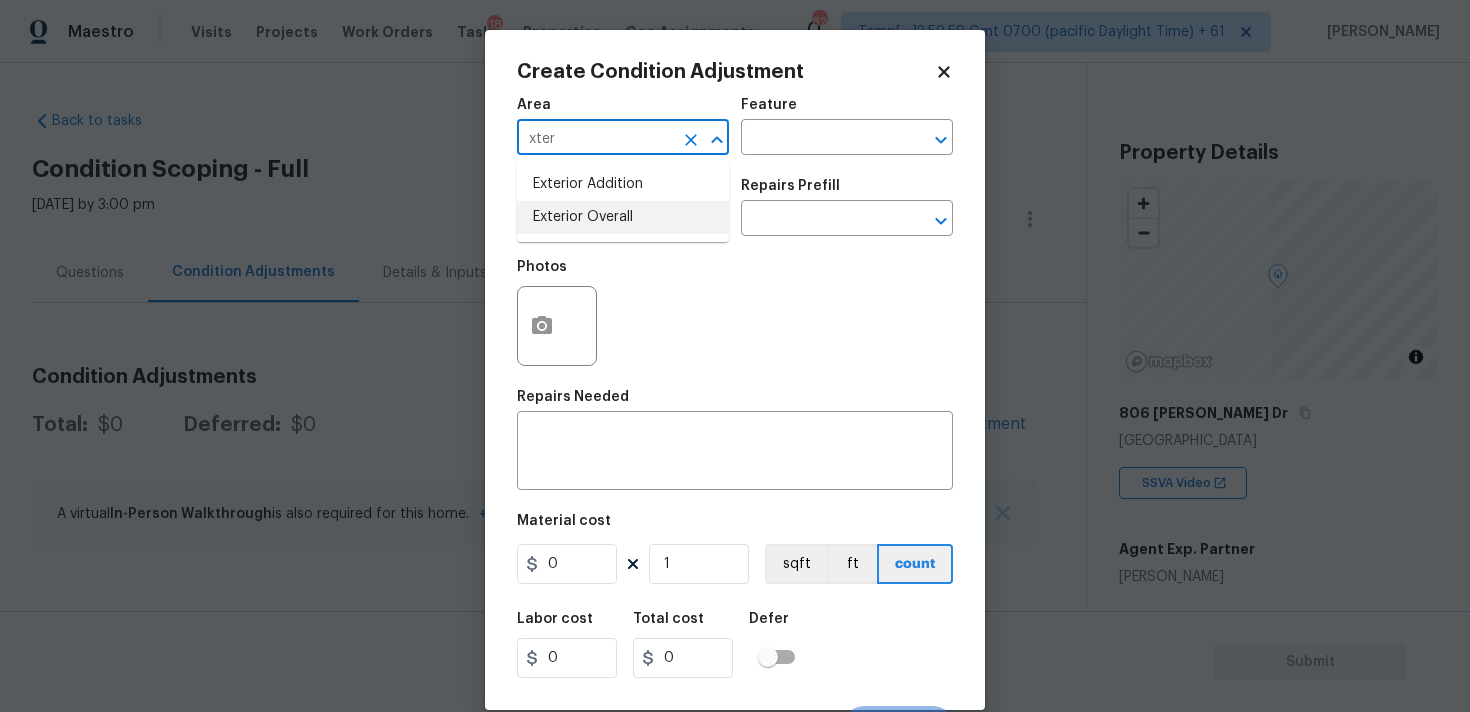 click on "Exterior Addition Exterior Overall" at bounding box center (623, 201) 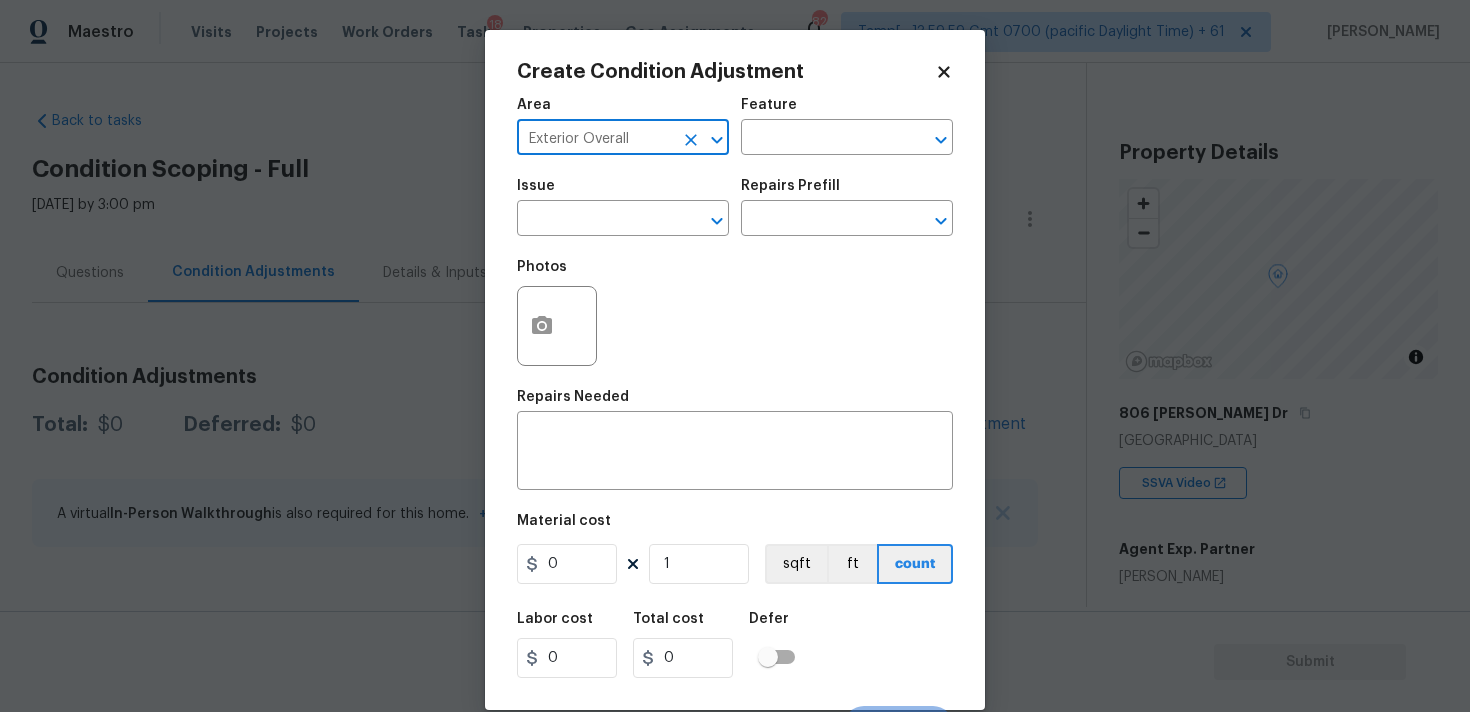 type on "Exterior Overall" 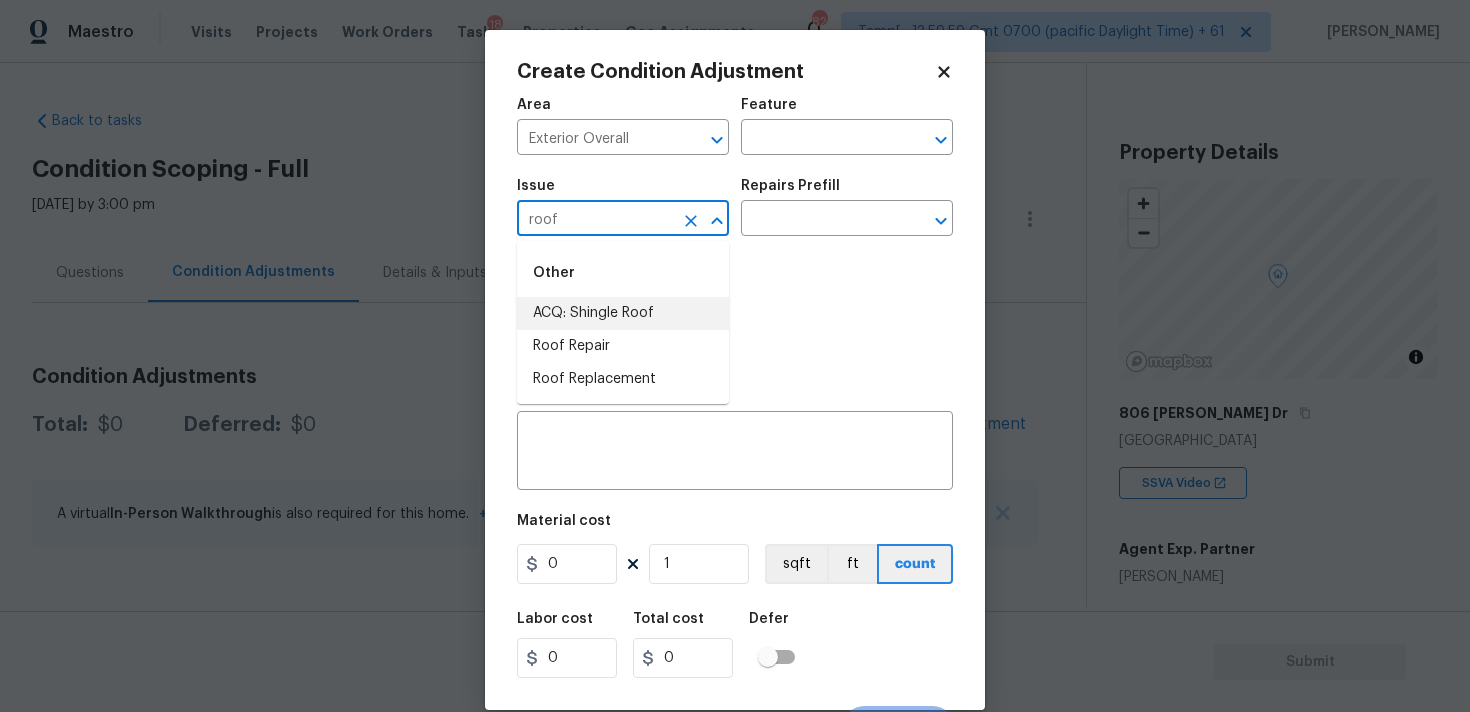 click on "ACQ: Shingle Roof" at bounding box center [623, 313] 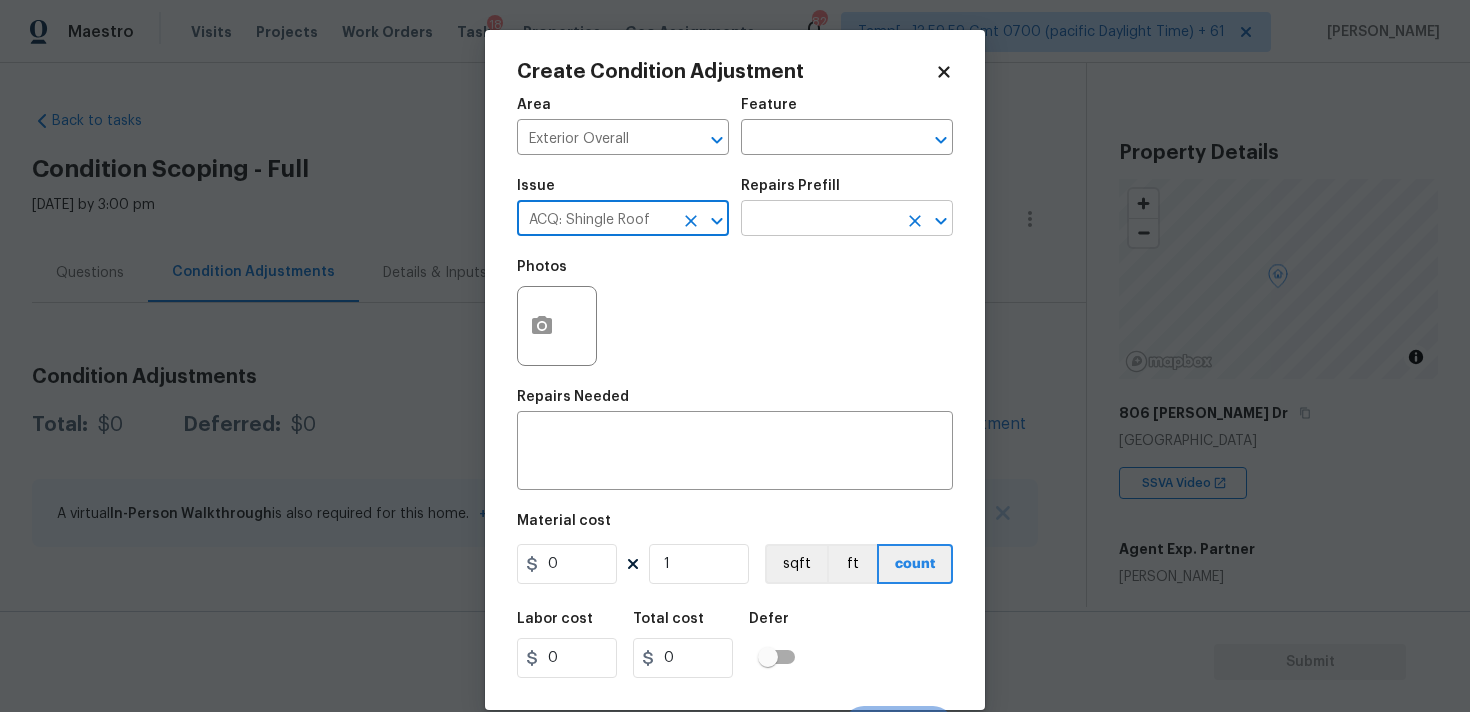 type on "ACQ: Shingle Roof" 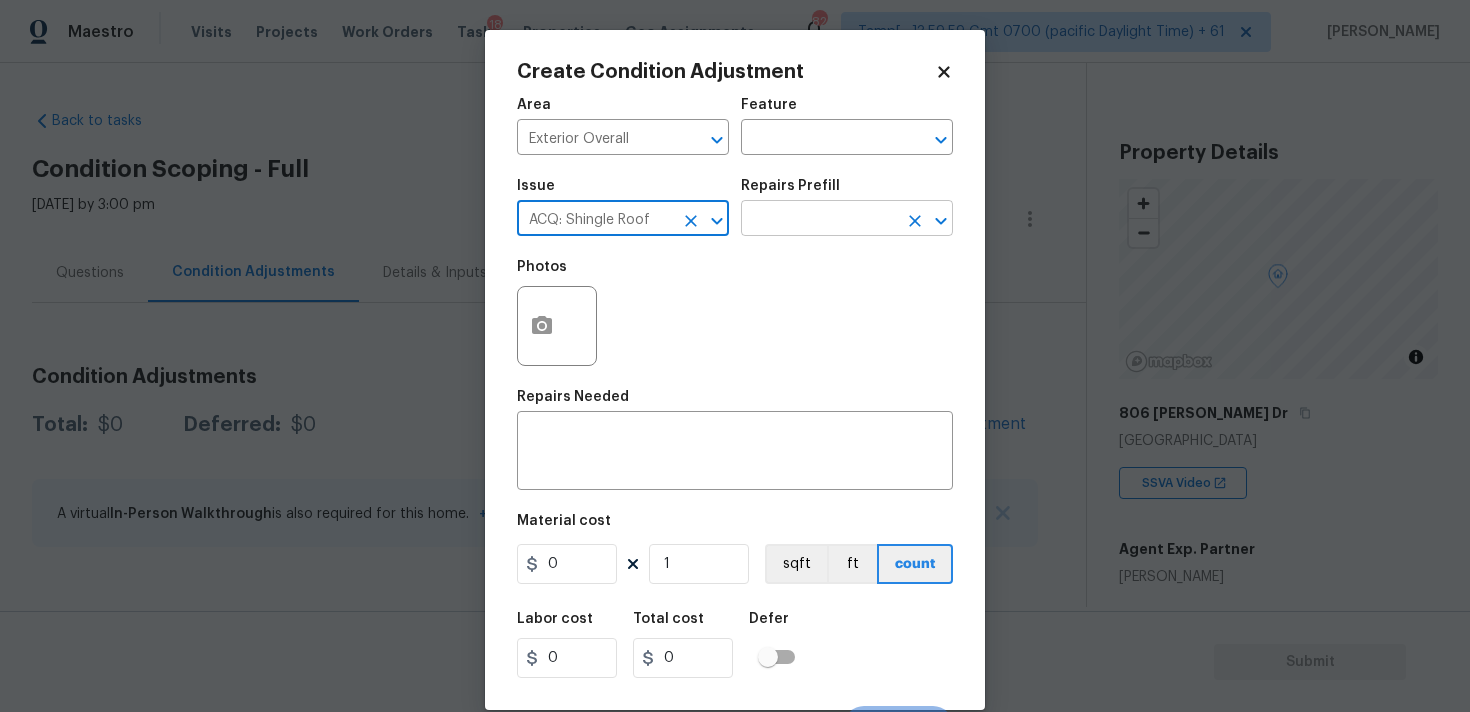 click at bounding box center [819, 220] 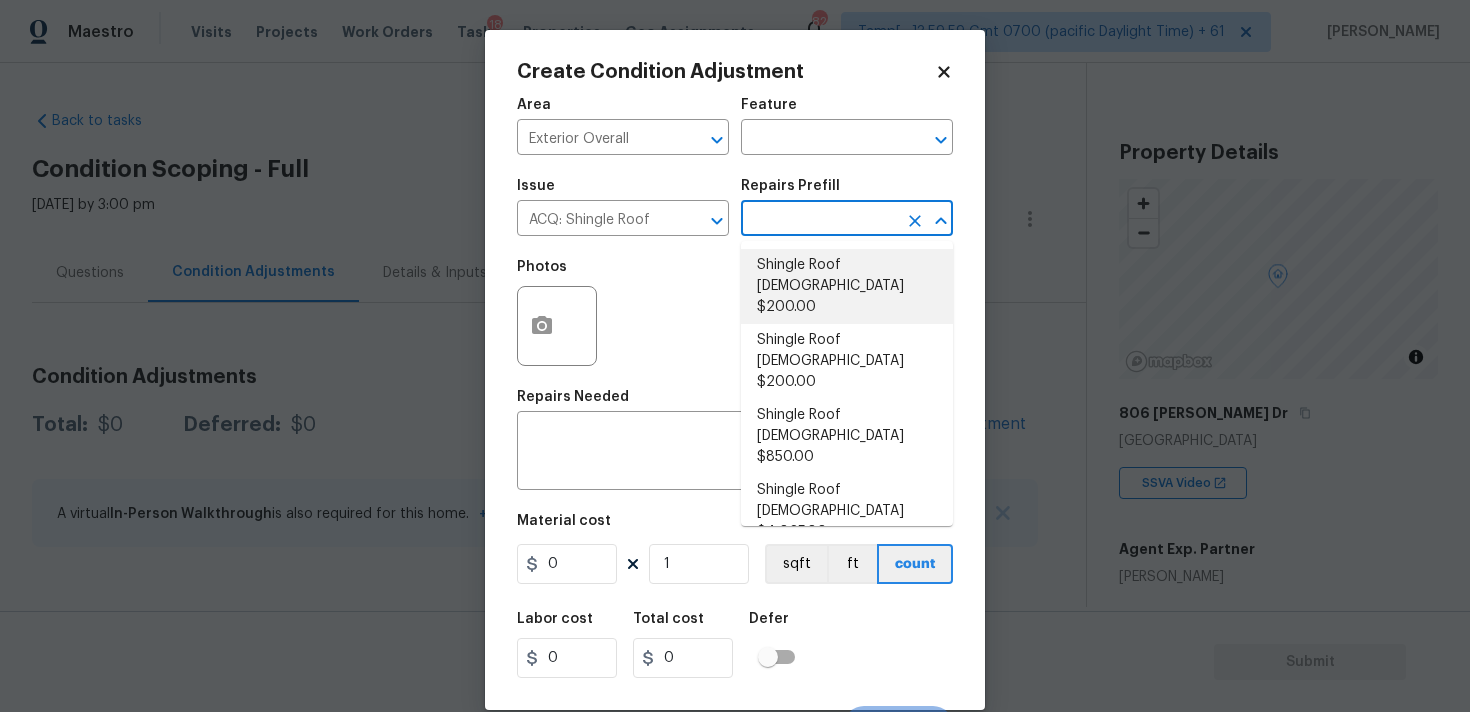 click on "Shingle Roof [DEMOGRAPHIC_DATA] $200.00" at bounding box center [847, 286] 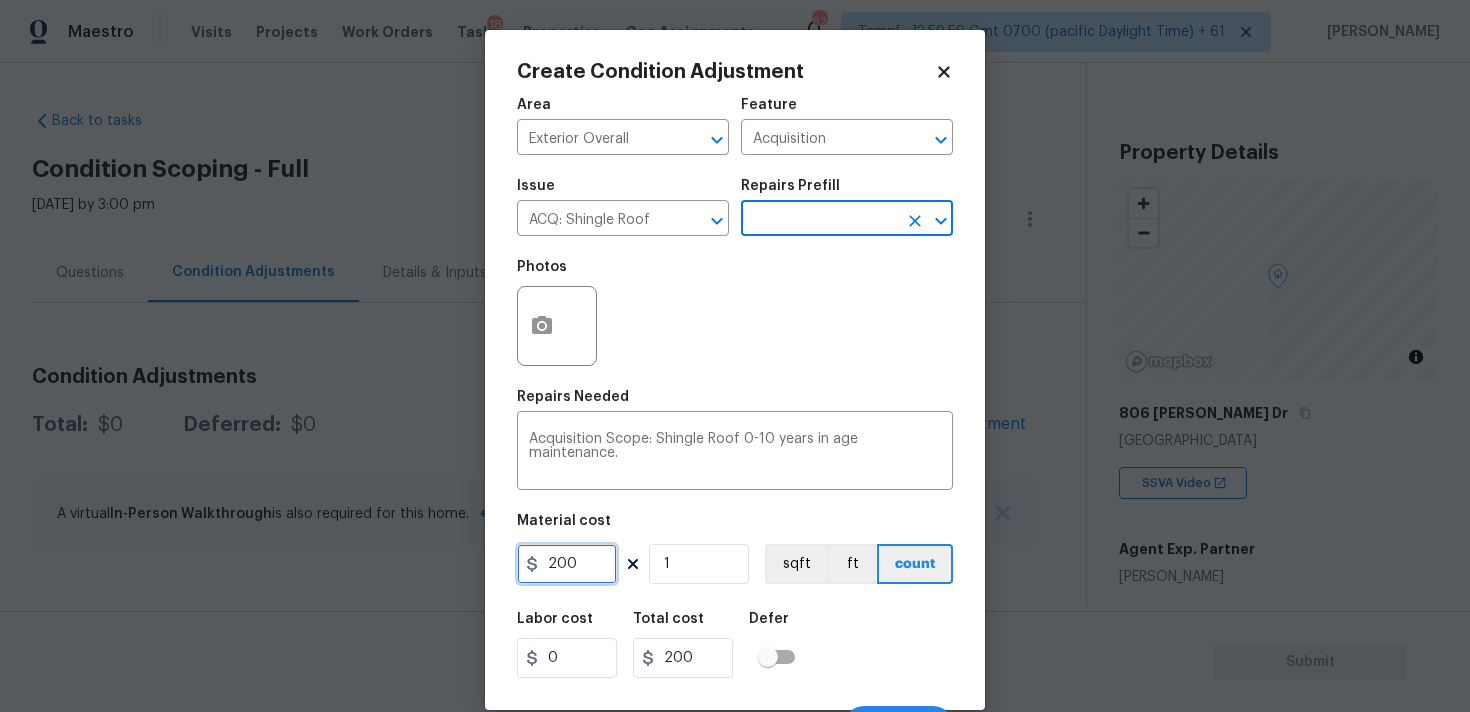 click on "200" at bounding box center [567, 564] 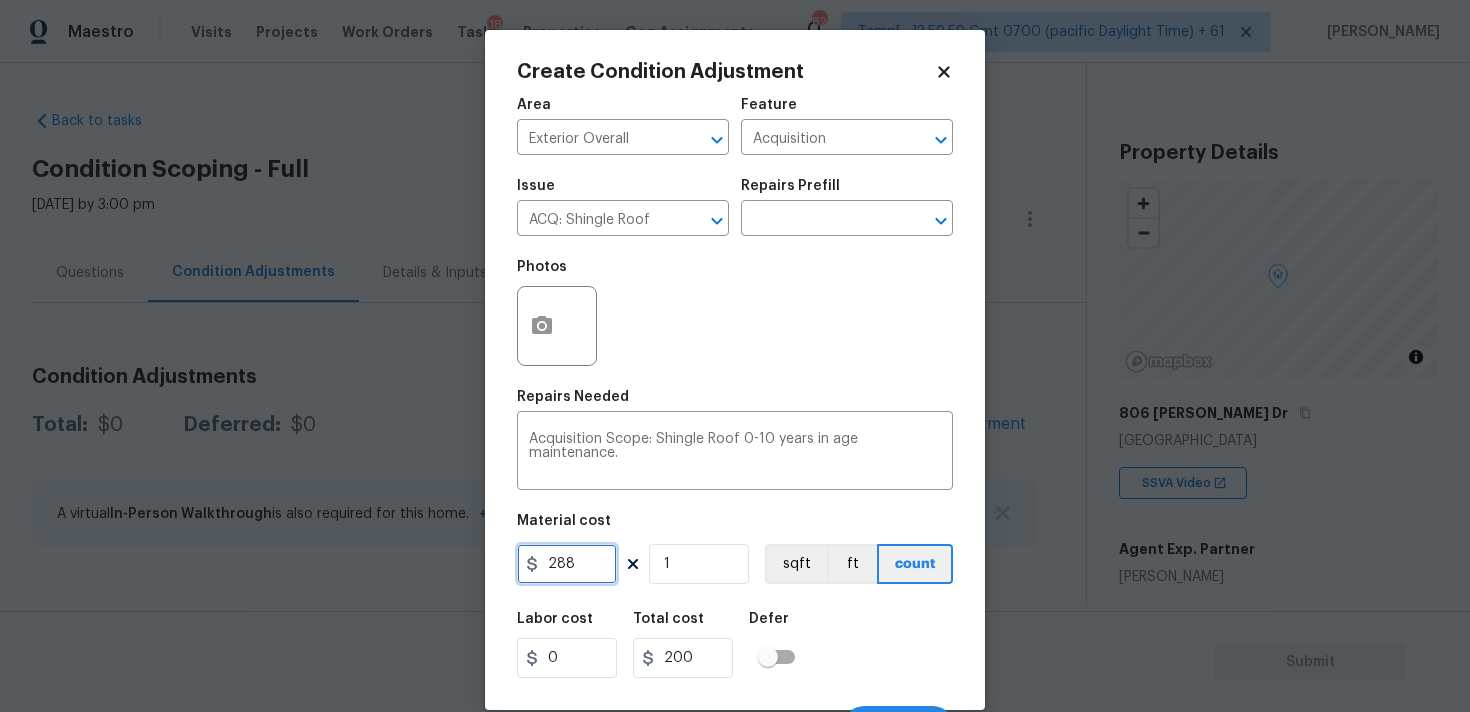 type on "288" 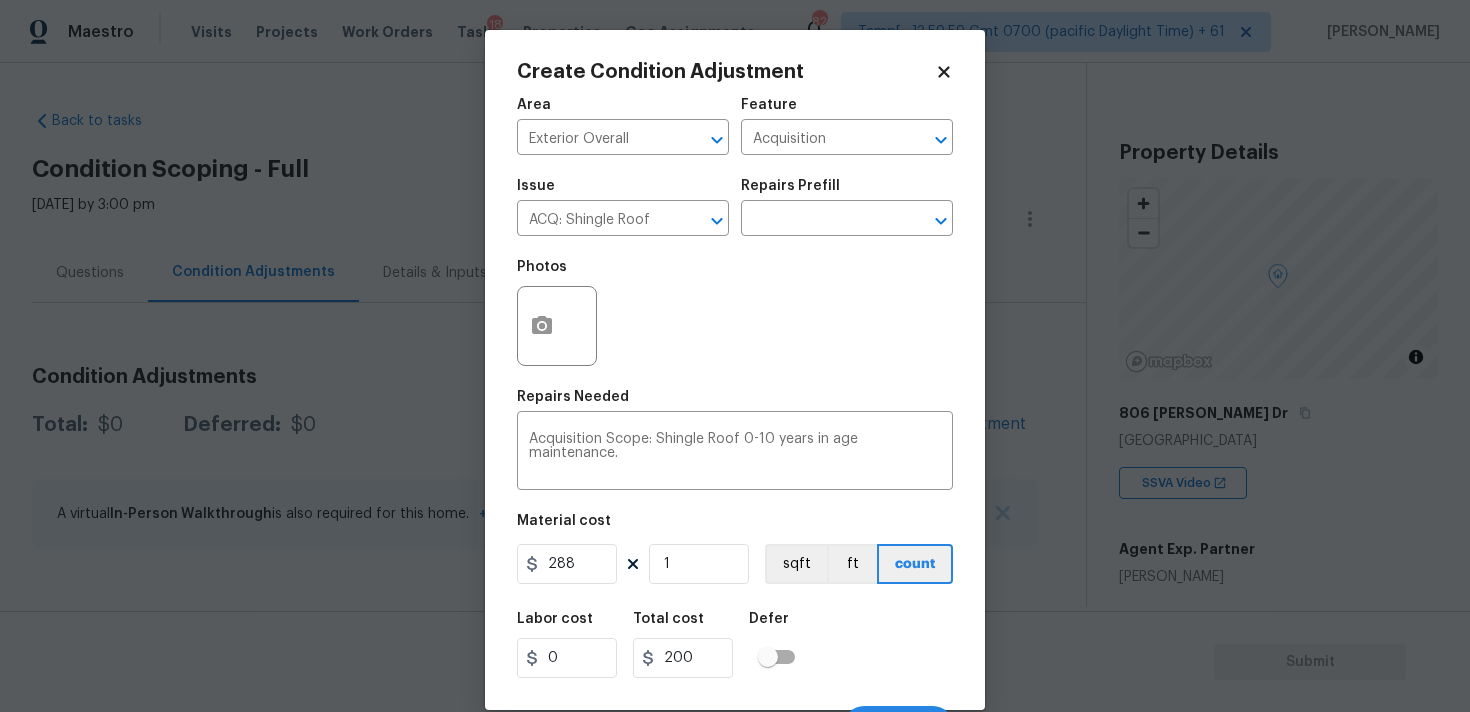 type on "288" 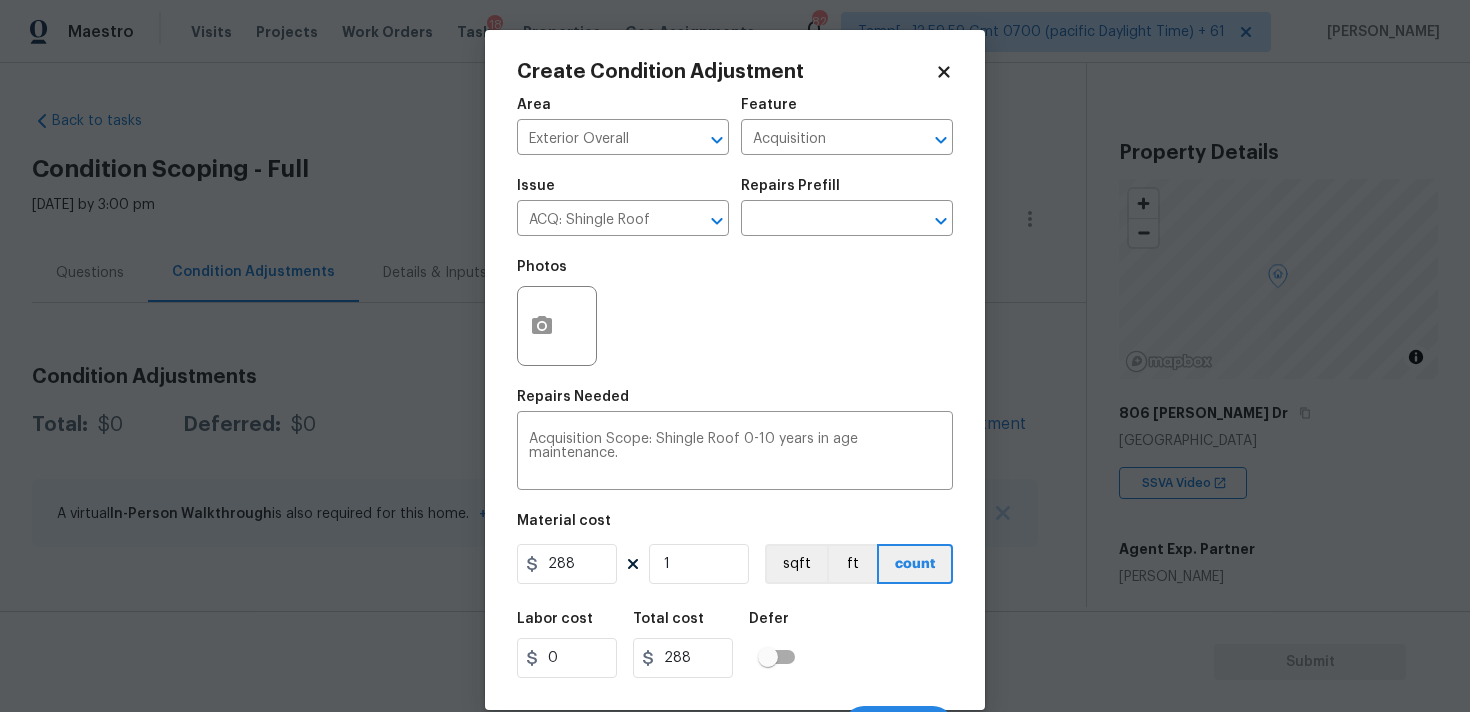 click on "Area Exterior Overall ​ Feature Acquisition ​ Issue ACQ: Shingle Roof ​ Repairs Prefill ​ Photos Repairs Needed Acquisition Scope: Shingle Roof 0-10 years in age maintenance. x ​ Material cost 288 1 sqft ft count Labor cost 0 Total cost 288 Defer Cancel Create" at bounding box center (735, 416) 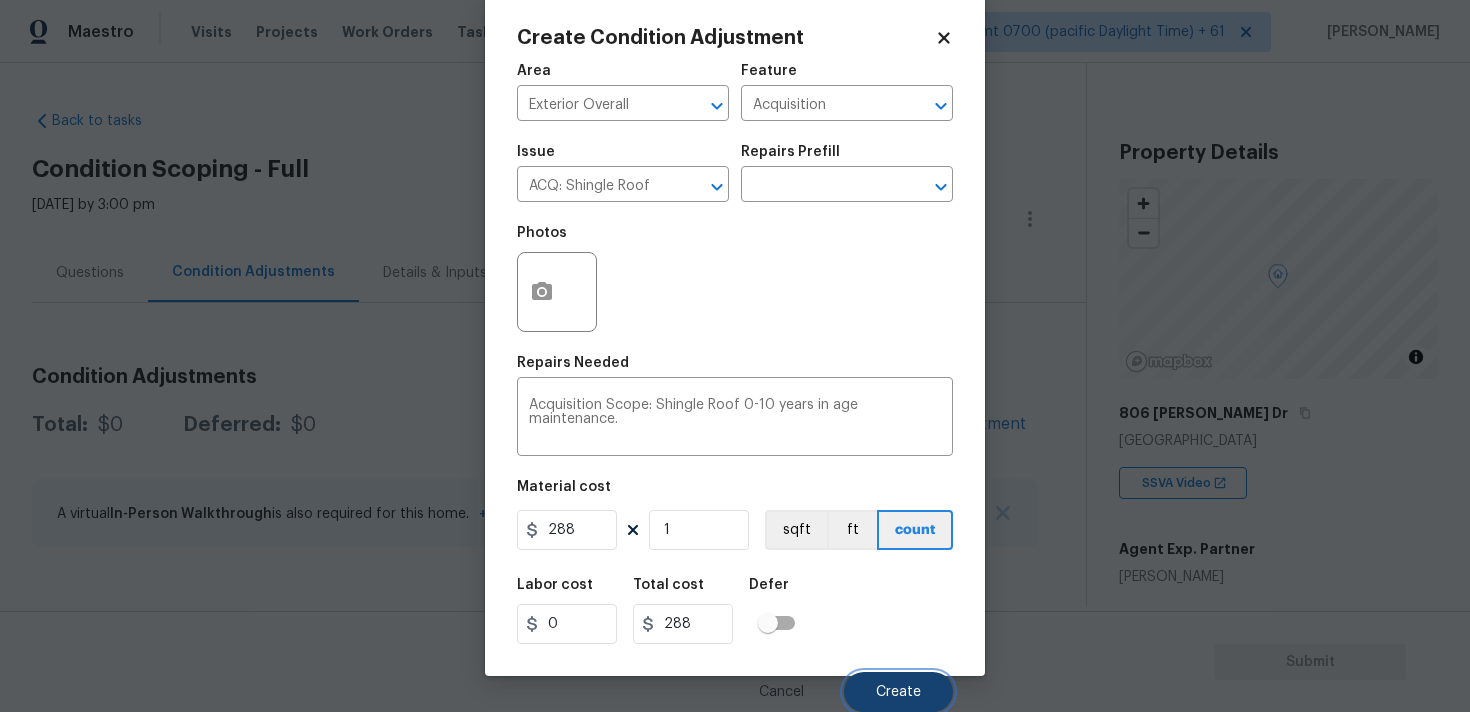 click on "Create" at bounding box center [898, 692] 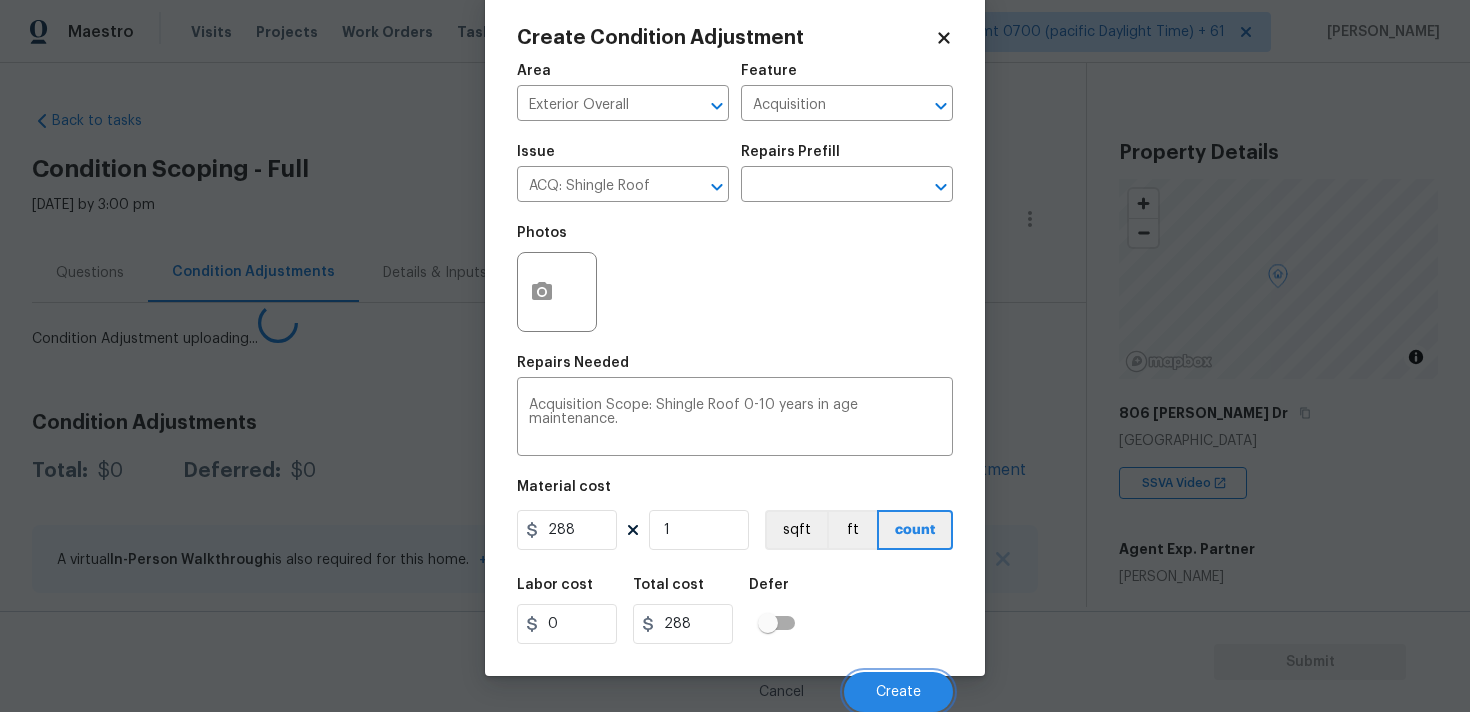 scroll, scrollTop: 28, scrollLeft: 0, axis: vertical 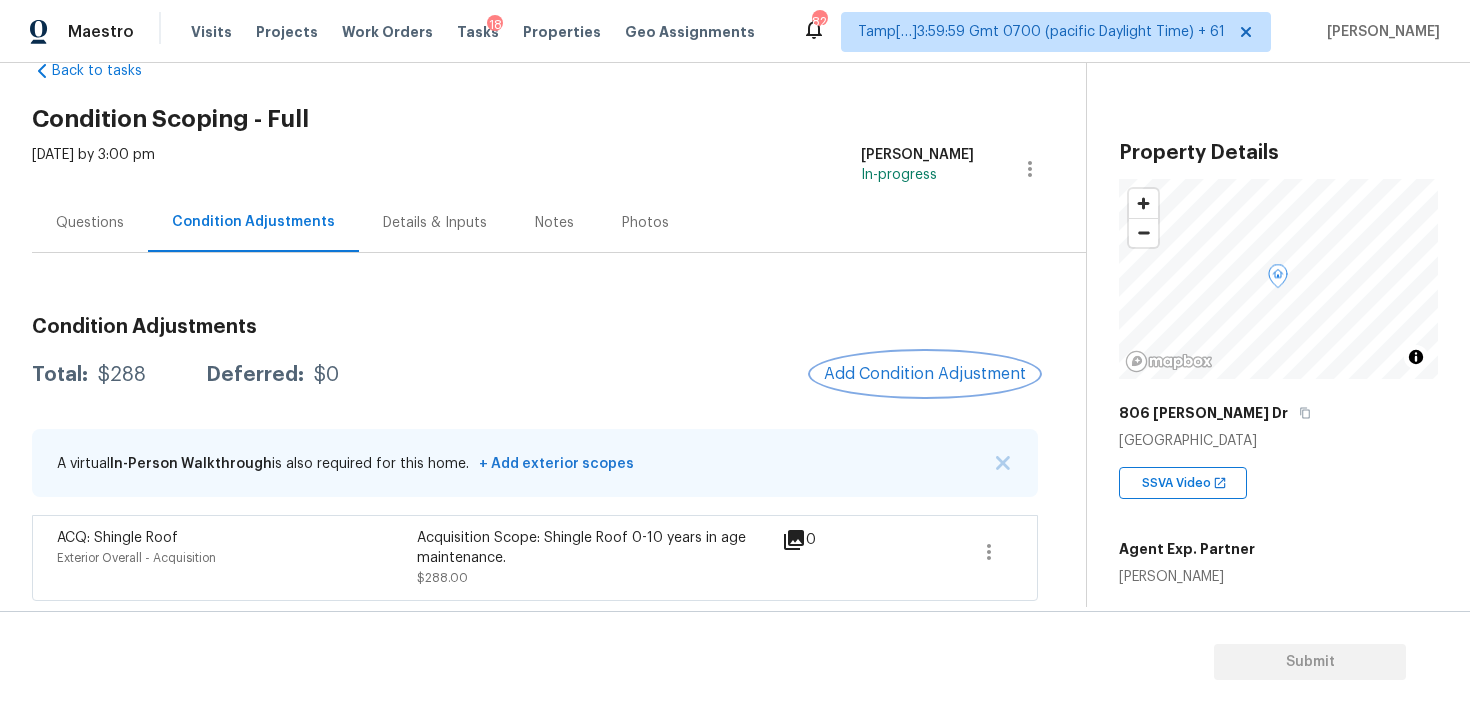 click on "Add Condition Adjustment" at bounding box center [925, 374] 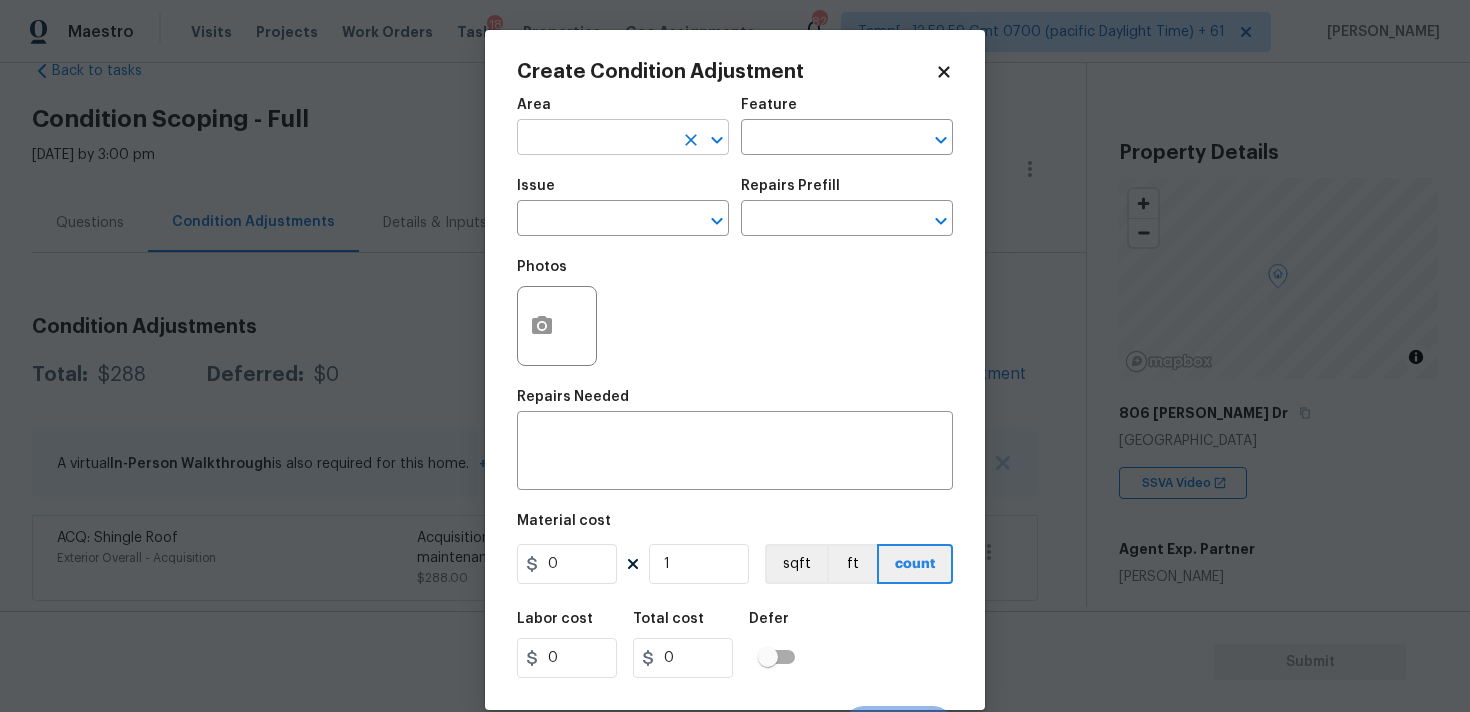 click at bounding box center (595, 139) 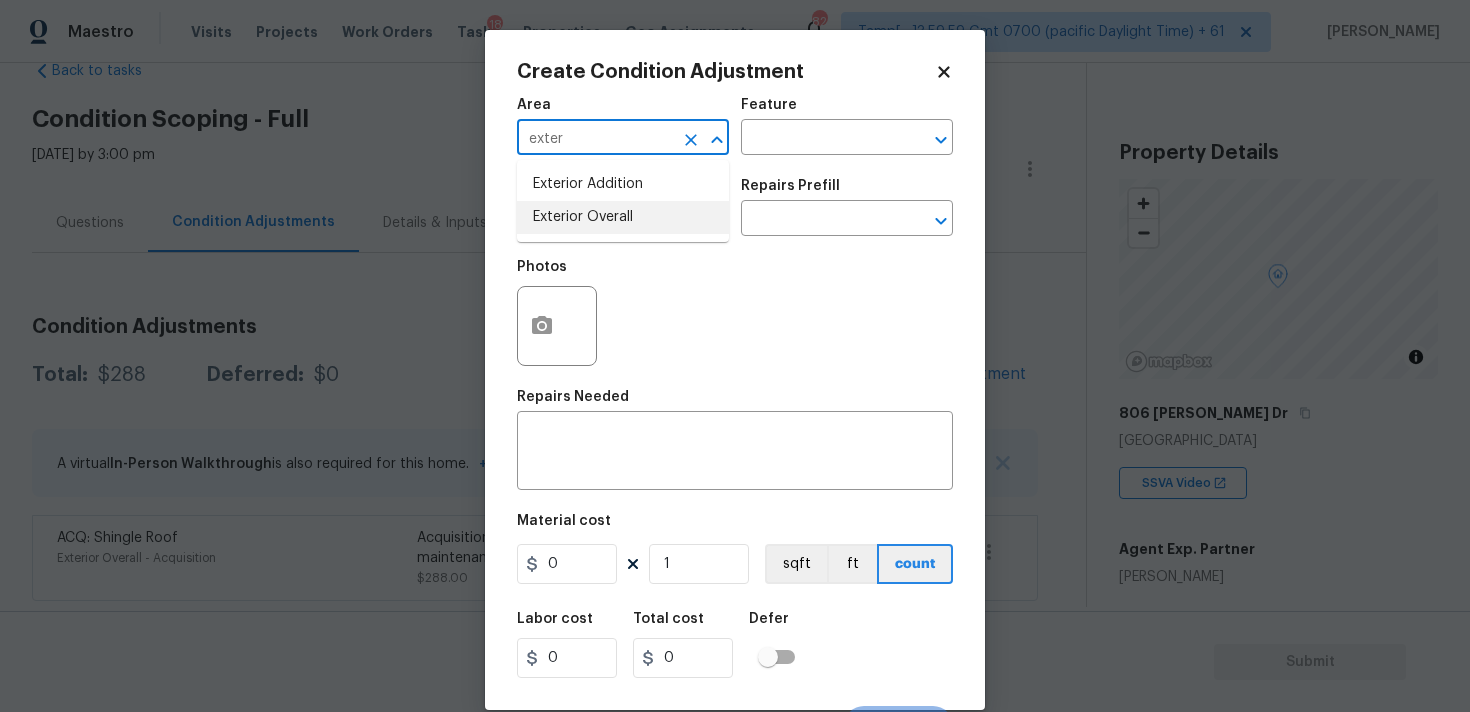 click on "Exterior Overall" at bounding box center (623, 217) 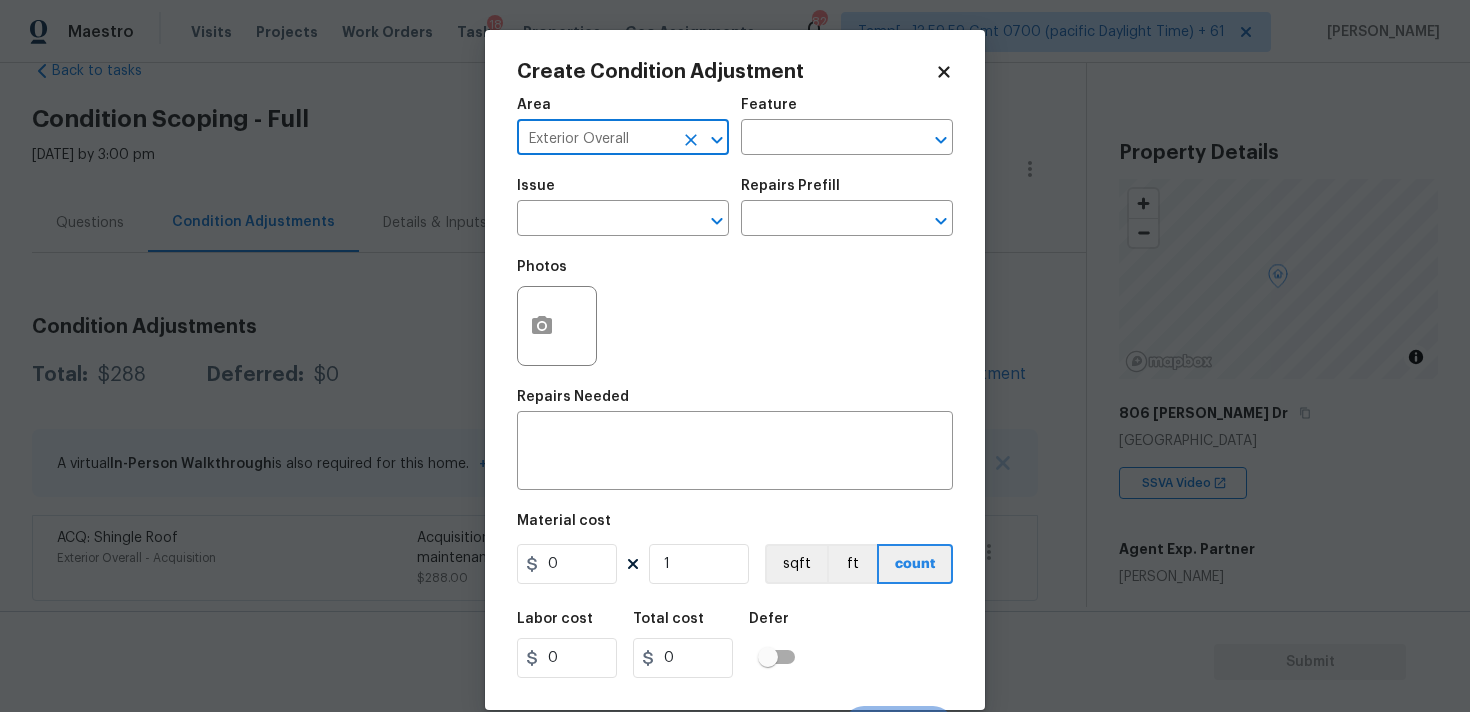 type on "Exterior Overall" 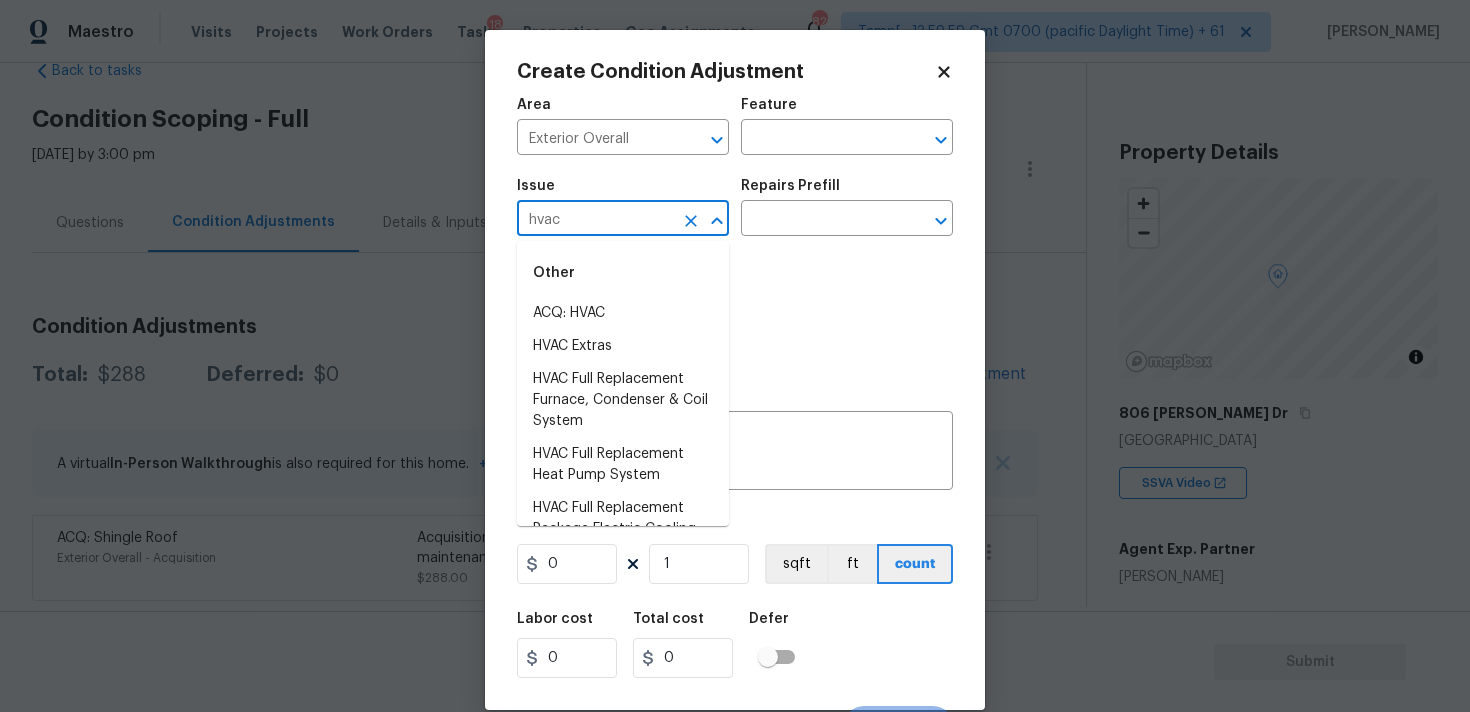 click on "Other" at bounding box center (623, 273) 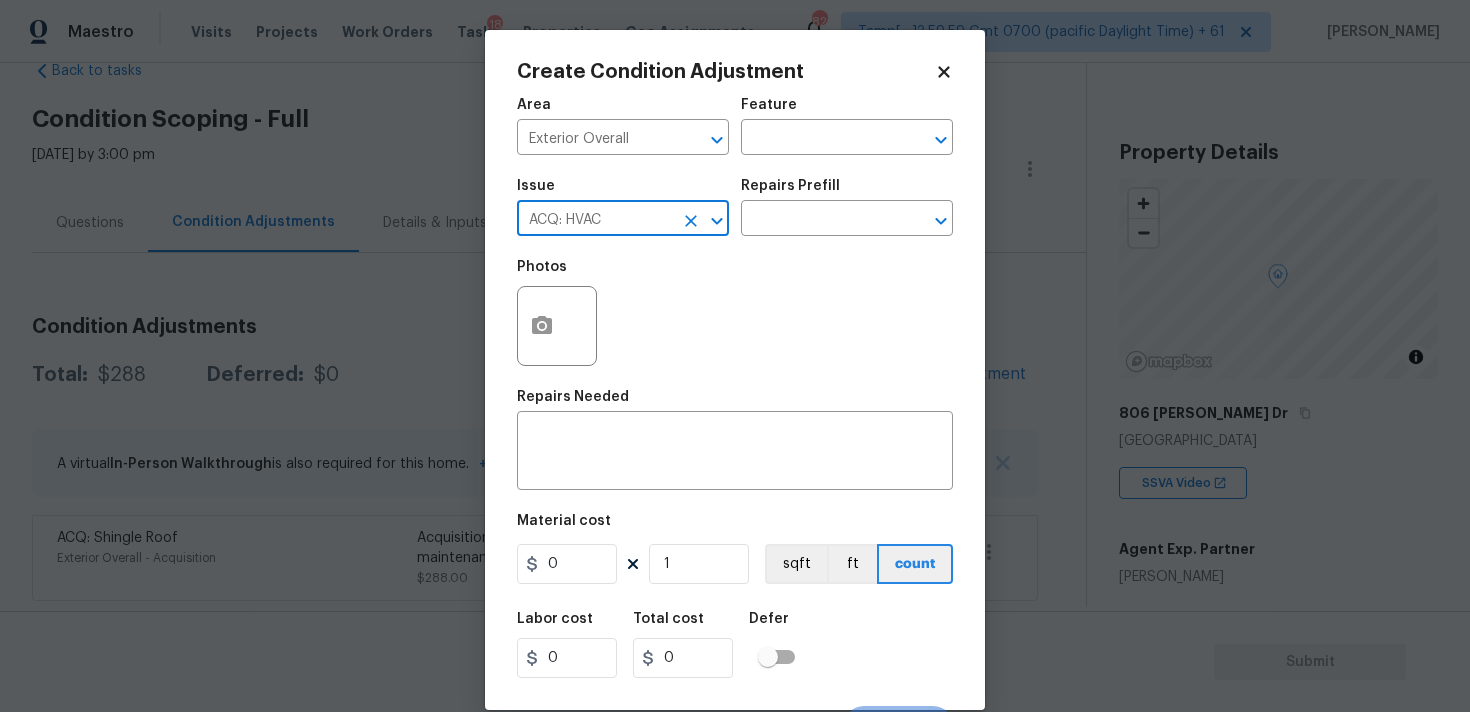 type on "ACQ: HVAC" 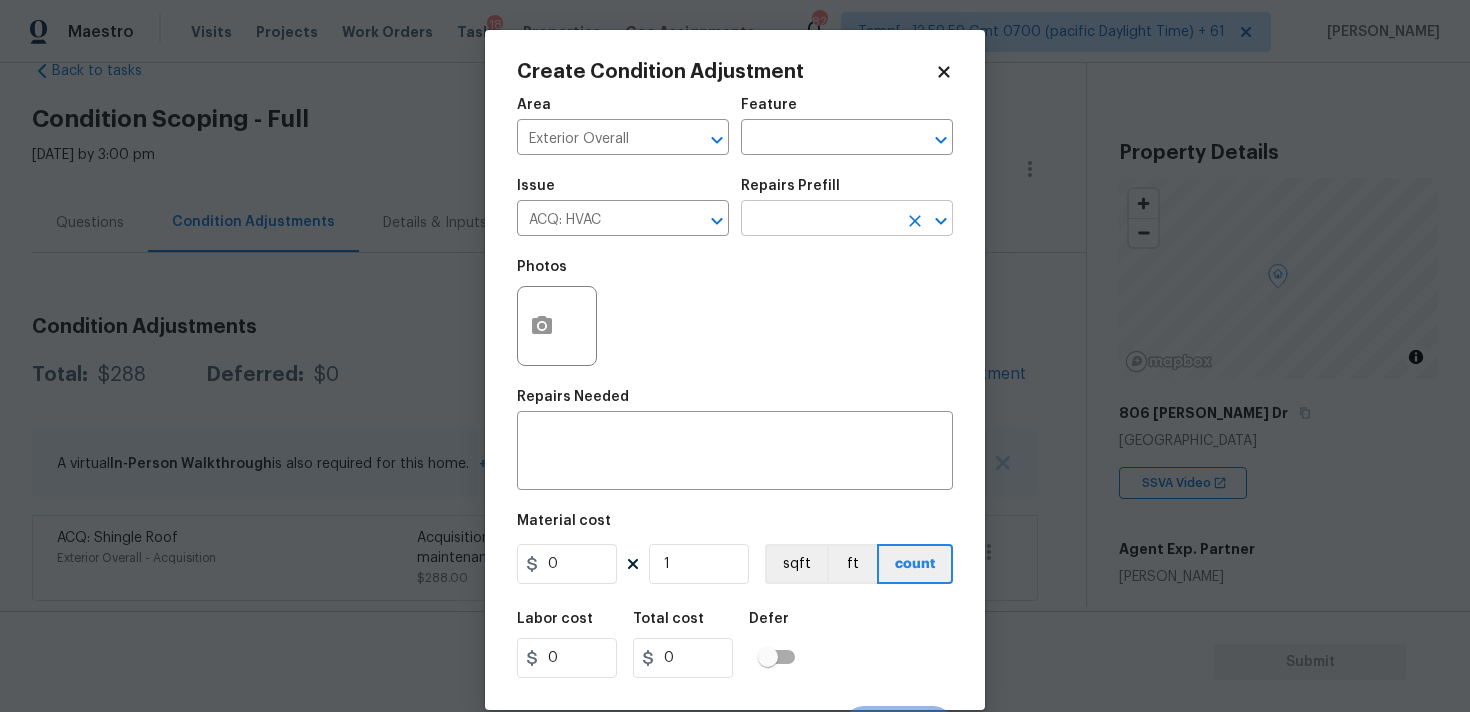 click at bounding box center [819, 220] 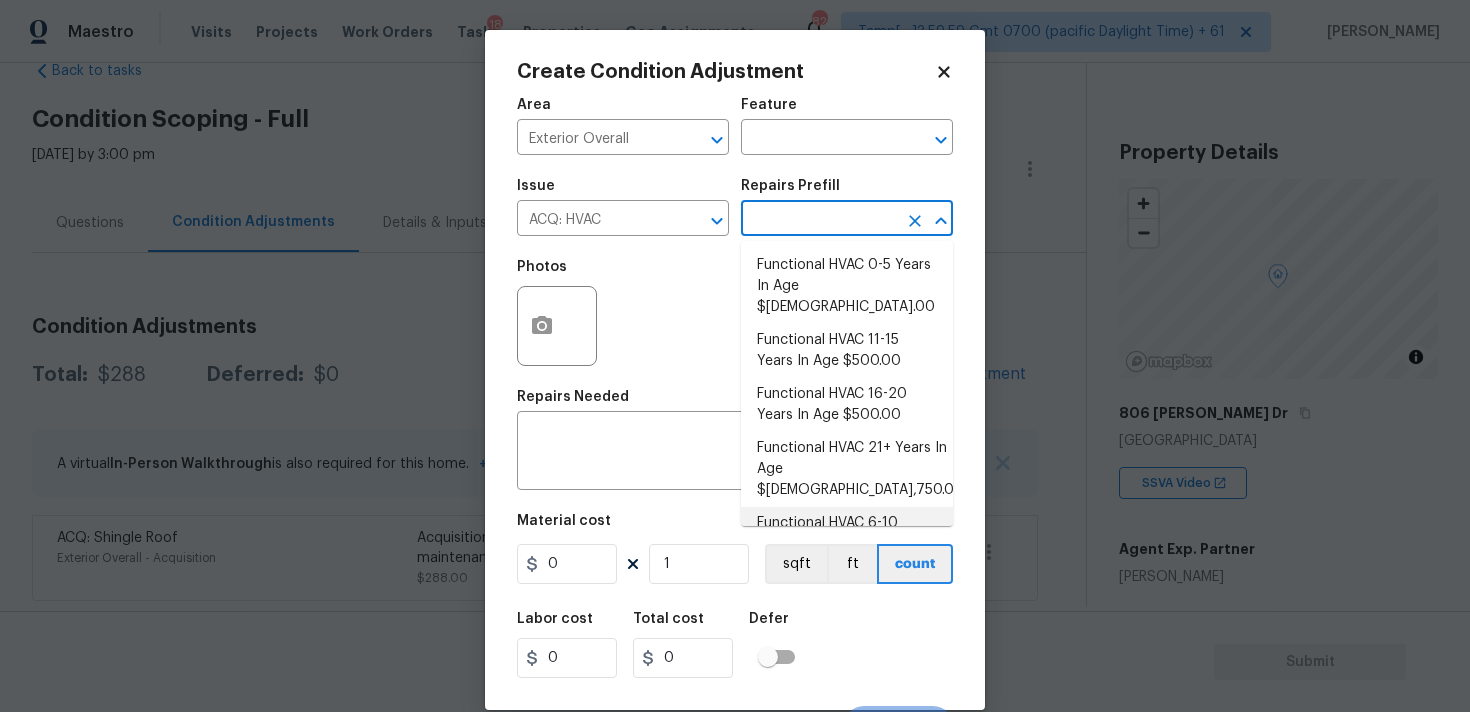 click on "Functional HVAC 6-10 Years In Age $402.00" at bounding box center (847, 534) 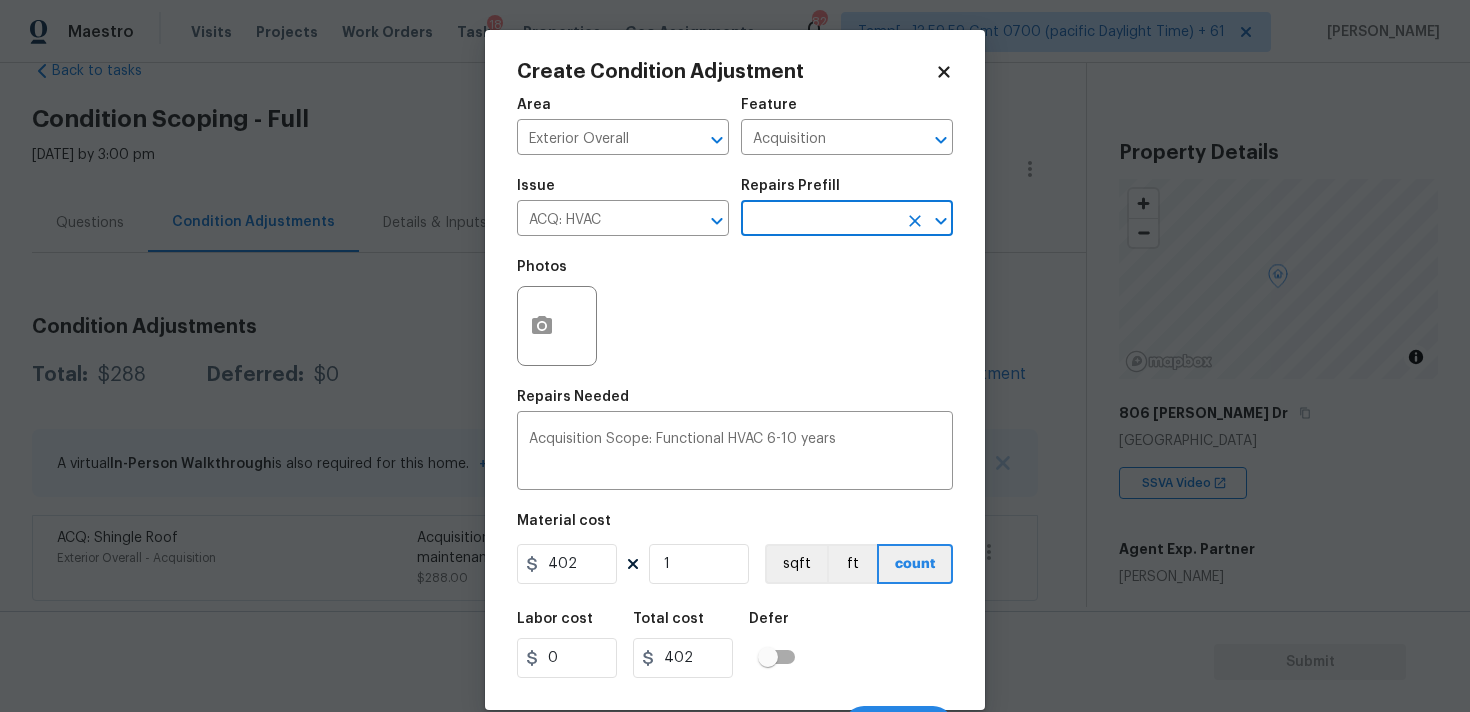 scroll, scrollTop: 35, scrollLeft: 0, axis: vertical 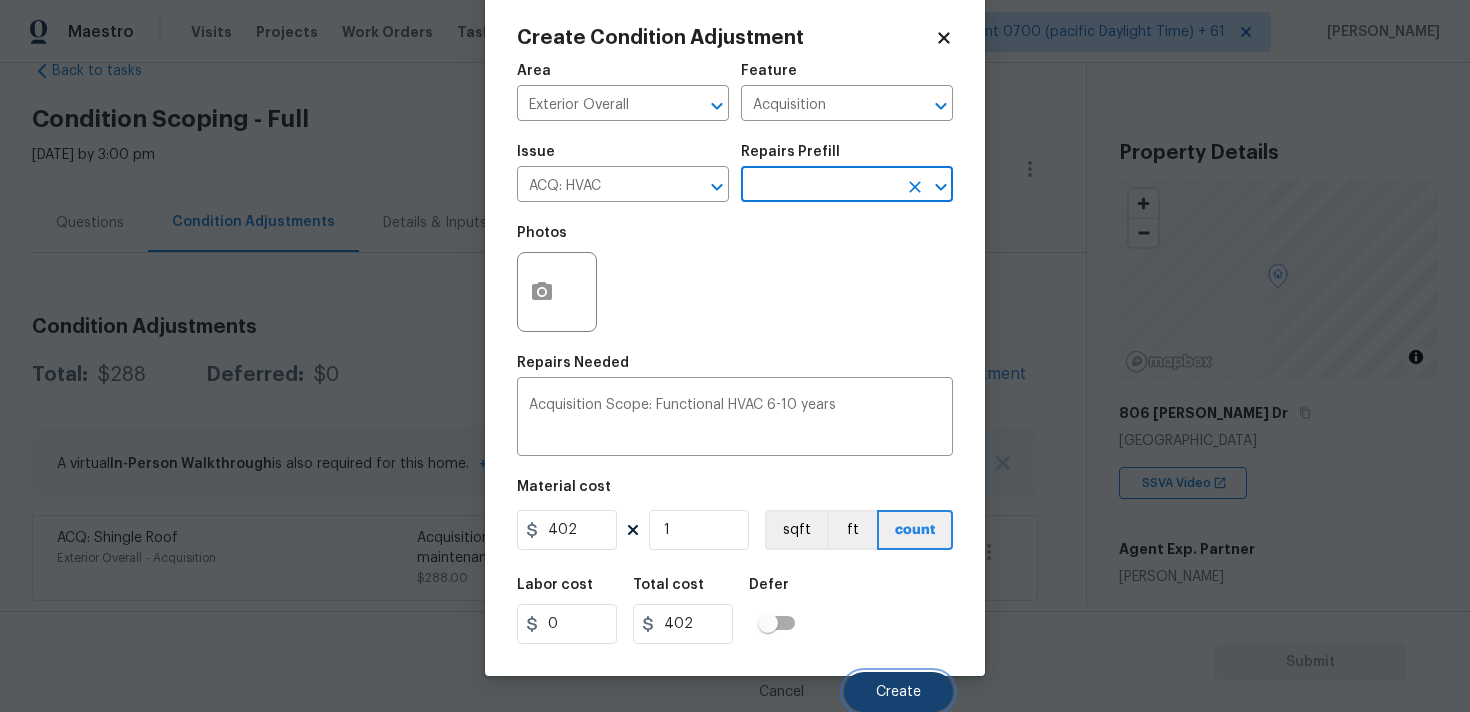 click on "Create" at bounding box center [898, 692] 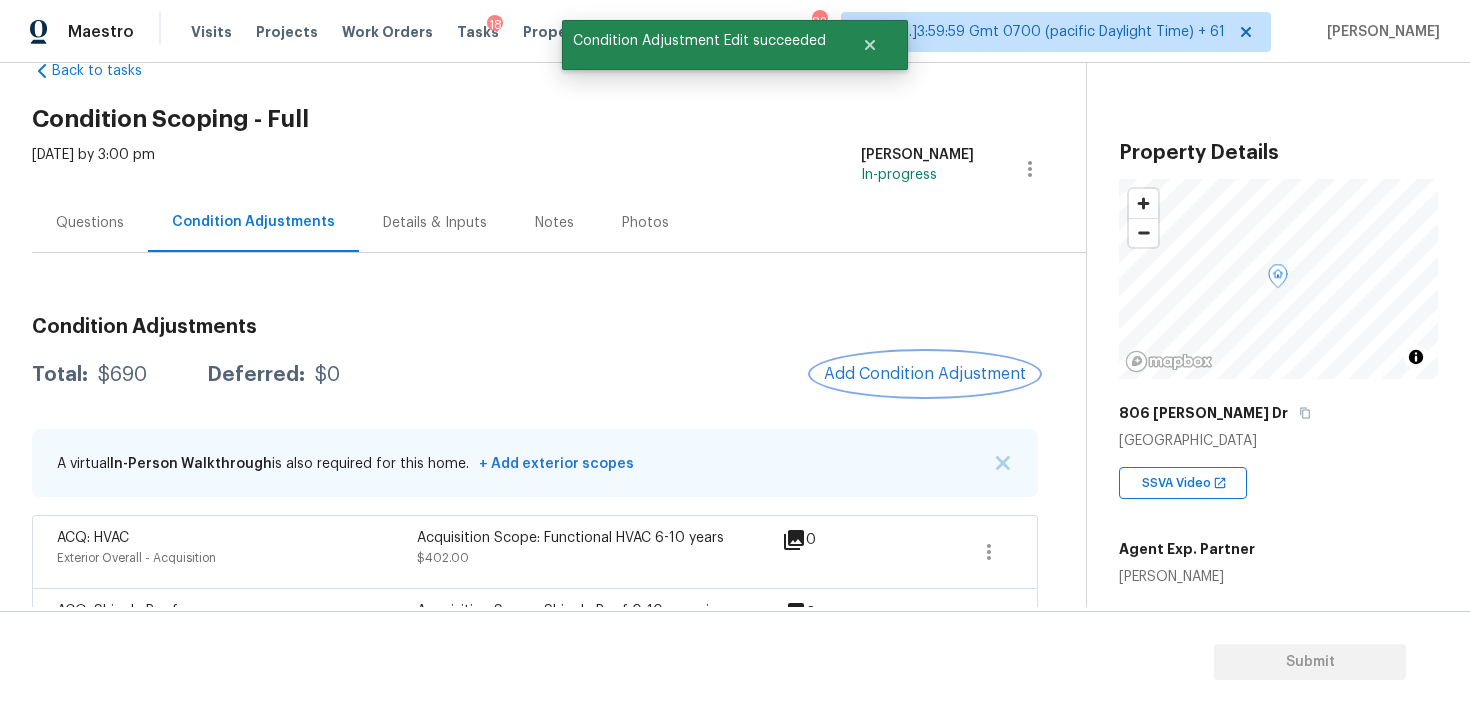 scroll, scrollTop: 0, scrollLeft: 0, axis: both 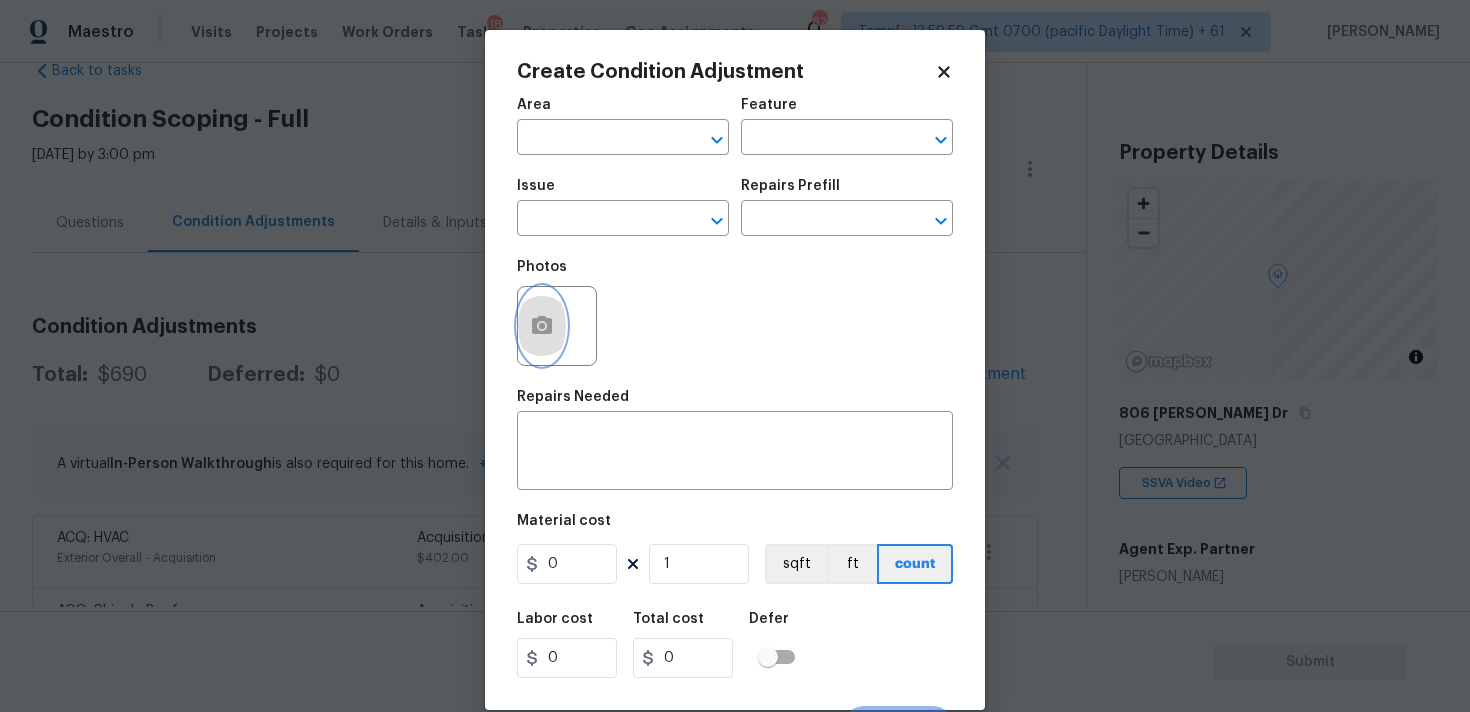 click at bounding box center [542, 326] 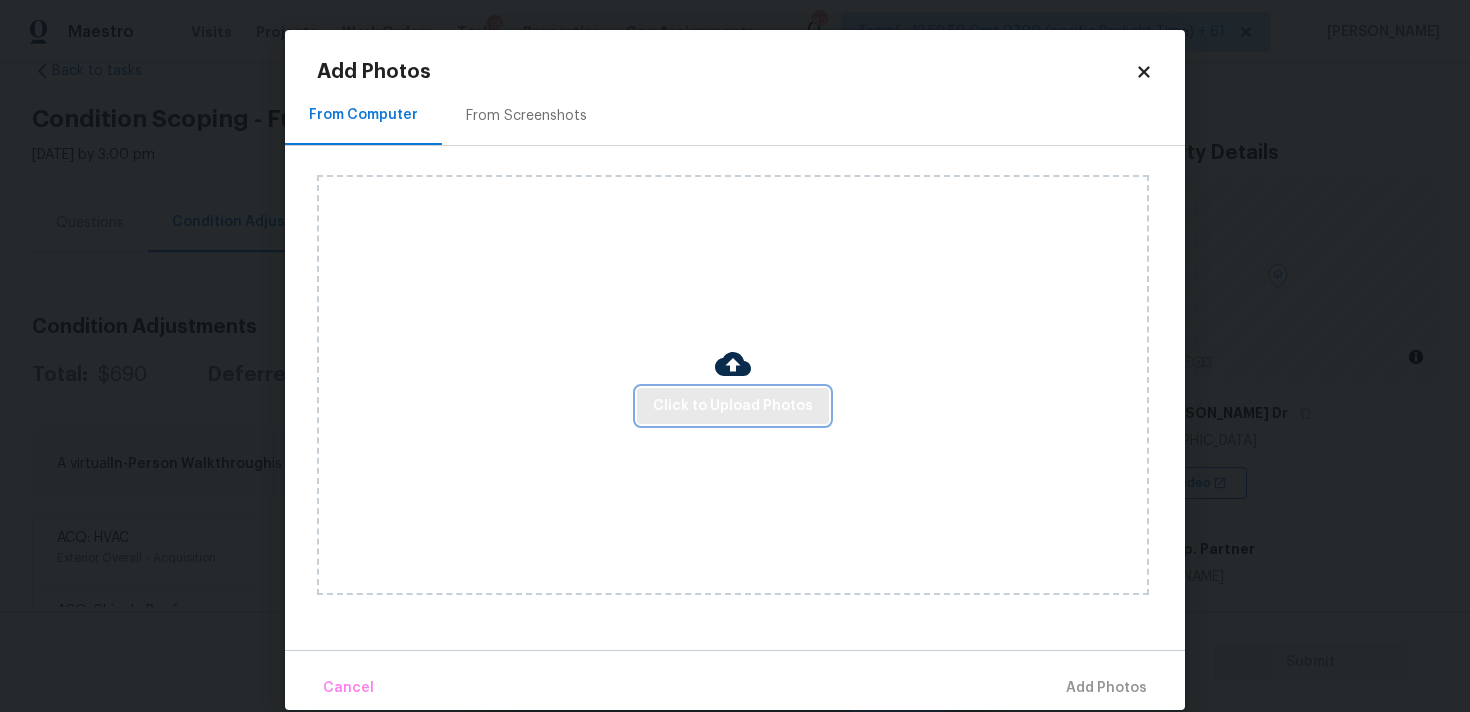 click on "Click to Upload Photos" at bounding box center (733, 406) 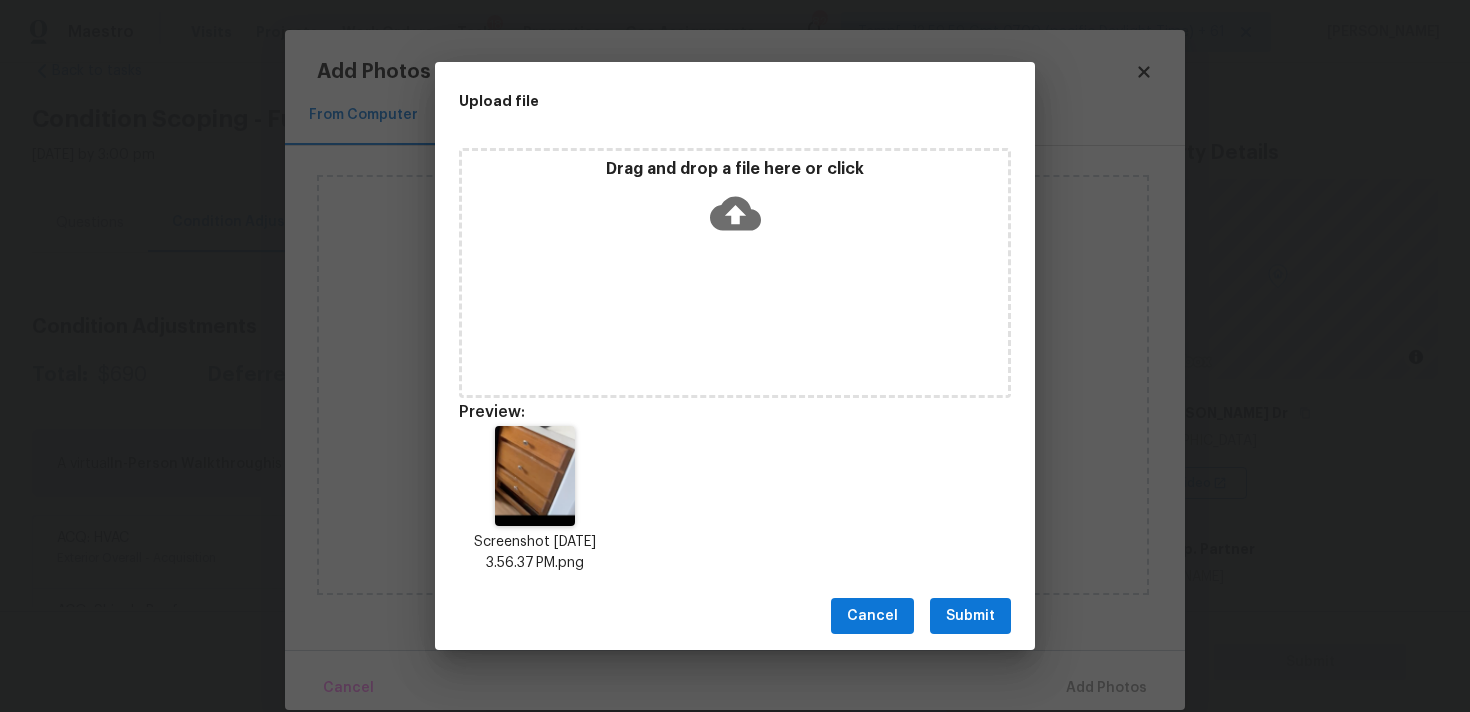 click on "Drag and drop a file here or click" at bounding box center [735, 273] 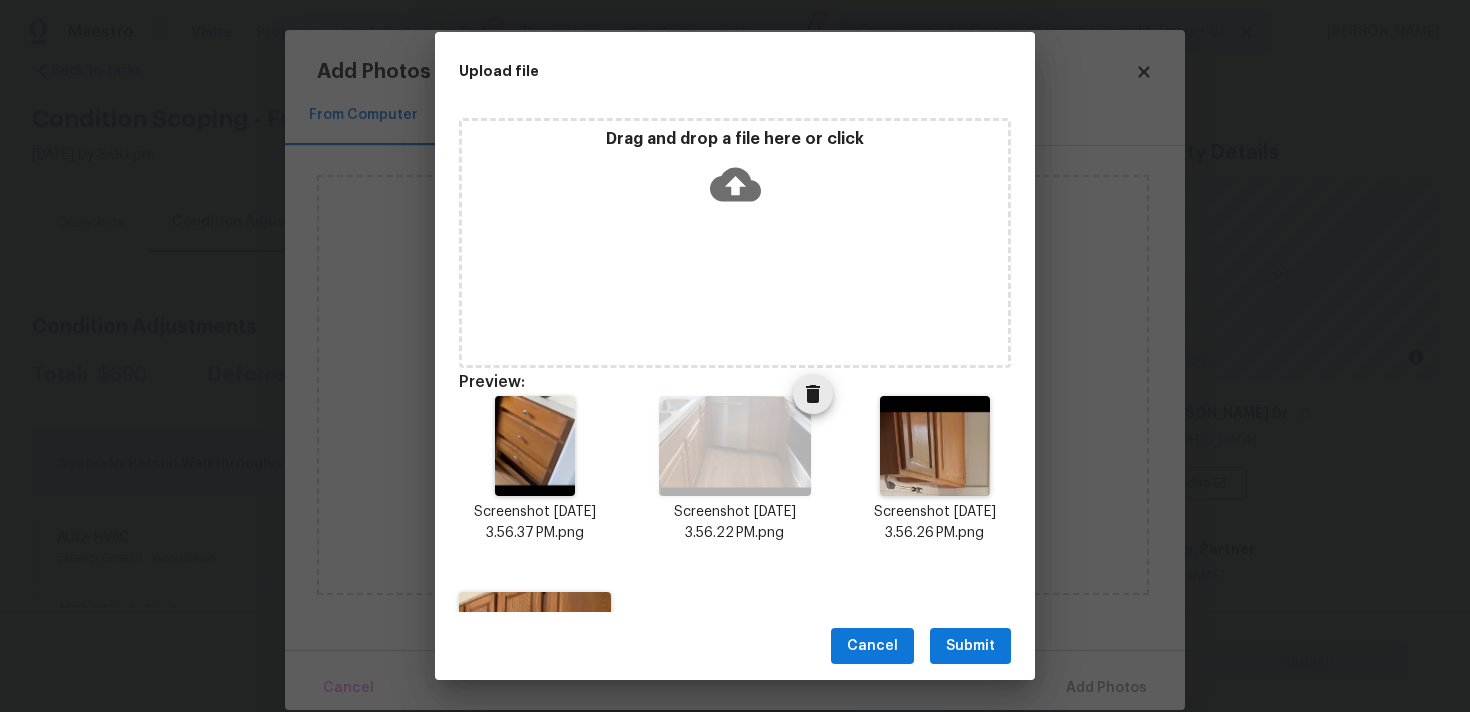 scroll, scrollTop: 152, scrollLeft: 0, axis: vertical 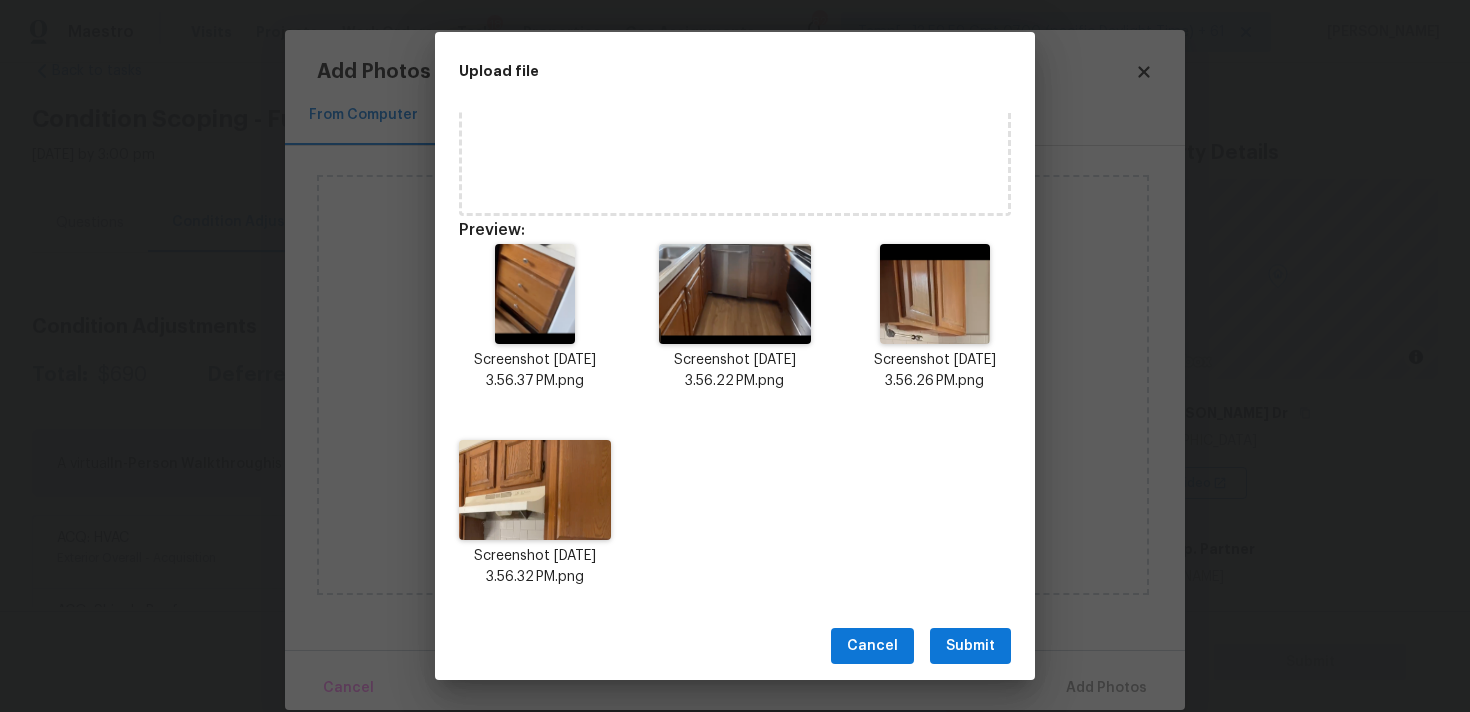 click on "Submit" at bounding box center (970, 646) 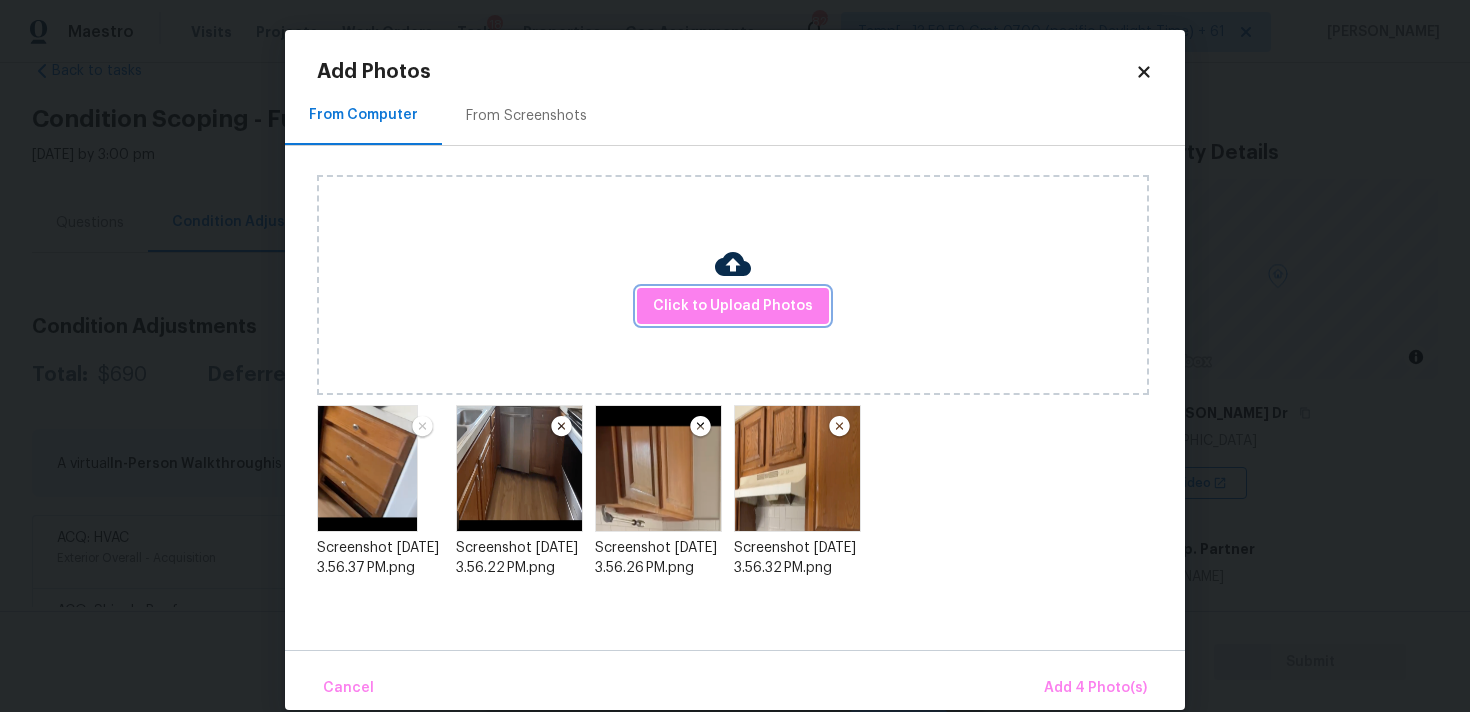 scroll, scrollTop: 0, scrollLeft: 0, axis: both 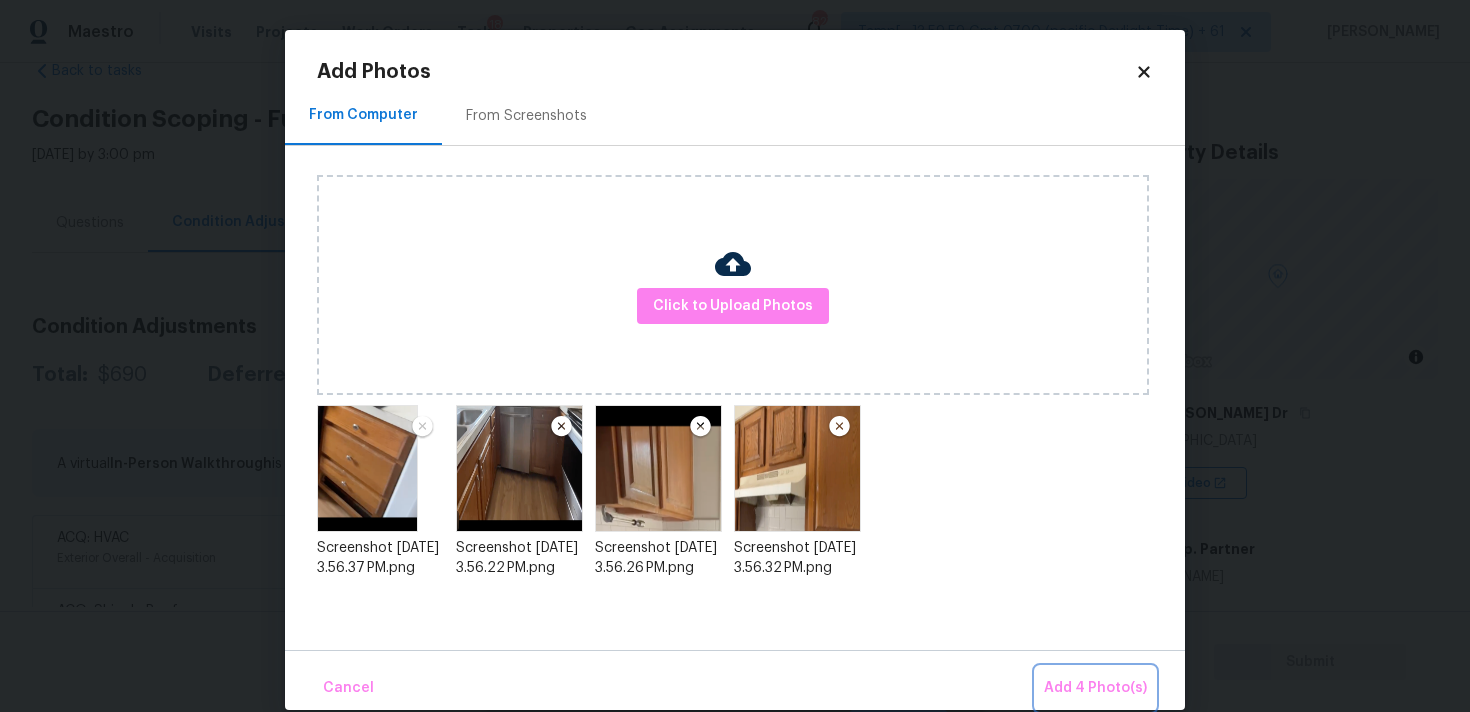 click on "Add 4 Photo(s)" at bounding box center [1095, 688] 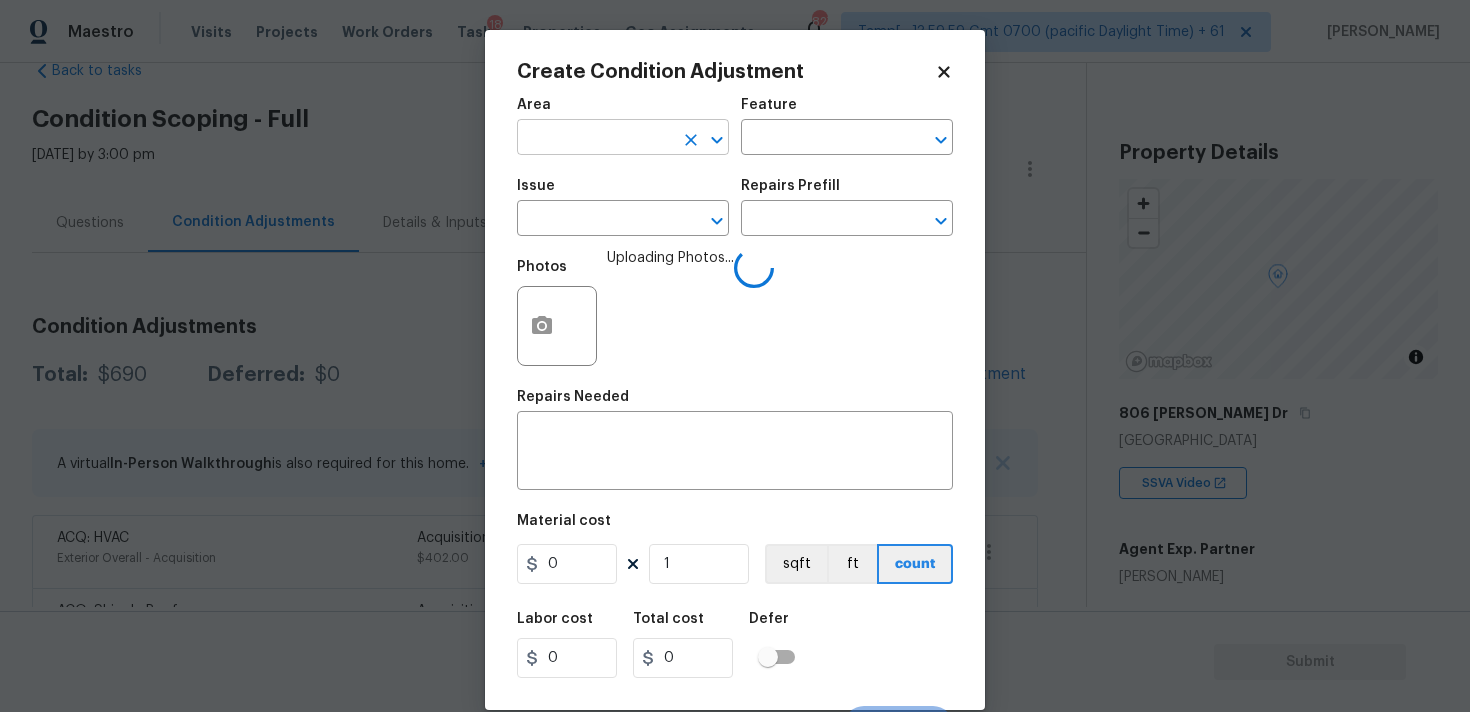 click at bounding box center (595, 139) 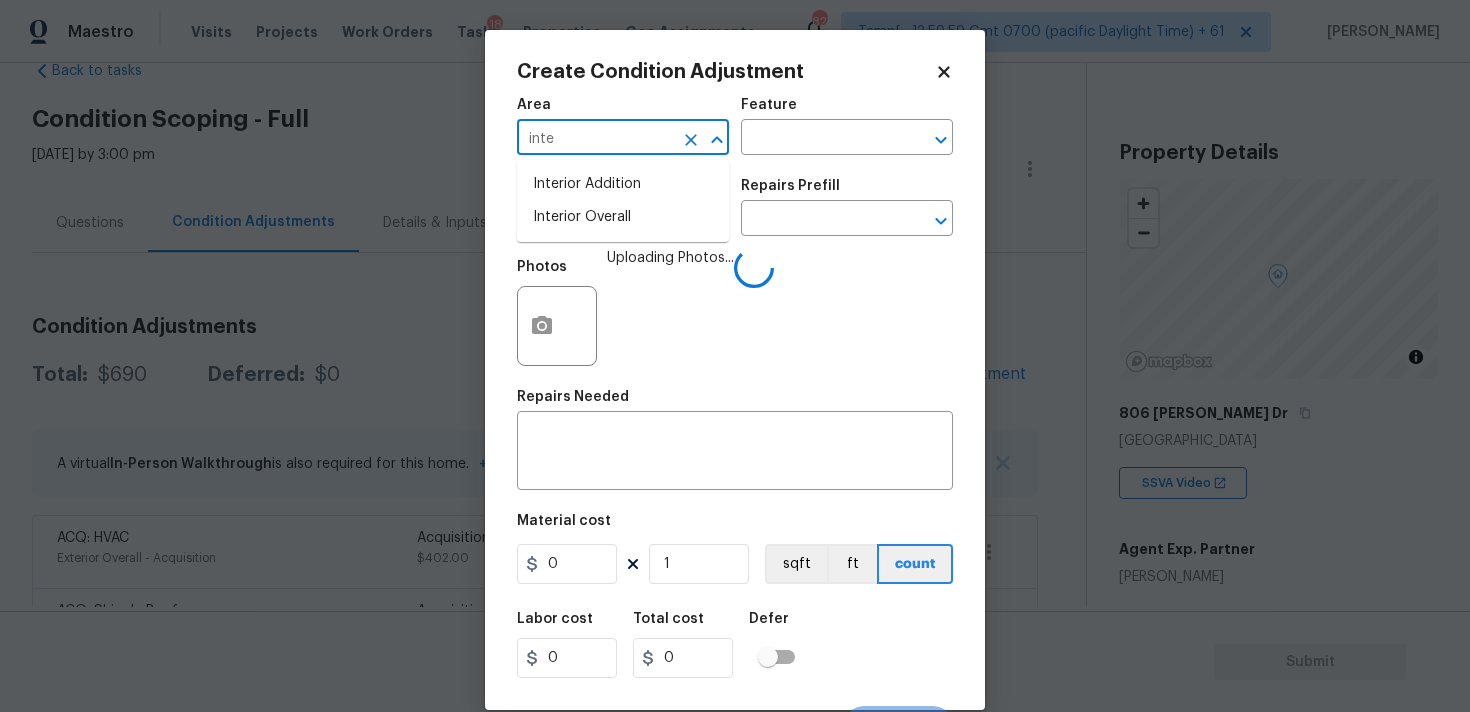 type on "inter" 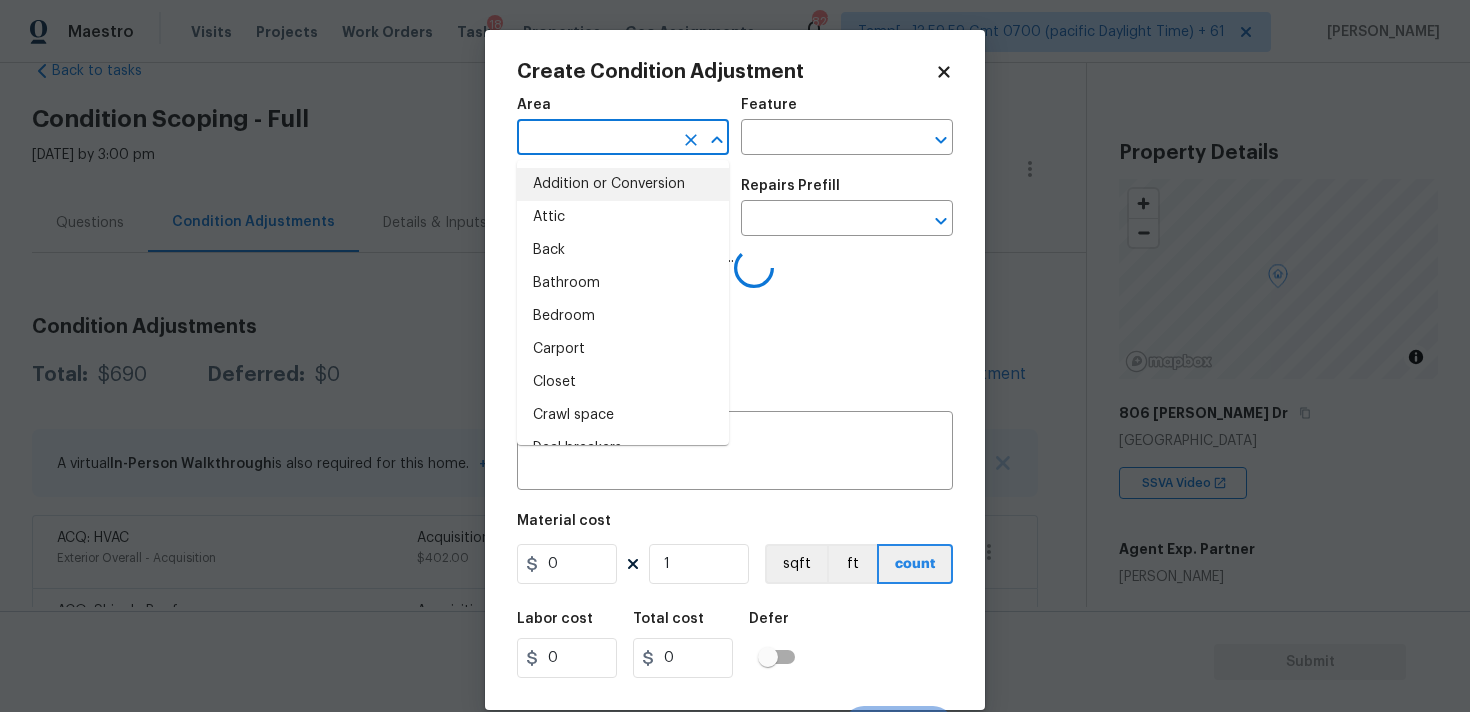 click at bounding box center (595, 139) 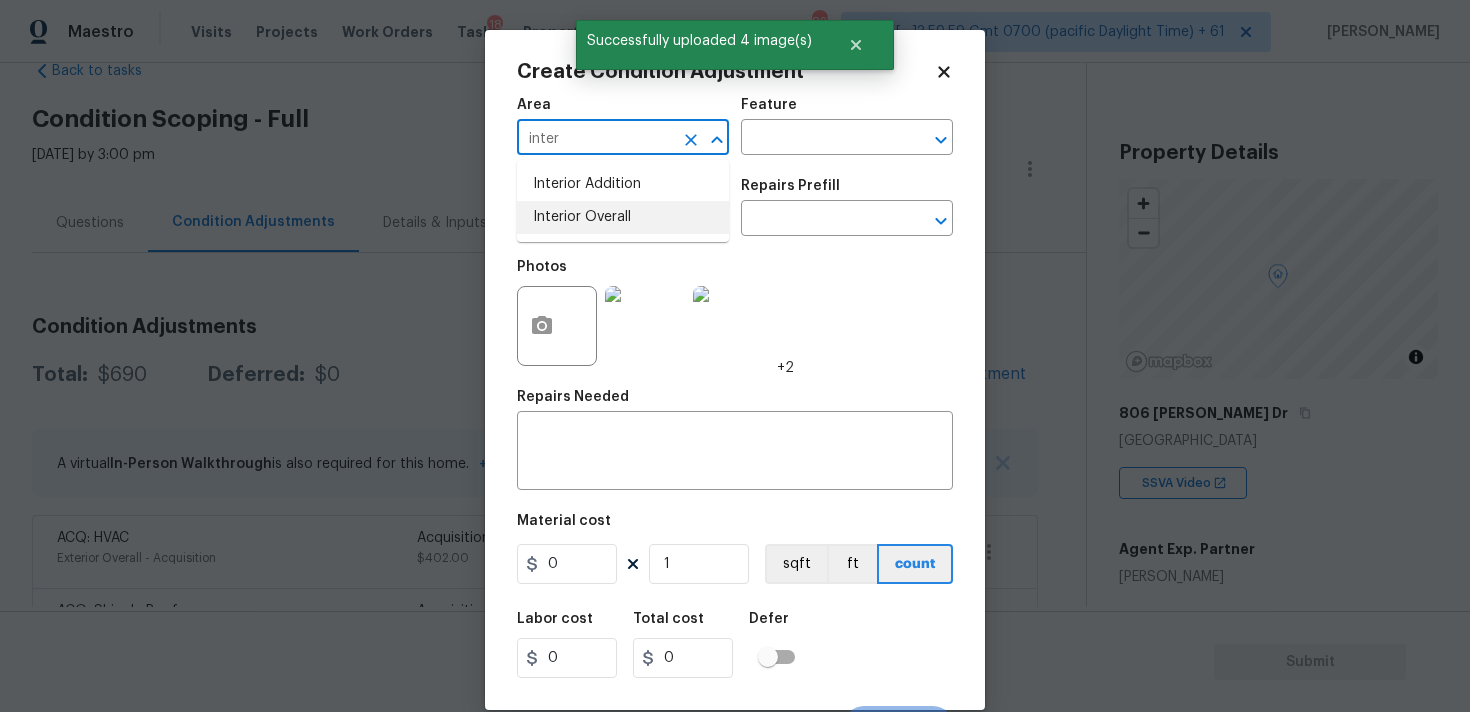 click on "Interior Overall" at bounding box center (623, 217) 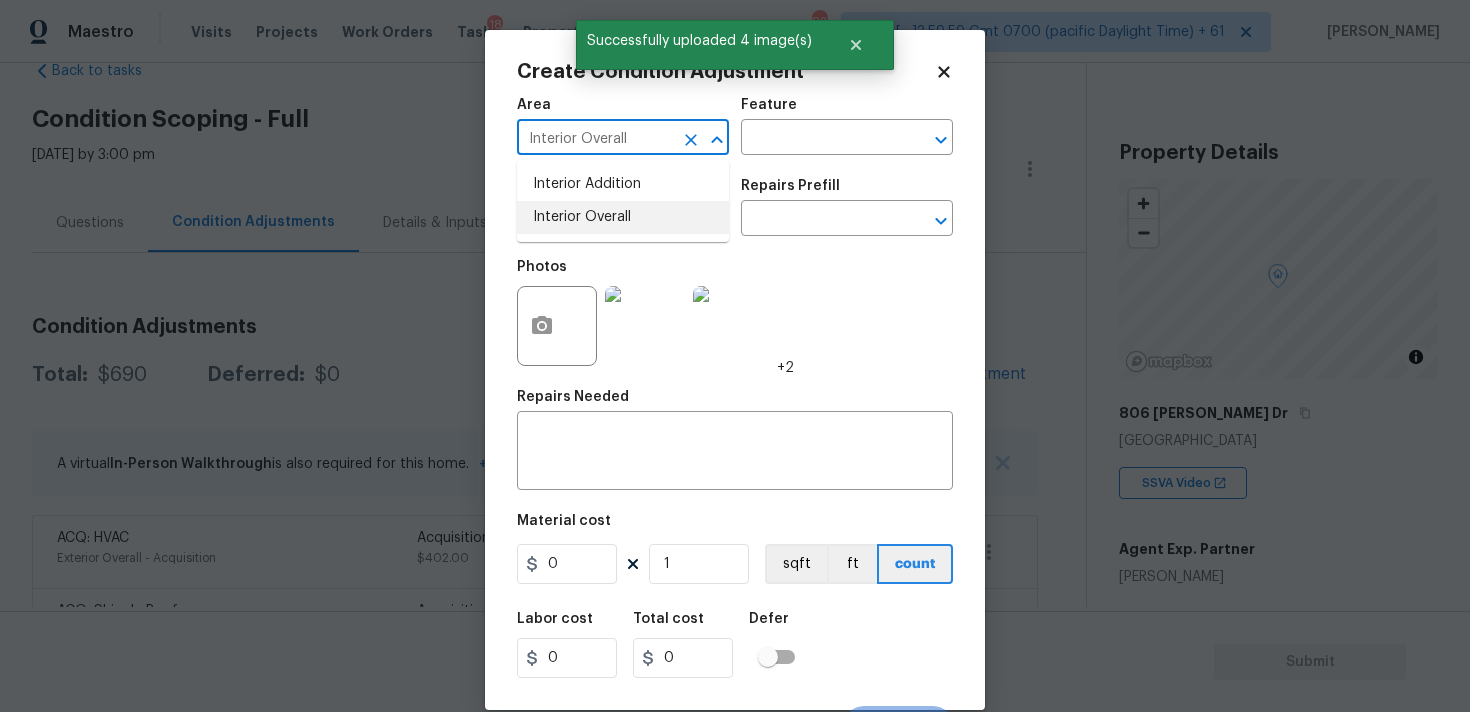 type on "Interior Overall" 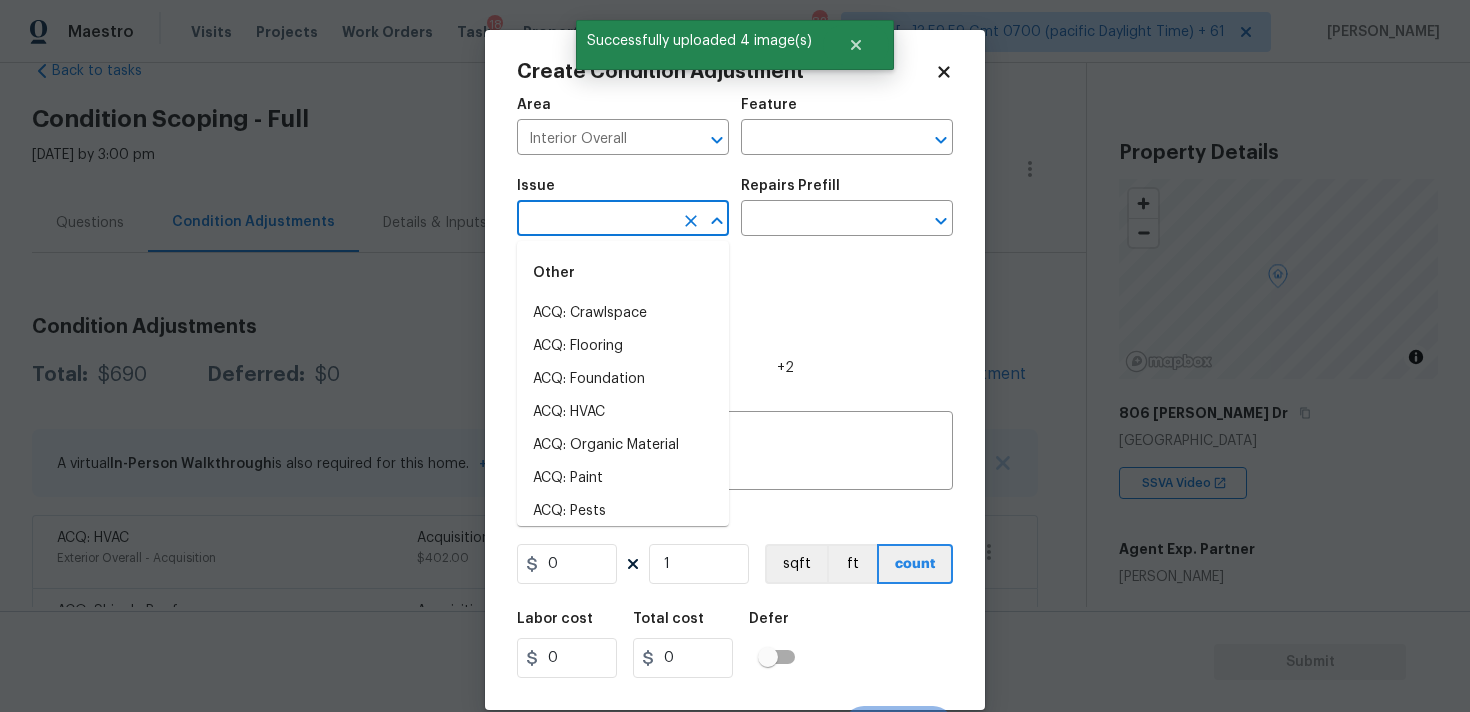 type on "i" 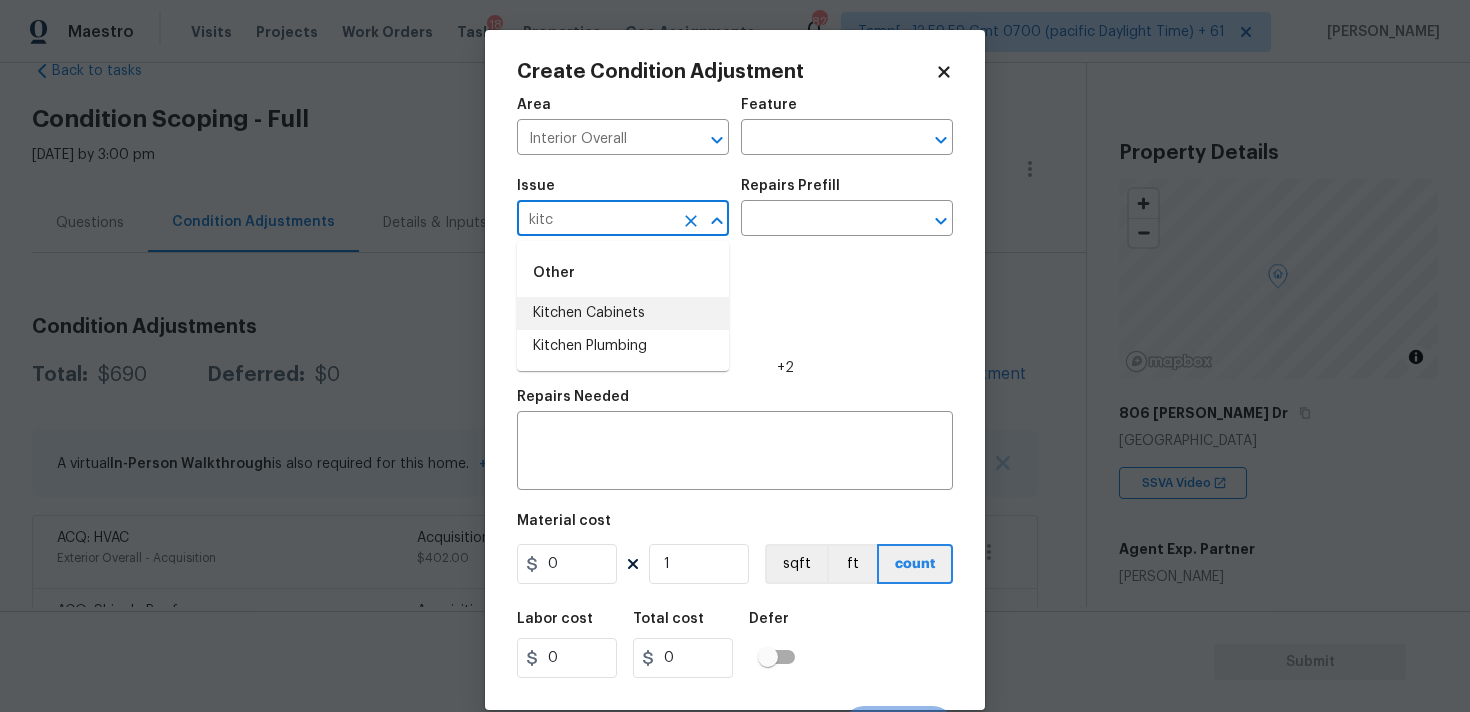 click on "Kitchen Cabinets" at bounding box center (623, 313) 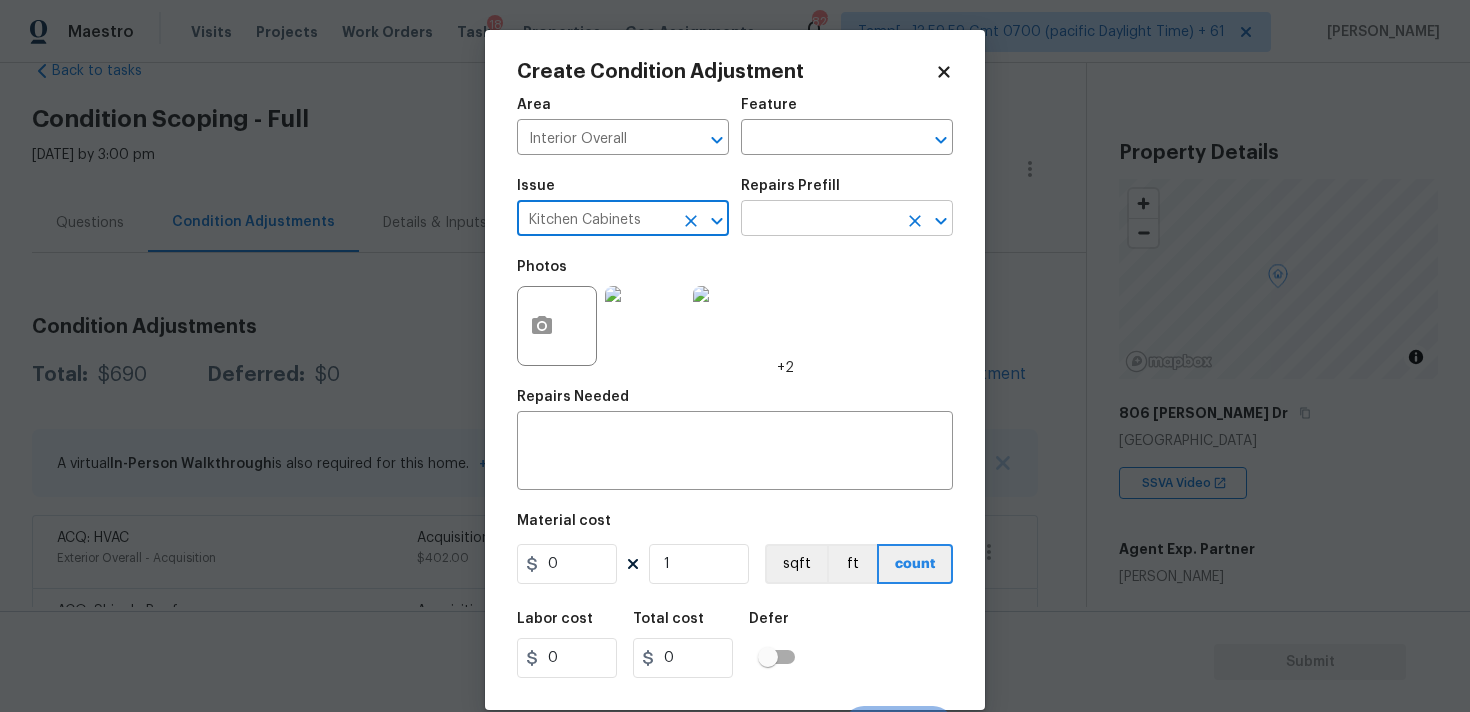type on "Kitchen Cabinets" 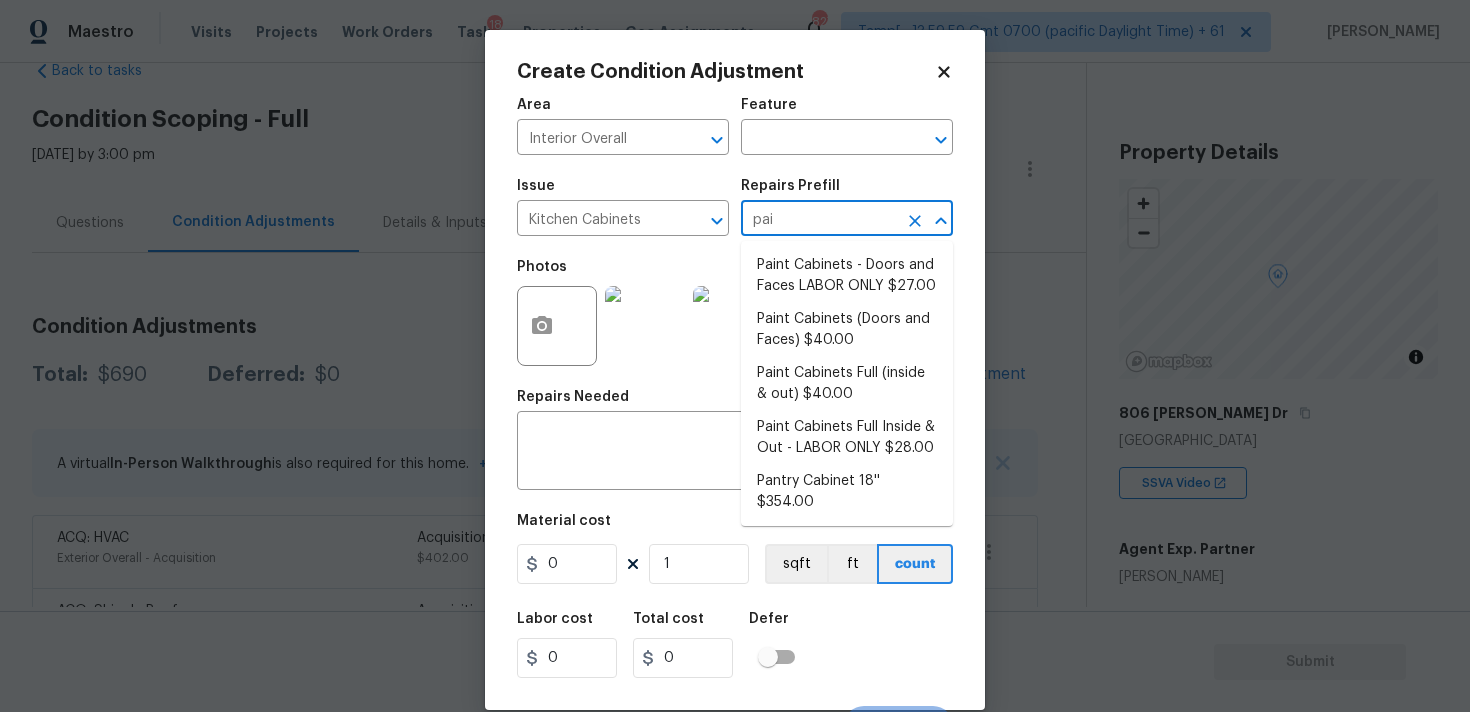 type on "pain" 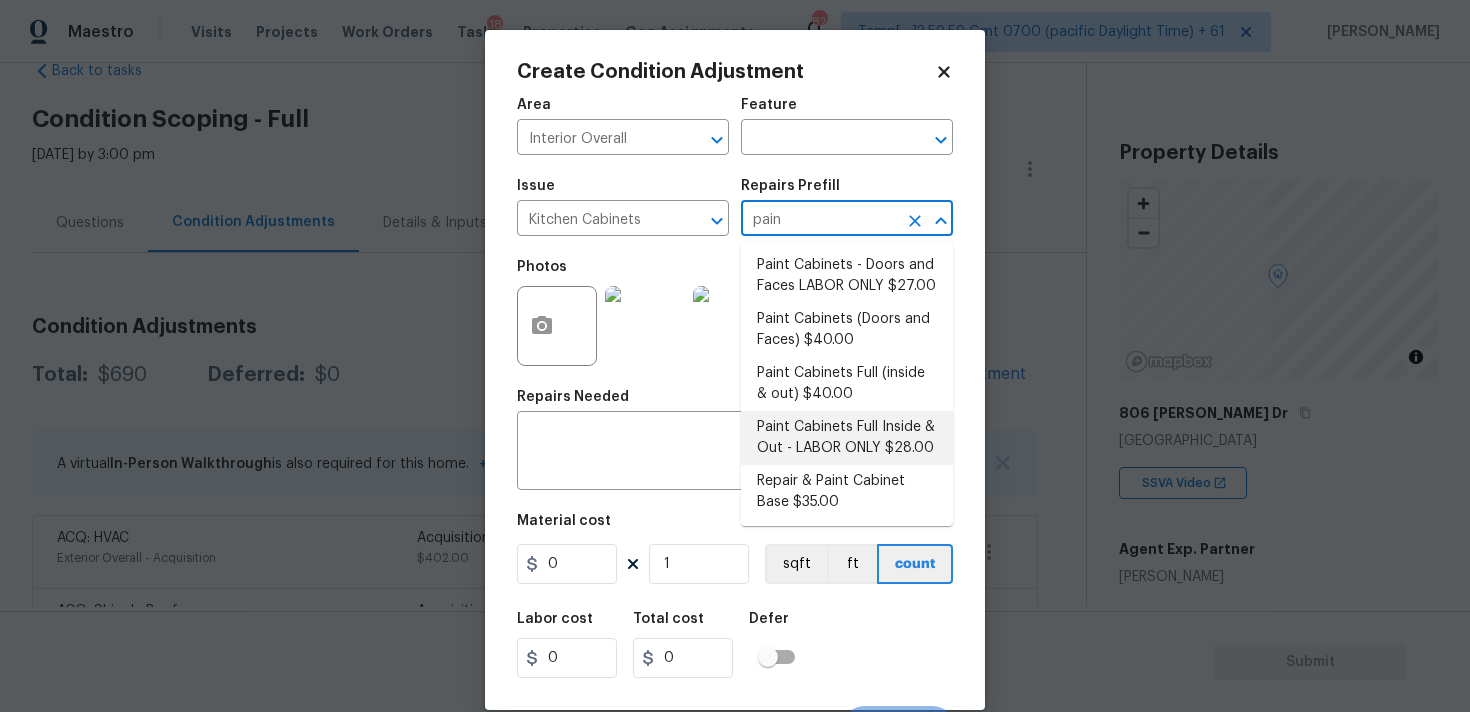 scroll, scrollTop: 1, scrollLeft: 0, axis: vertical 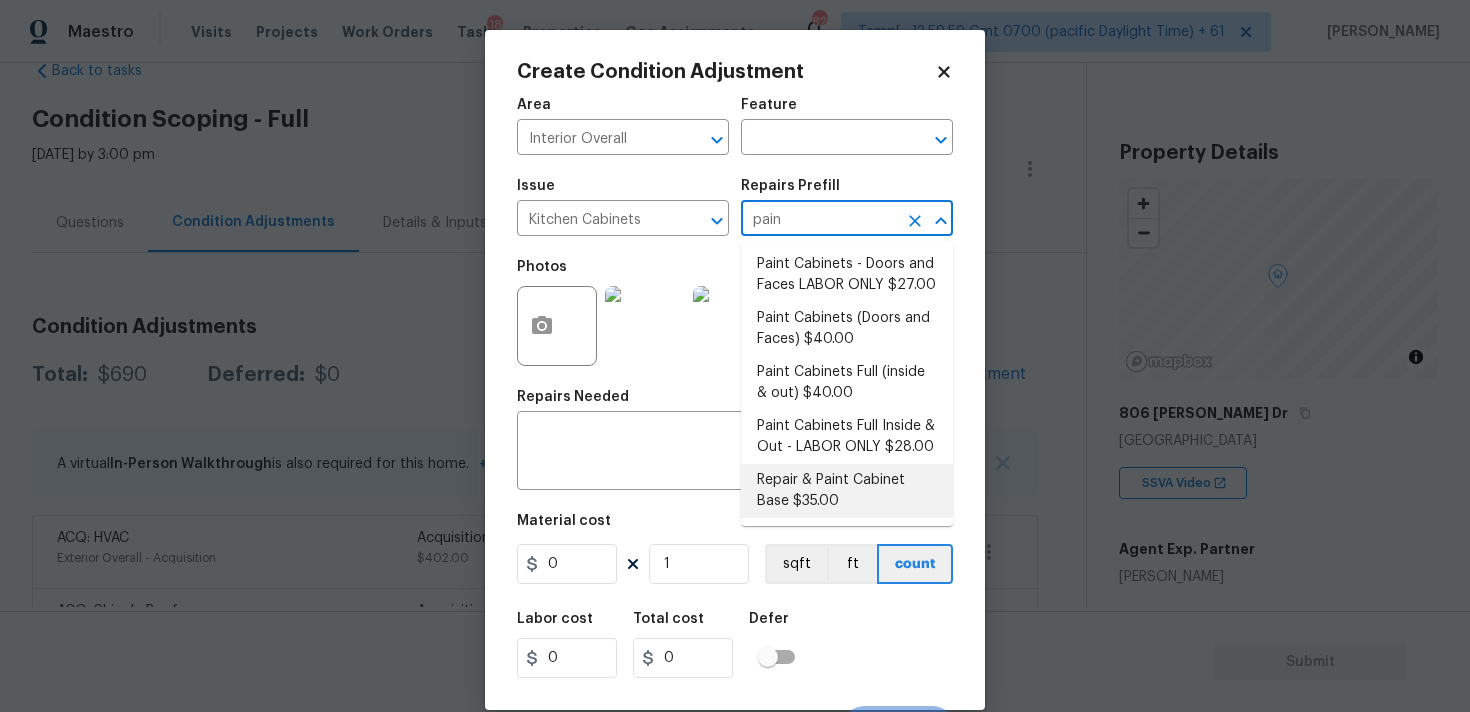 click on "Repair & Paint Cabinet Base $35.00" at bounding box center (847, 491) 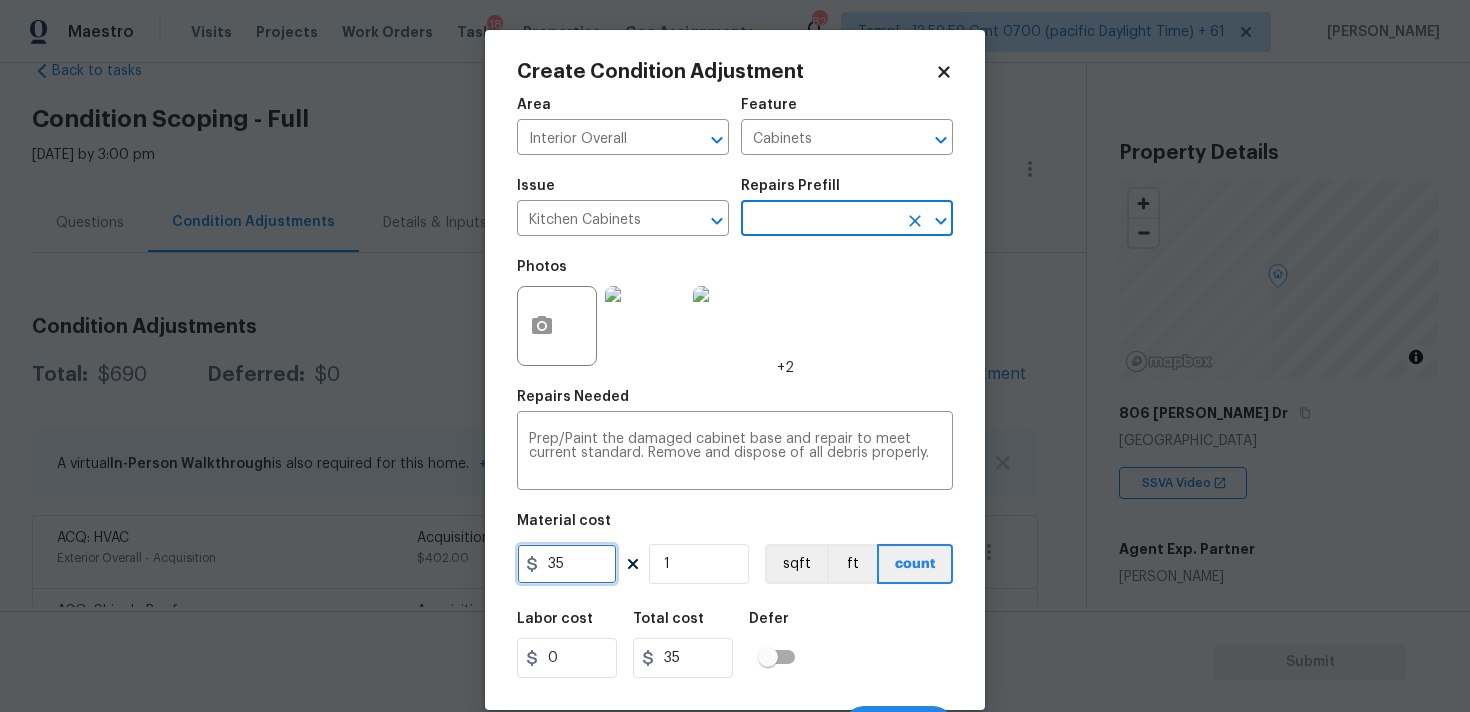 click on "35" at bounding box center [567, 564] 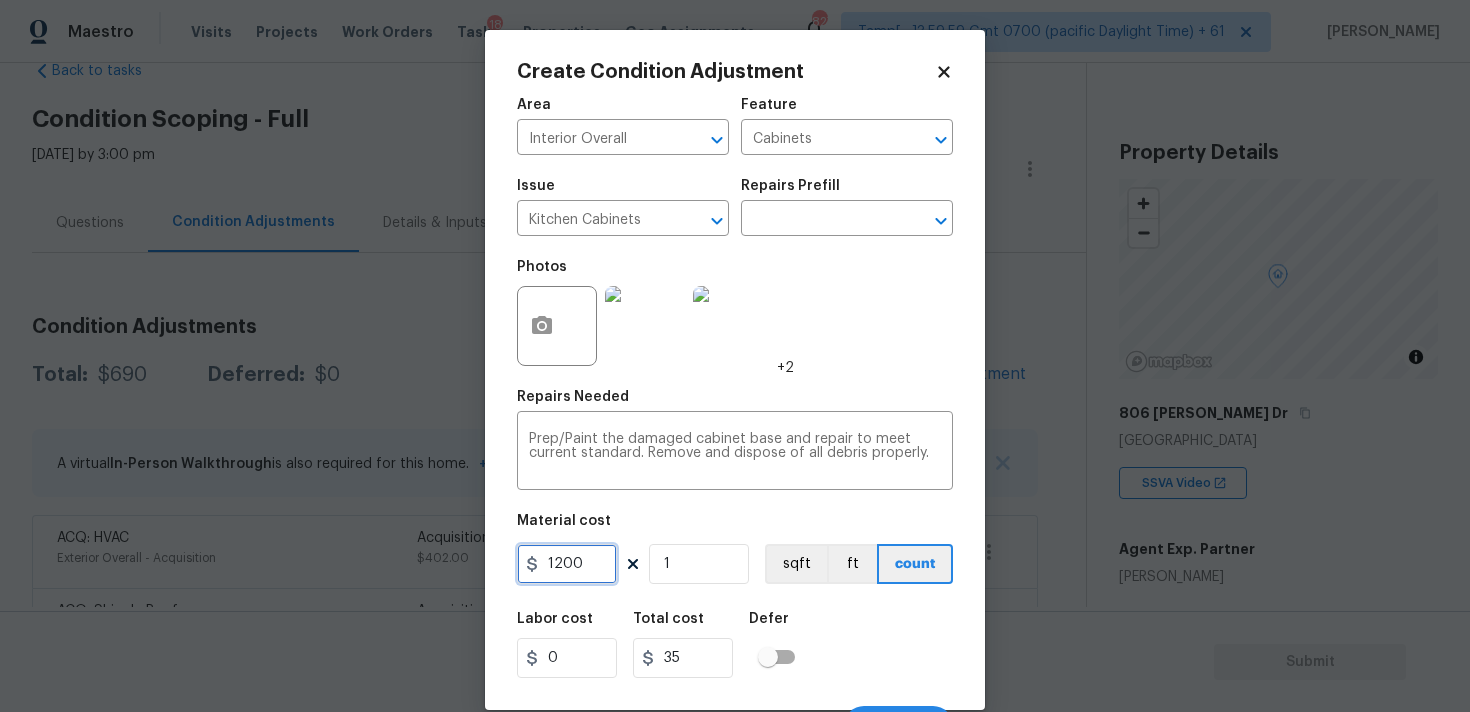 type on "1200" 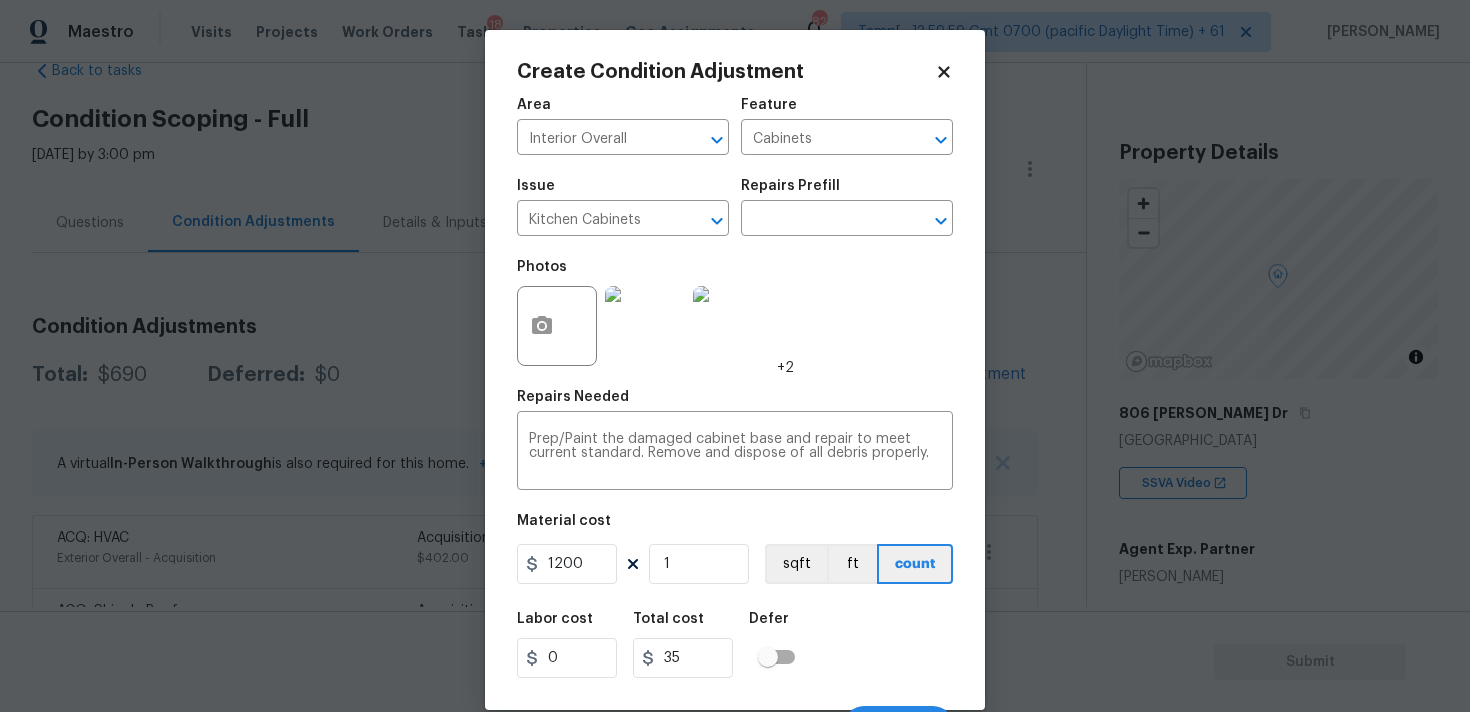 click on "Labor cost 0 Total cost 35 Defer" at bounding box center [735, 645] 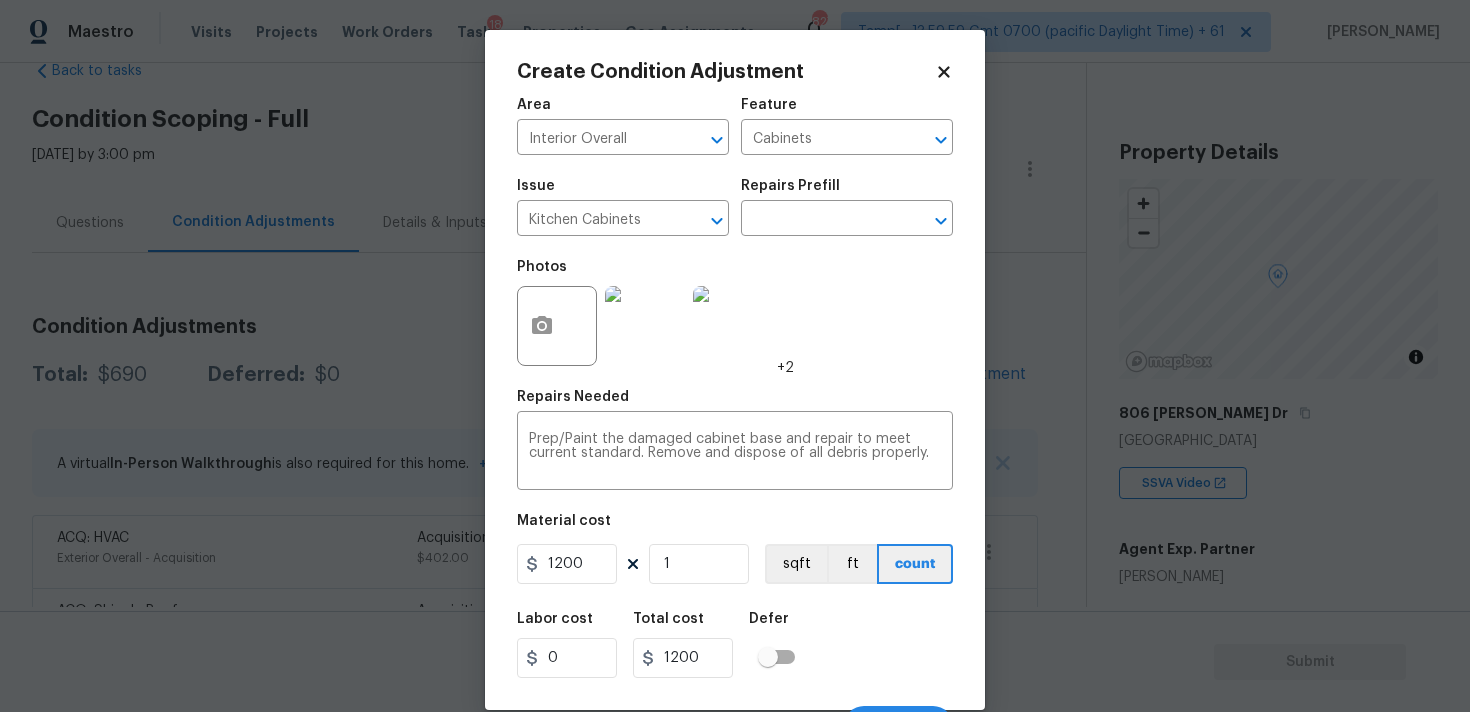 scroll, scrollTop: 35, scrollLeft: 0, axis: vertical 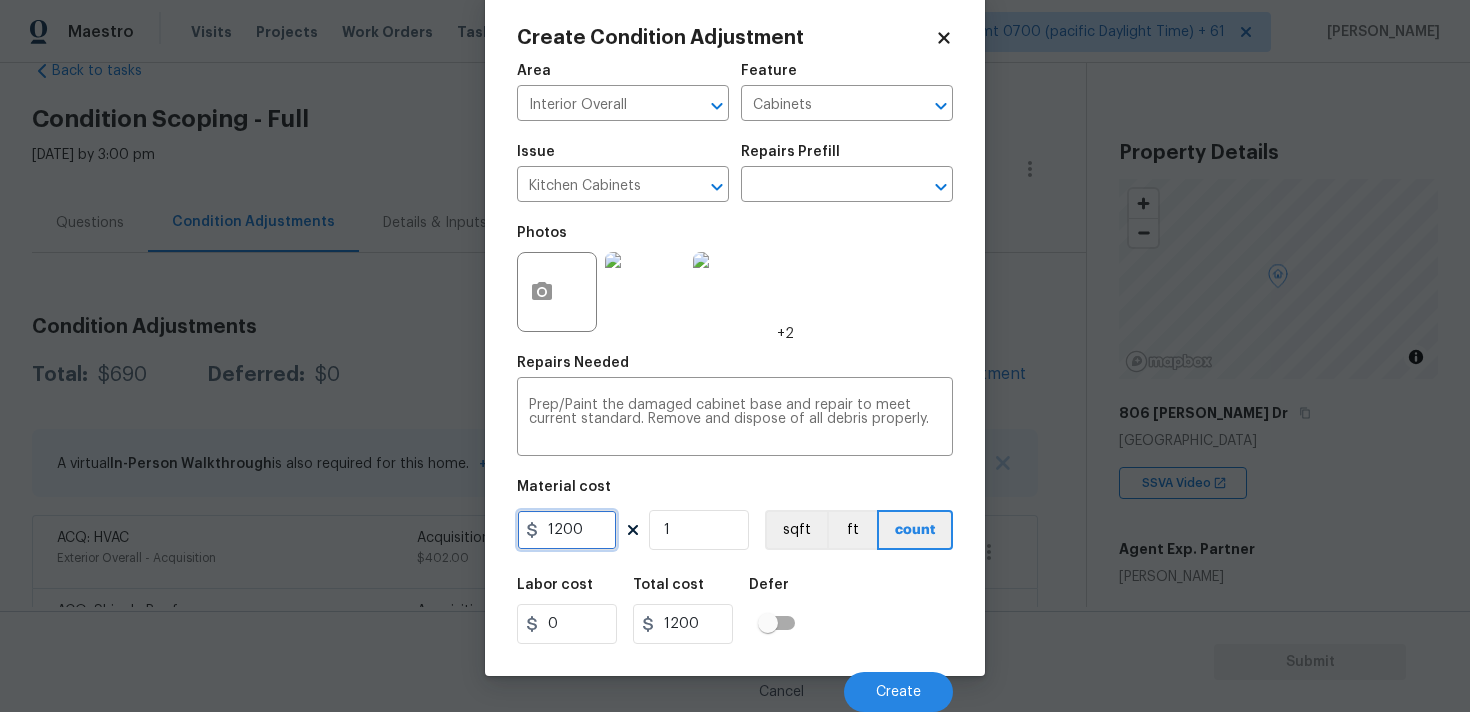 click on "1200" at bounding box center (567, 530) 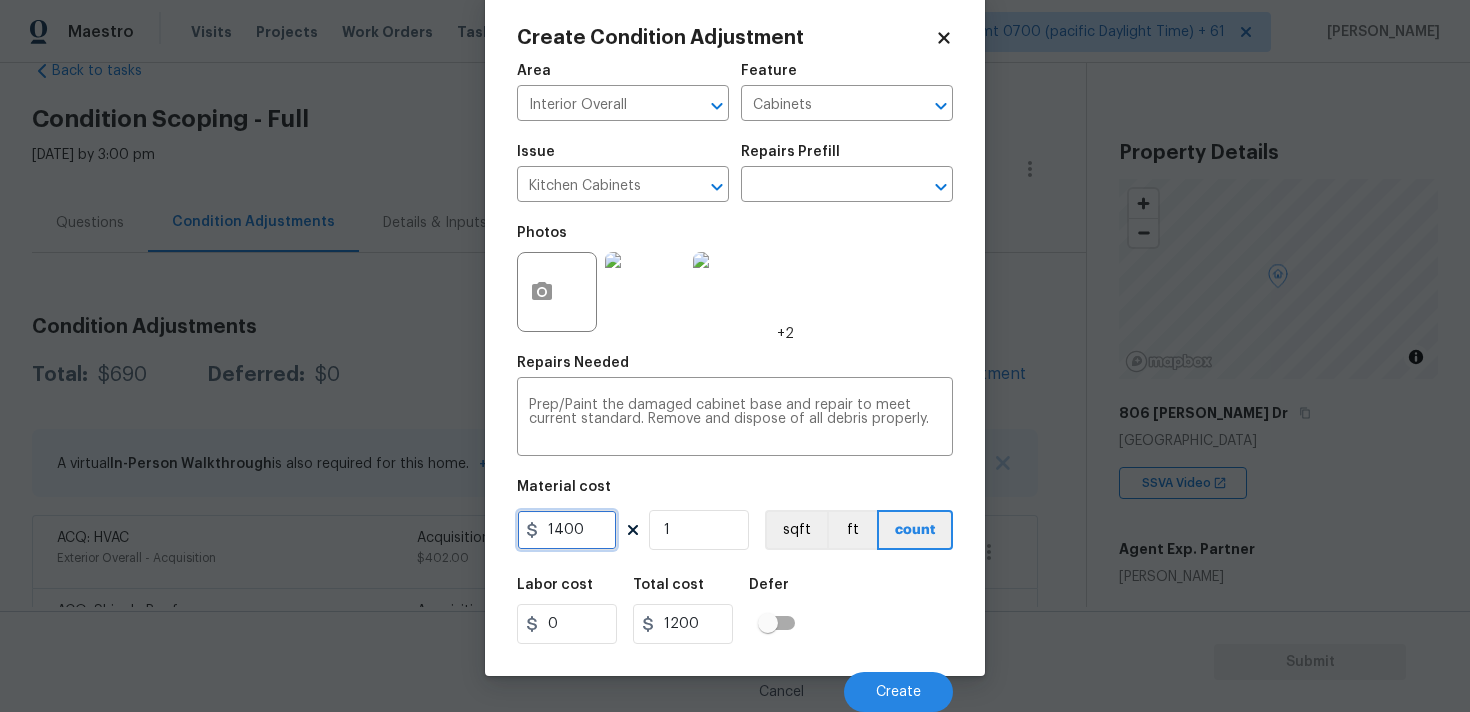 type on "1400" 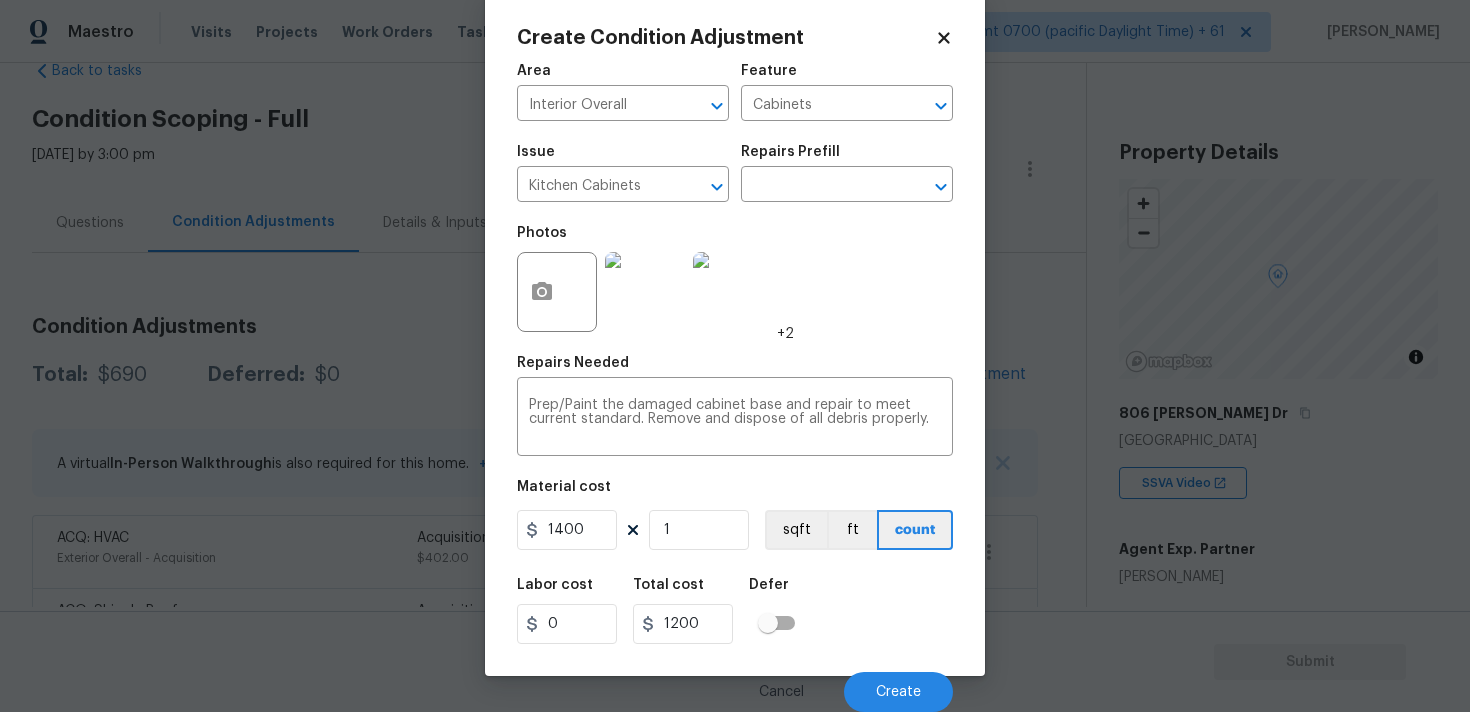 type on "1400" 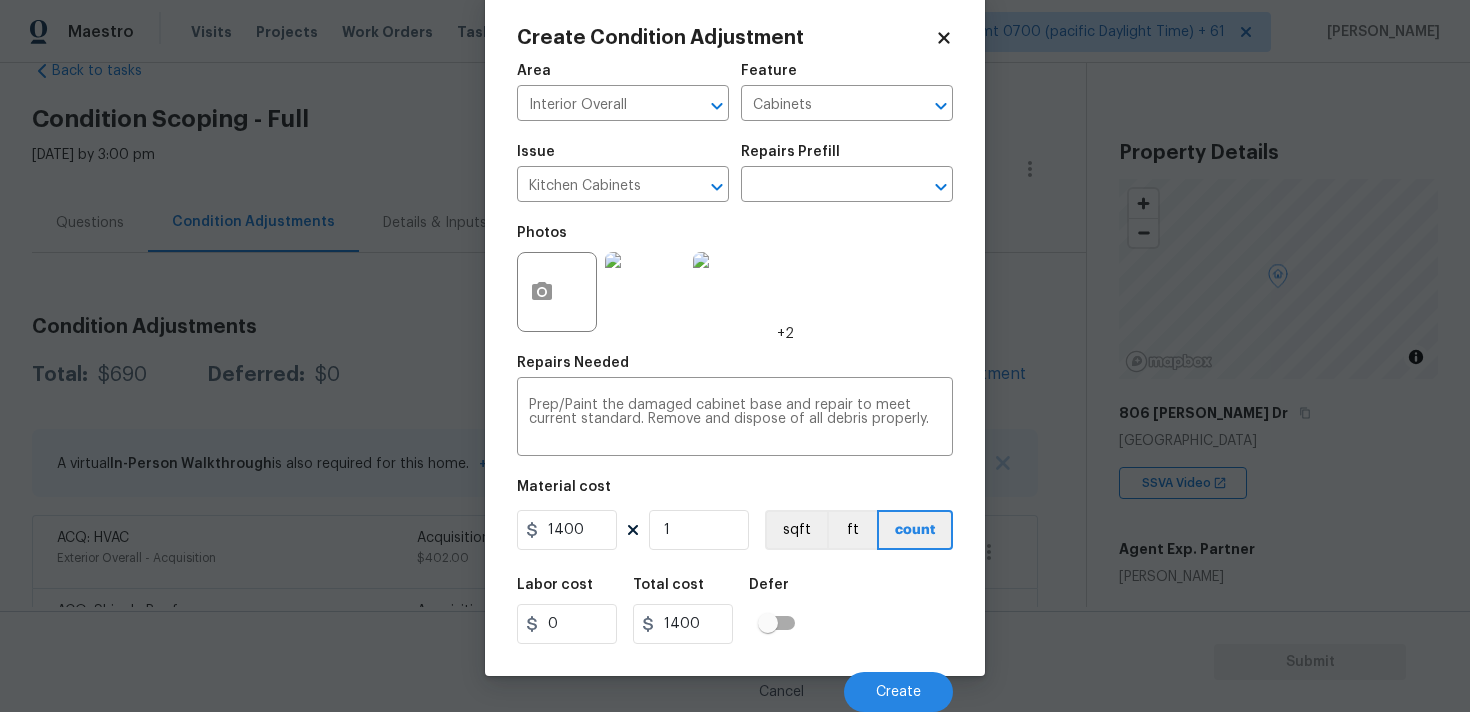 click on "Labor cost 0 Total cost 1400 Defer" at bounding box center (735, 611) 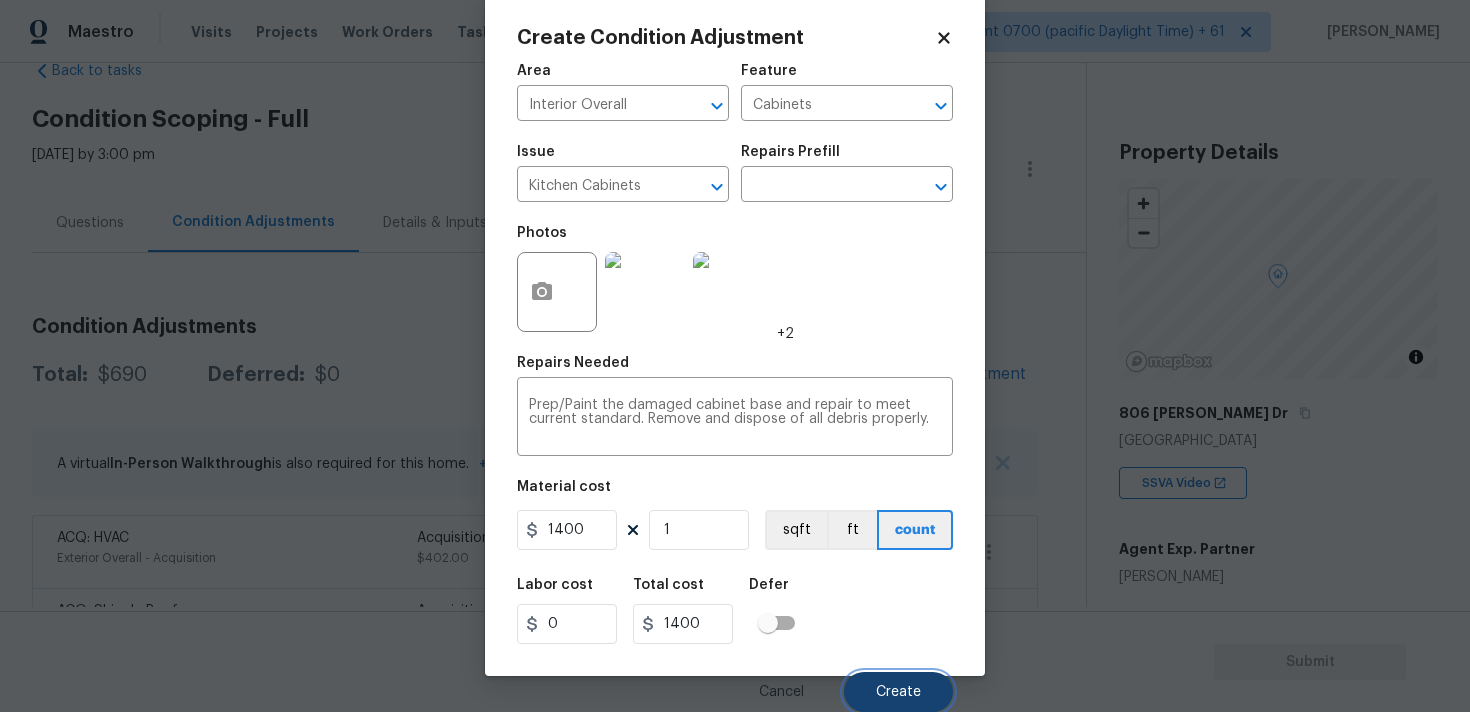 click on "Create" at bounding box center (898, 692) 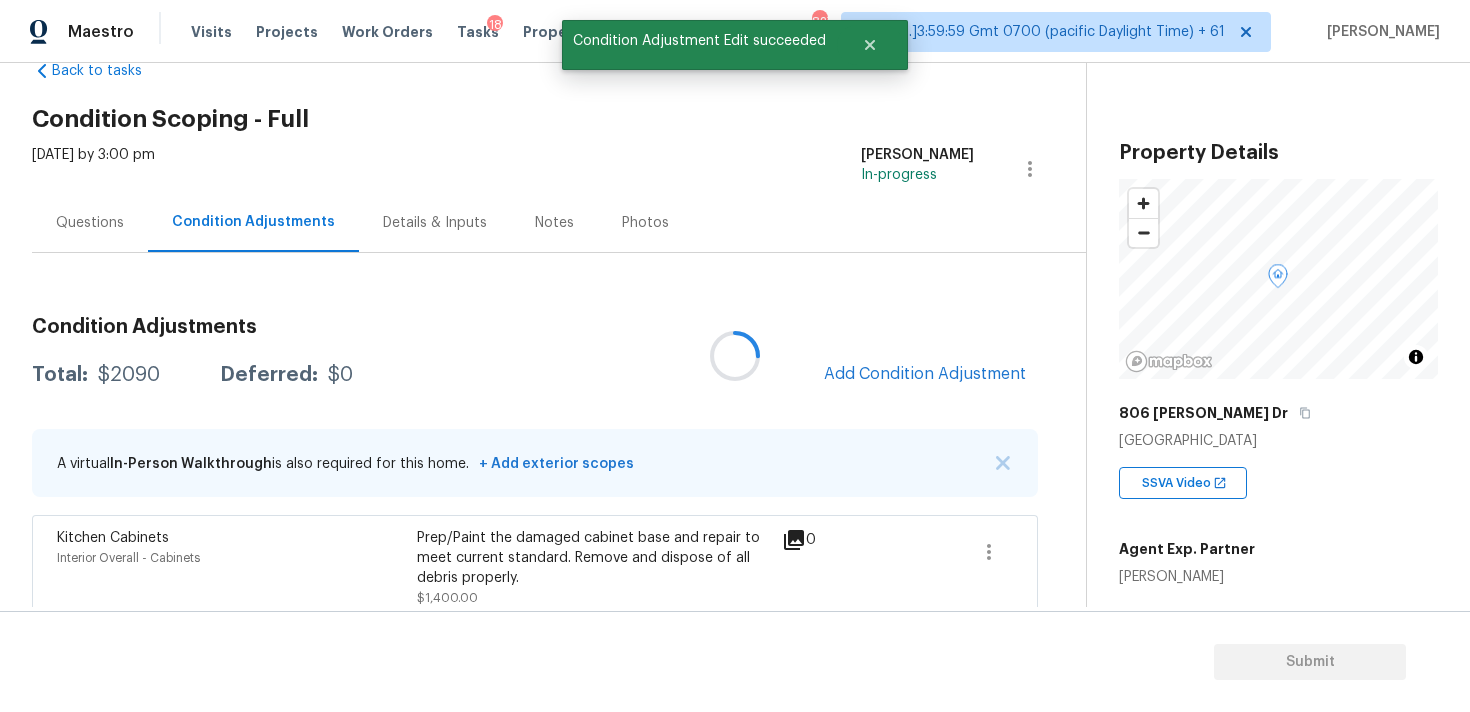 scroll, scrollTop: 0, scrollLeft: 0, axis: both 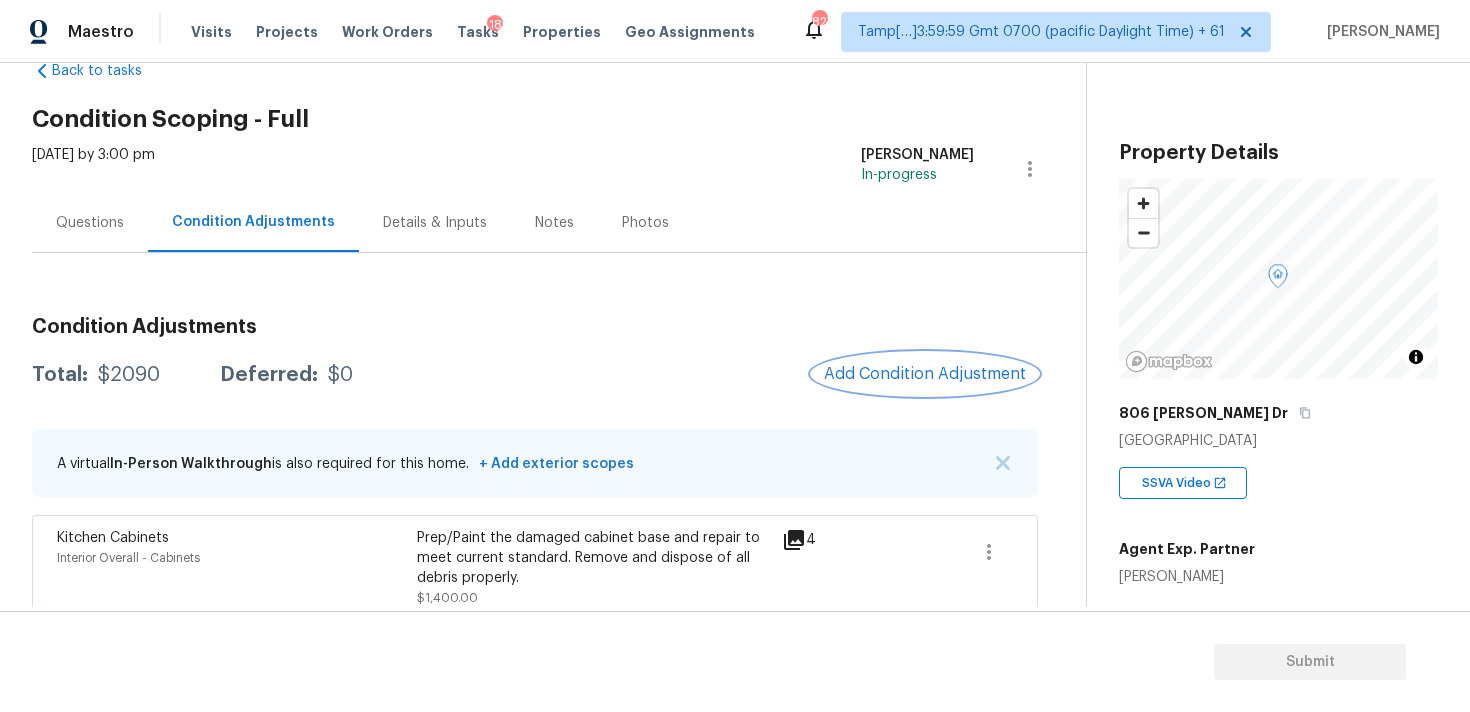 click on "Add Condition Adjustment" at bounding box center (925, 374) 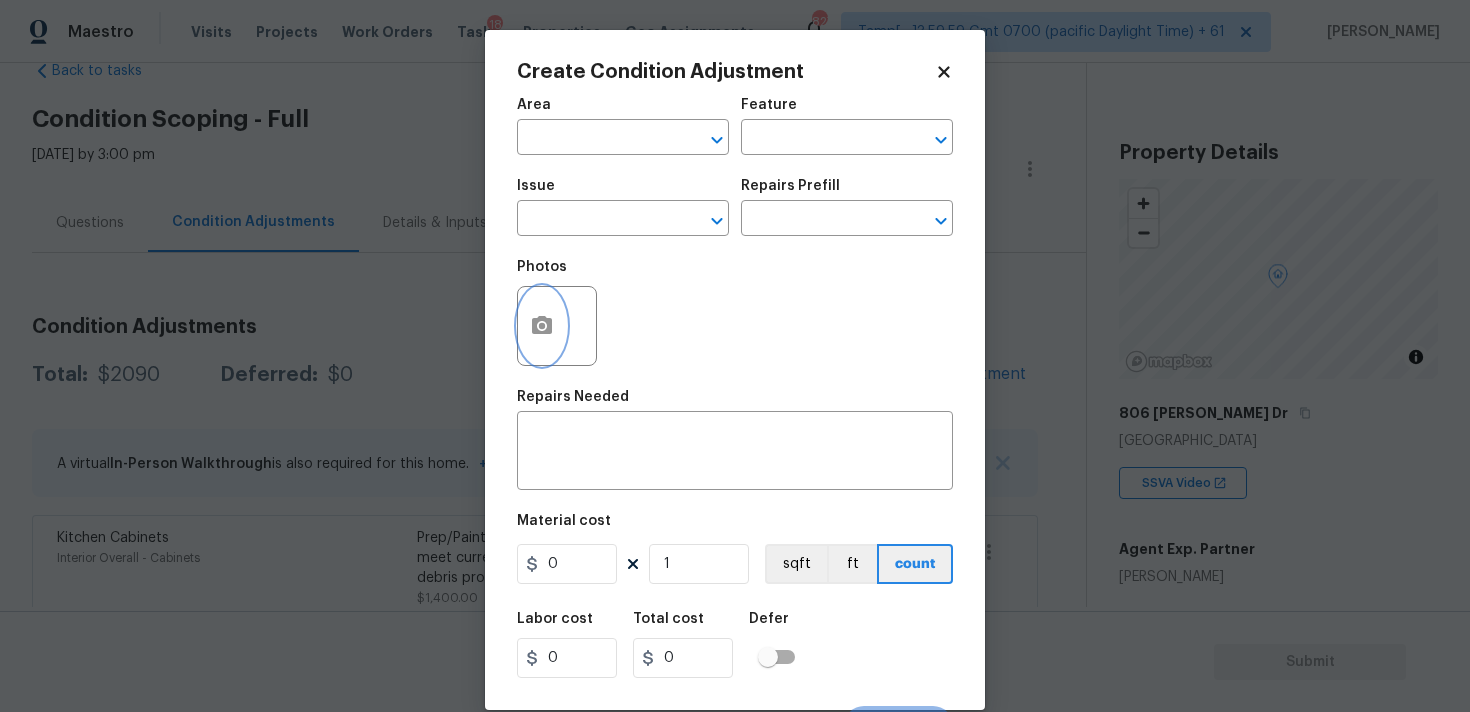 click at bounding box center [542, 326] 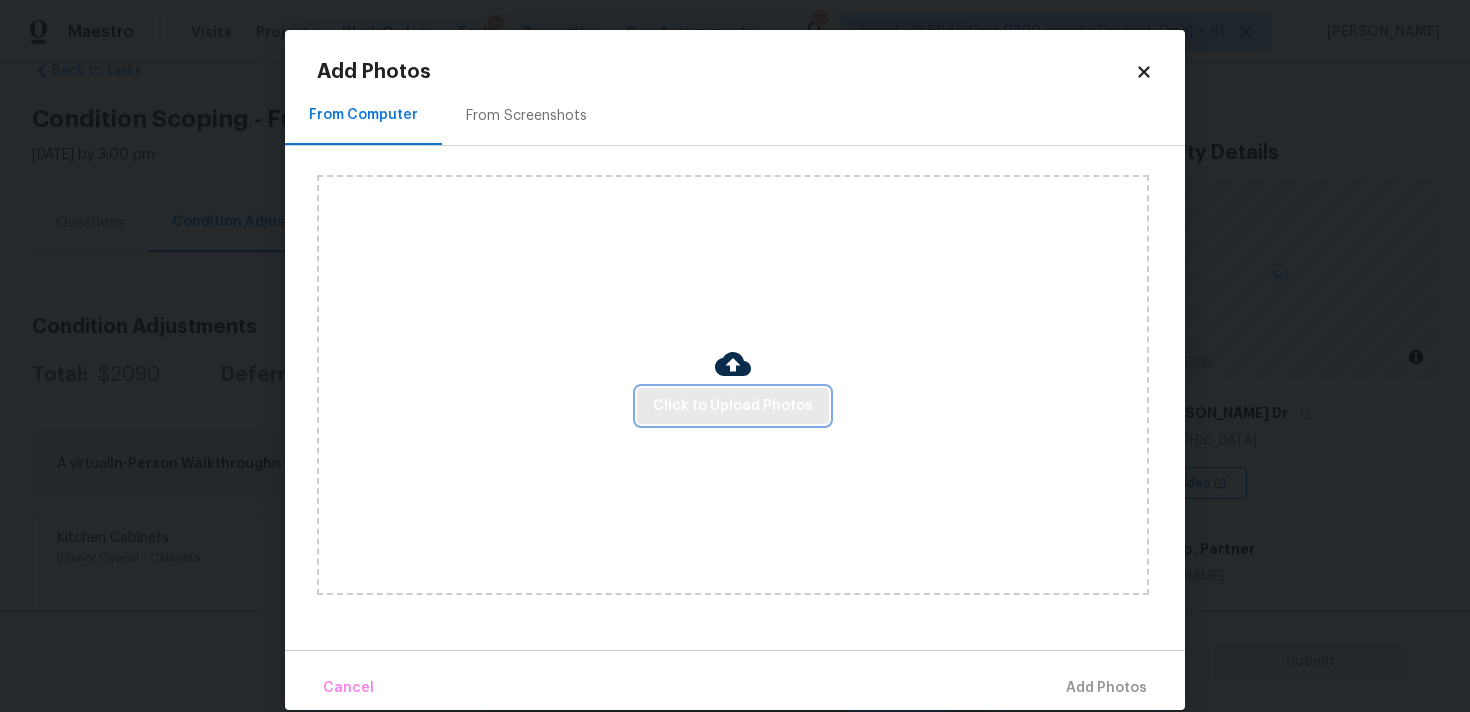 click on "Click to Upload Photos" at bounding box center (733, 406) 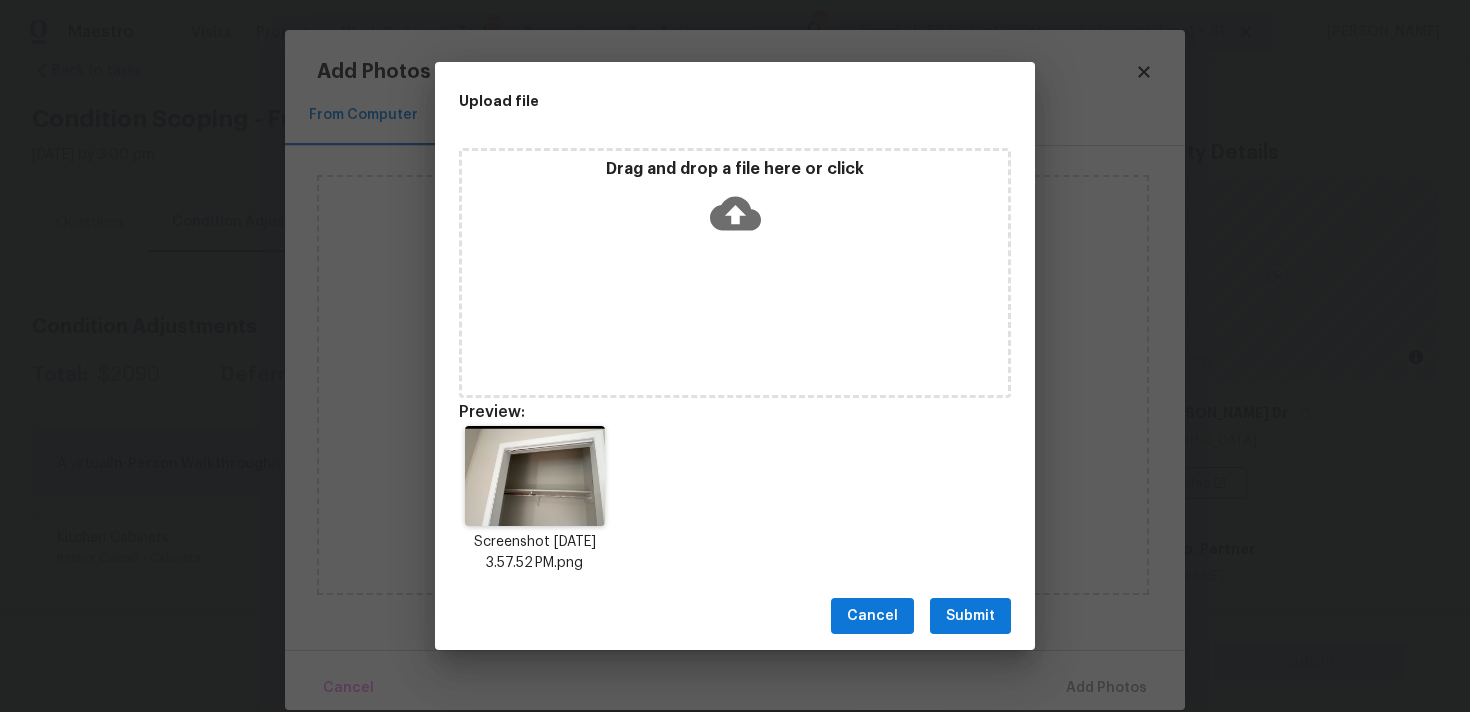 click on "Submit" at bounding box center (970, 616) 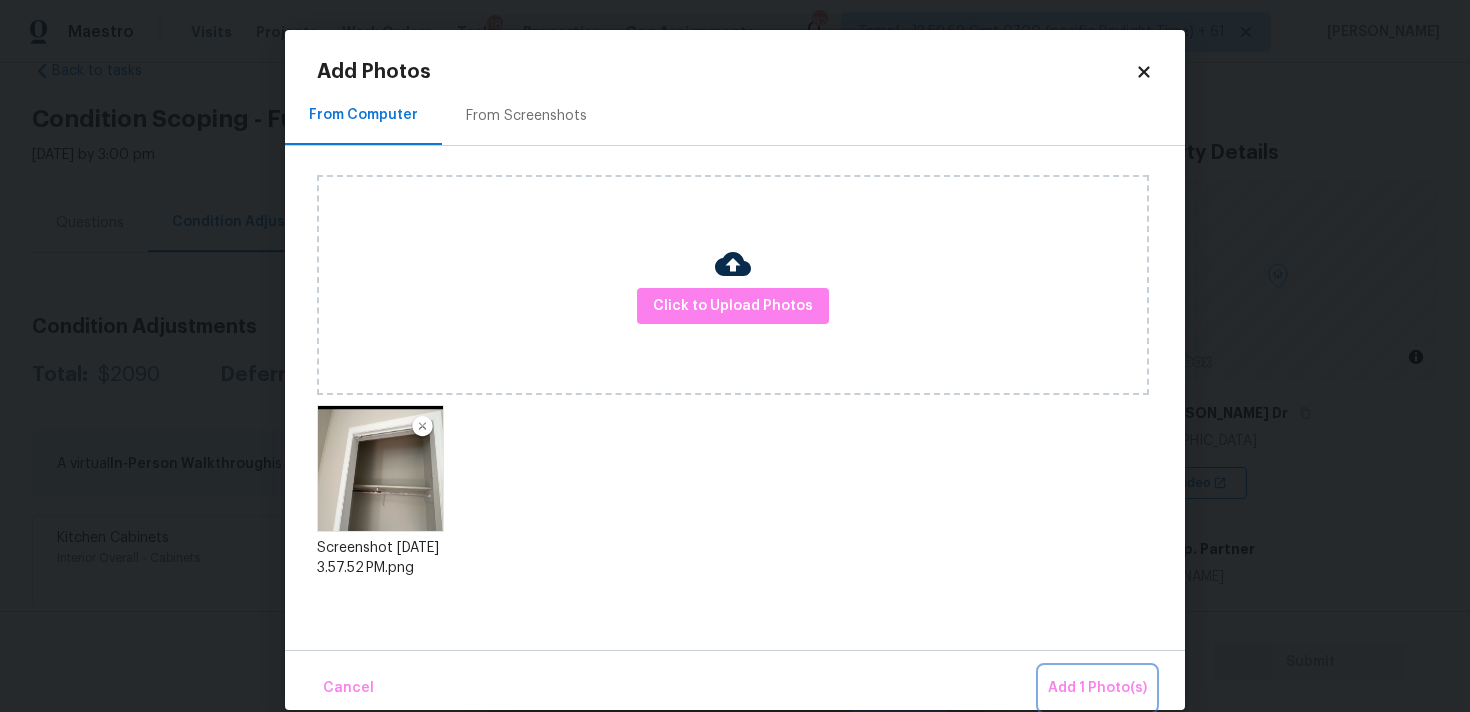 click on "Add 1 Photo(s)" at bounding box center (1097, 688) 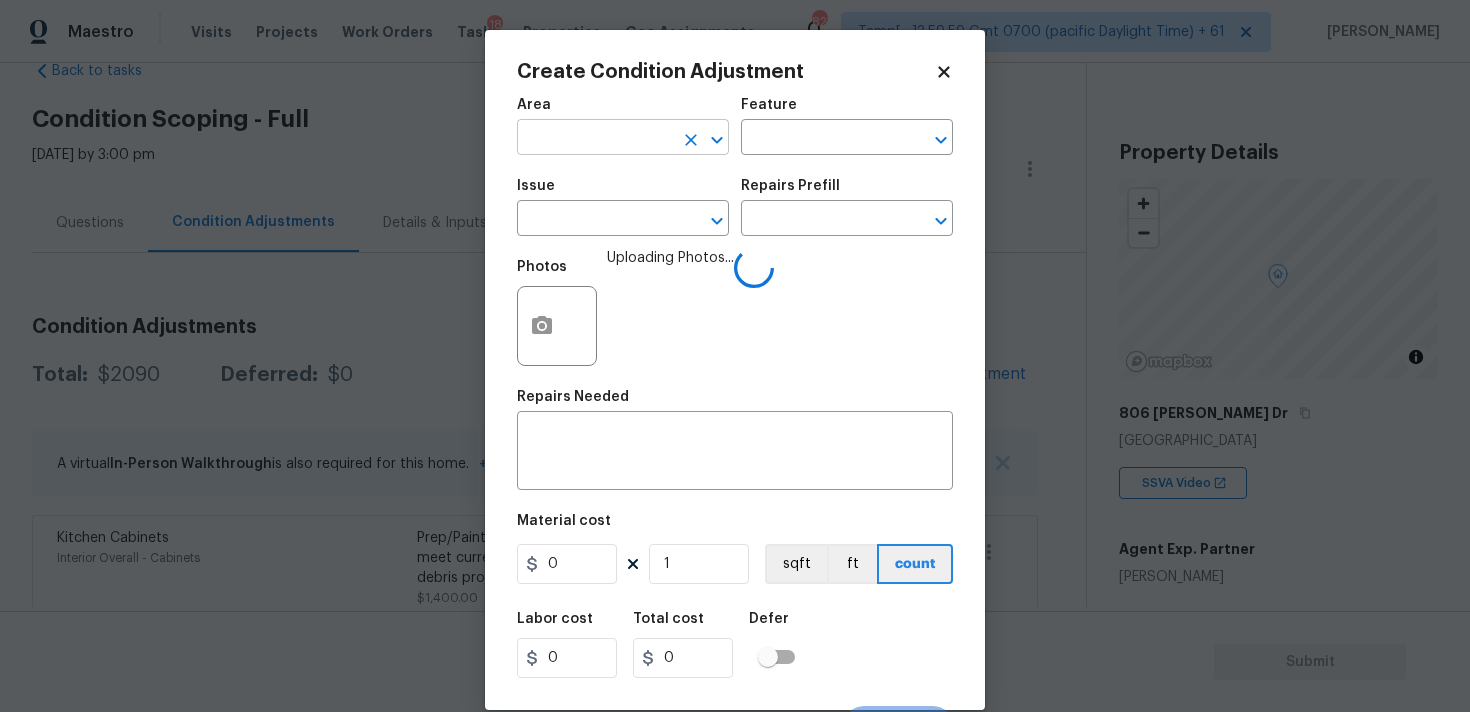 click at bounding box center [595, 139] 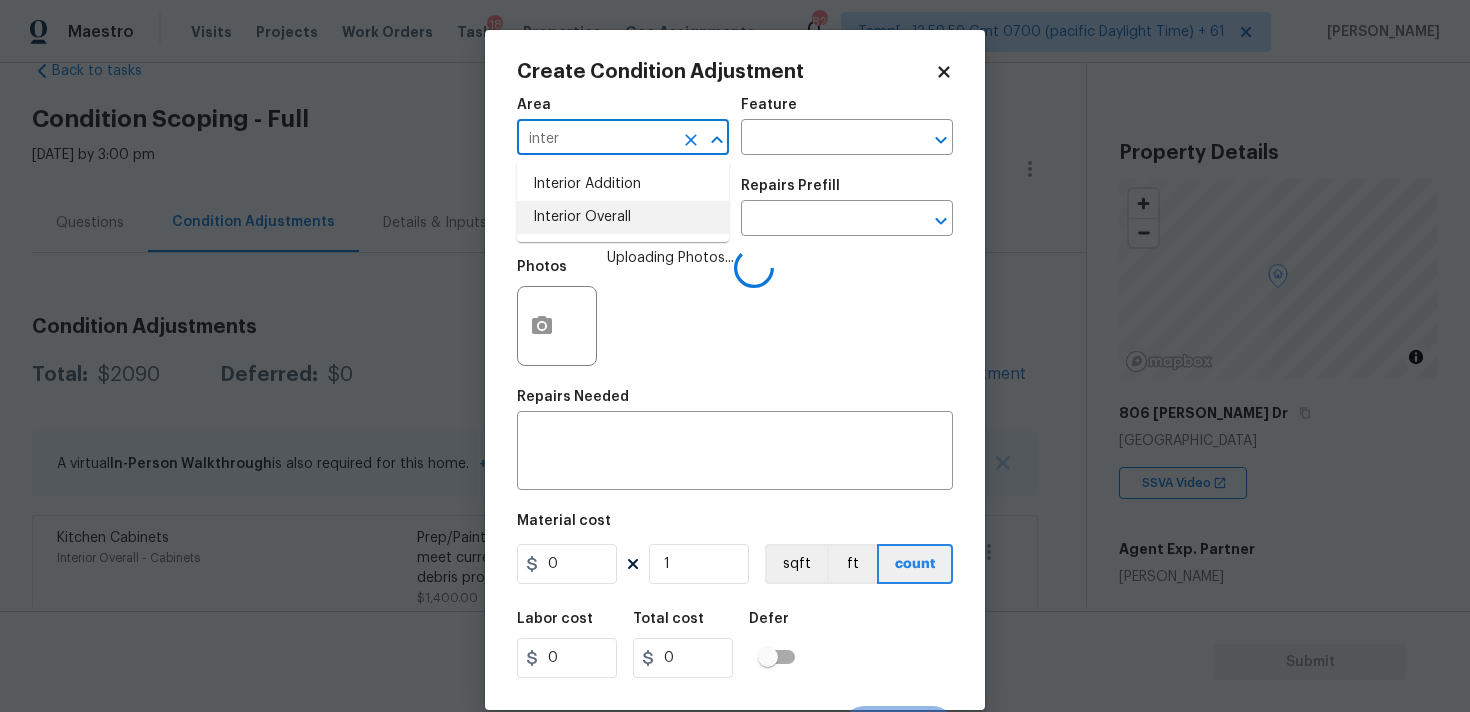 click on "Interior Overall" at bounding box center [623, 217] 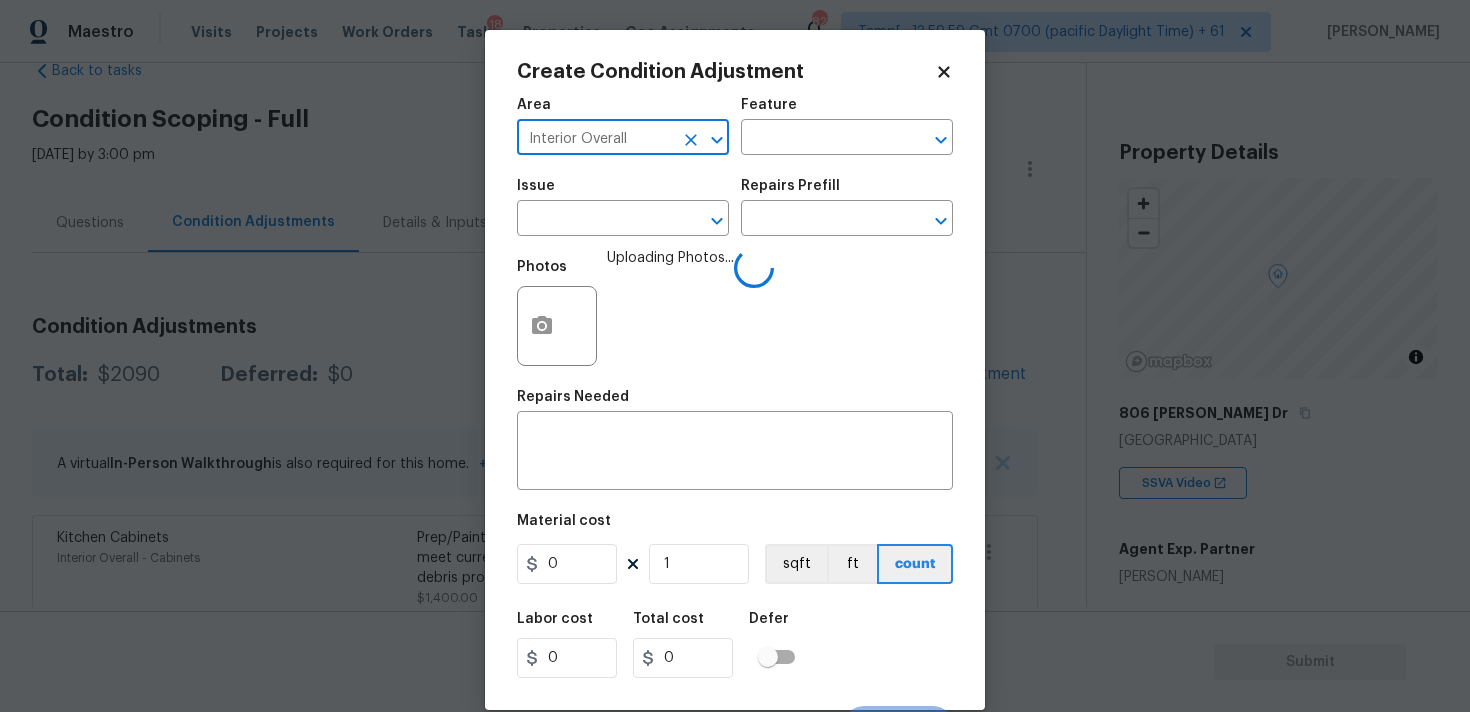 type on "Interior Overall" 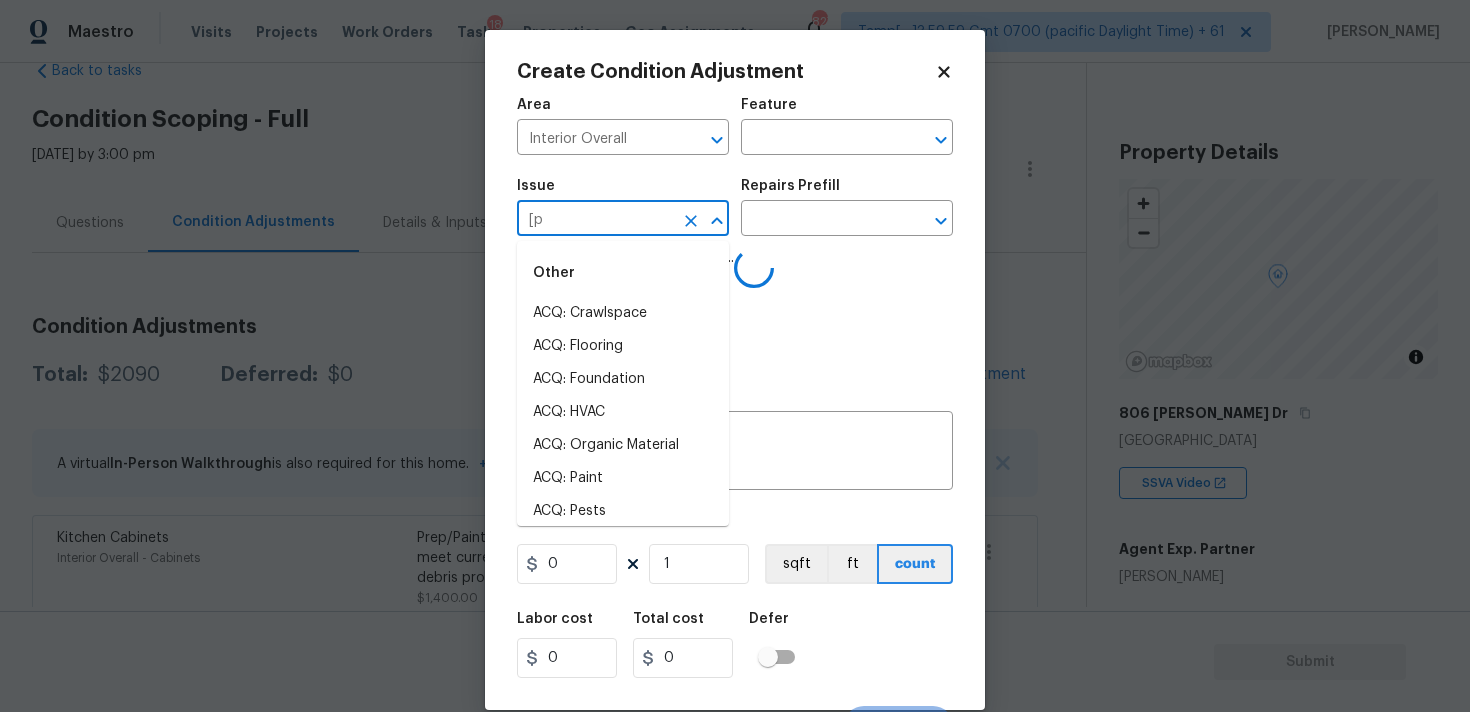 type on "[pa" 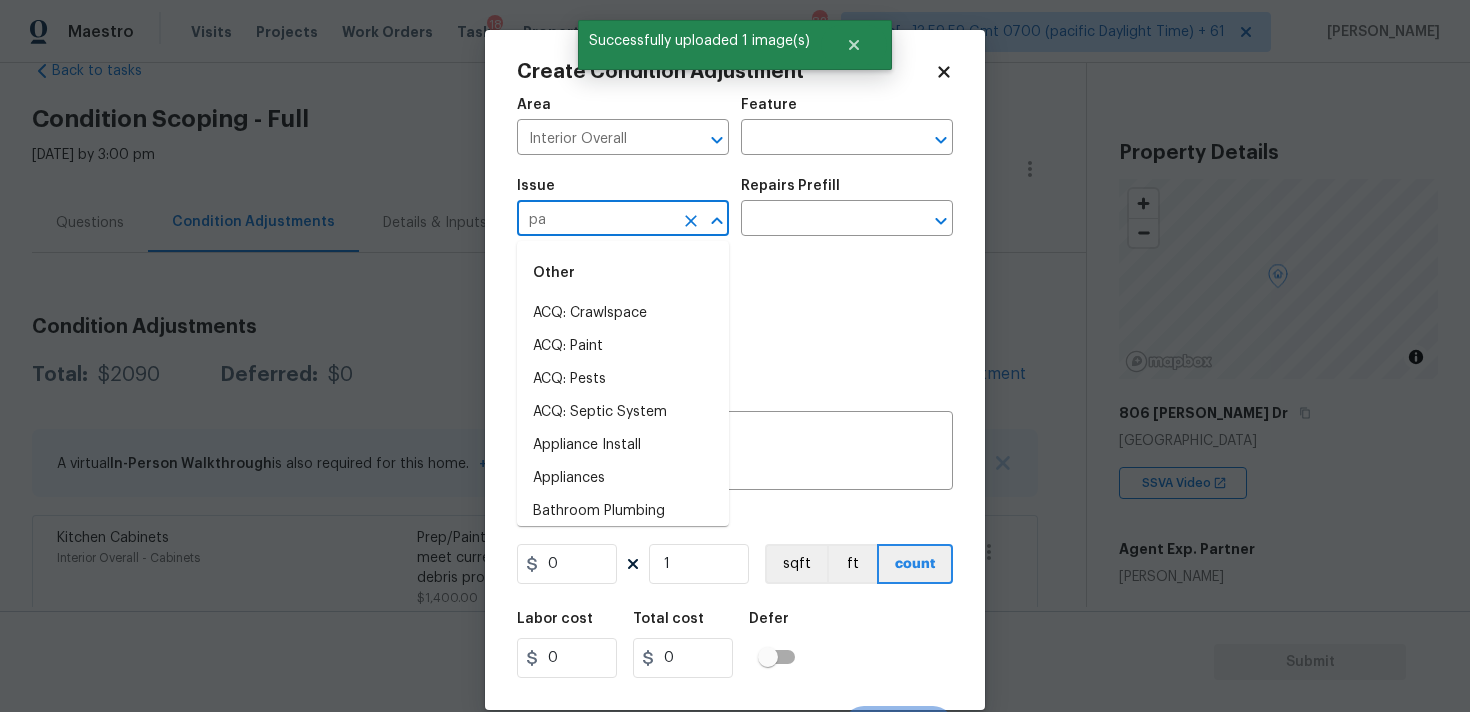 type on "pai" 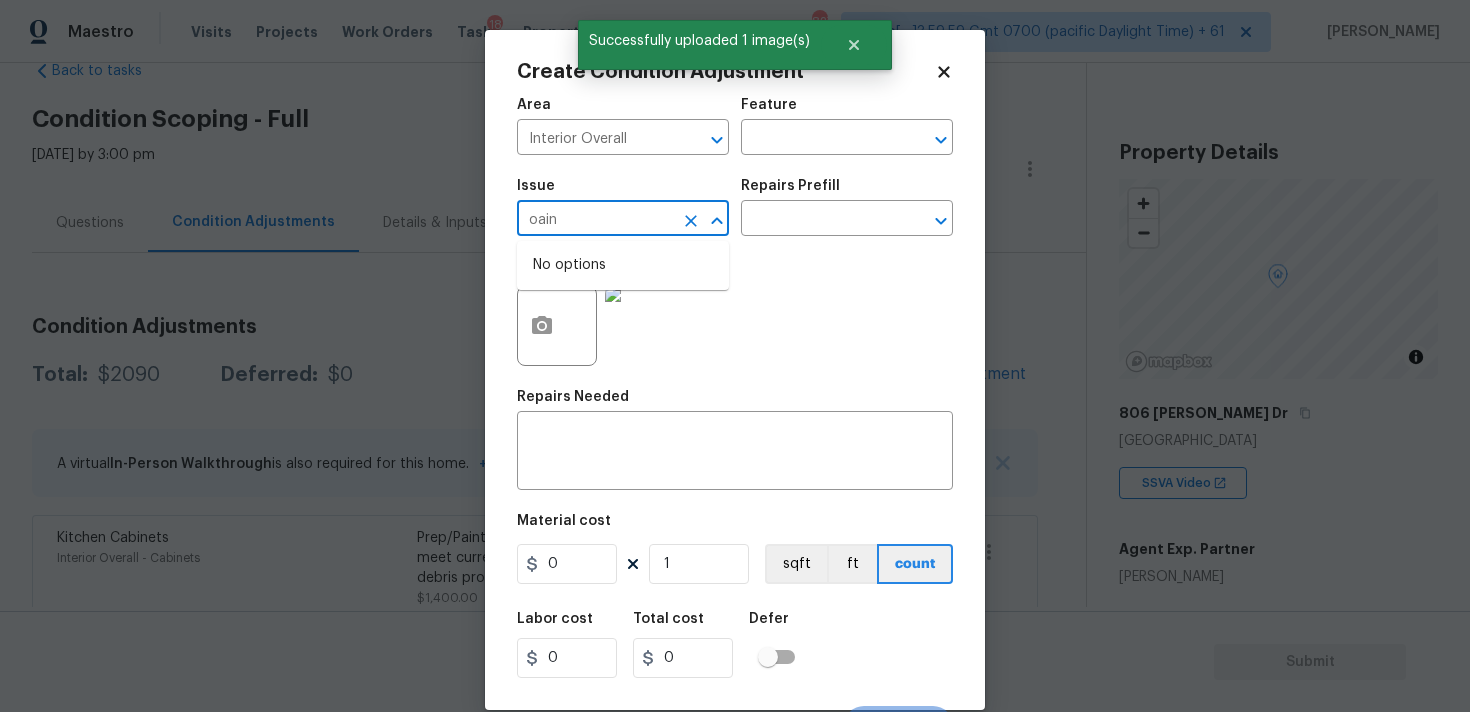 type on "oaint" 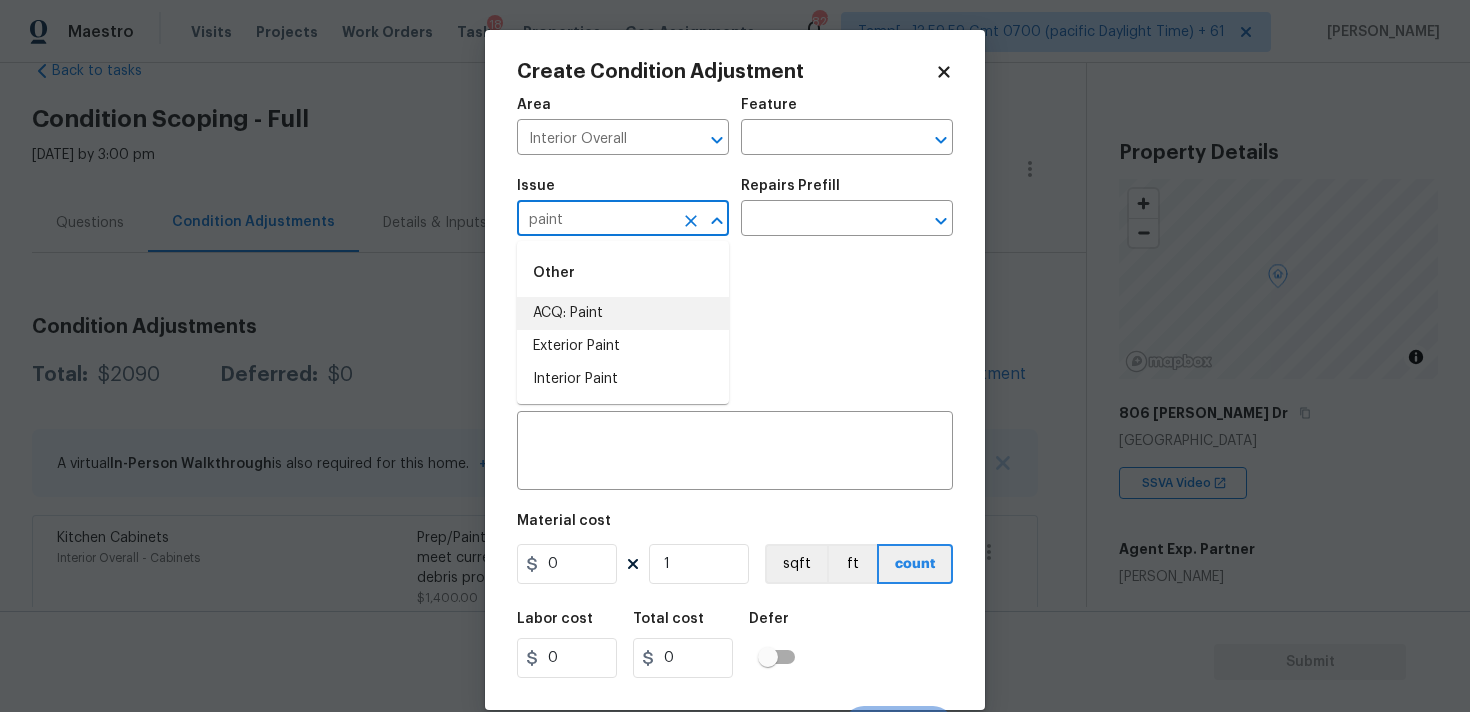 click on "ACQ: Paint" at bounding box center (623, 313) 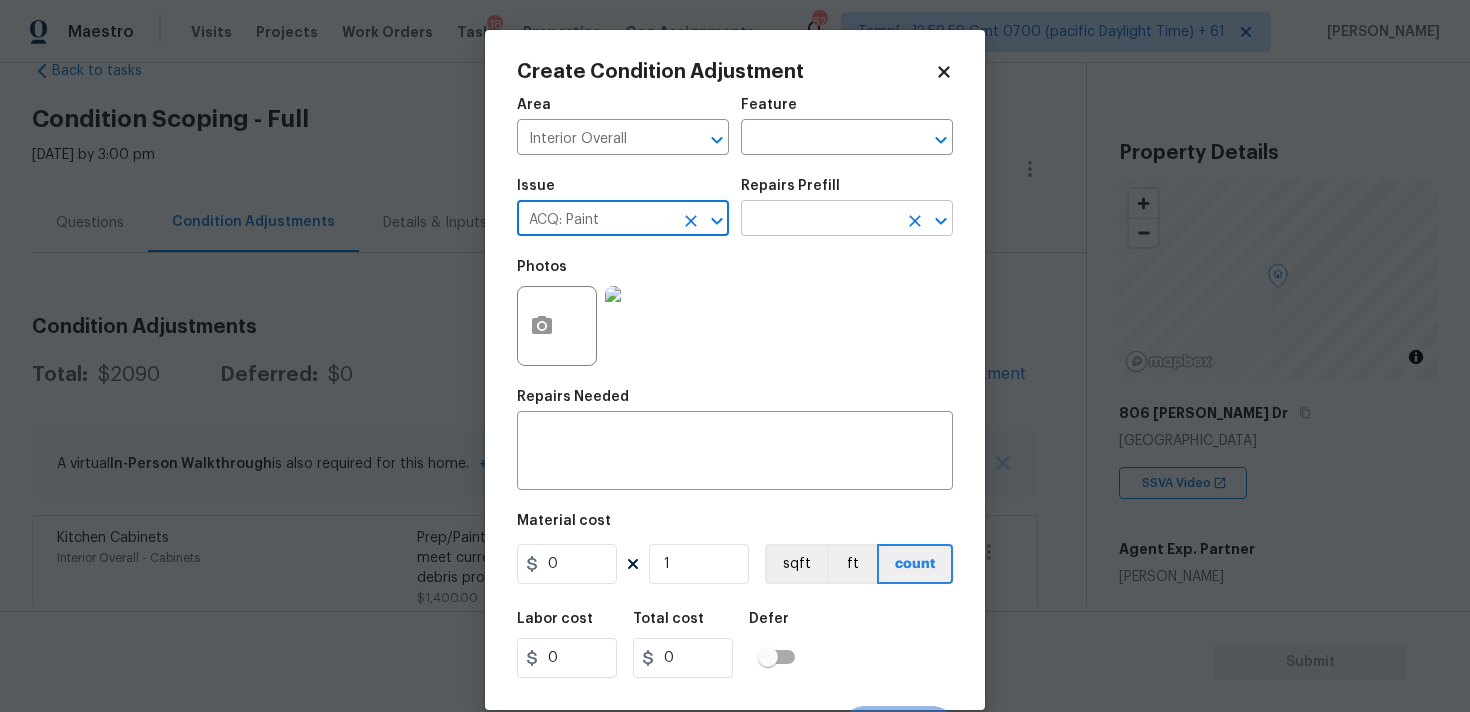 type on "ACQ: Paint" 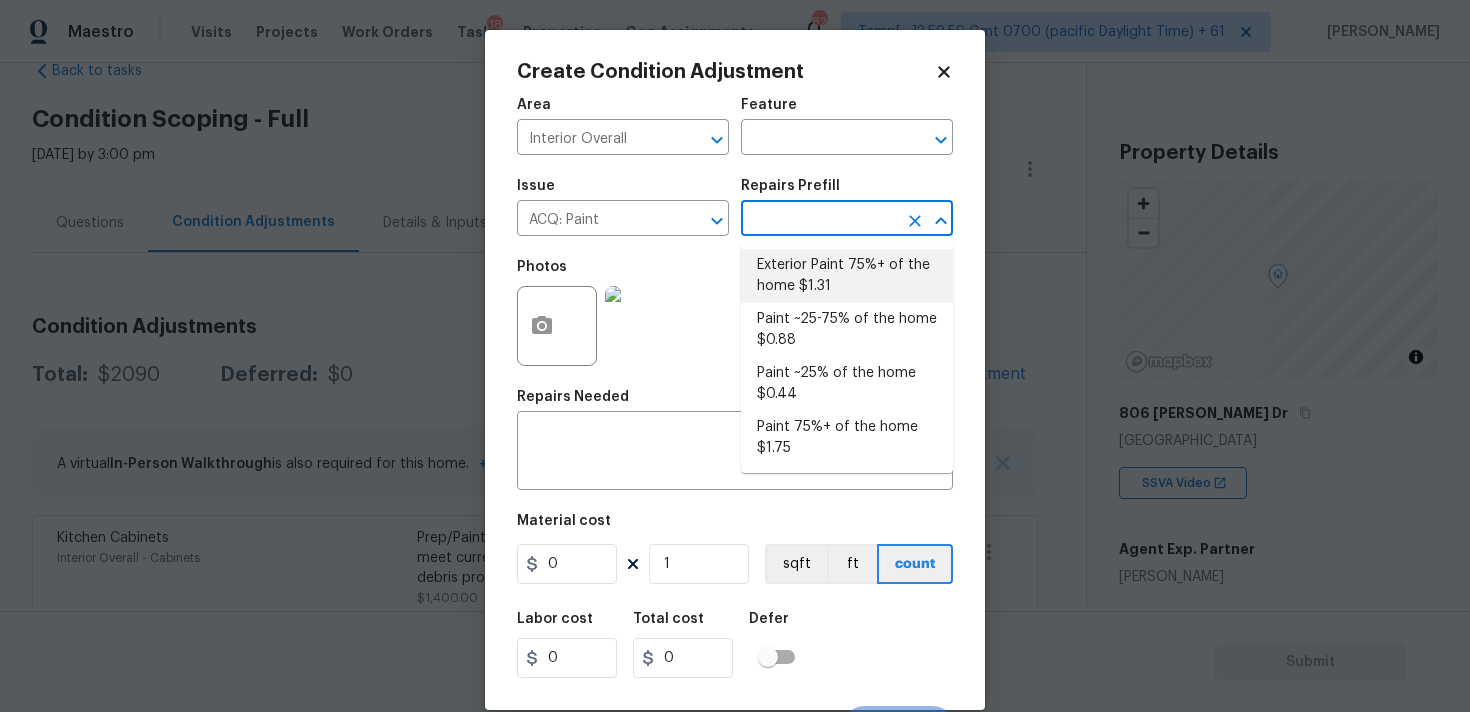 click on "Issue" at bounding box center (623, 192) 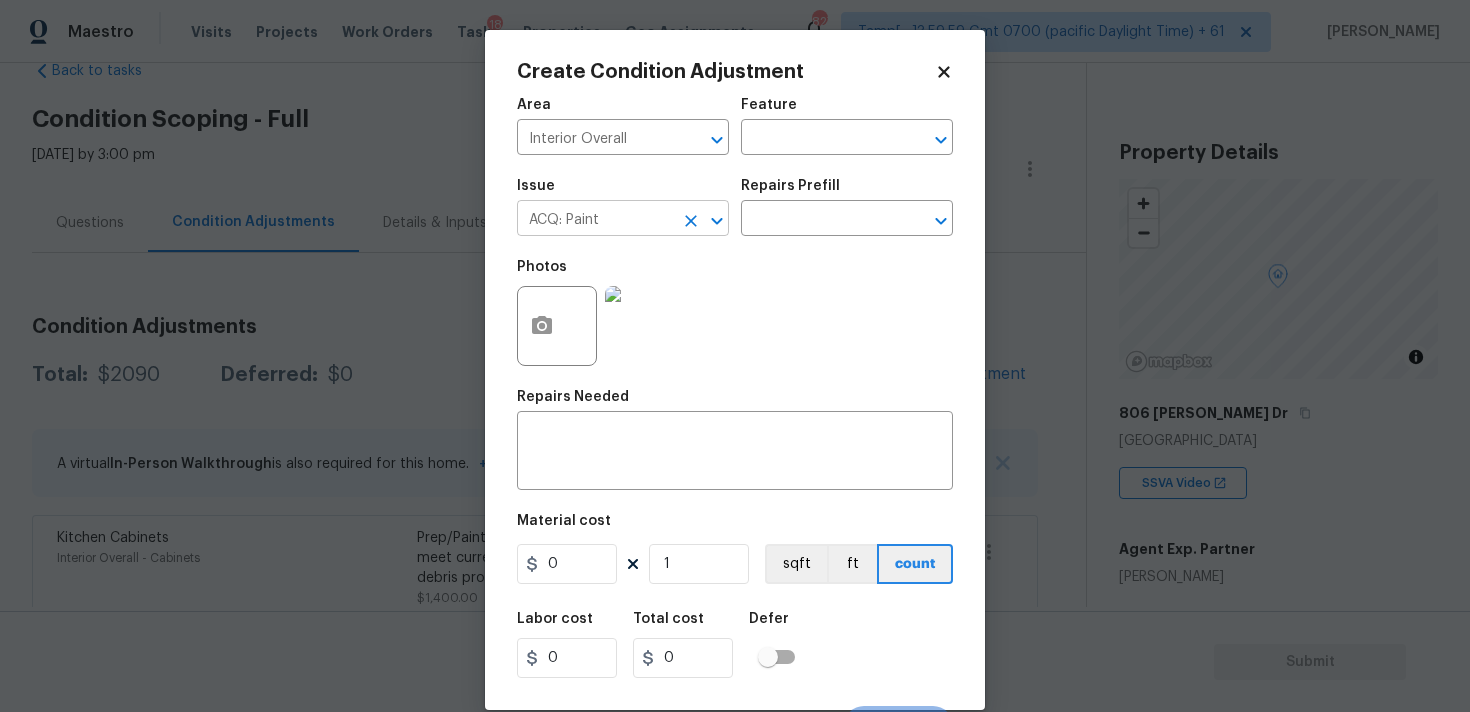 click at bounding box center [703, 221] 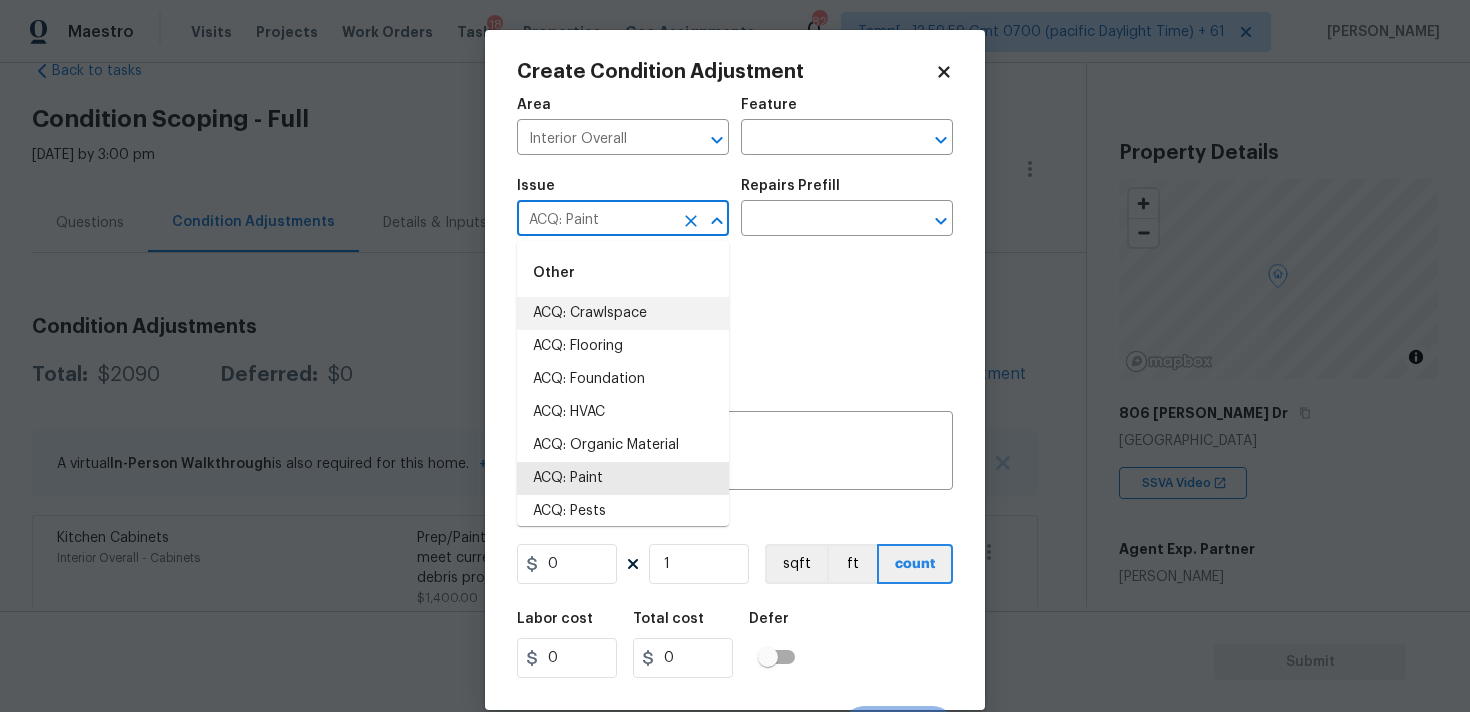 click 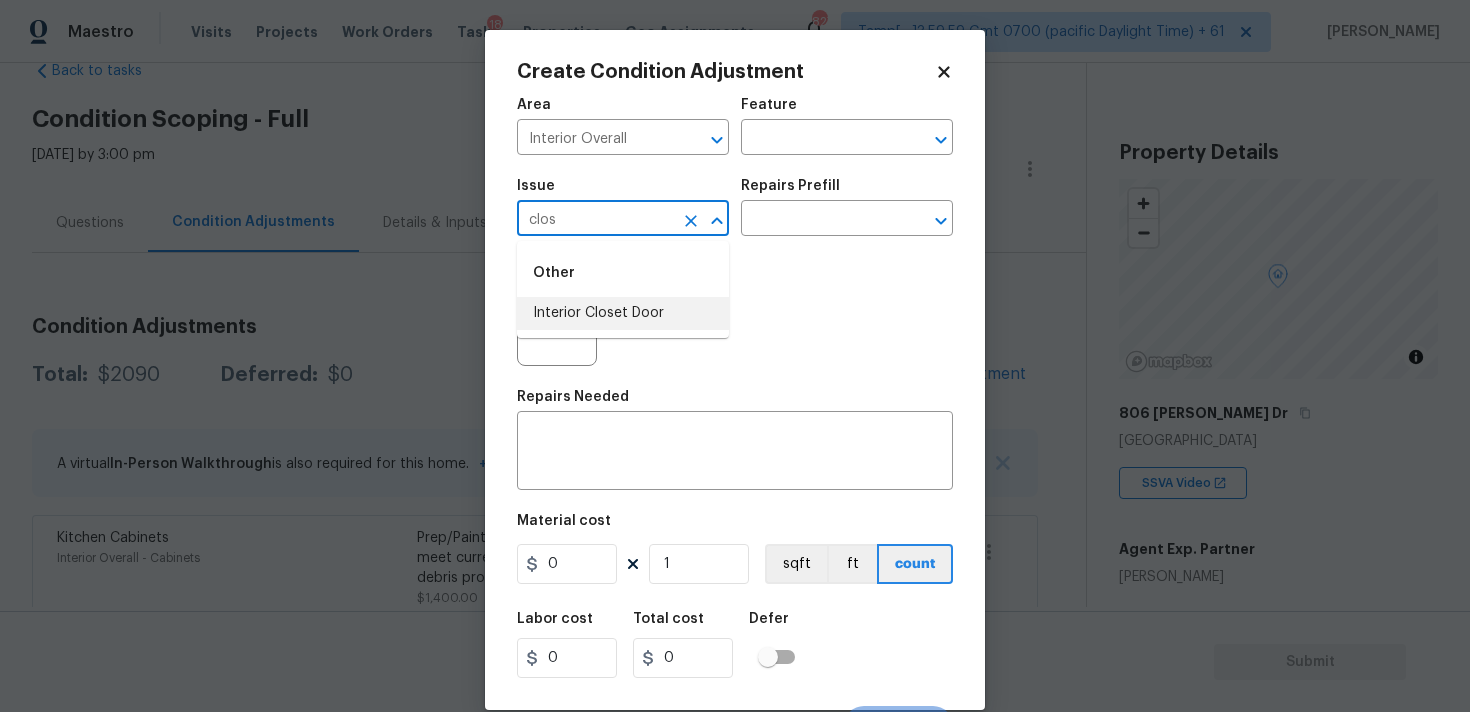 click on "Interior Closet Door" at bounding box center [623, 313] 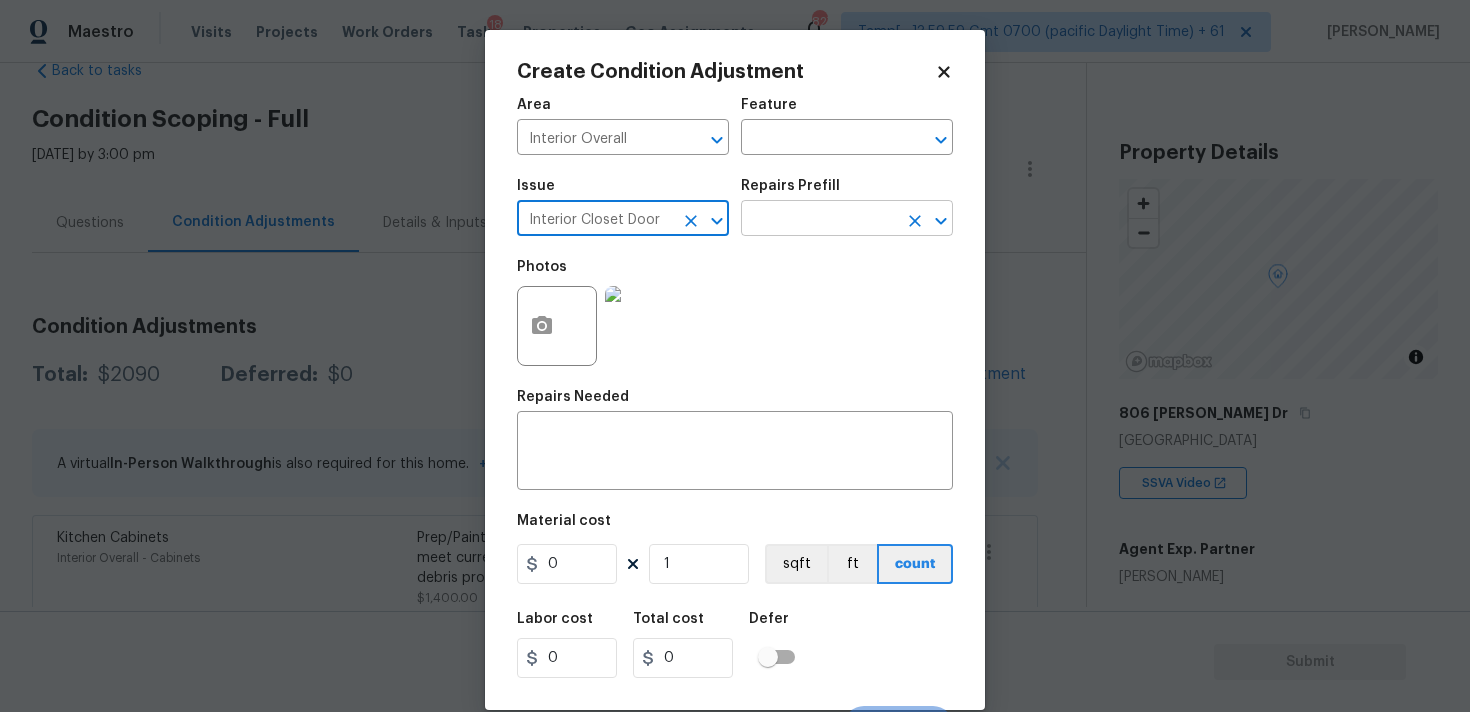 type on "Interior Closet Door" 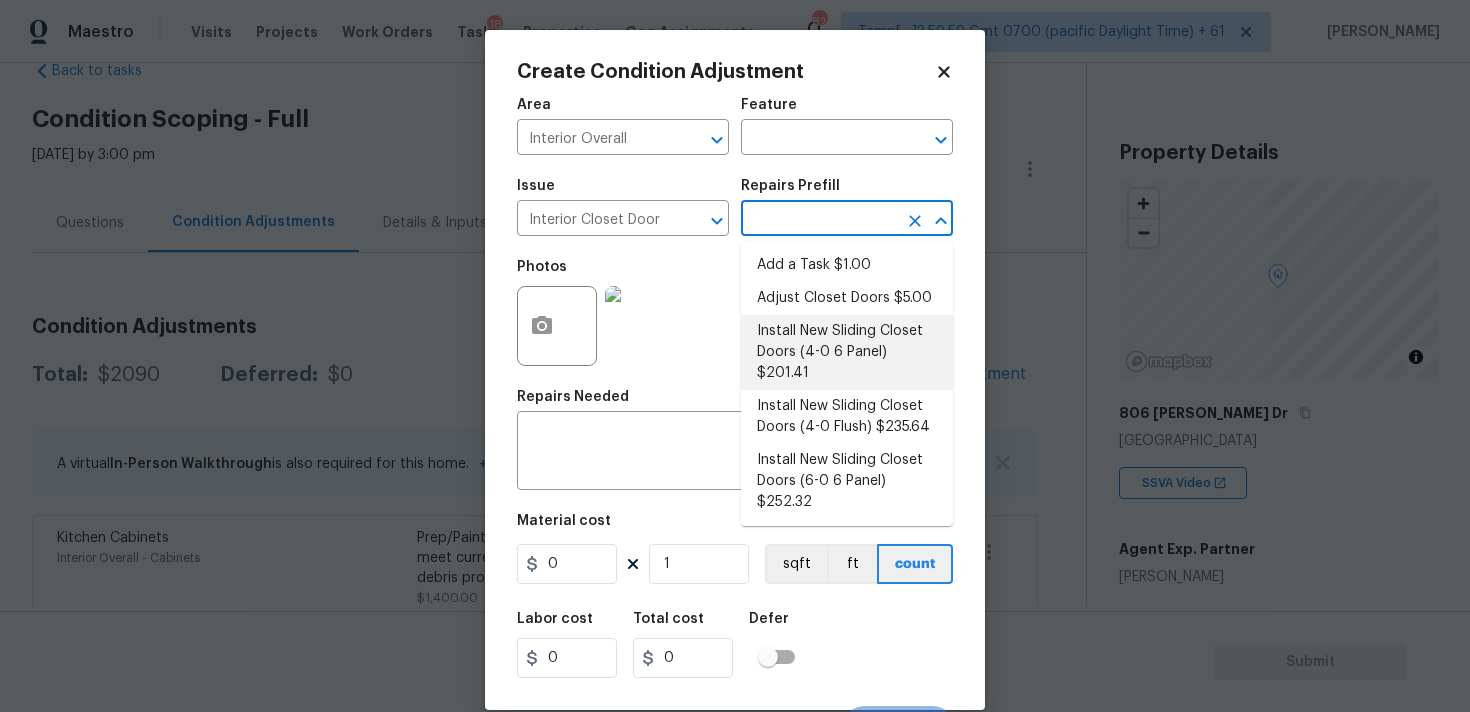click on "Install New Sliding Closet Doors (4-0 6 Panel) $201.41" at bounding box center (847, 352) 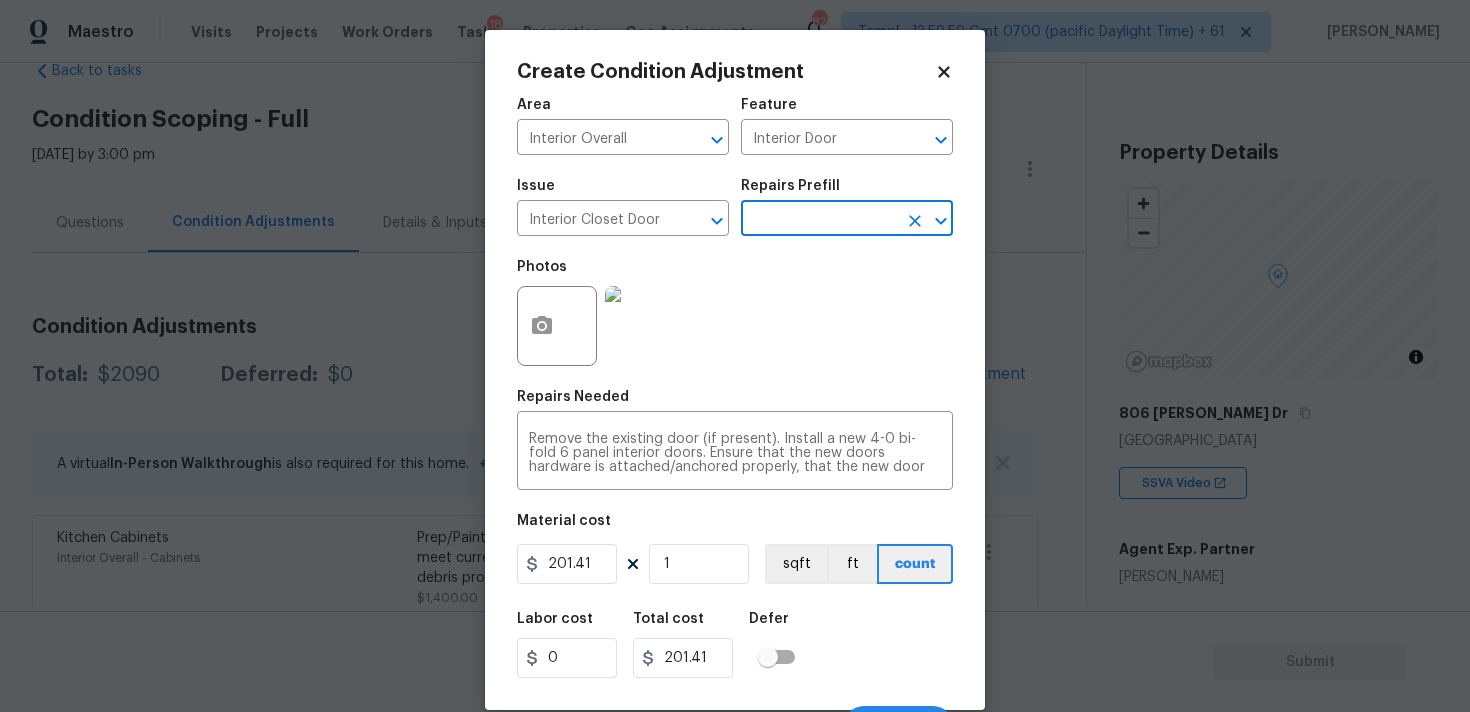 scroll, scrollTop: 35, scrollLeft: 0, axis: vertical 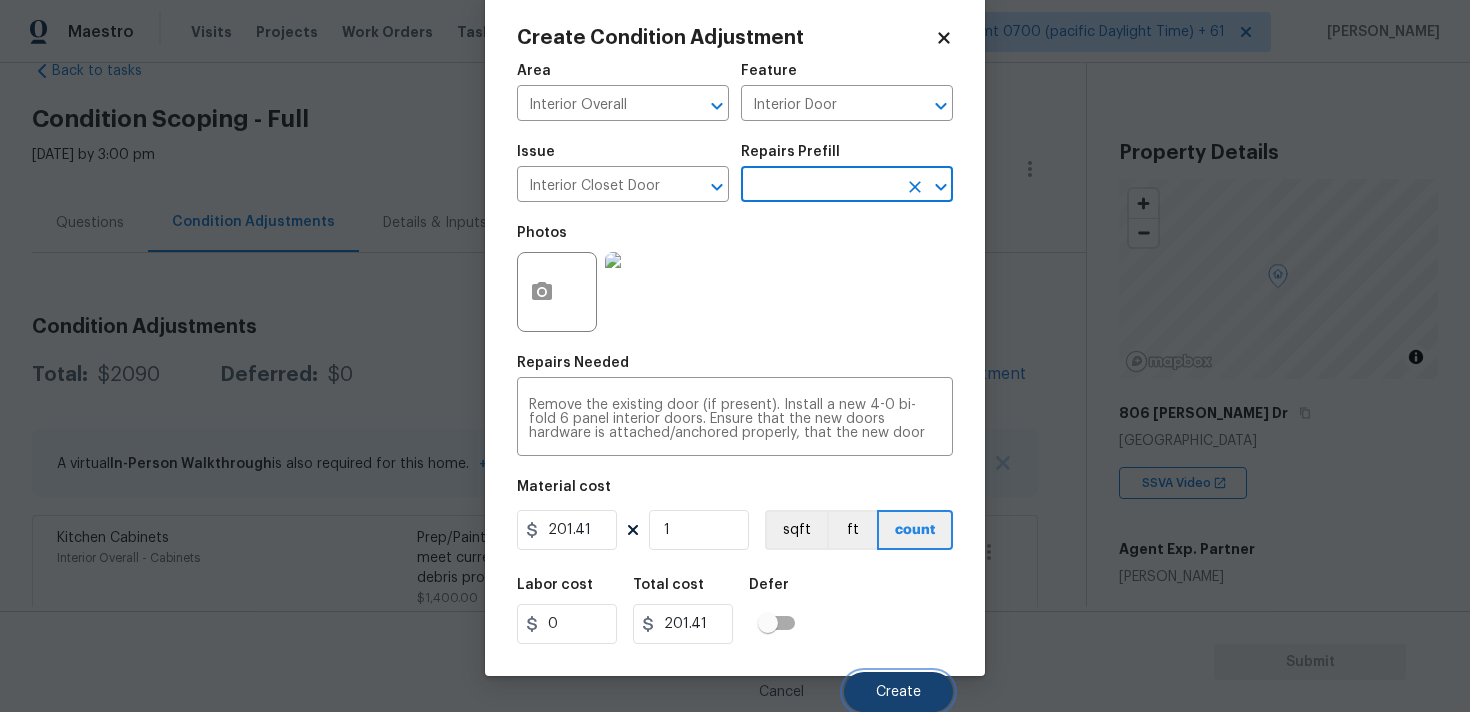 click on "Create" at bounding box center [898, 692] 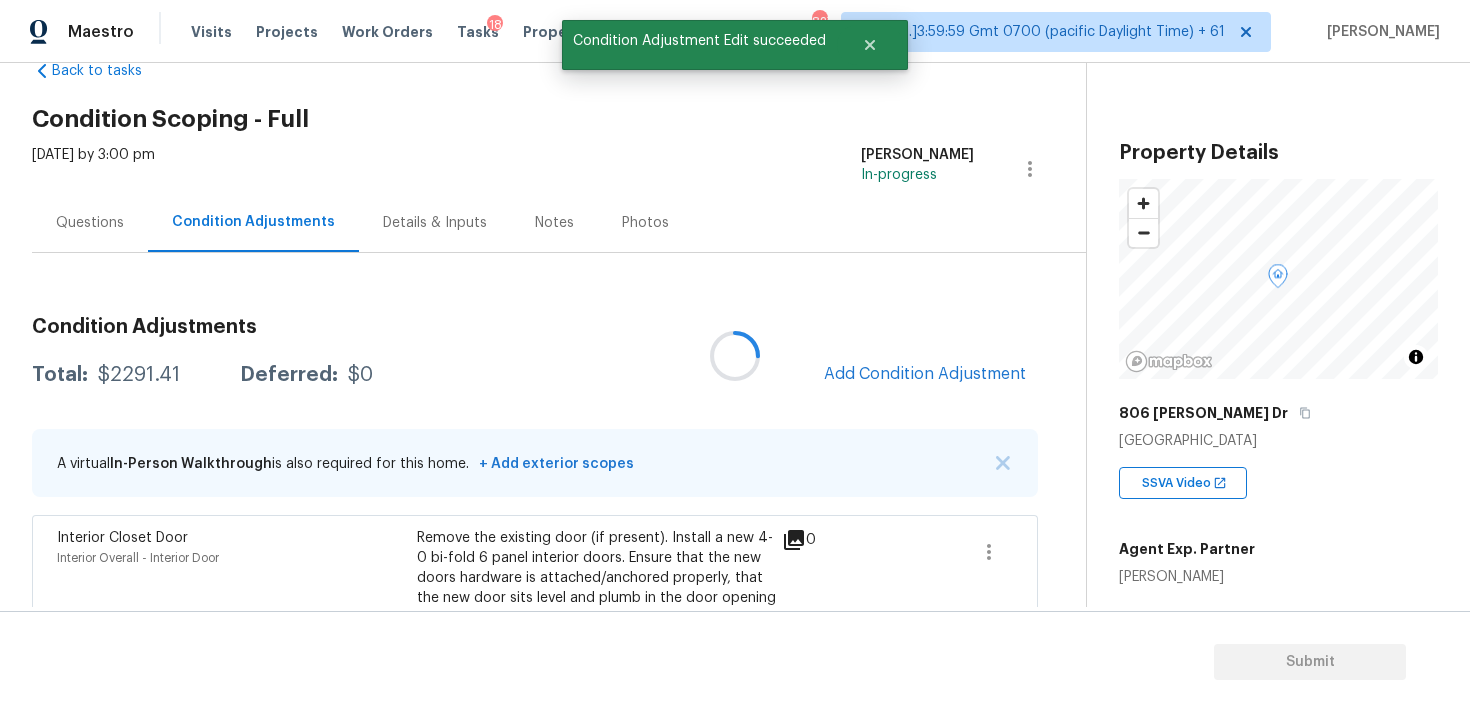 scroll, scrollTop: 0, scrollLeft: 0, axis: both 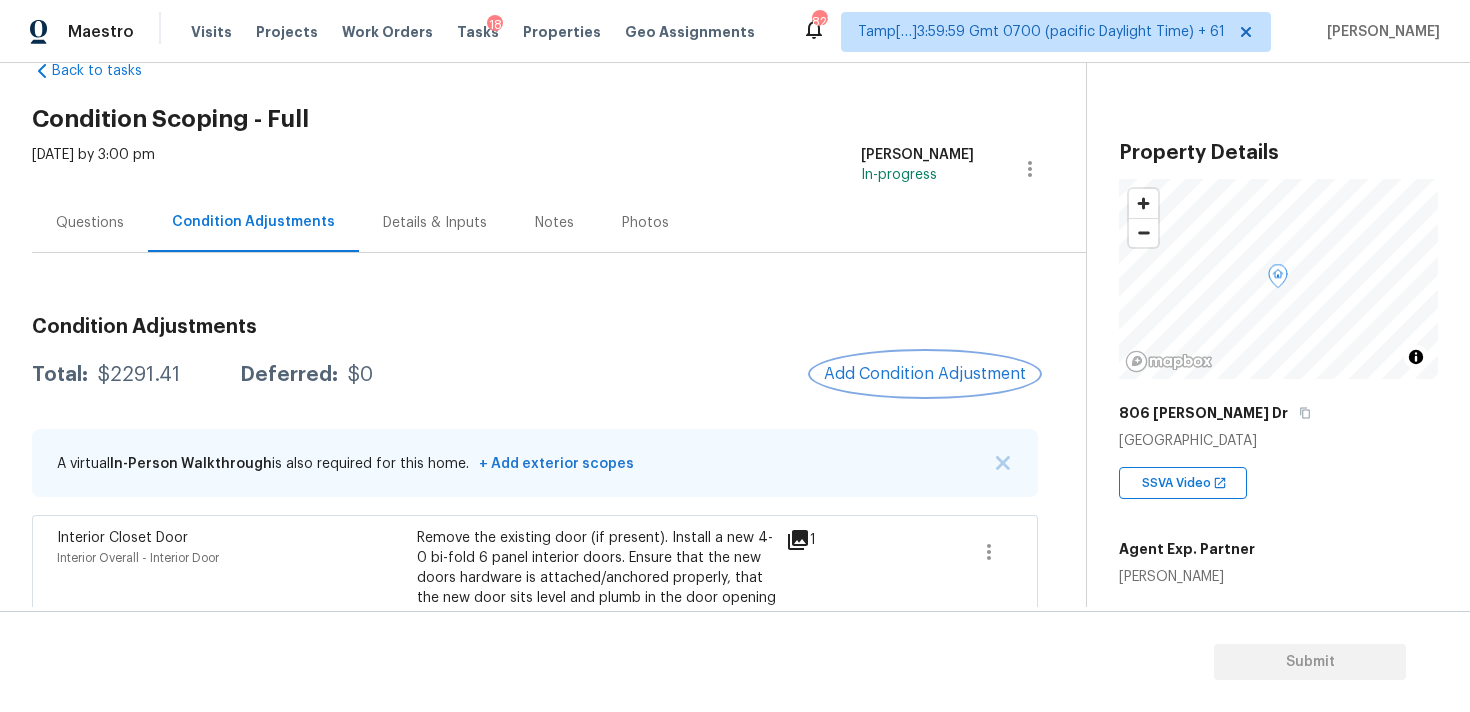 click on "Add Condition Adjustment" at bounding box center [925, 374] 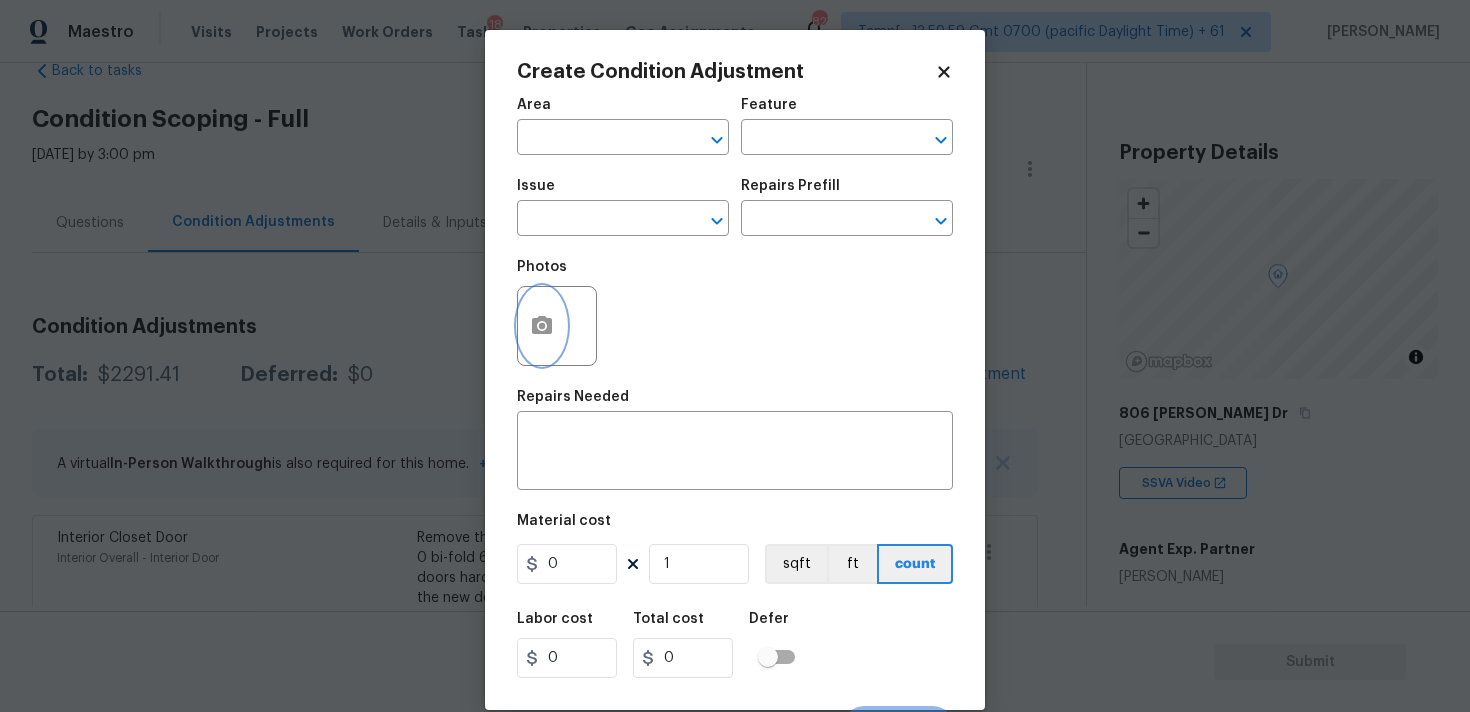 click 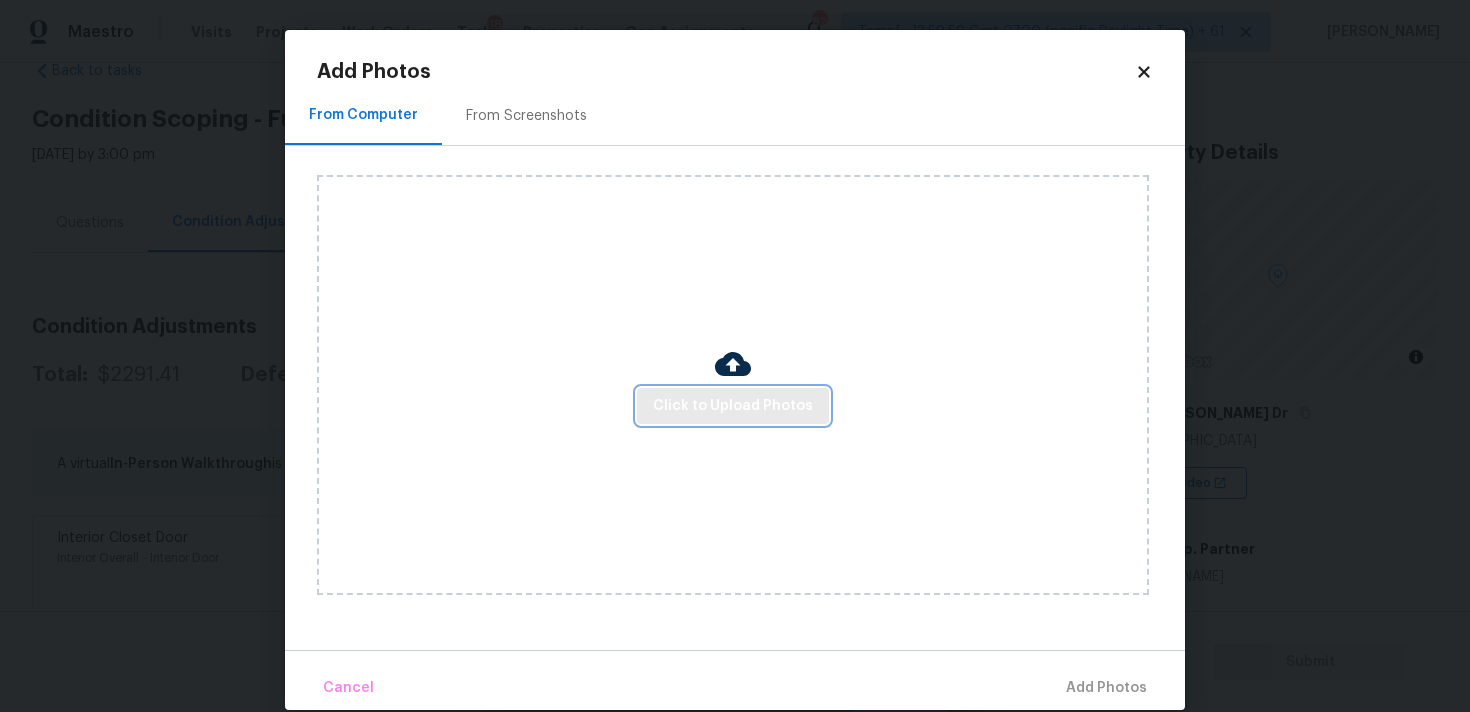click on "Click to Upload Photos" at bounding box center [733, 406] 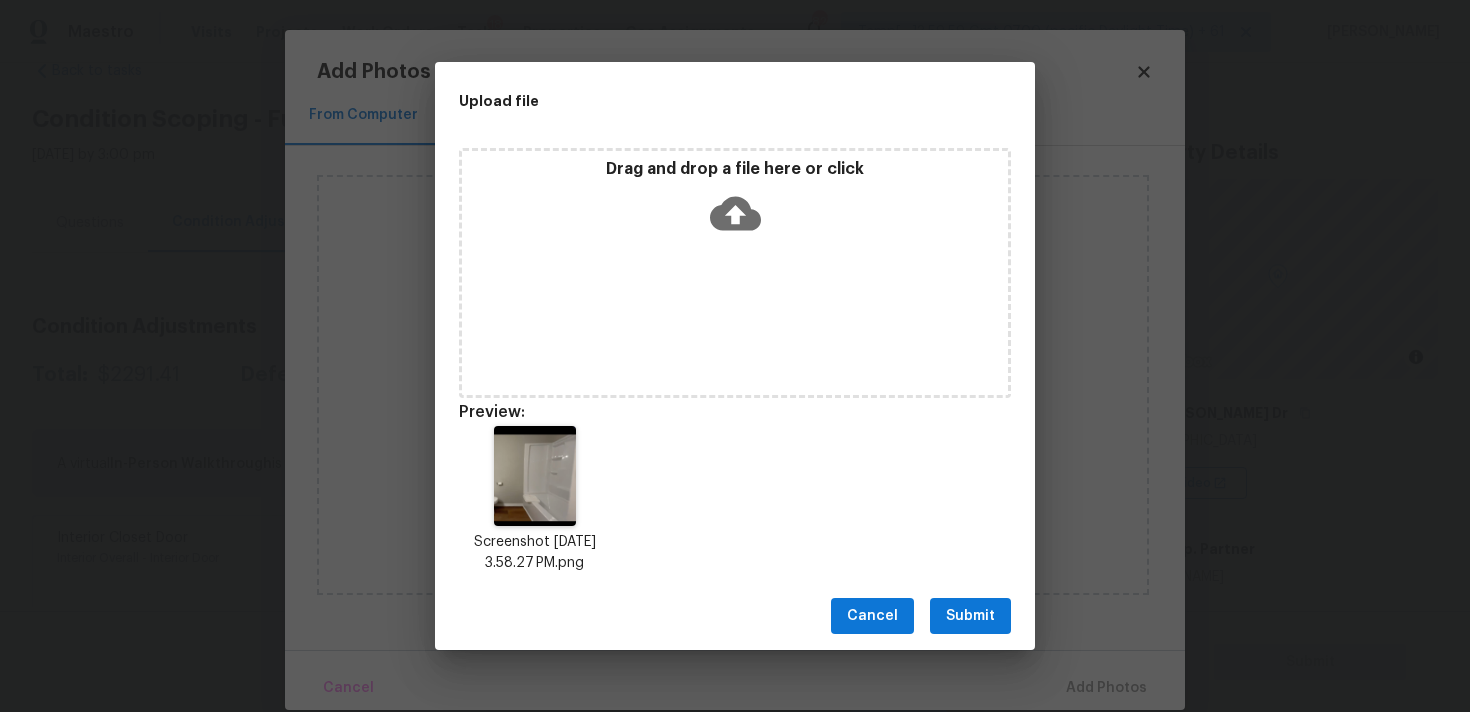 click on "Submit" at bounding box center [970, 616] 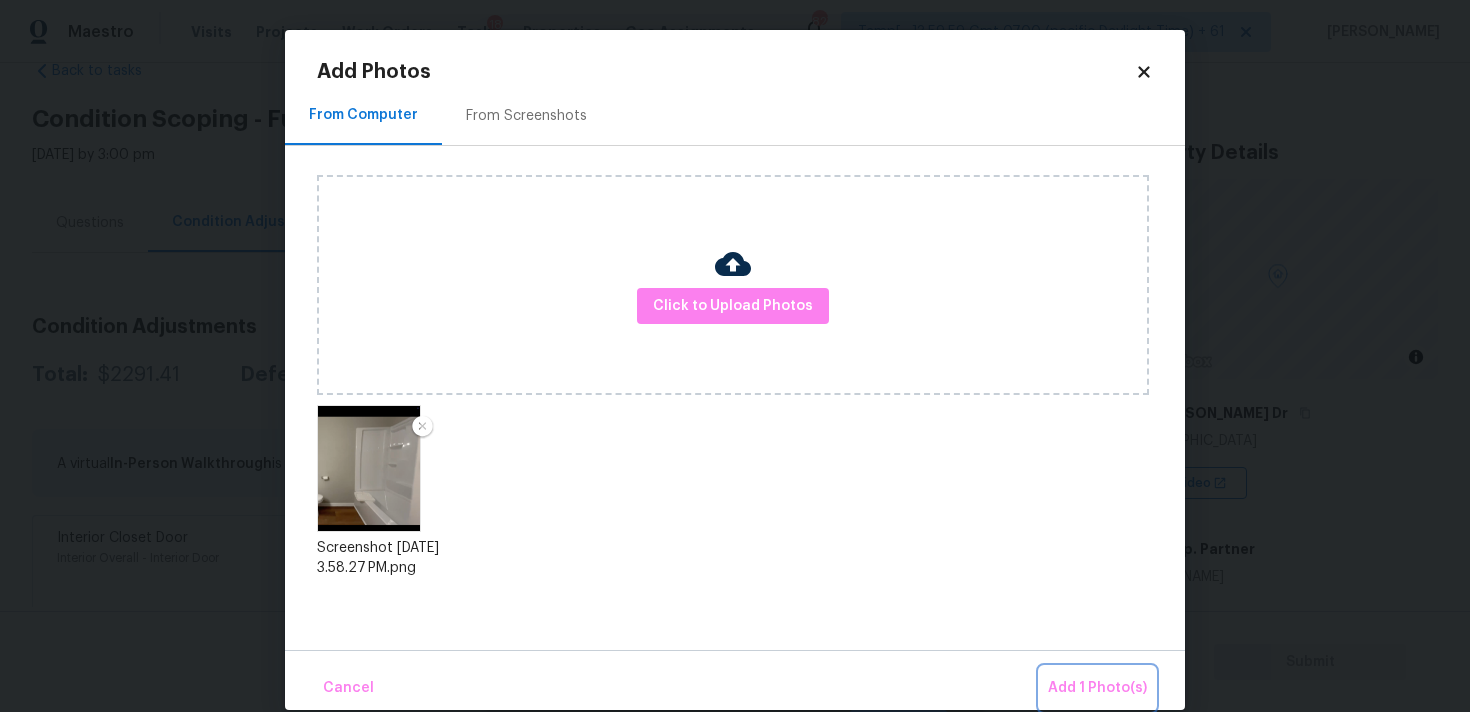 click on "Add 1 Photo(s)" at bounding box center [1097, 688] 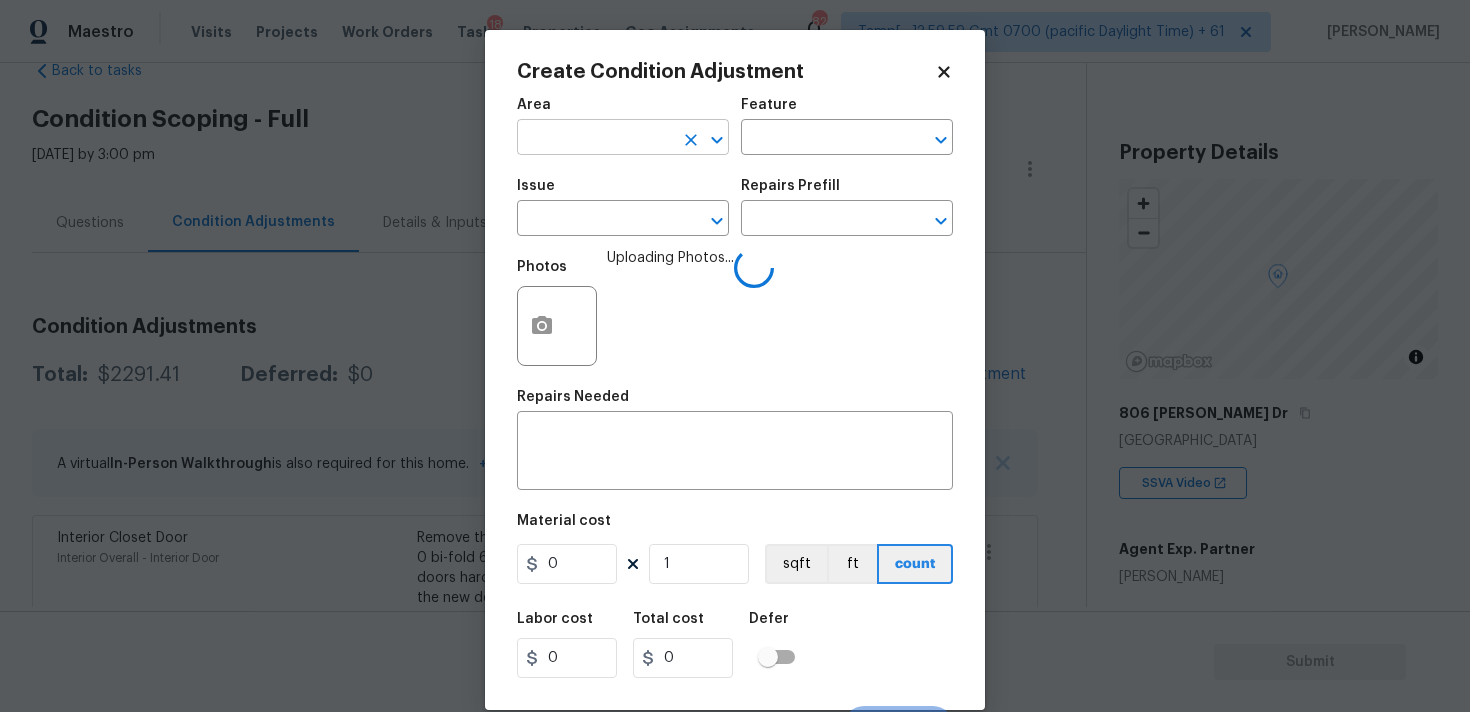click at bounding box center [595, 139] 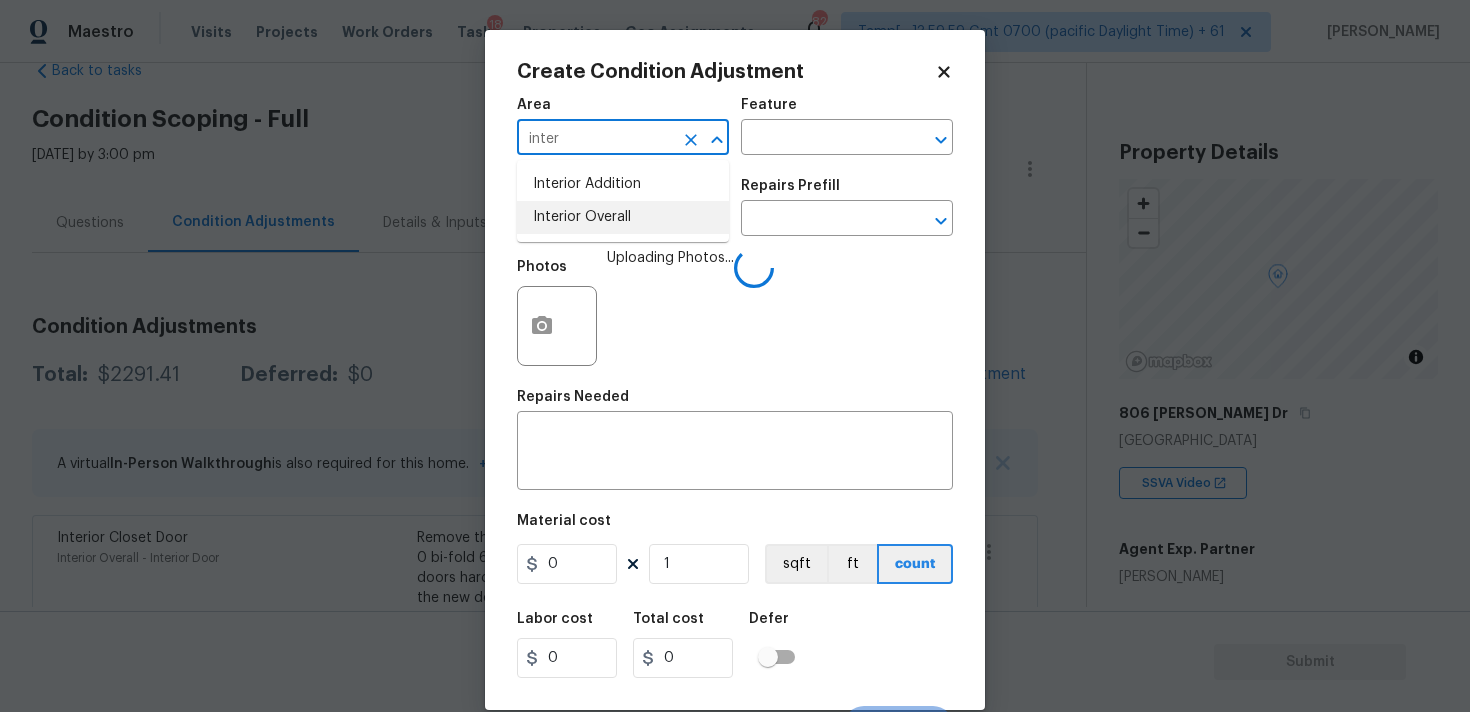 click on "Interior Overall" at bounding box center [623, 217] 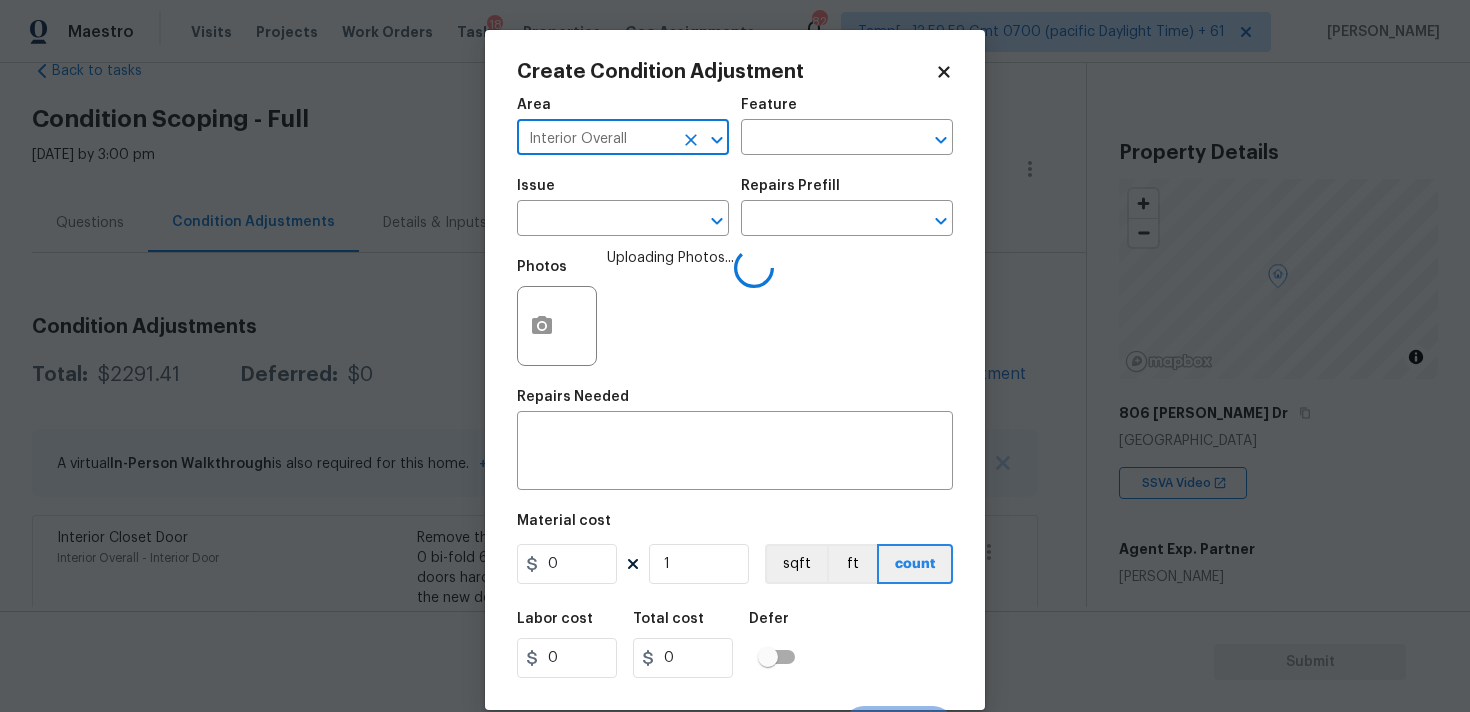type on "Interior Overall" 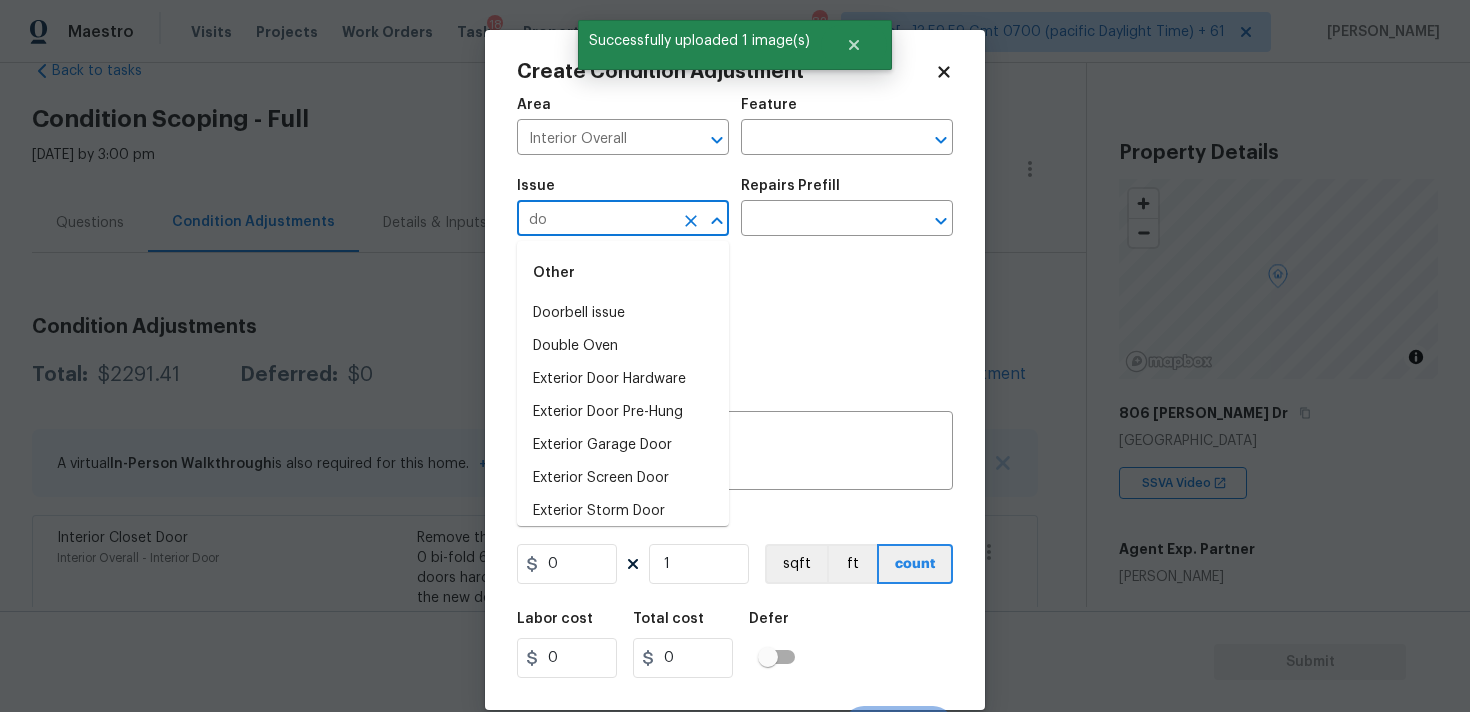 type on "doo" 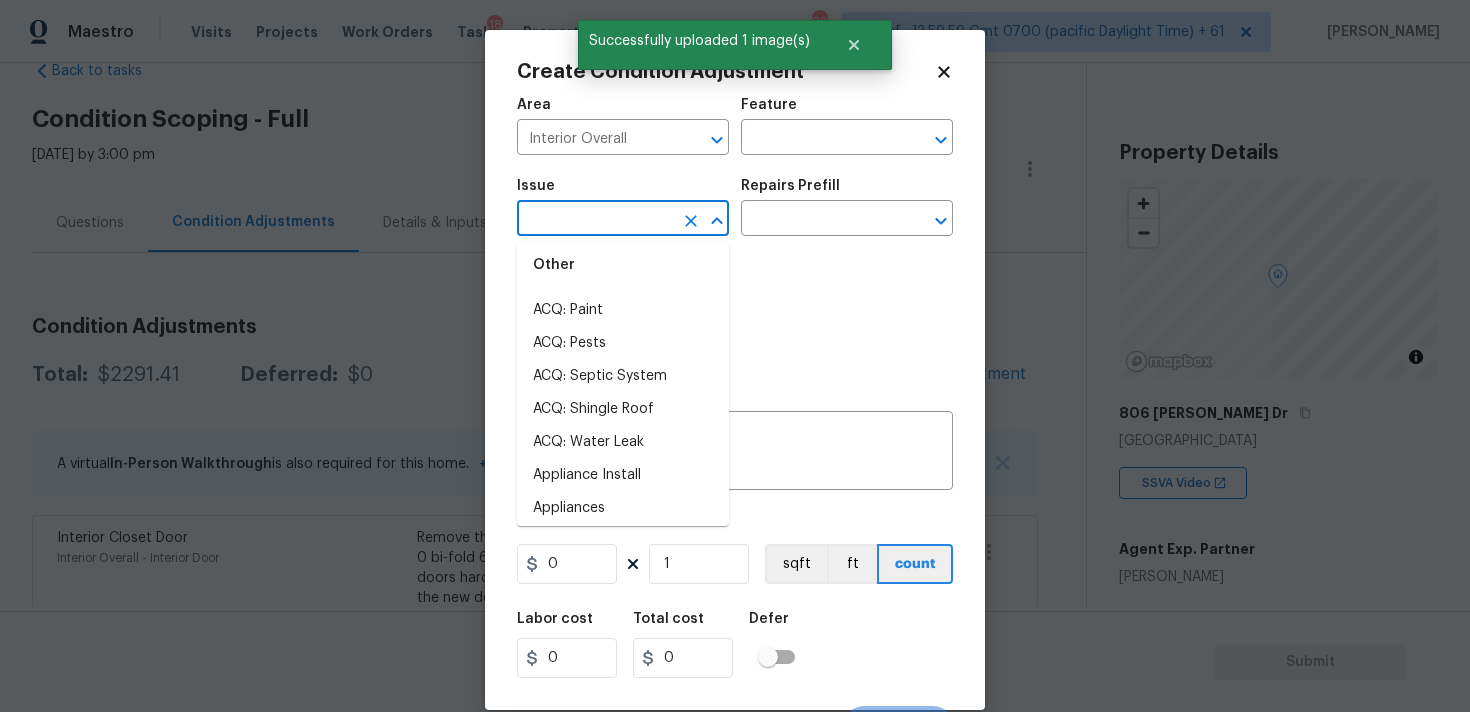scroll, scrollTop: 214, scrollLeft: 0, axis: vertical 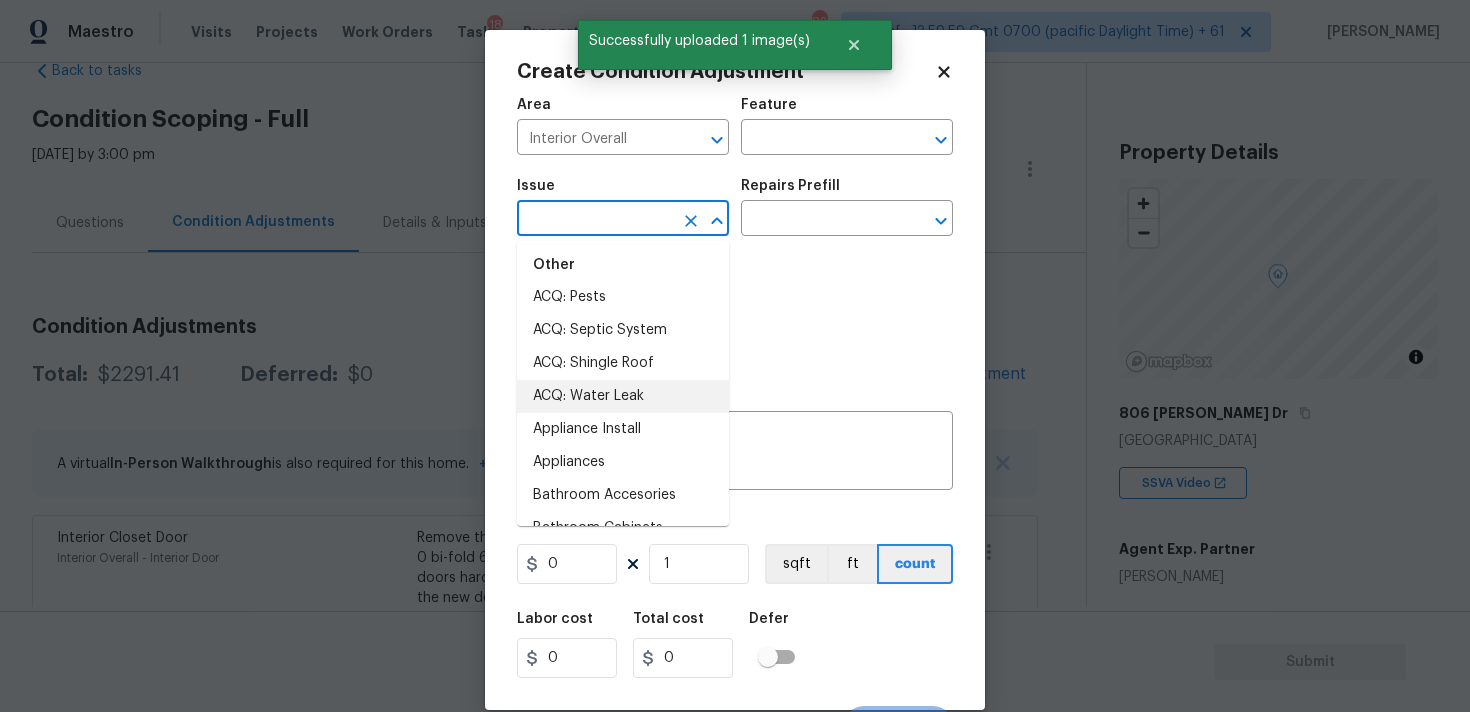 type on "s" 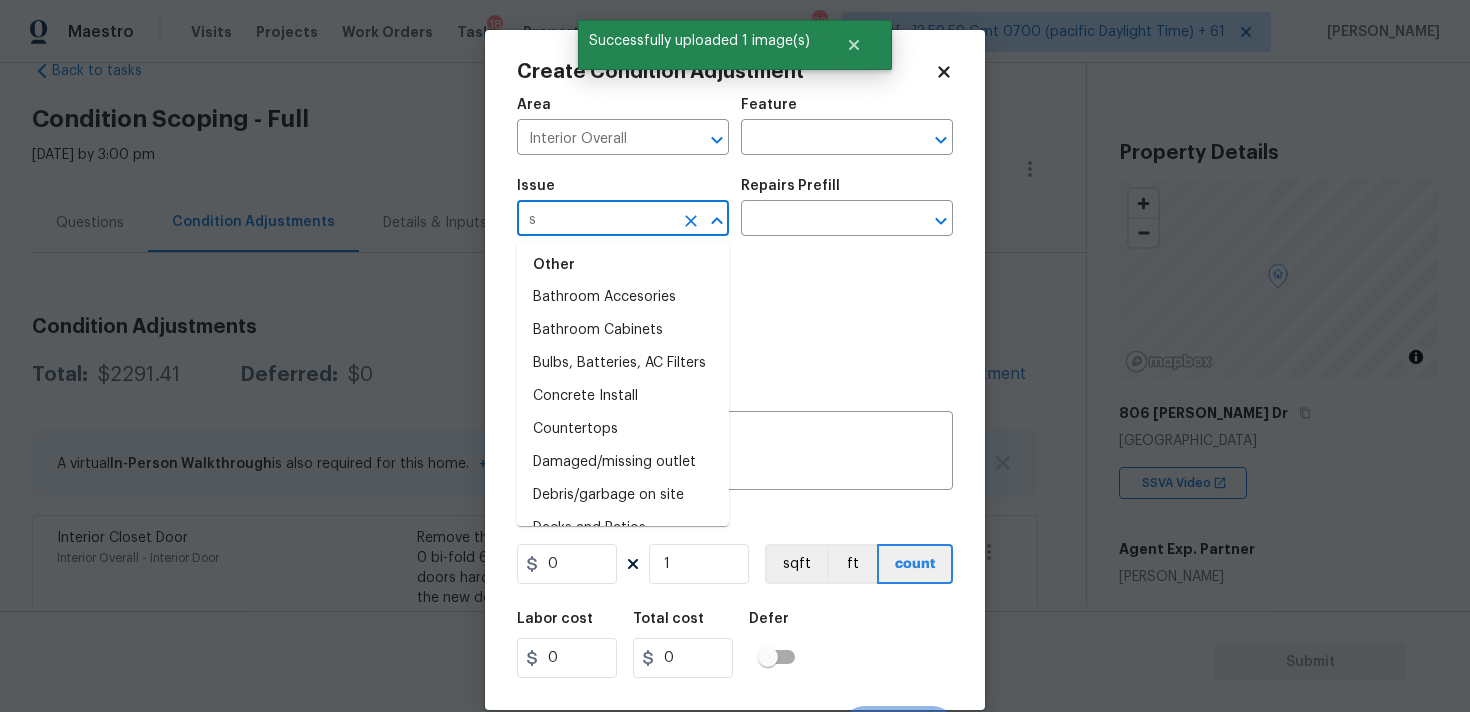 scroll, scrollTop: 0, scrollLeft: 0, axis: both 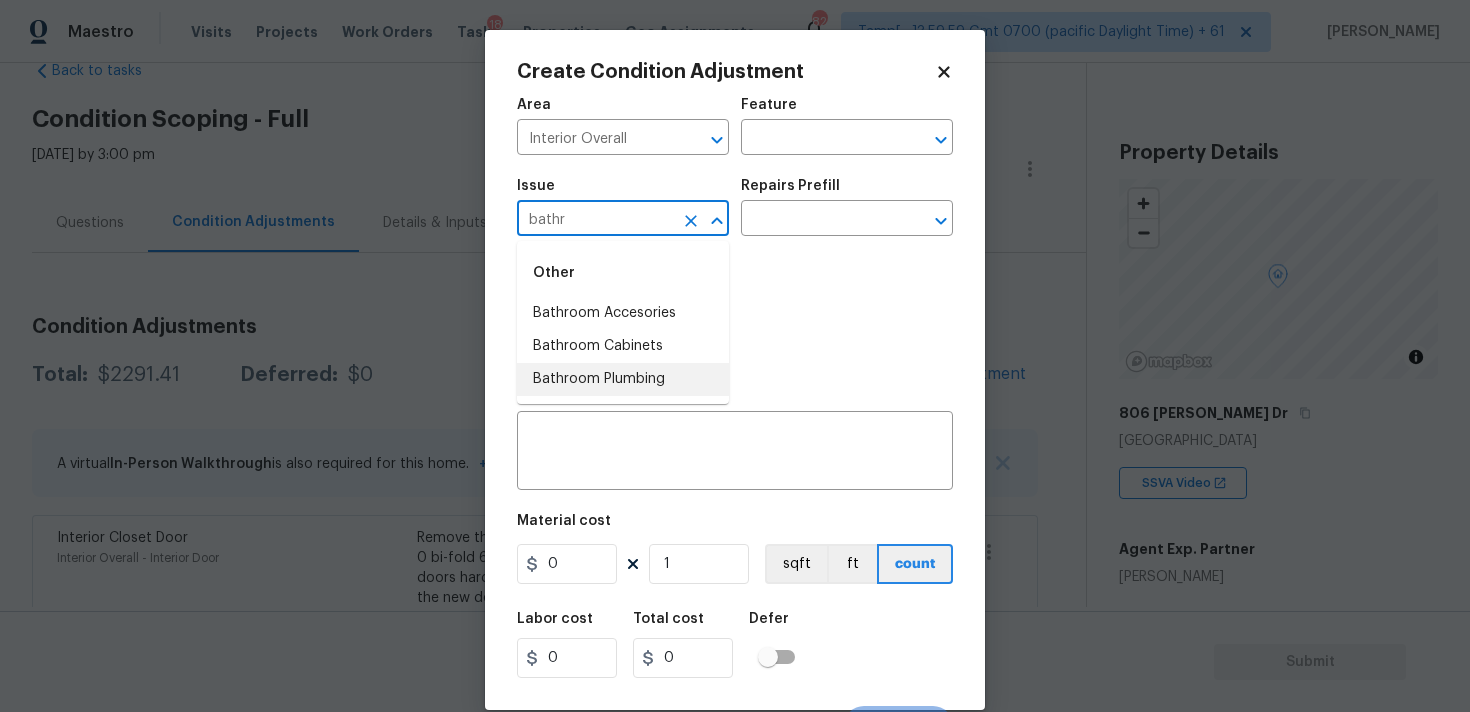 click on "Bathroom Plumbing" at bounding box center (623, 379) 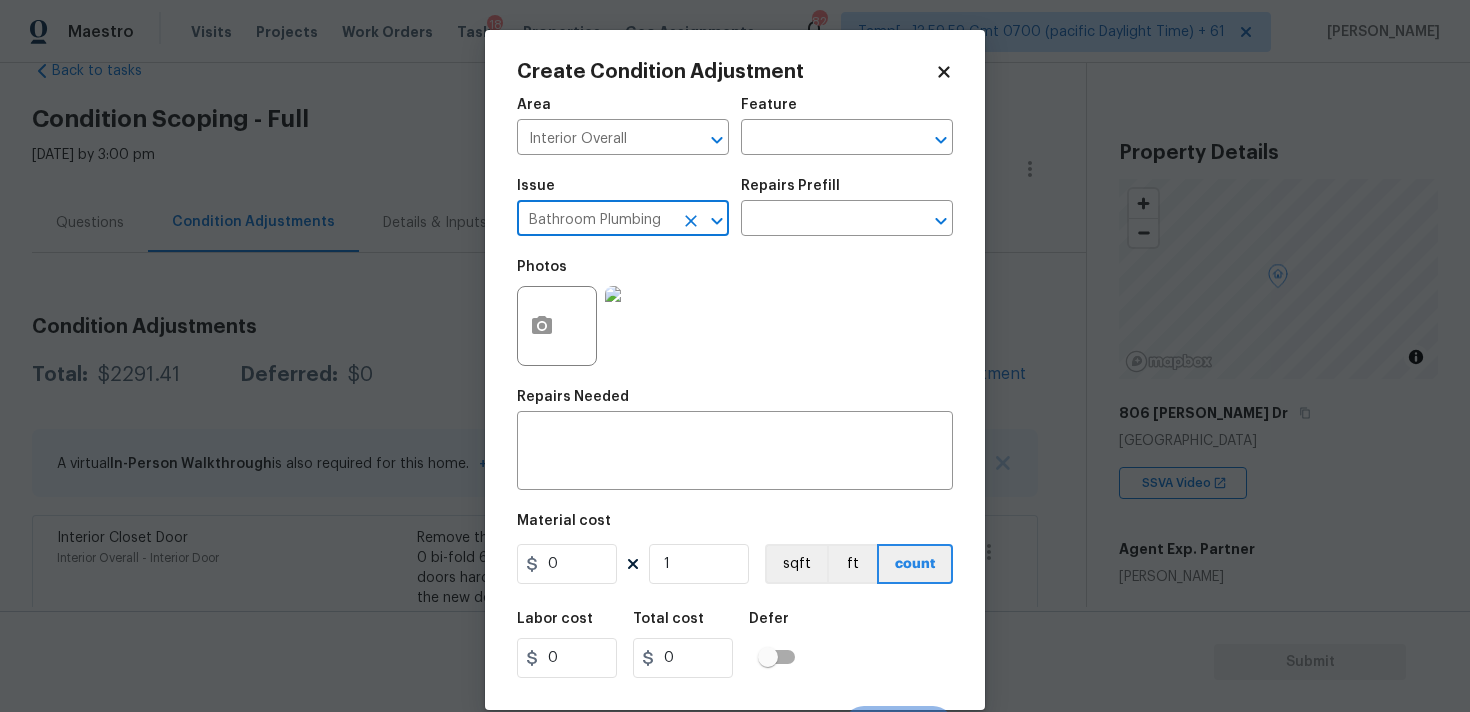 type on "Bathroom Plumbing" 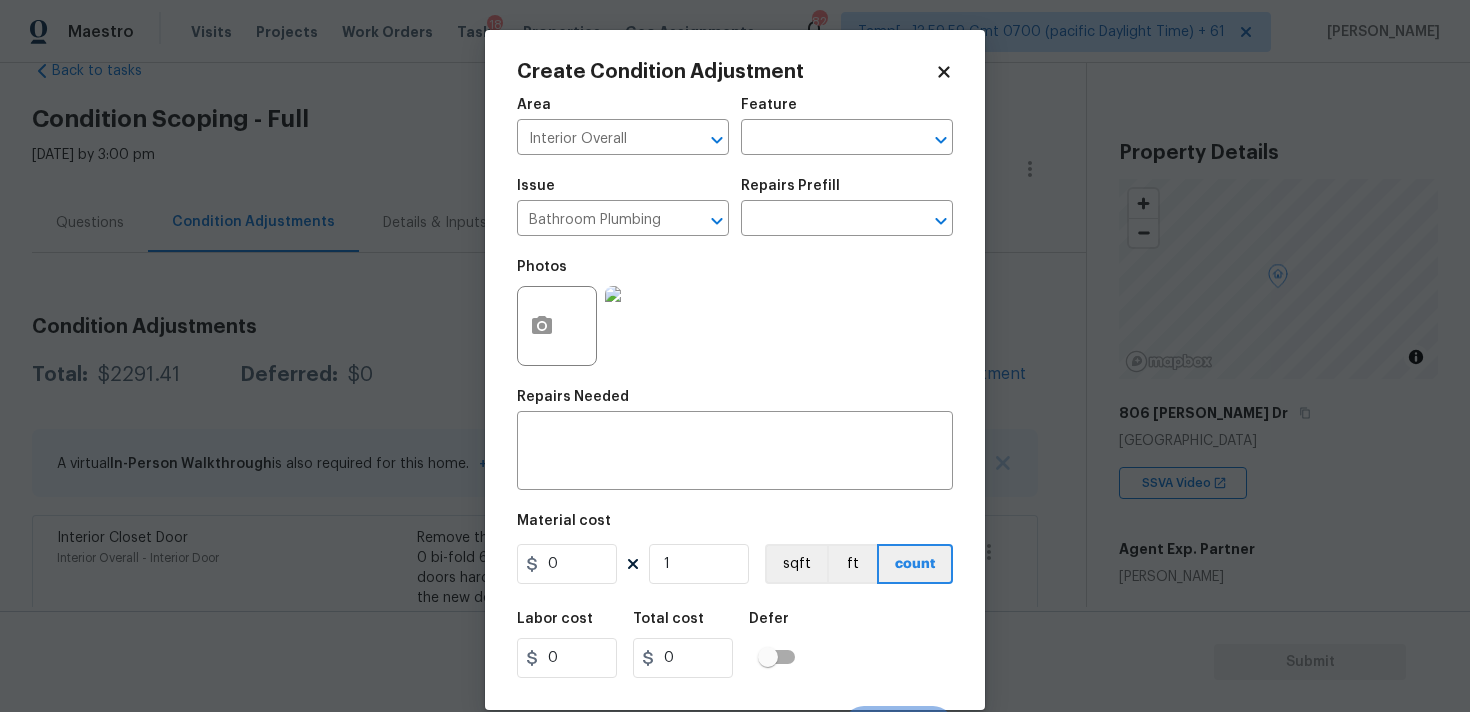 click on "Photos" at bounding box center (735, 313) 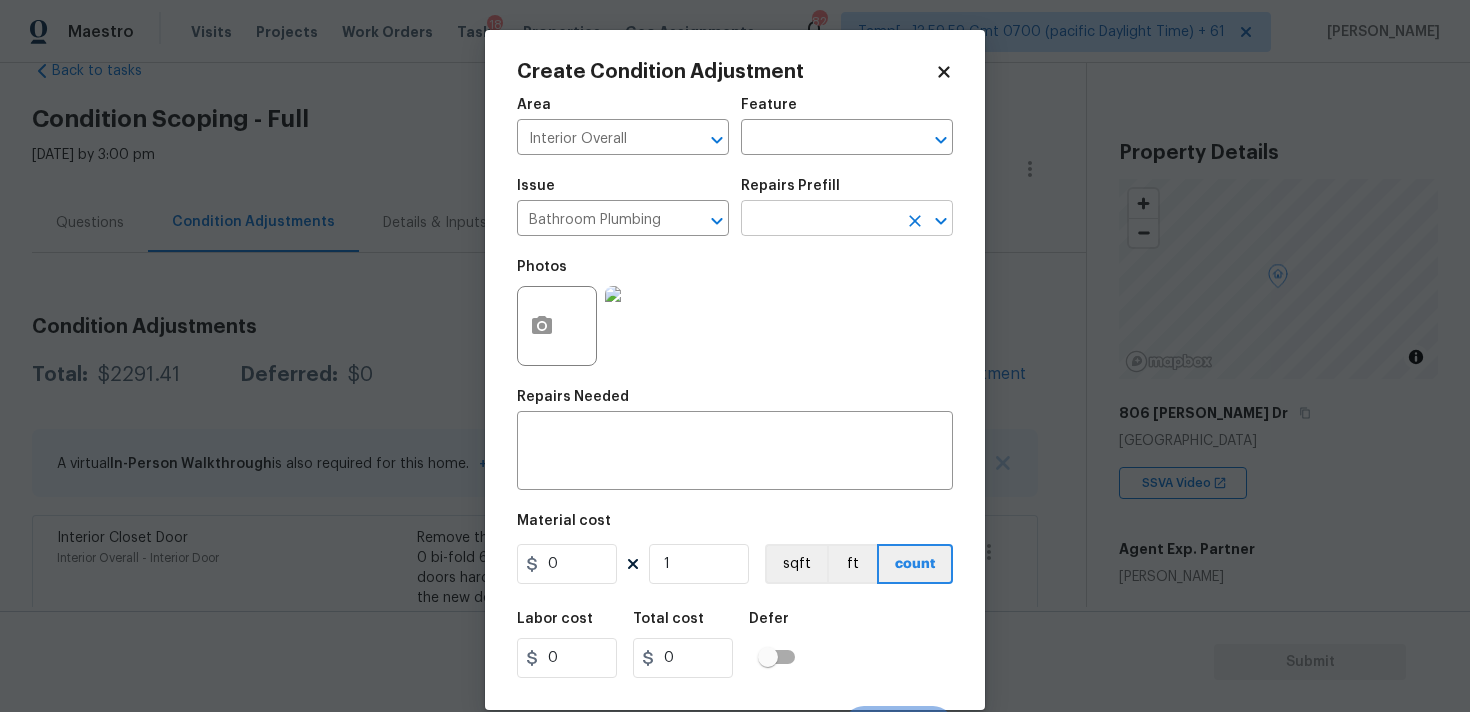 click at bounding box center (819, 220) 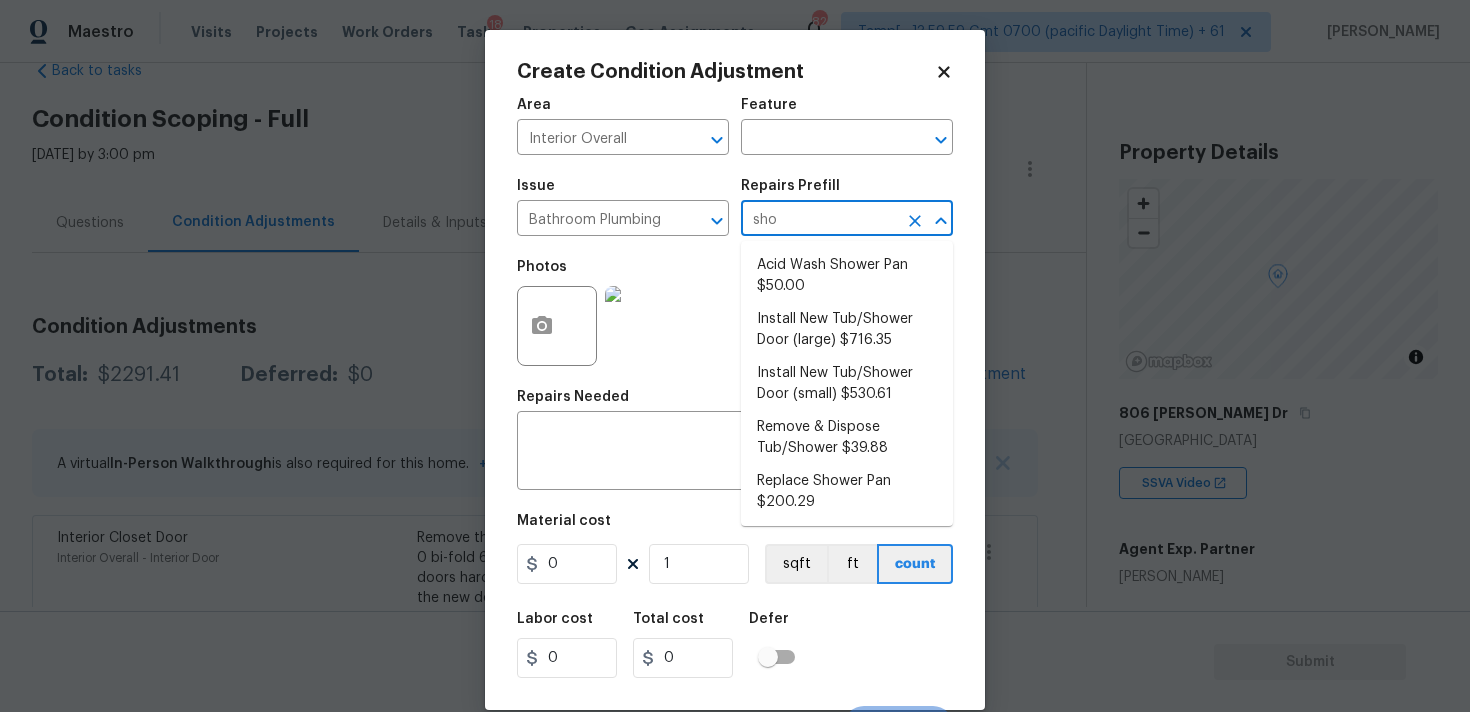 type on "show" 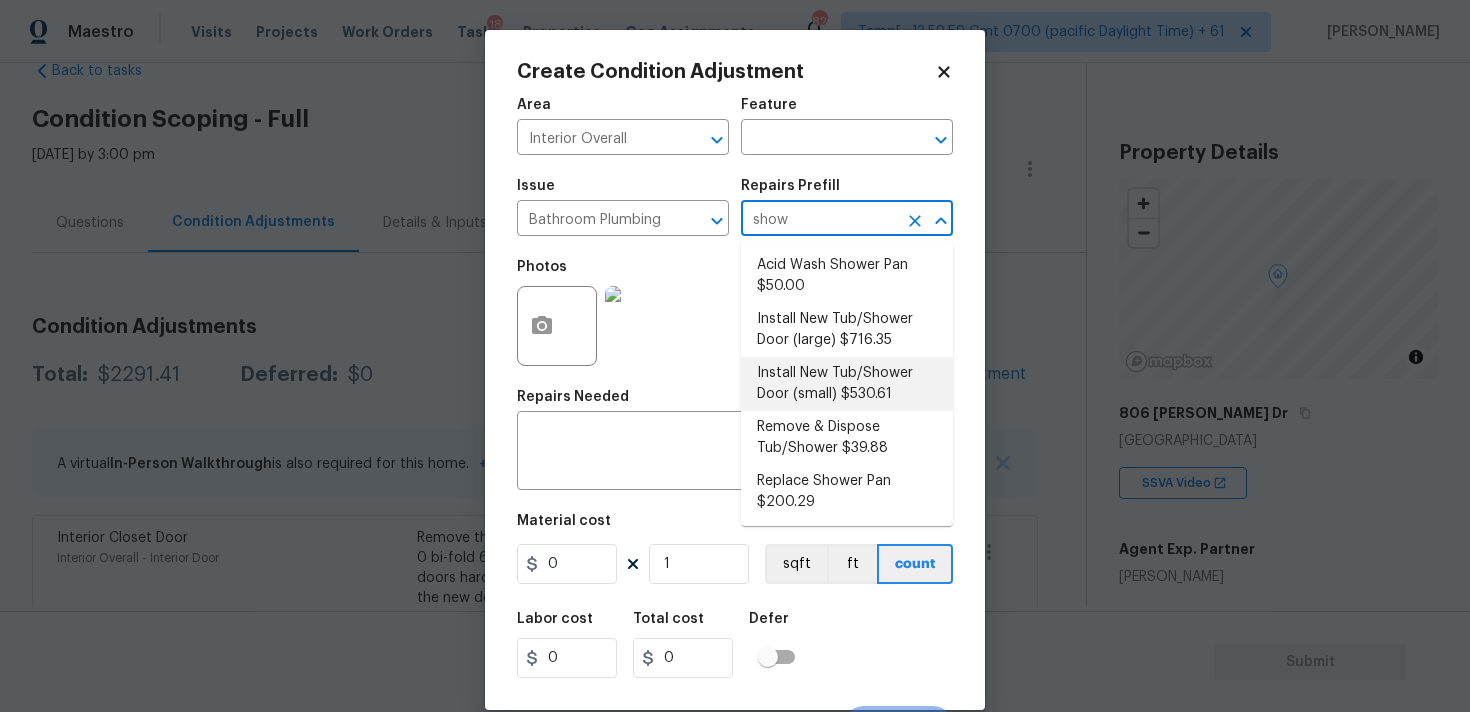 click on "Install New Tub/Shower Door (small) $530.61" at bounding box center (847, 384) 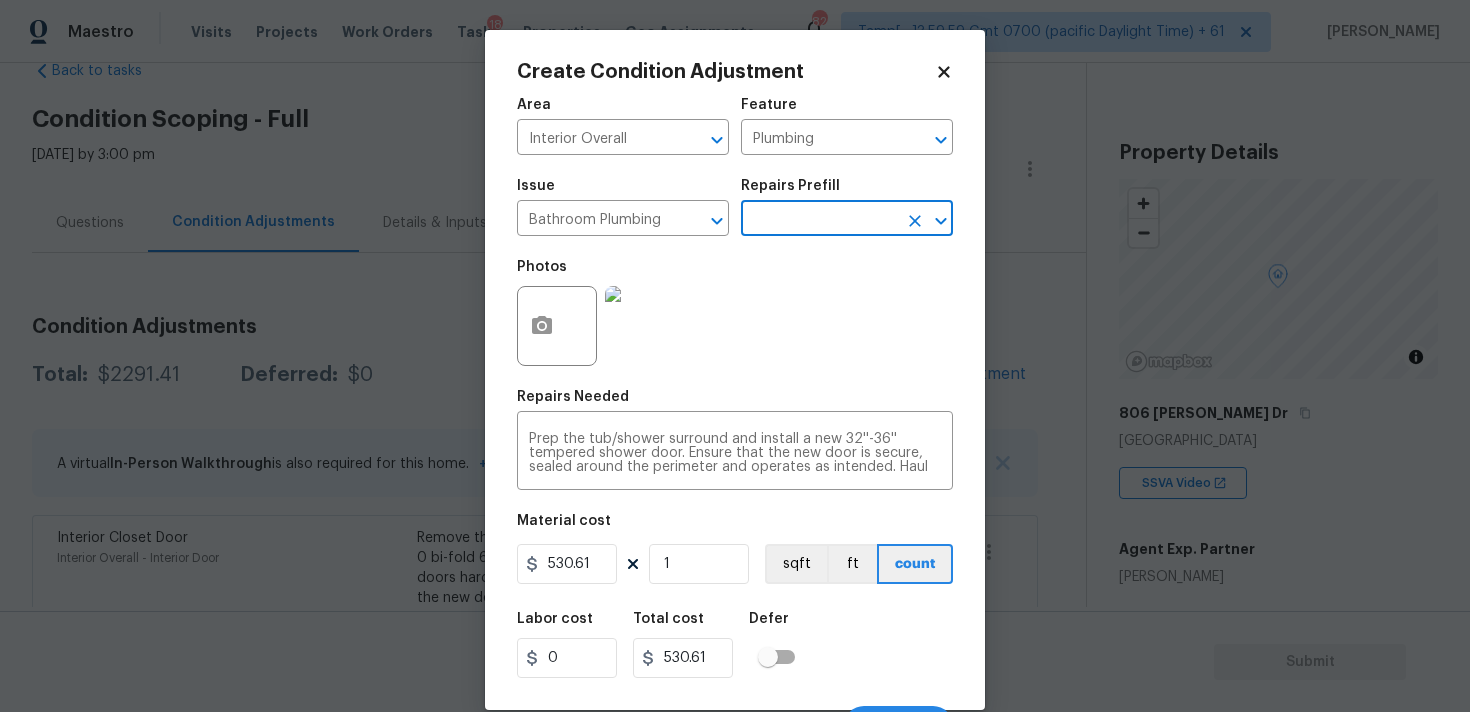 scroll, scrollTop: 35, scrollLeft: 0, axis: vertical 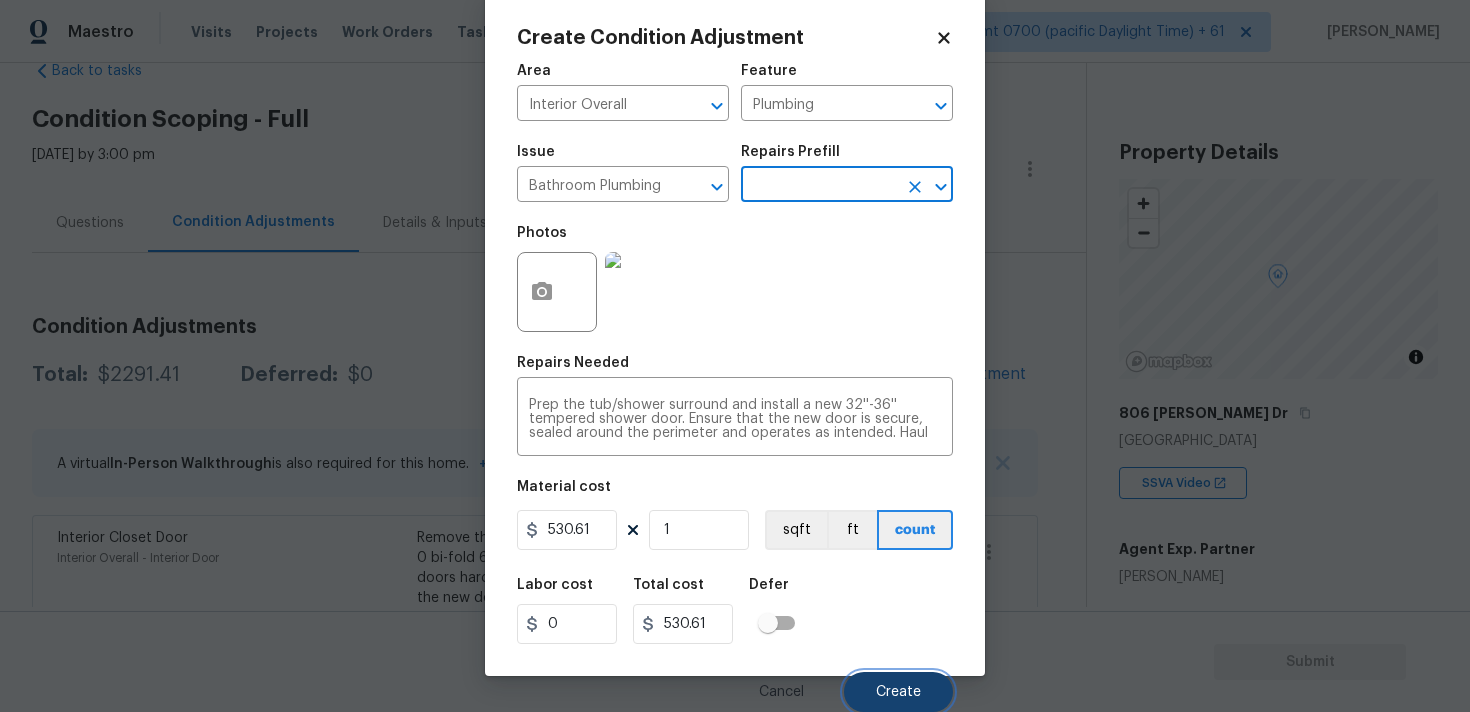 click on "Create" at bounding box center (898, 692) 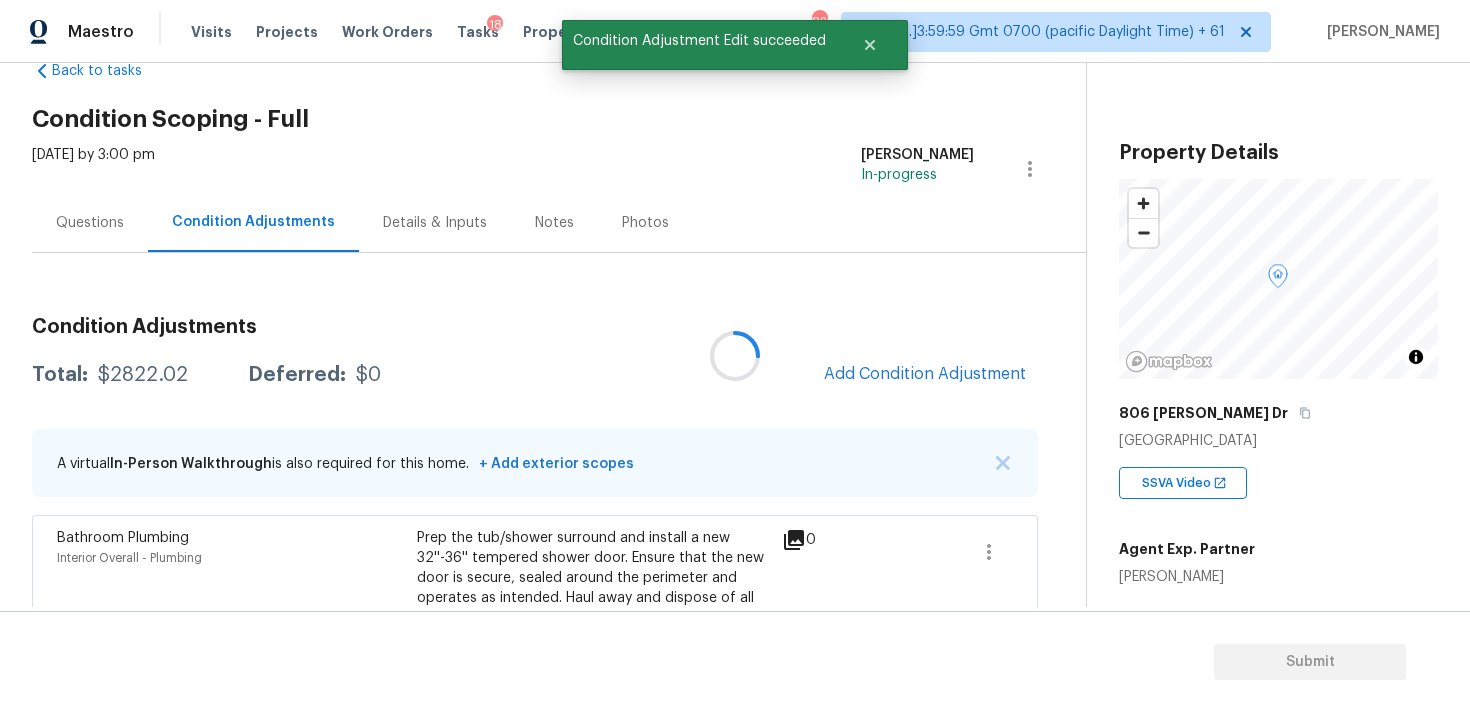 scroll, scrollTop: 0, scrollLeft: 0, axis: both 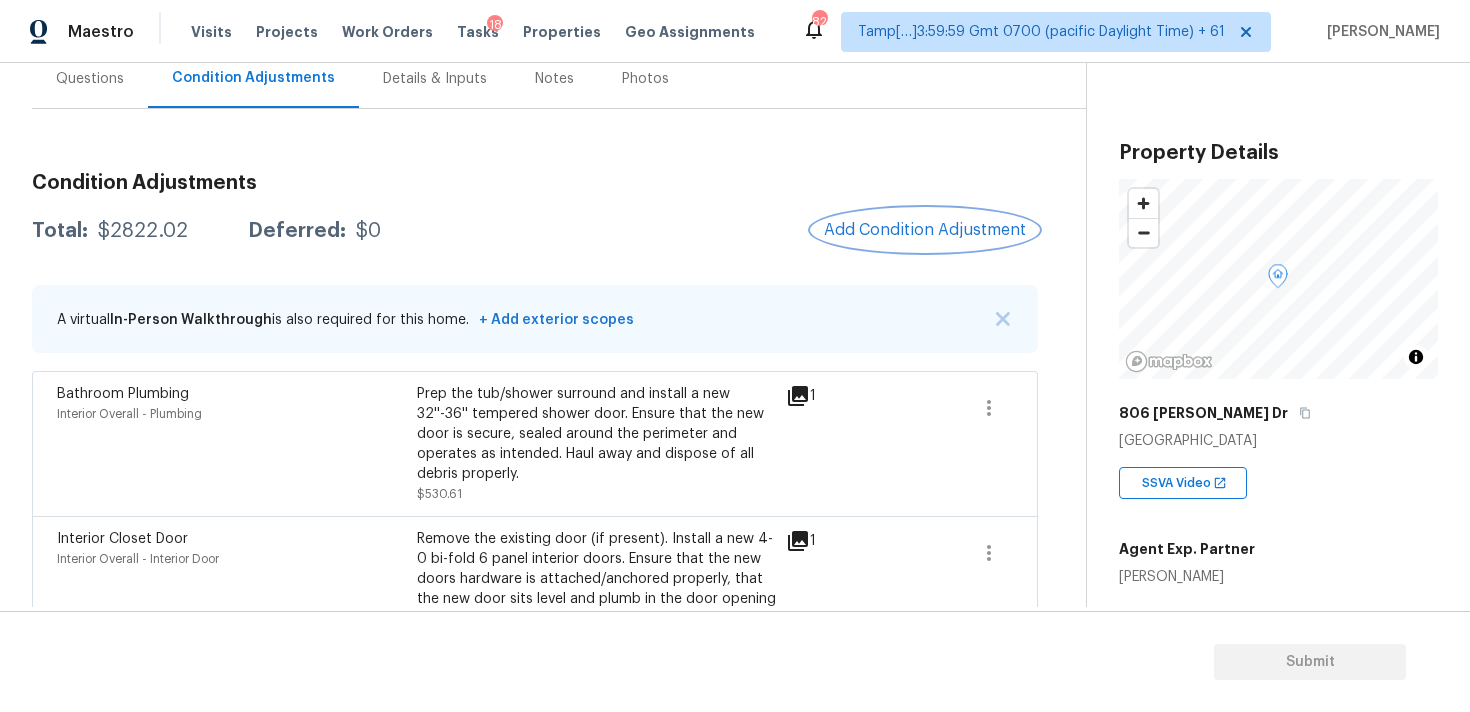 click on "Add Condition Adjustment" at bounding box center [925, 230] 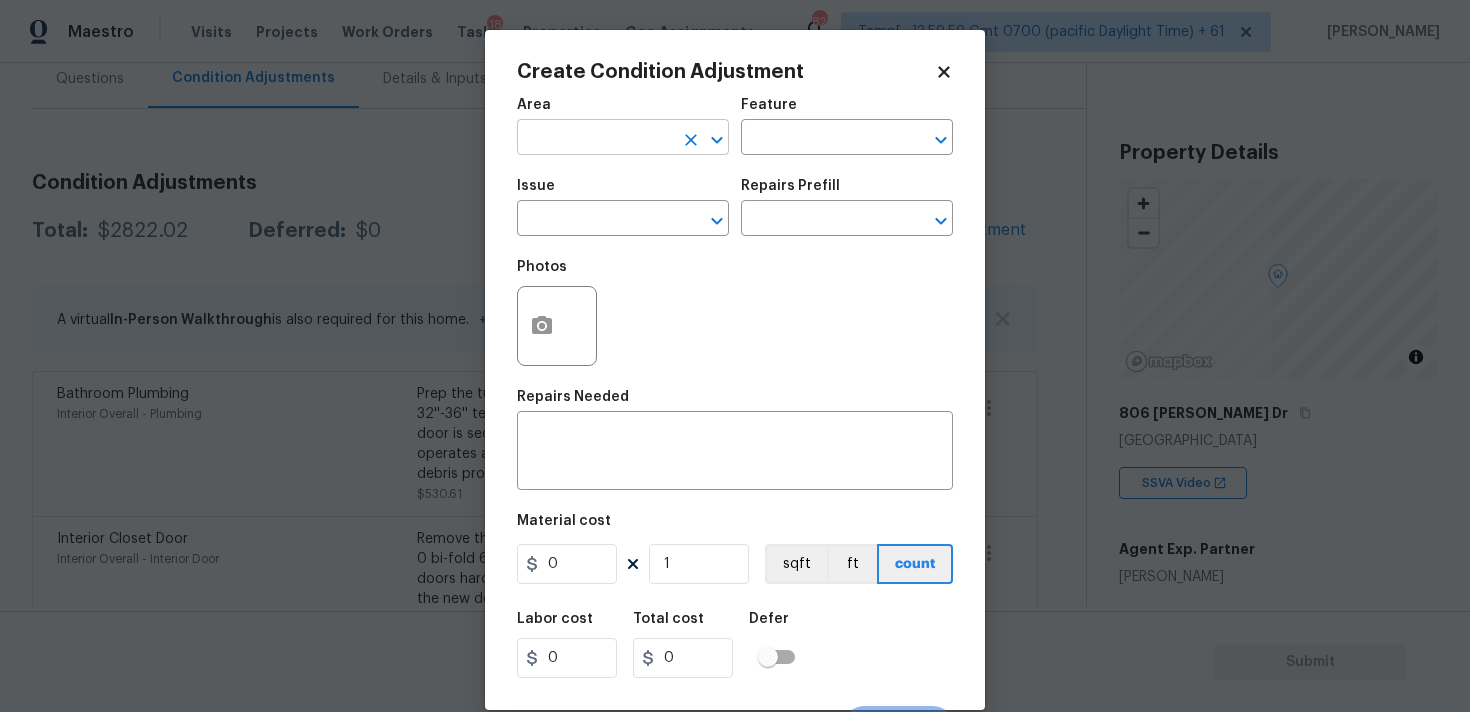 click at bounding box center [595, 139] 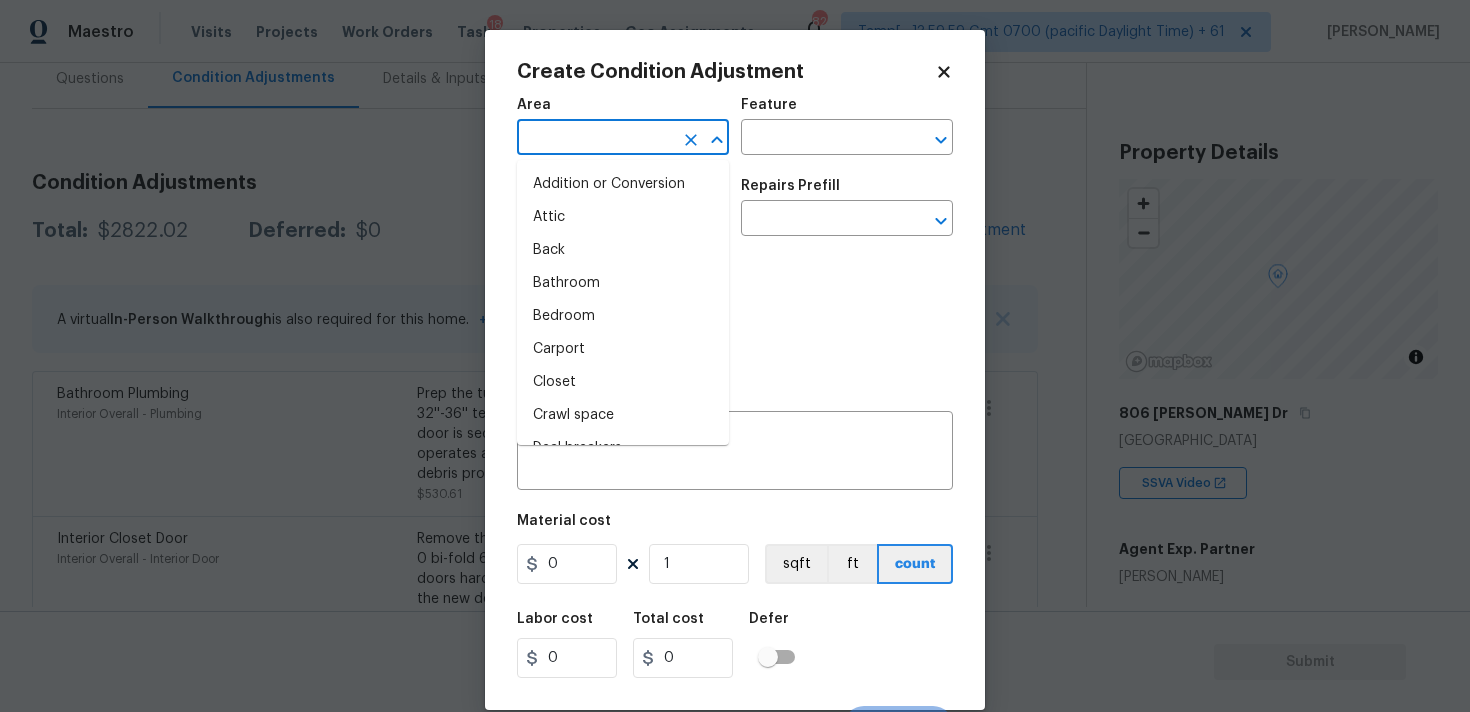 click 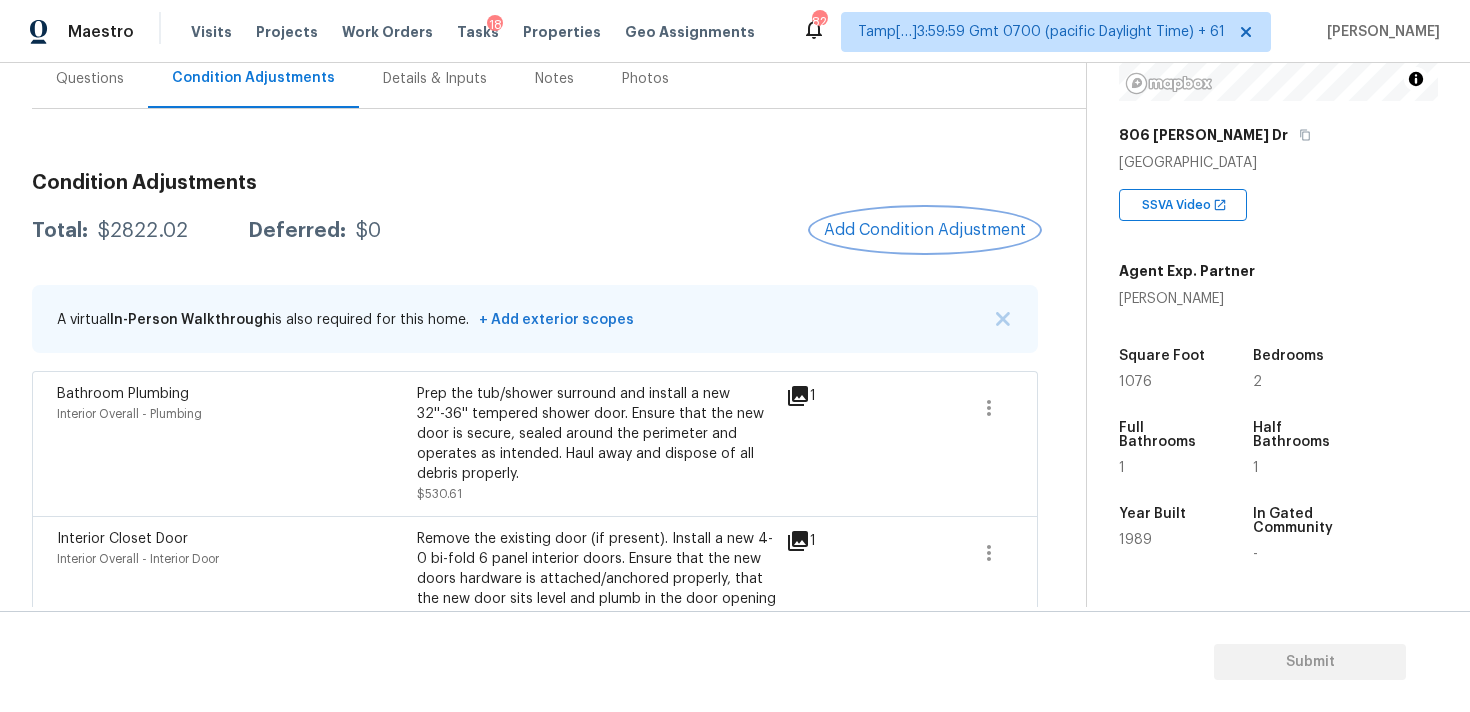 scroll, scrollTop: 279, scrollLeft: 0, axis: vertical 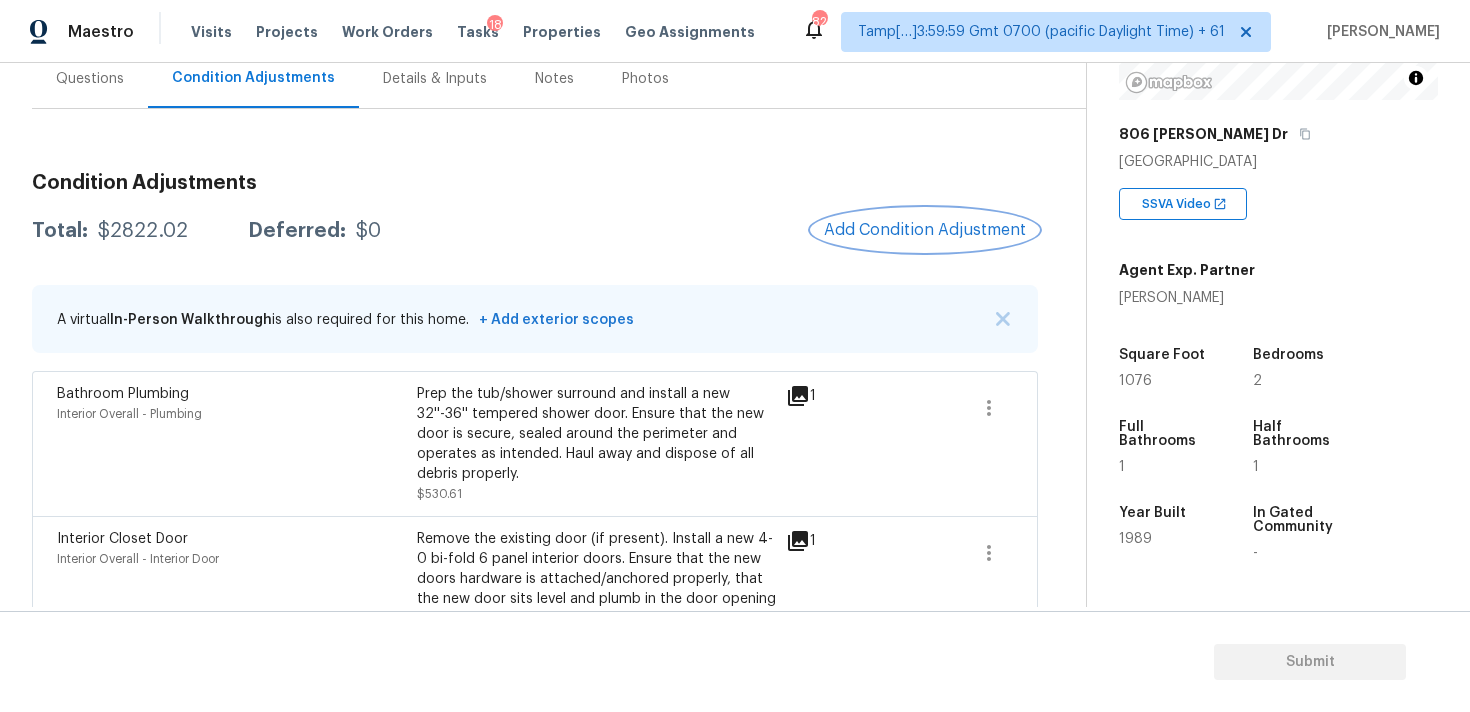 click on "Add Condition Adjustment" at bounding box center (925, 230) 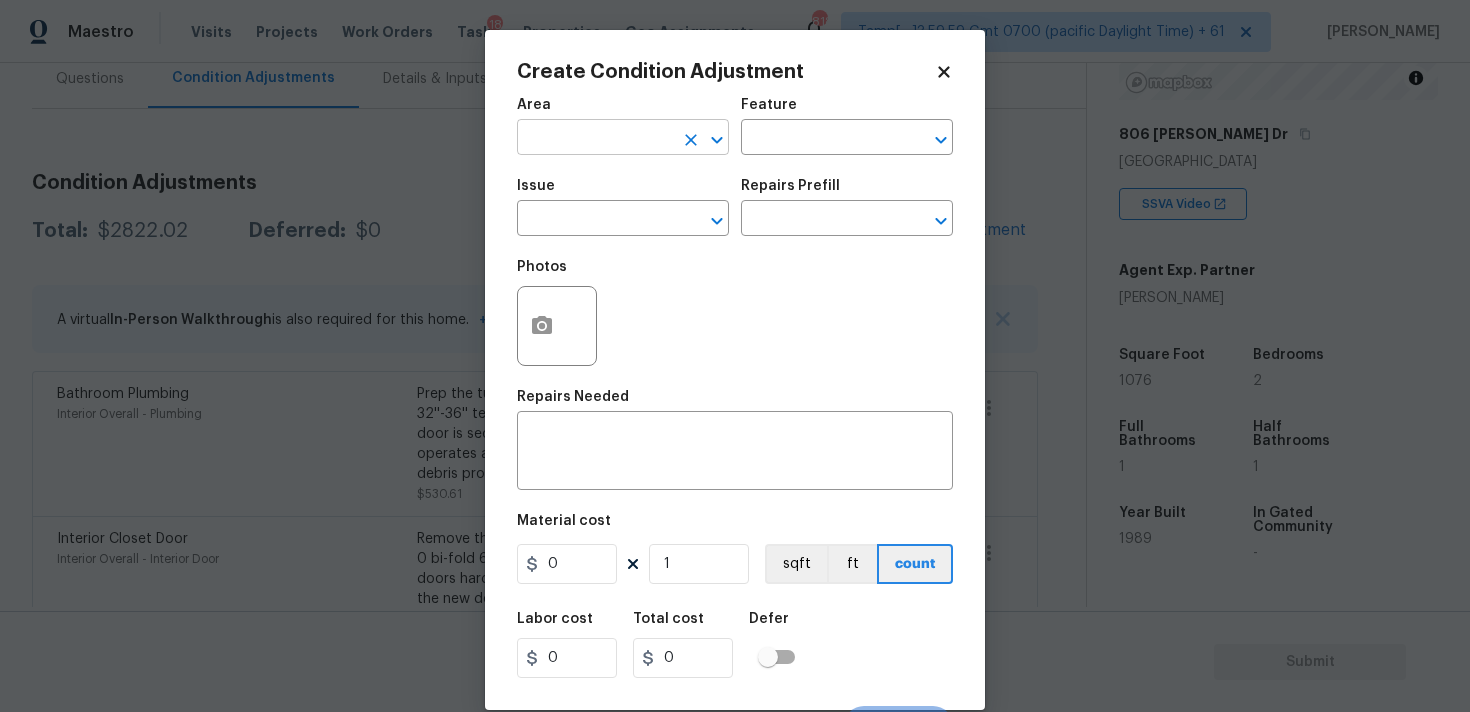 click at bounding box center [595, 139] 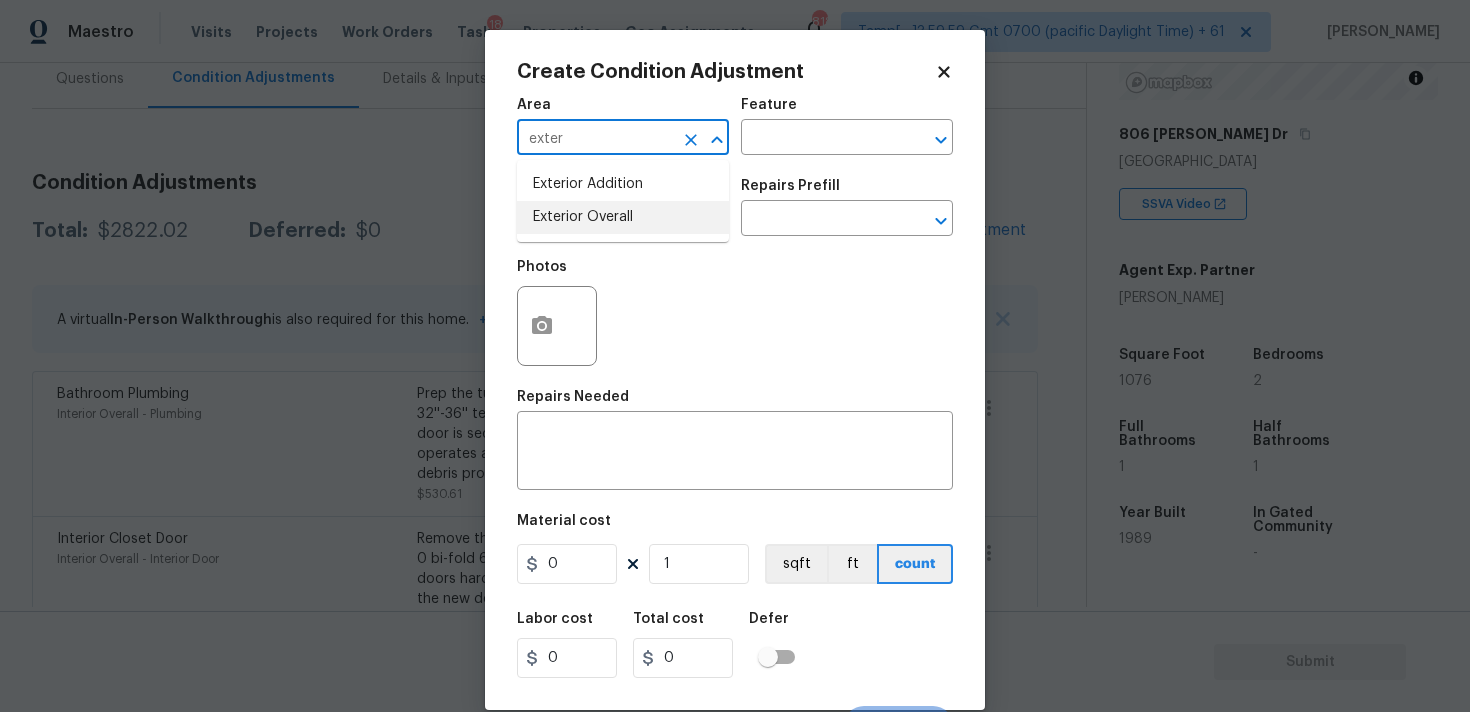 click on "Exterior Overall" at bounding box center (623, 217) 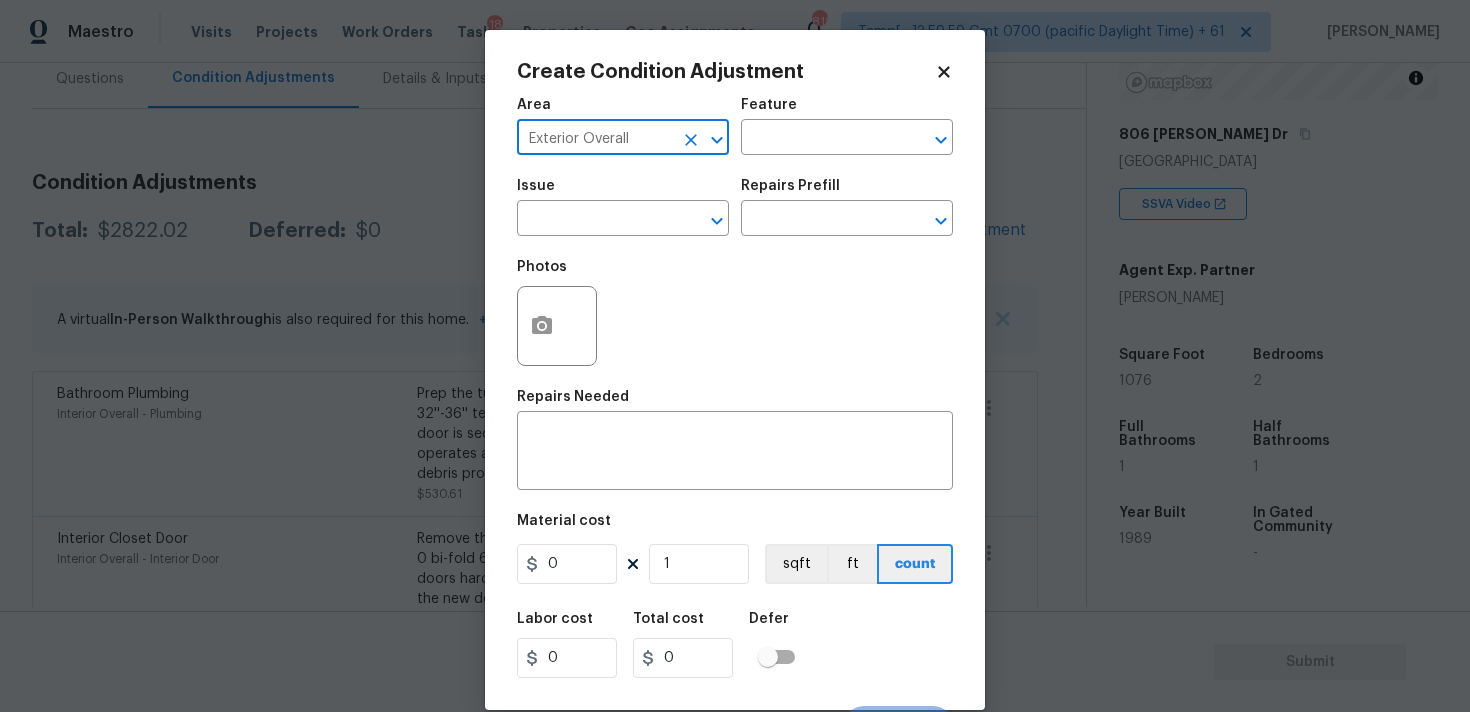 type on "Exterior Overall" 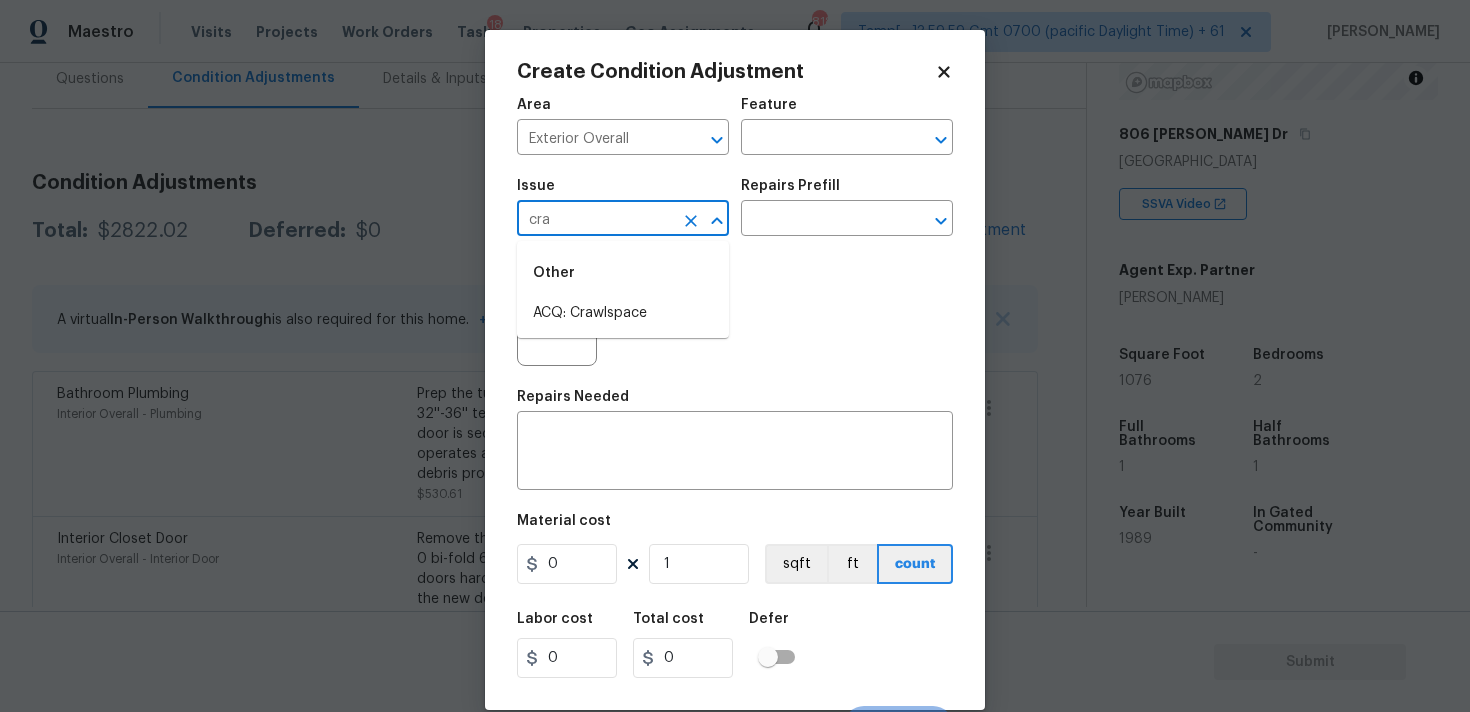 click on "Other" at bounding box center (623, 273) 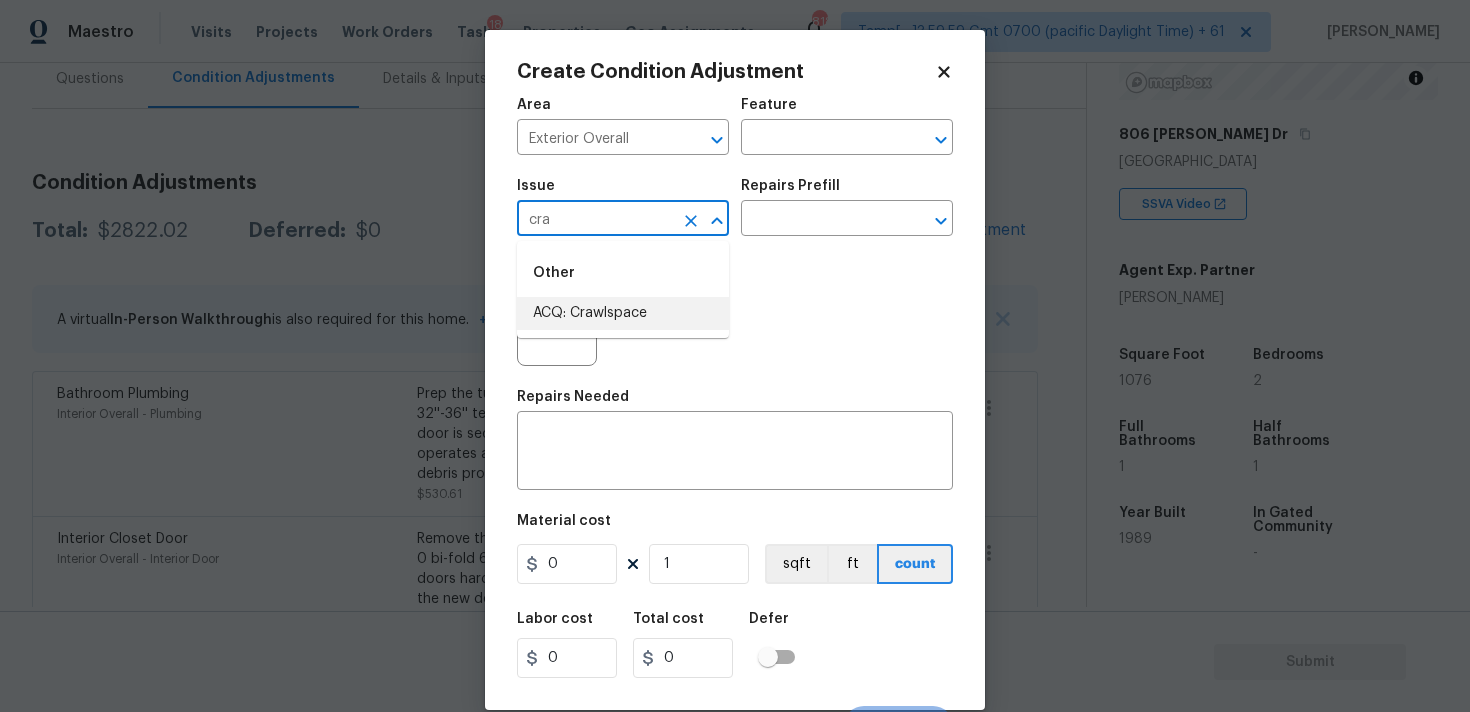 click on "ACQ: Crawlspace" at bounding box center [623, 313] 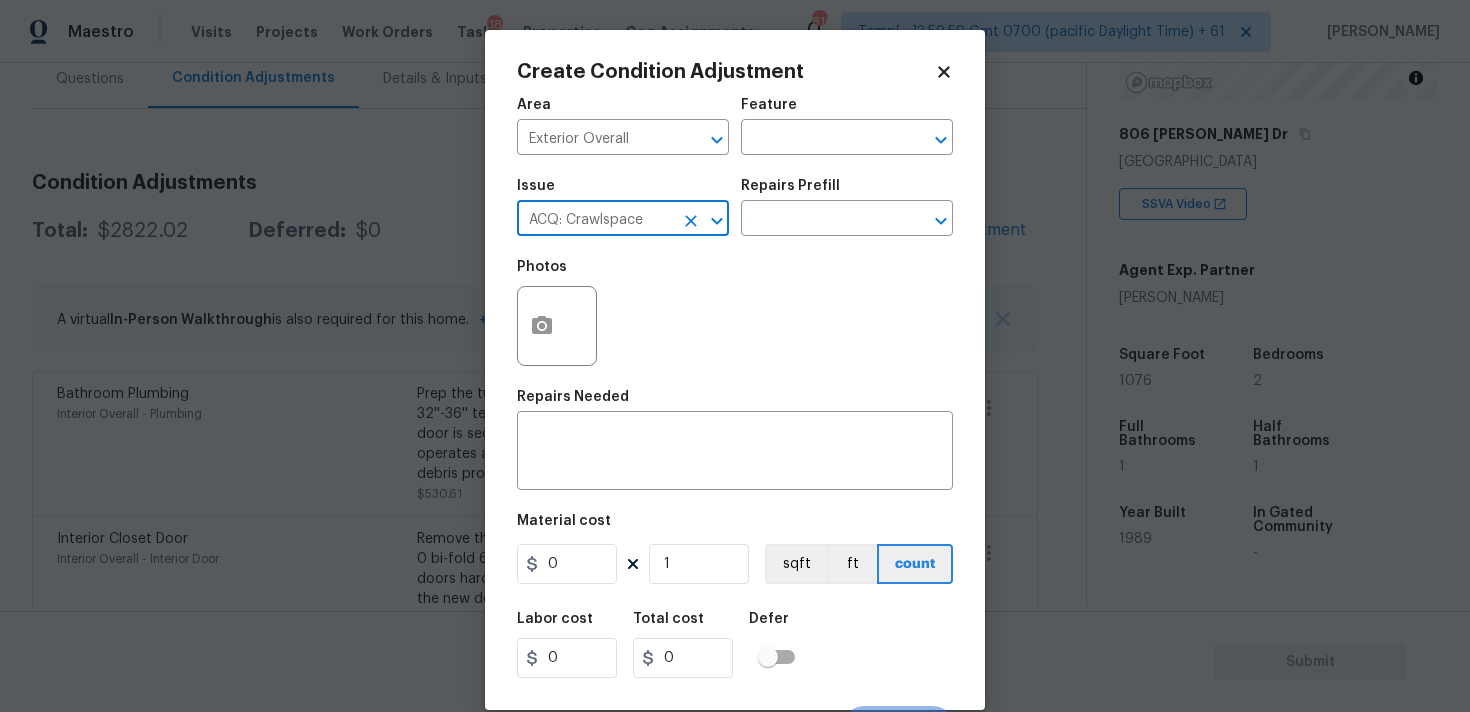 type on "ACQ: Crawlspace" 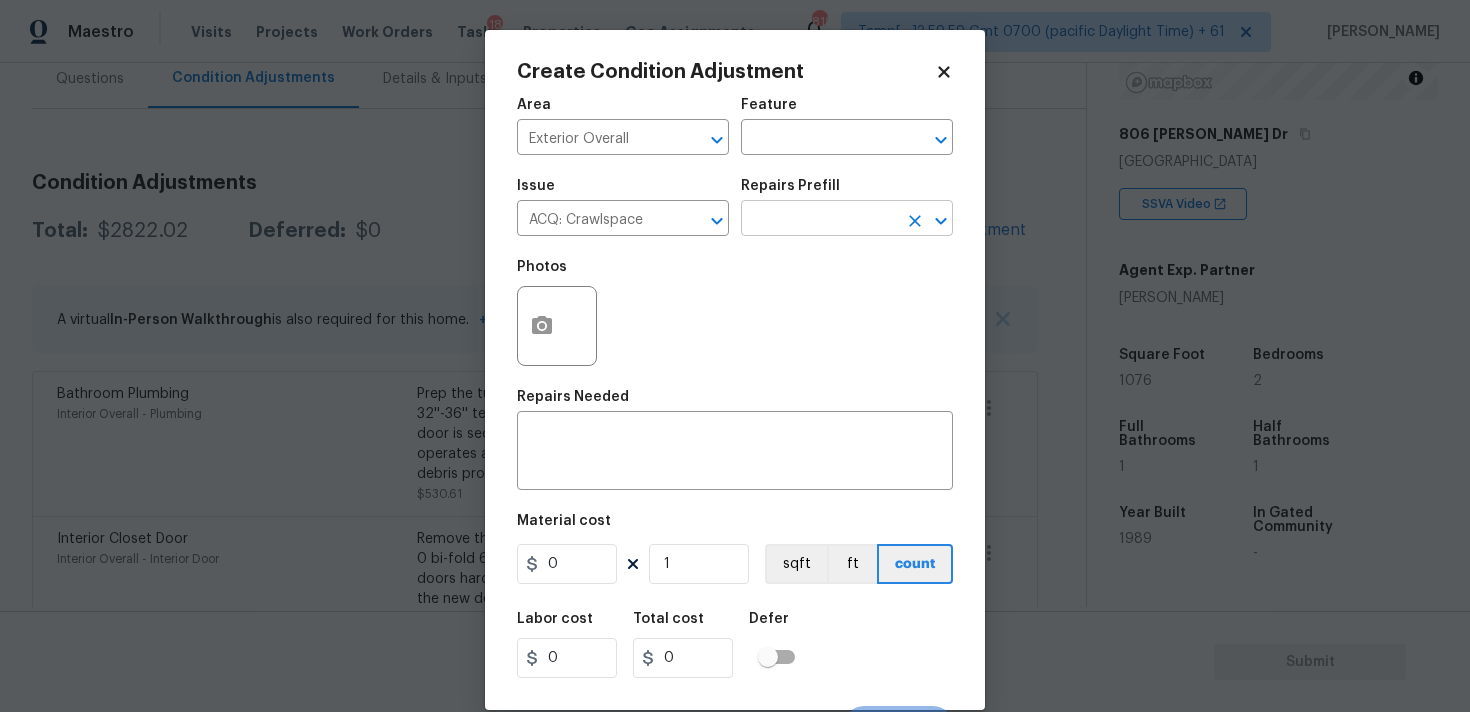 click at bounding box center [819, 220] 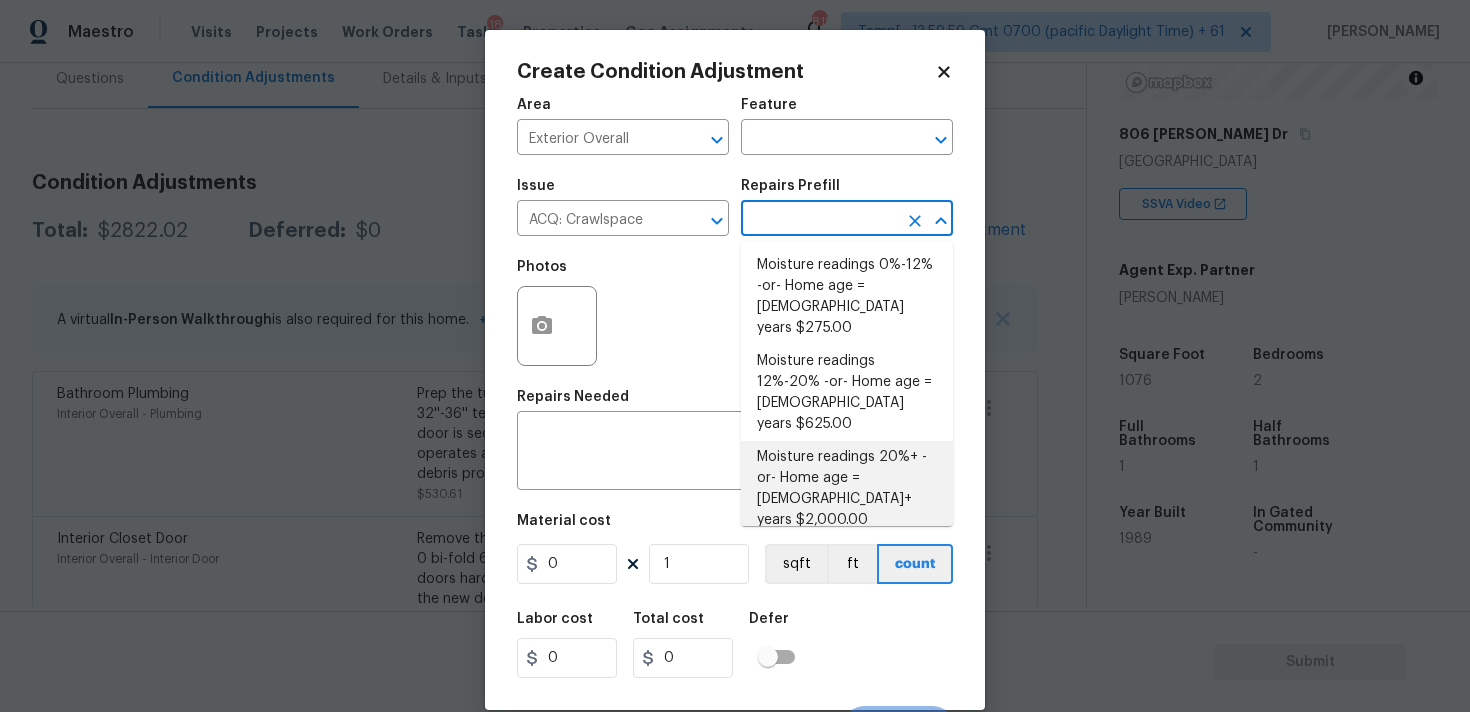 click on "Moisture readings 20%+ -or- Home age = [DEMOGRAPHIC_DATA]+ years $2,000.00" at bounding box center (847, 489) 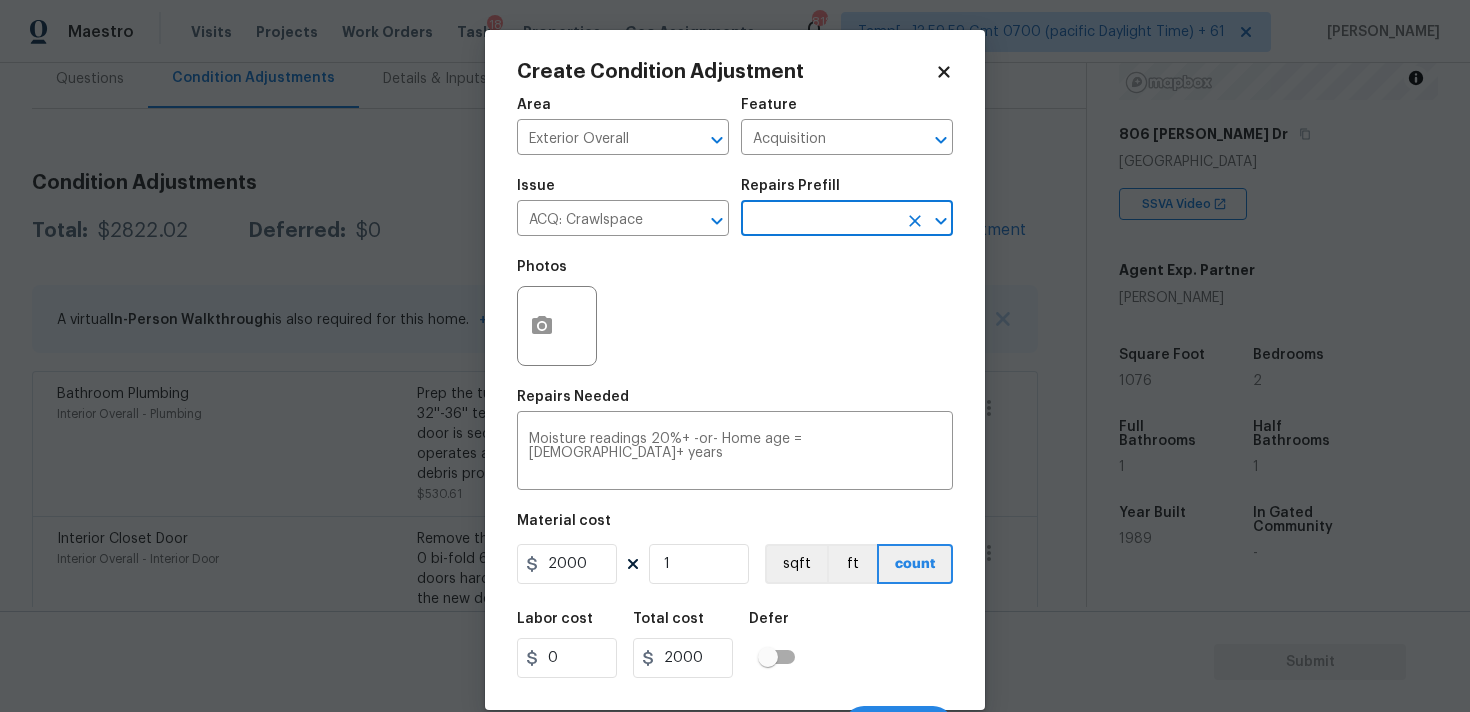 scroll, scrollTop: 35, scrollLeft: 0, axis: vertical 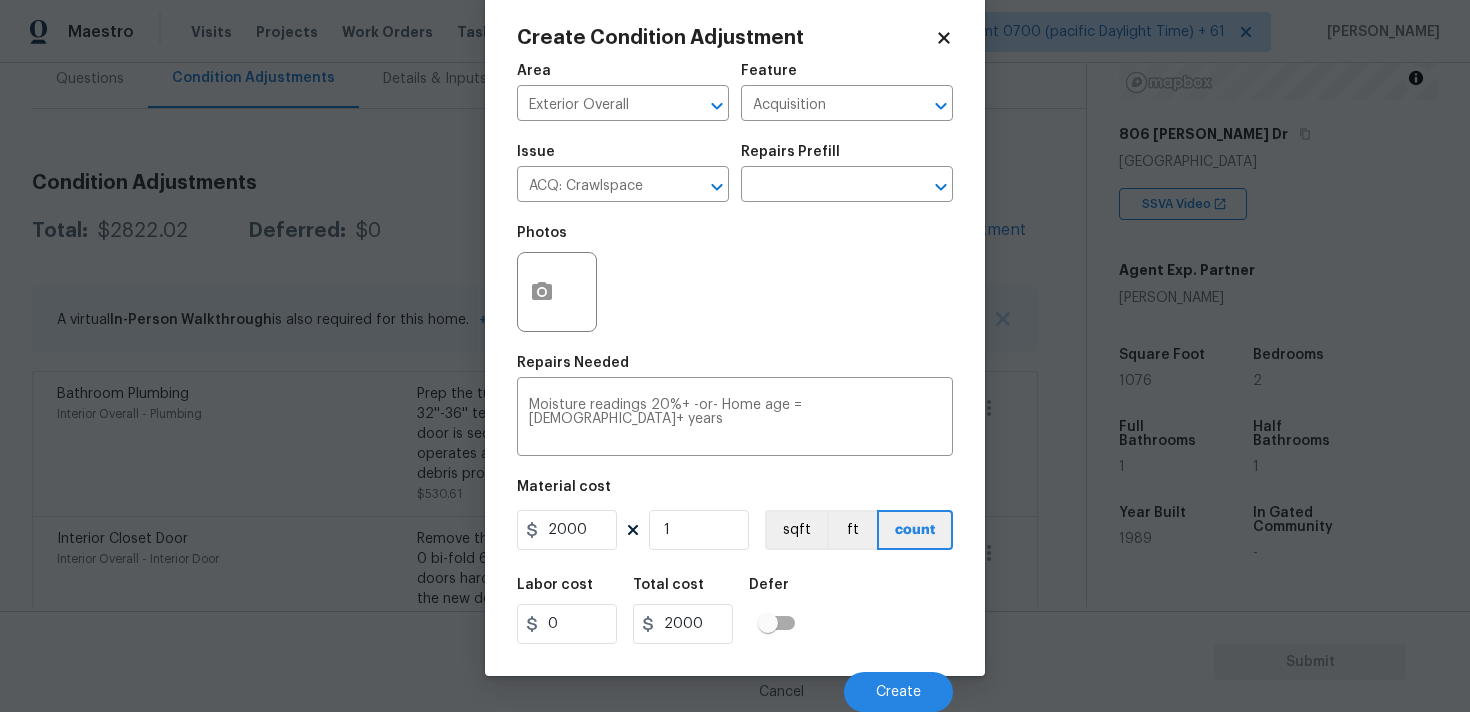 click on "Create Condition Adjustment Area Exterior Overall ​ Feature Acquisition ​ Issue ACQ: Crawlspace ​ Repairs Prefill ​ Photos Repairs Needed Moisture readings 20%+ -or- Home age = [DEMOGRAPHIC_DATA]+ years x ​ Material cost 2000 1 sqft ft count Labor cost 0 Total cost 2000 Defer Cancel Create" at bounding box center (735, 336) 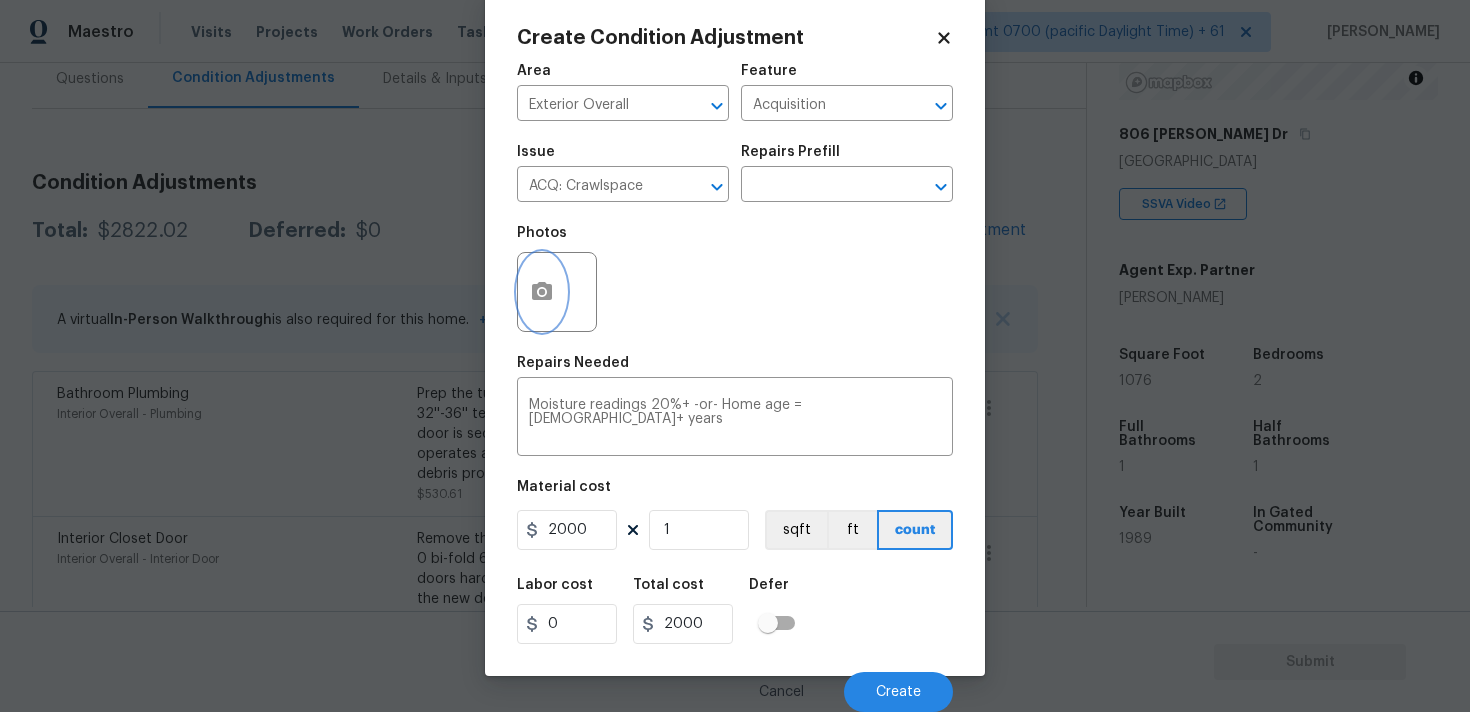 click 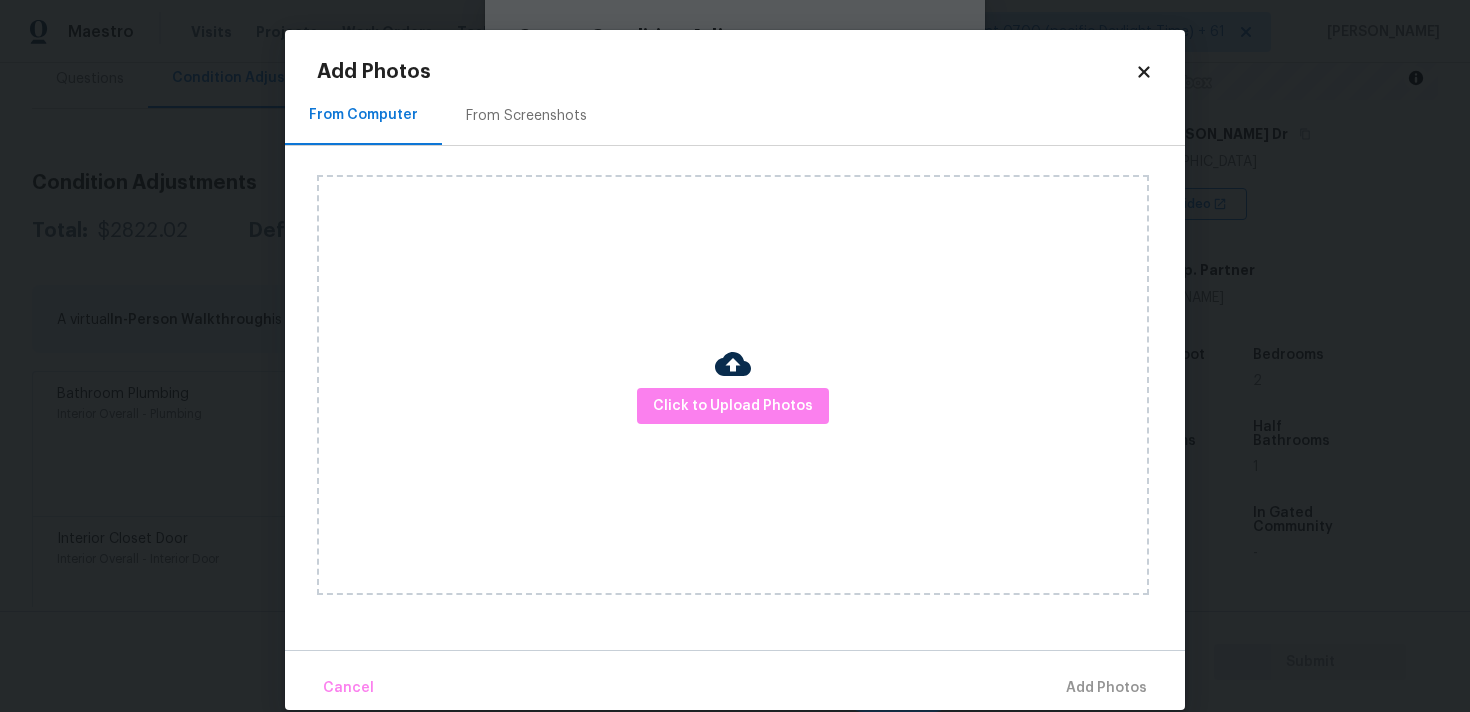 click on "Click to Upload Photos" at bounding box center [733, 385] 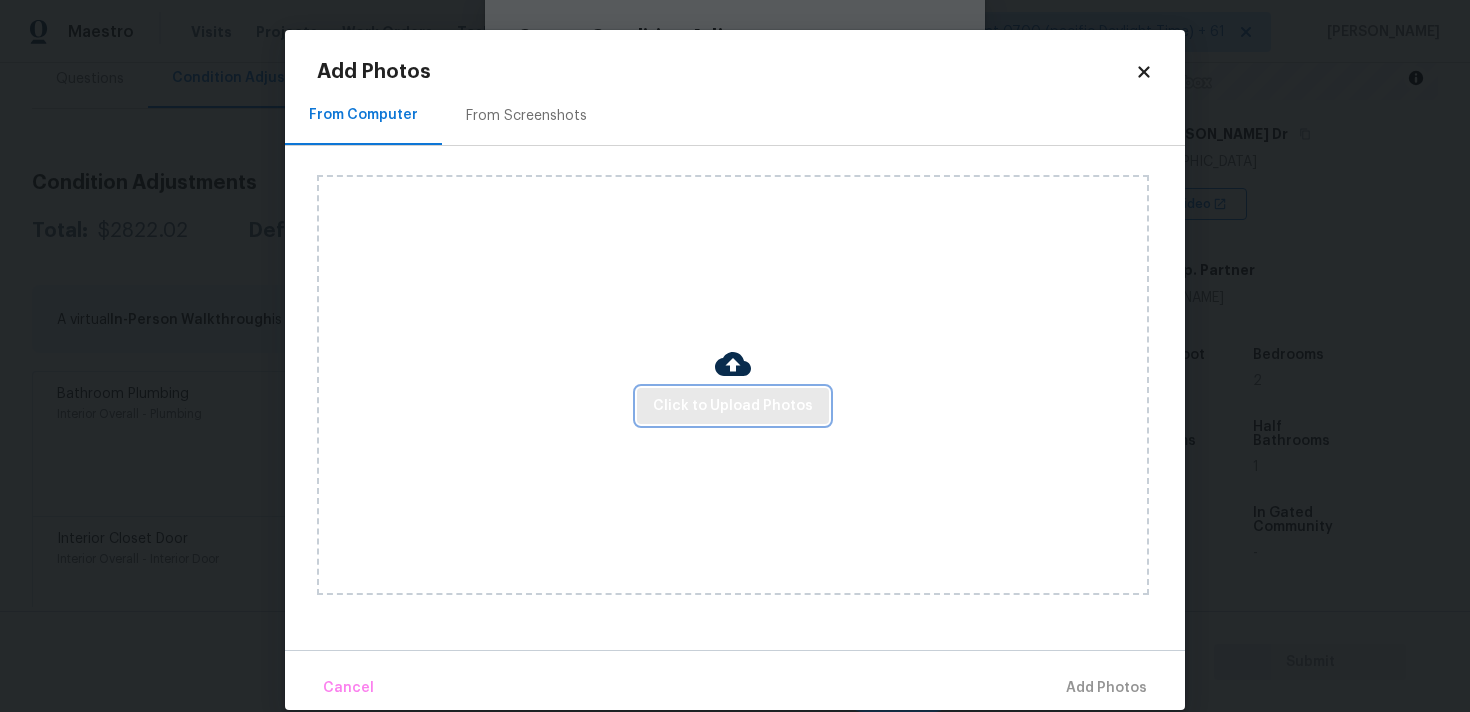 click on "Click to Upload Photos" at bounding box center [733, 406] 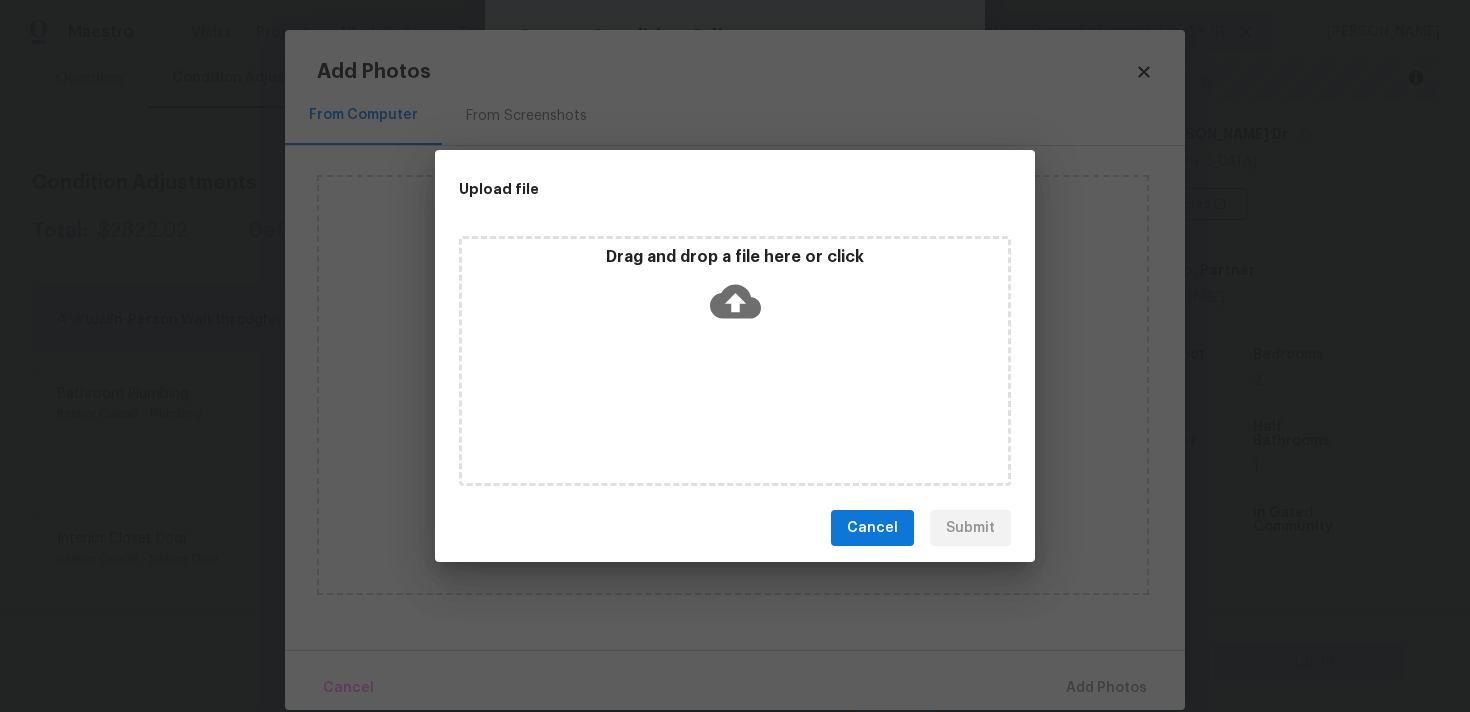 click 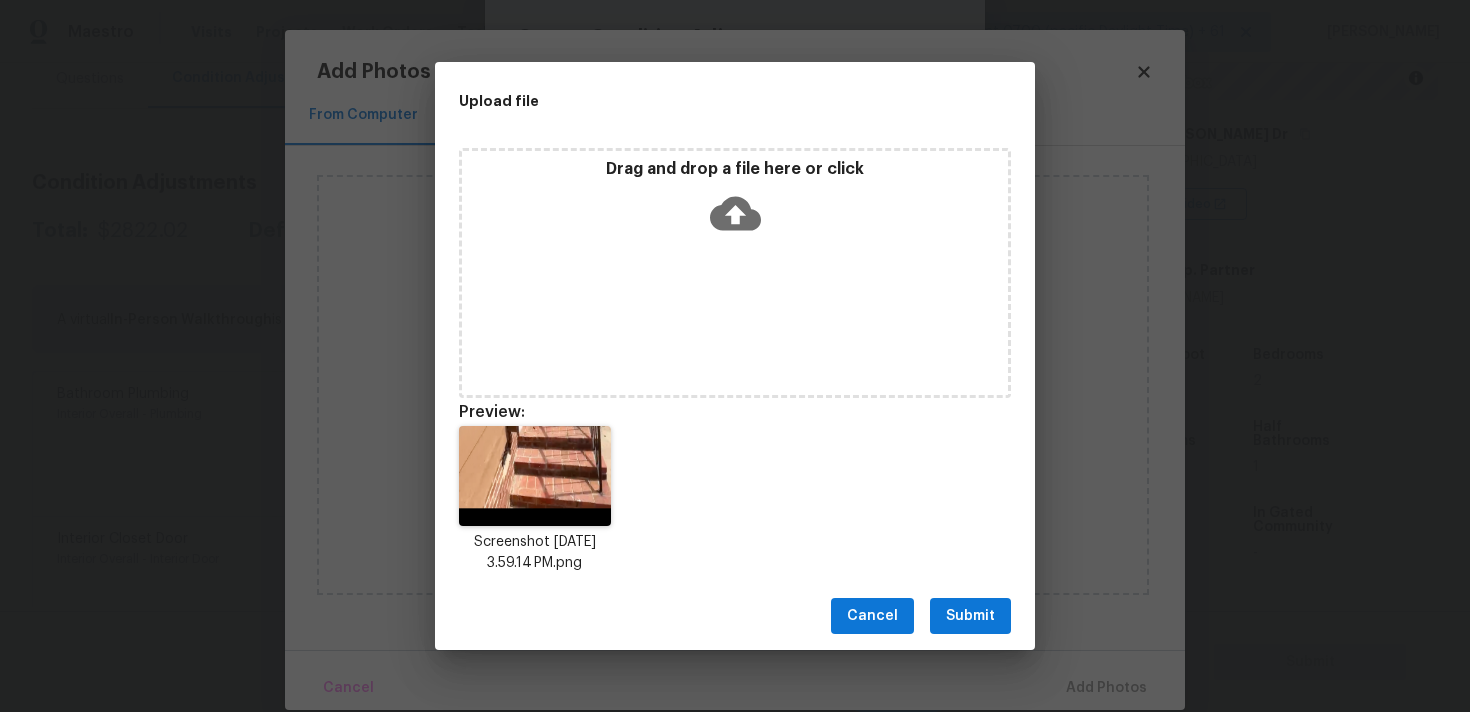 click on "Submit" at bounding box center (970, 616) 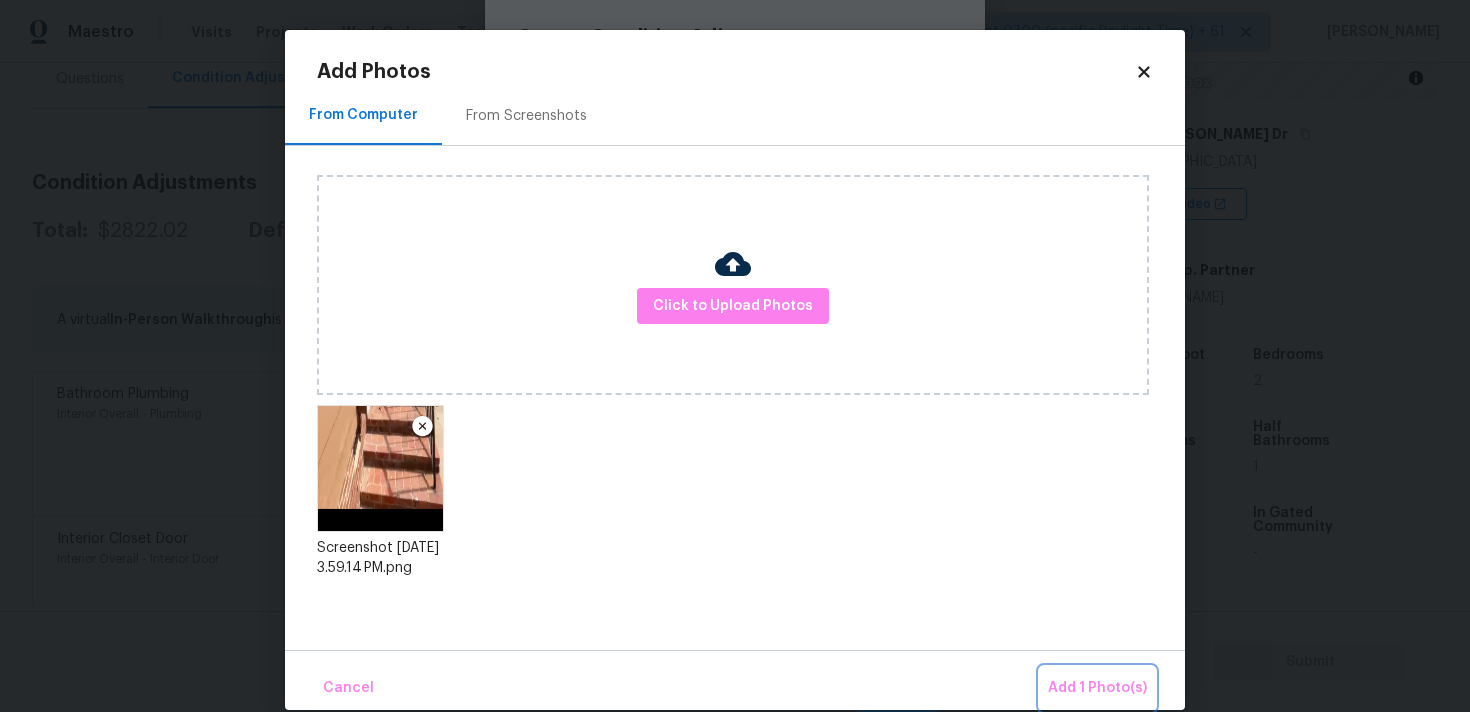 click on "Add 1 Photo(s)" at bounding box center [1097, 688] 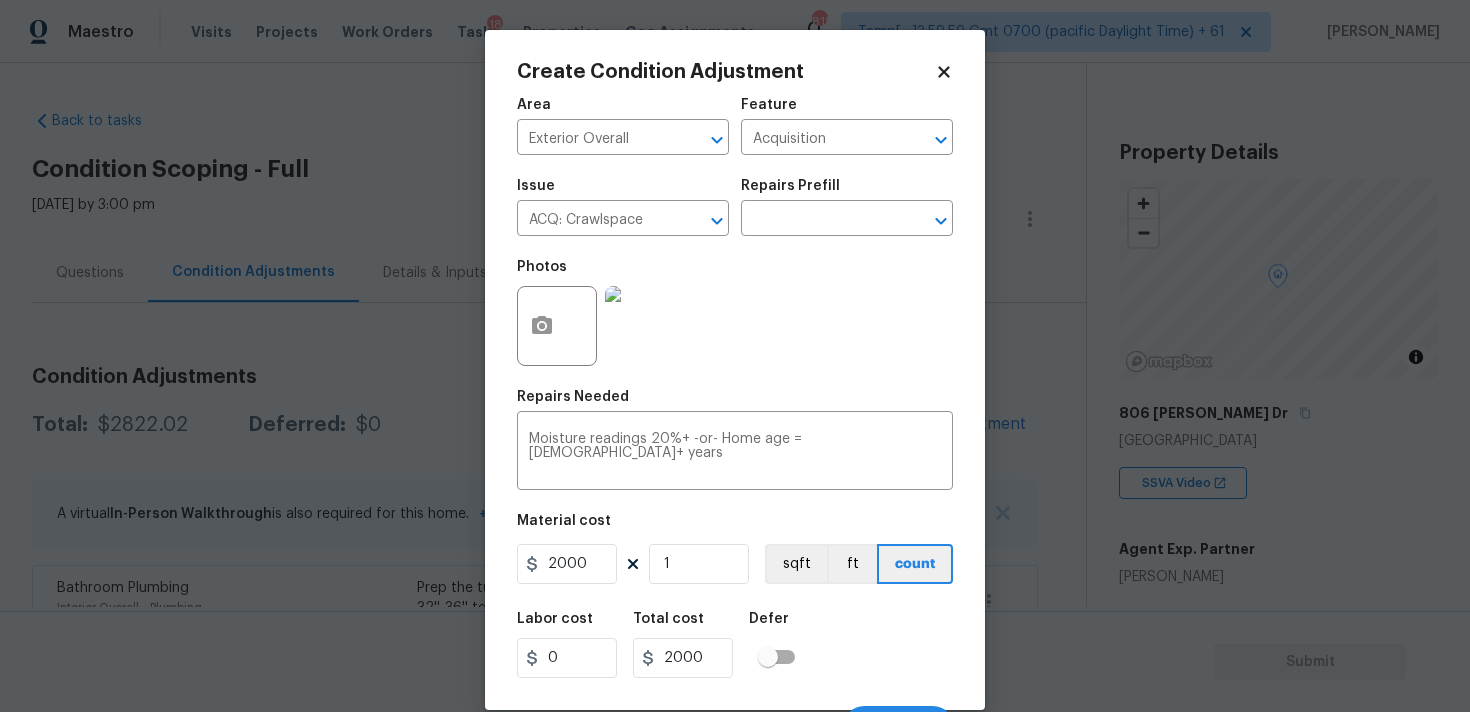scroll, scrollTop: 0, scrollLeft: 0, axis: both 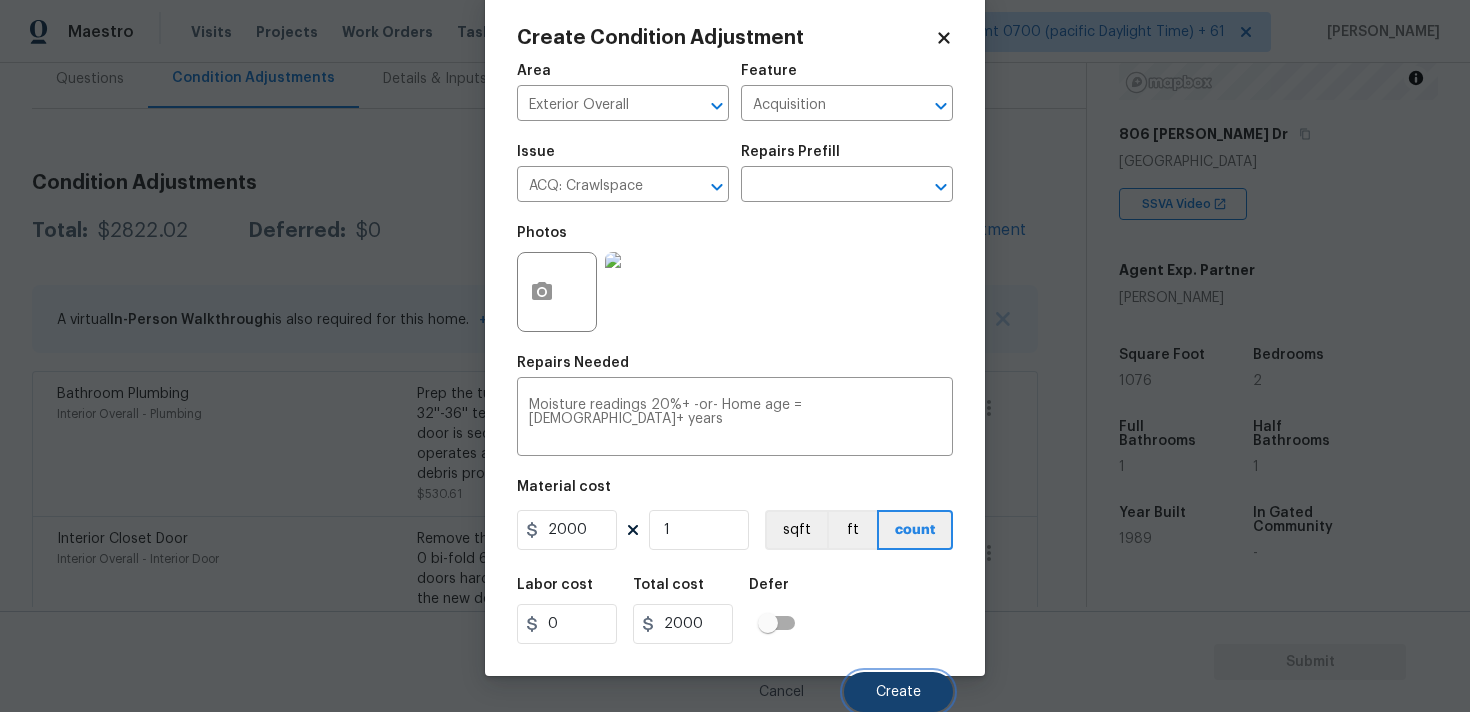 click on "Create" at bounding box center (898, 692) 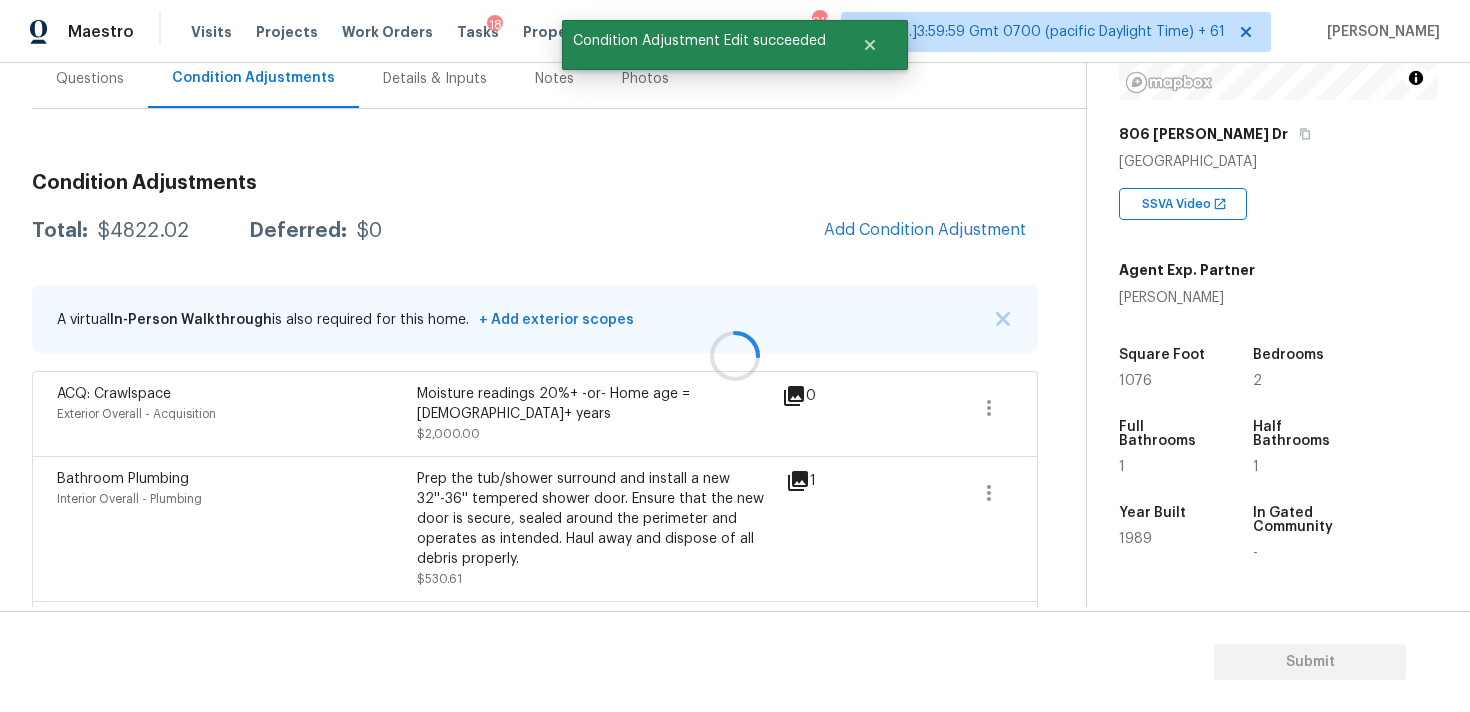 scroll, scrollTop: 28, scrollLeft: 0, axis: vertical 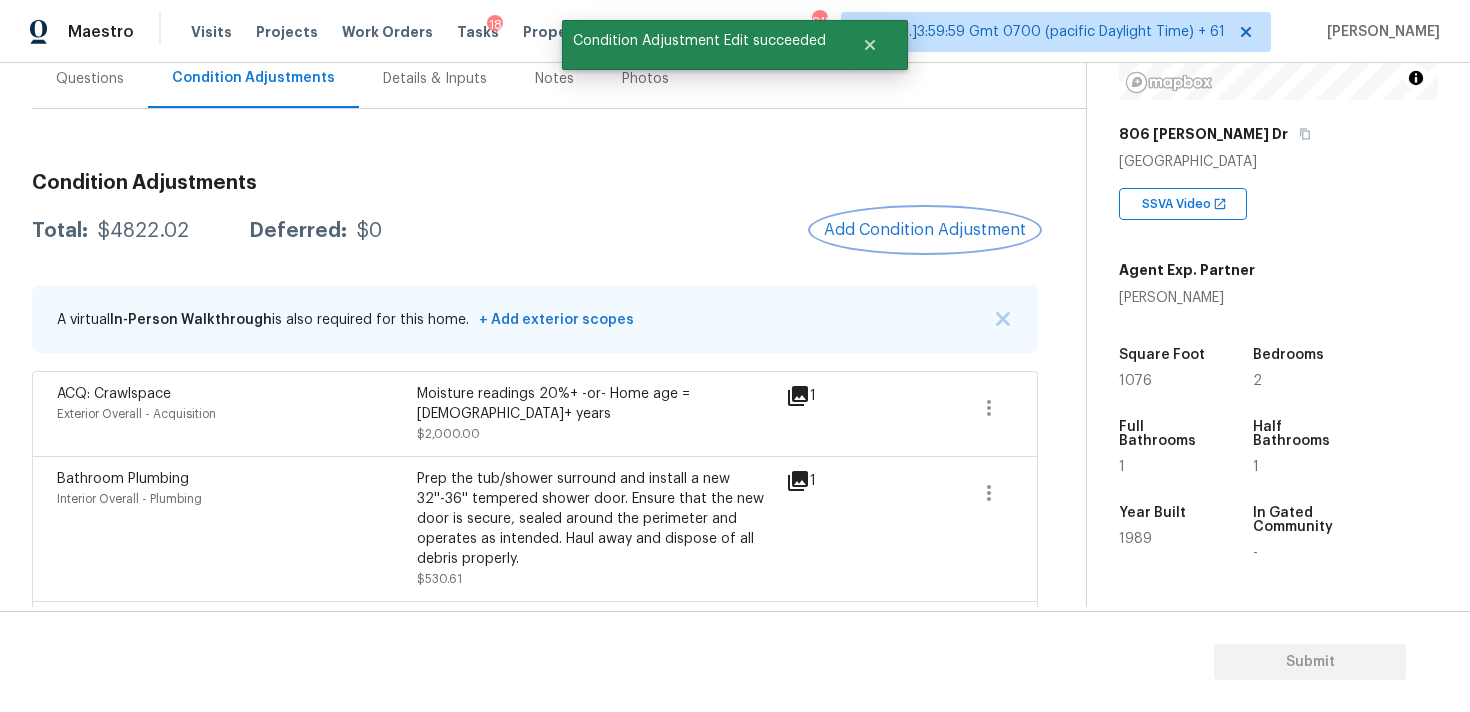 click on "Add Condition Adjustment" at bounding box center [925, 230] 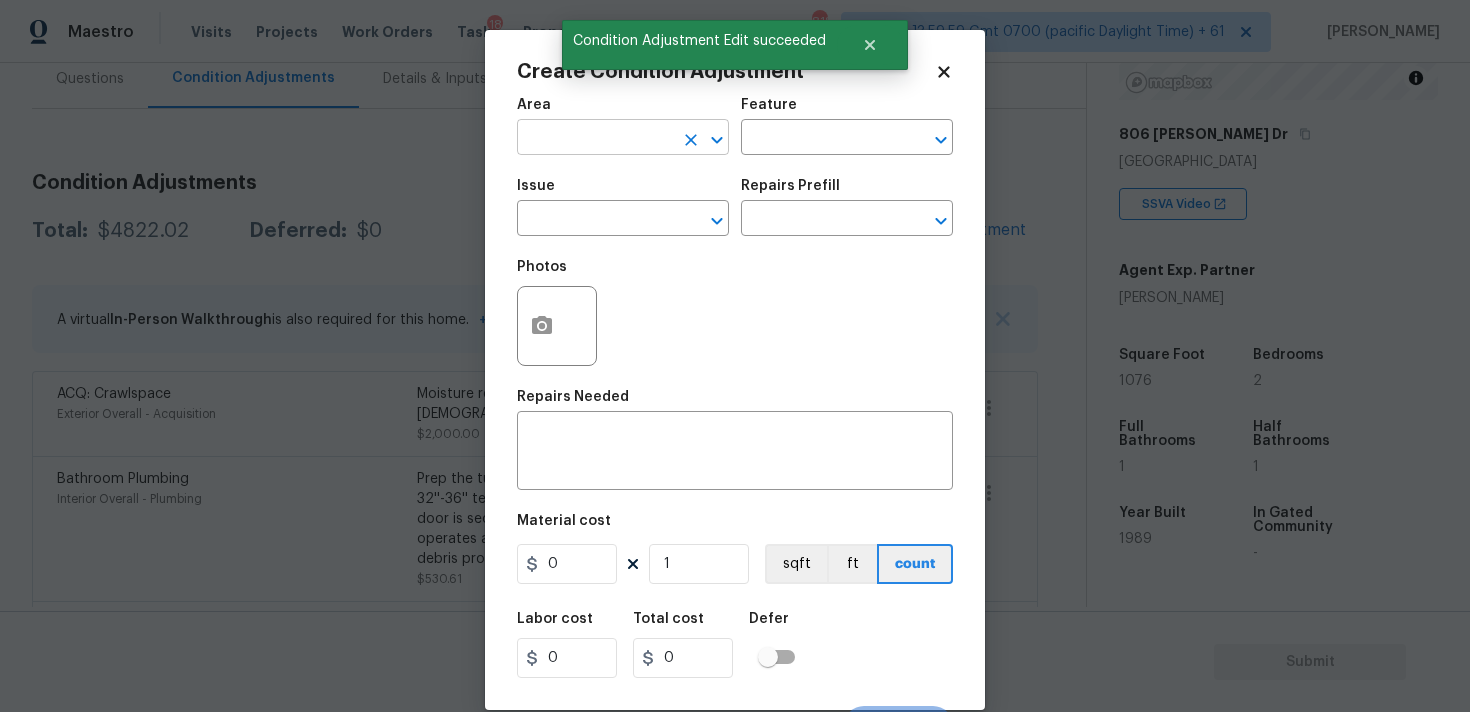 click at bounding box center (595, 139) 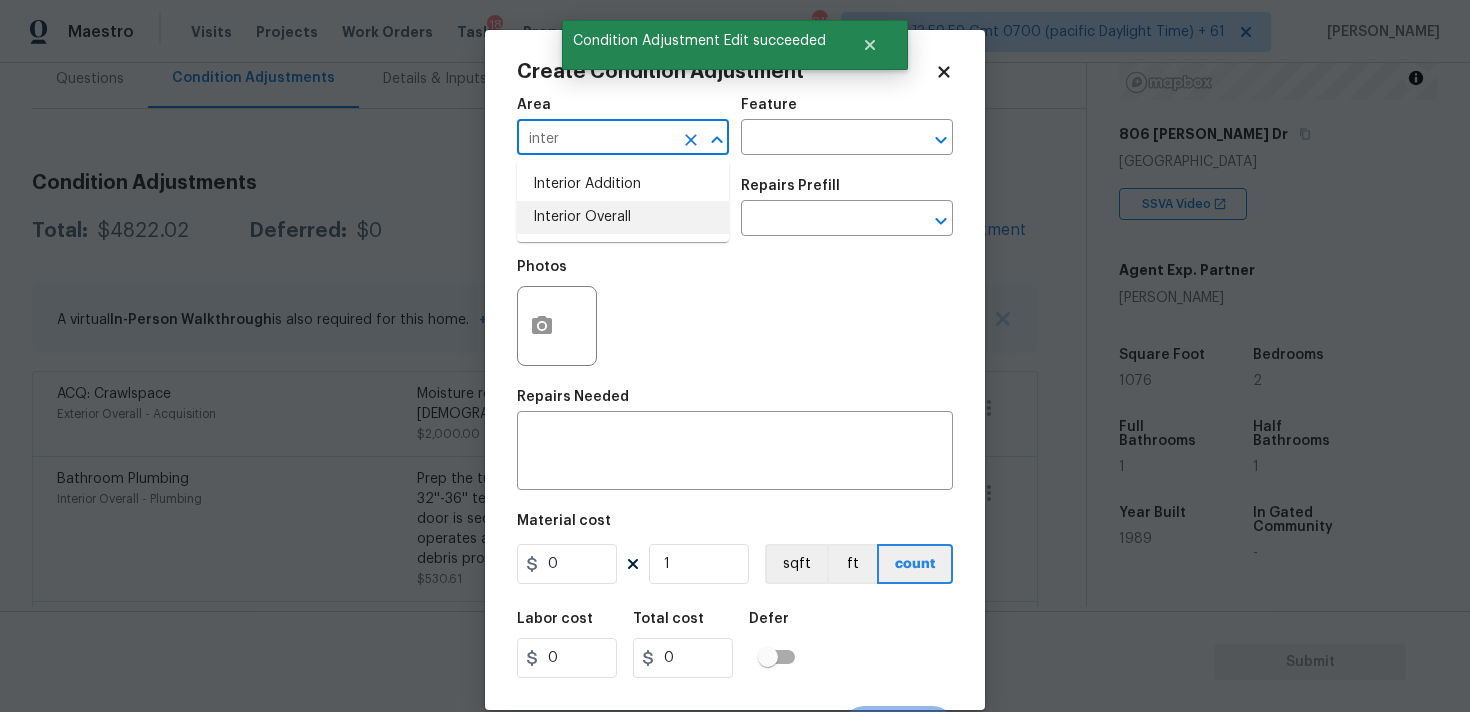 click on "Interior Overall" at bounding box center [623, 217] 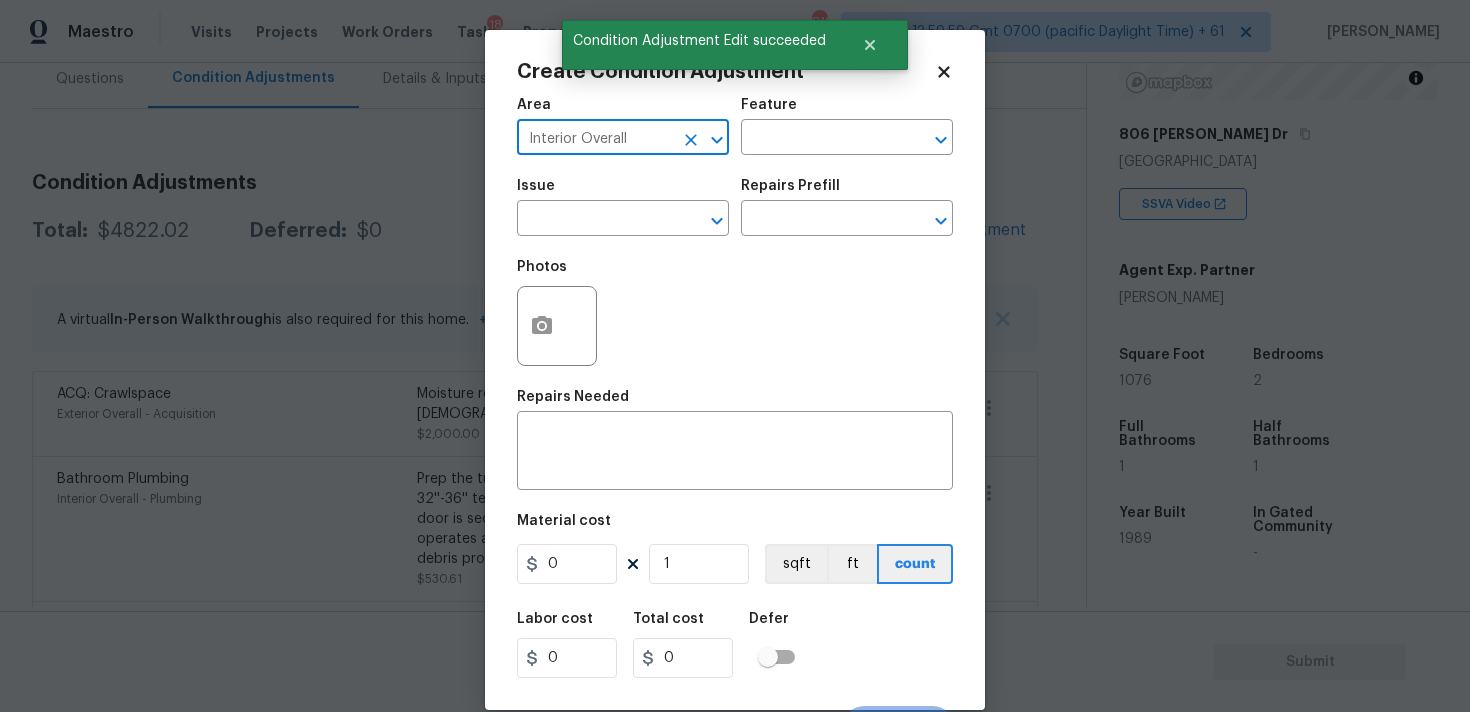 type on "Interior Overall" 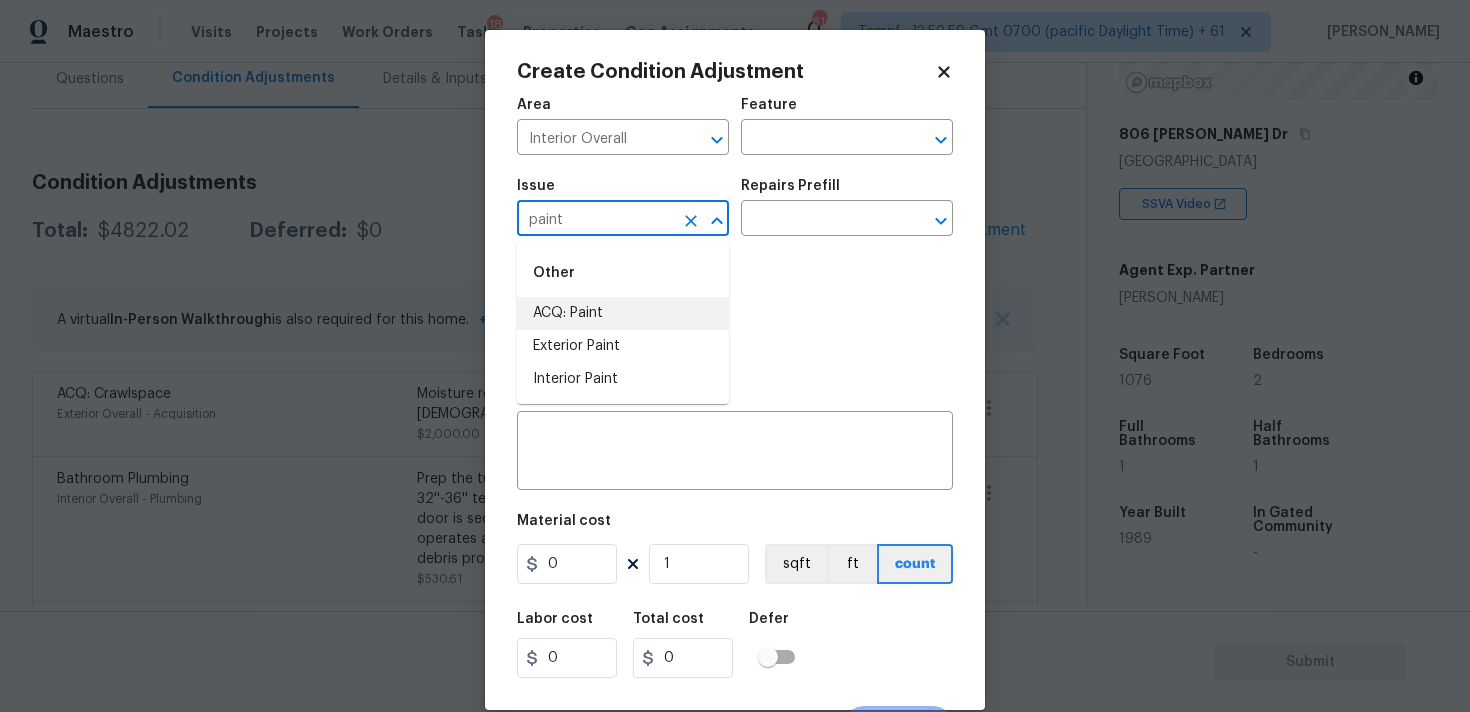 click on "ACQ: Paint" at bounding box center (623, 313) 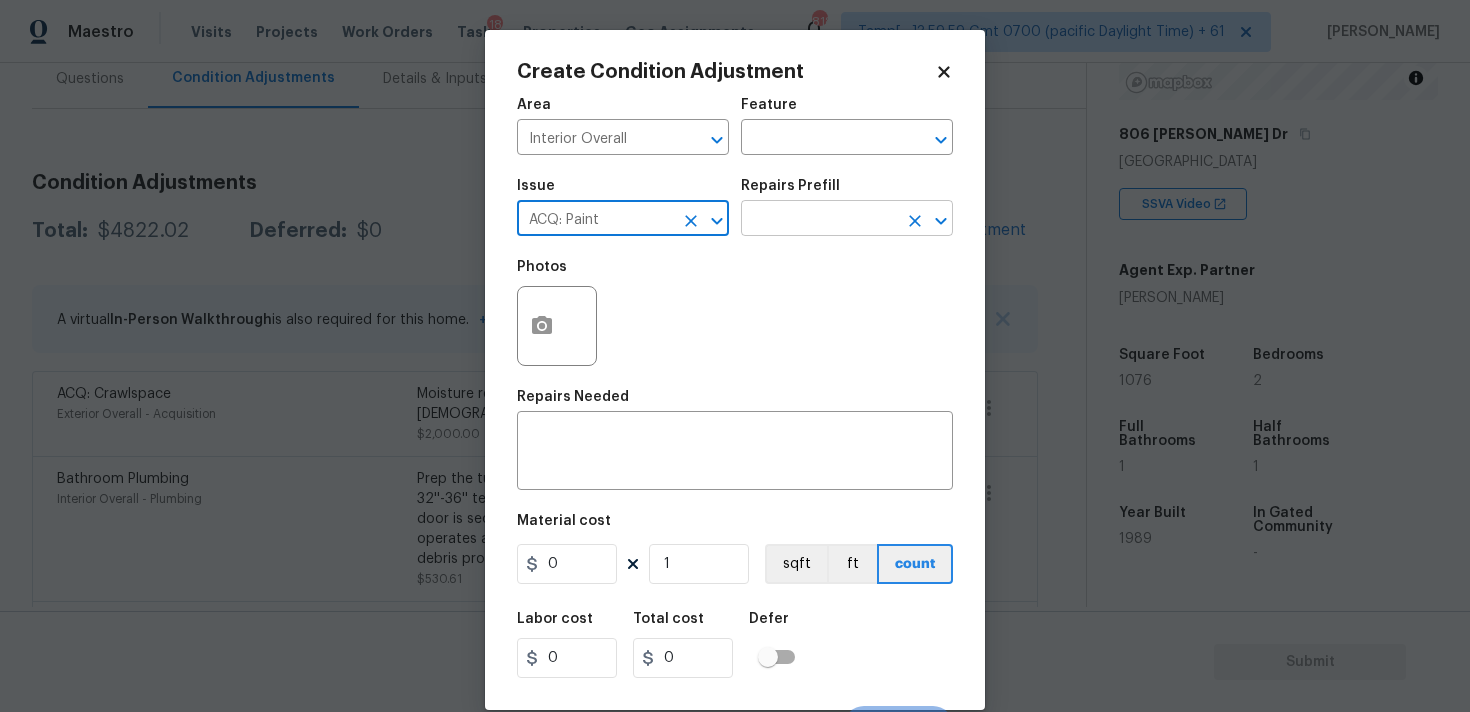 type on "ACQ: Paint" 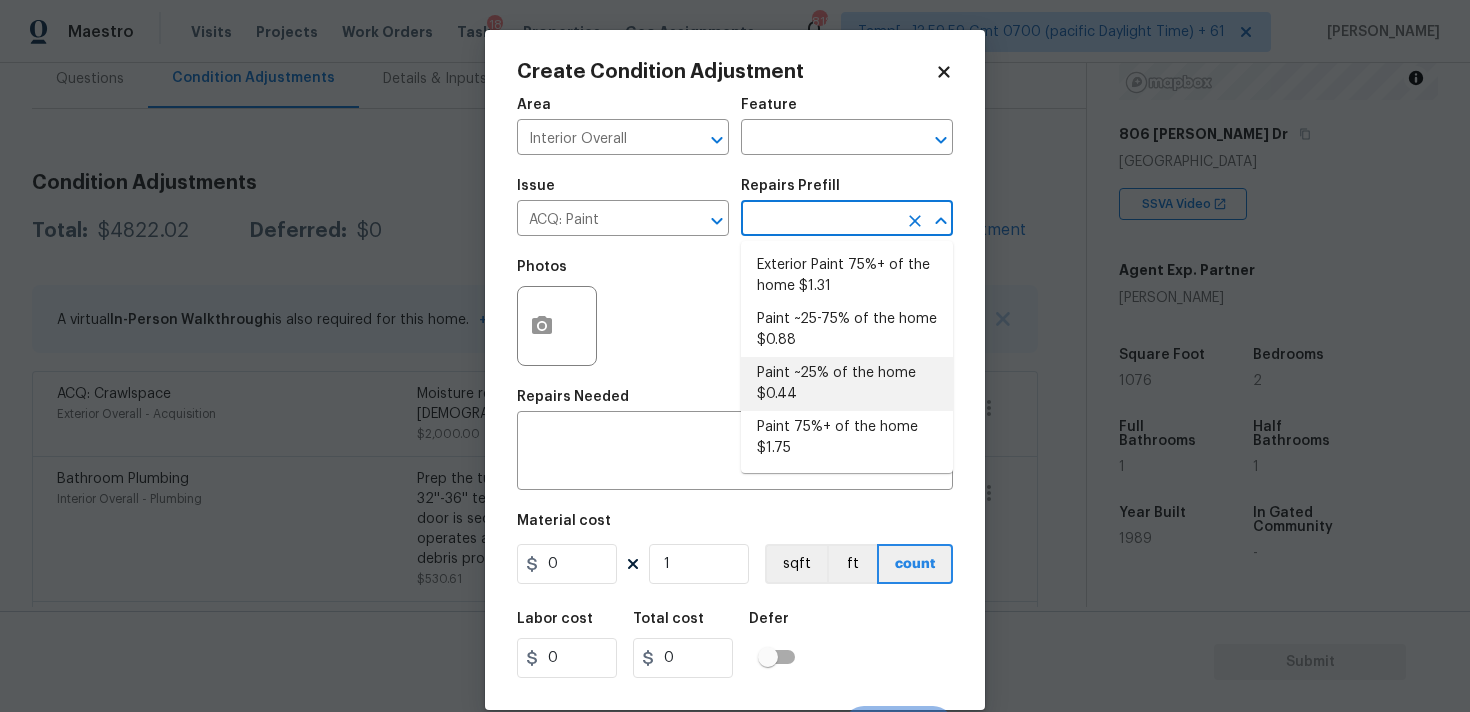 click on "Paint ~25% of the home $0.44" at bounding box center (847, 384) 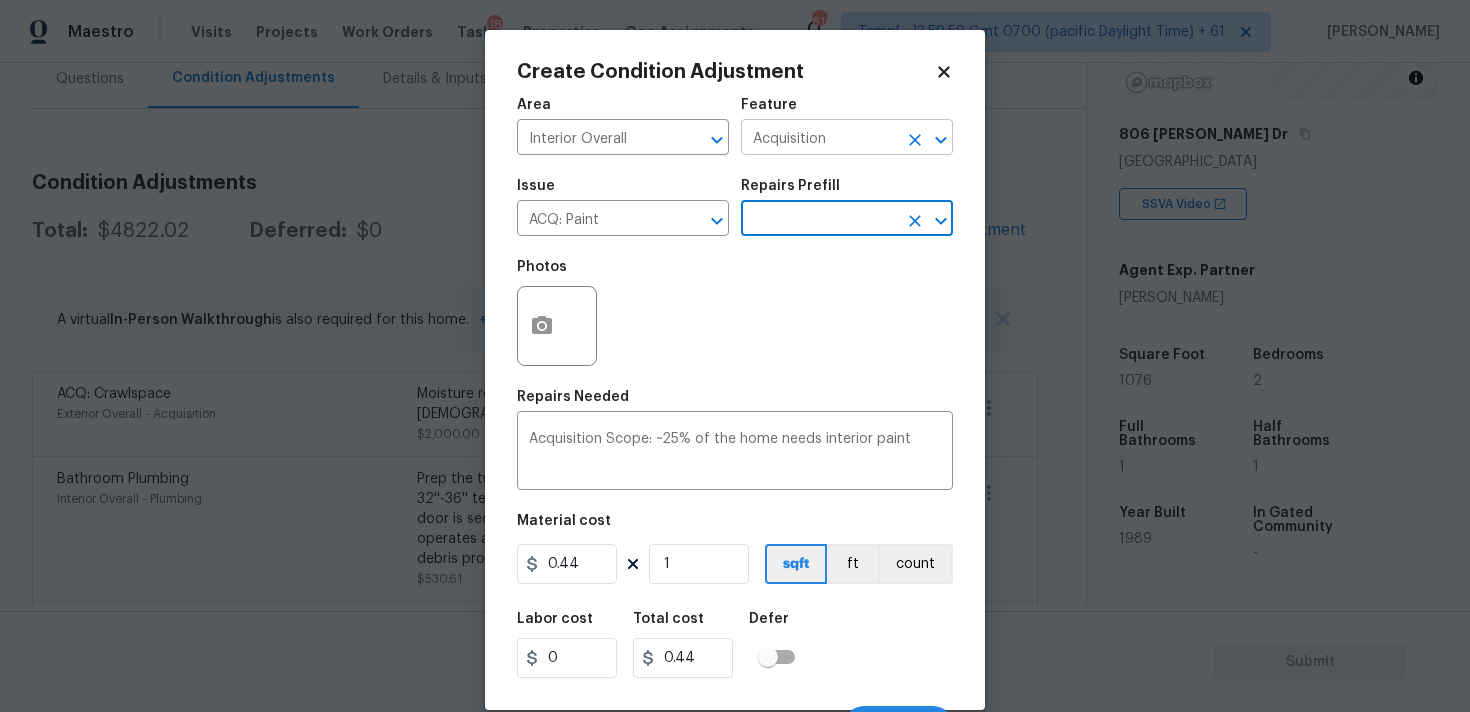click on "Acquisition" at bounding box center [819, 139] 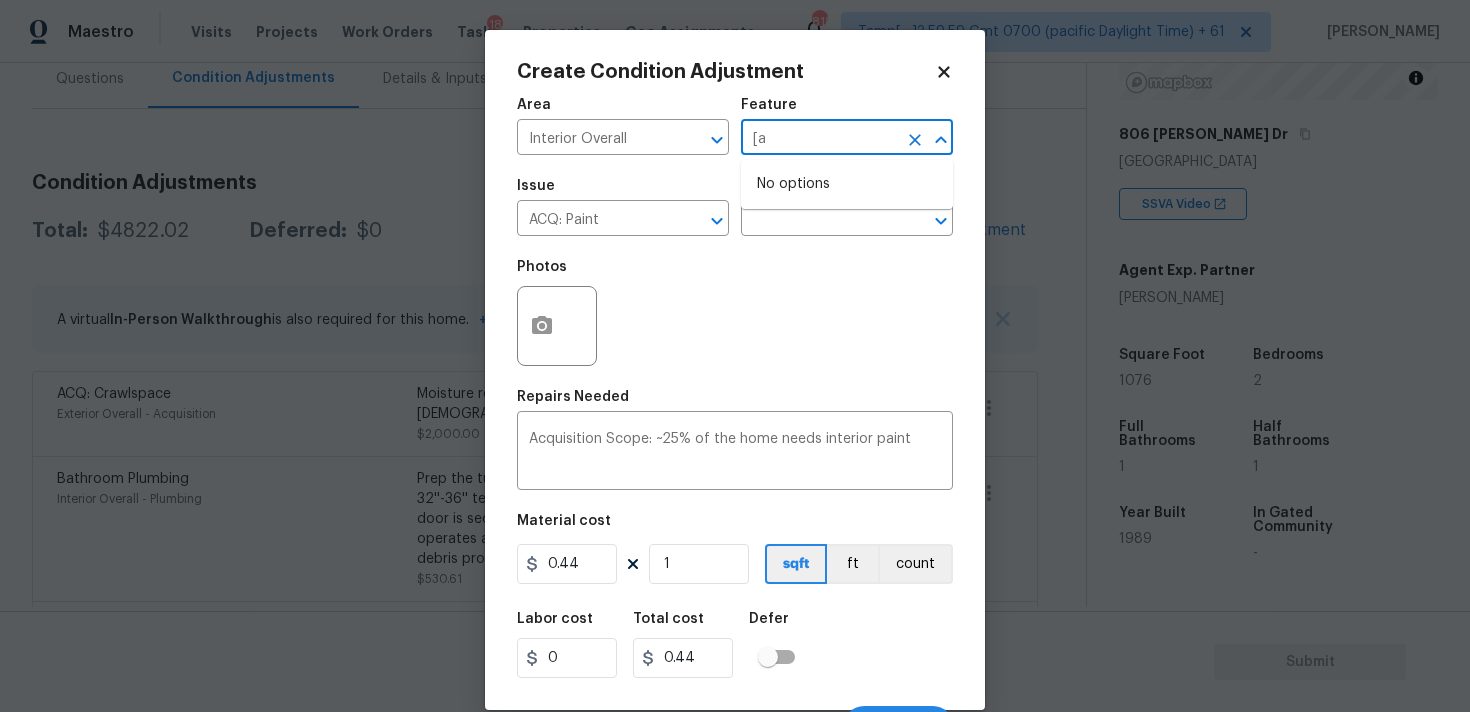 type on "[" 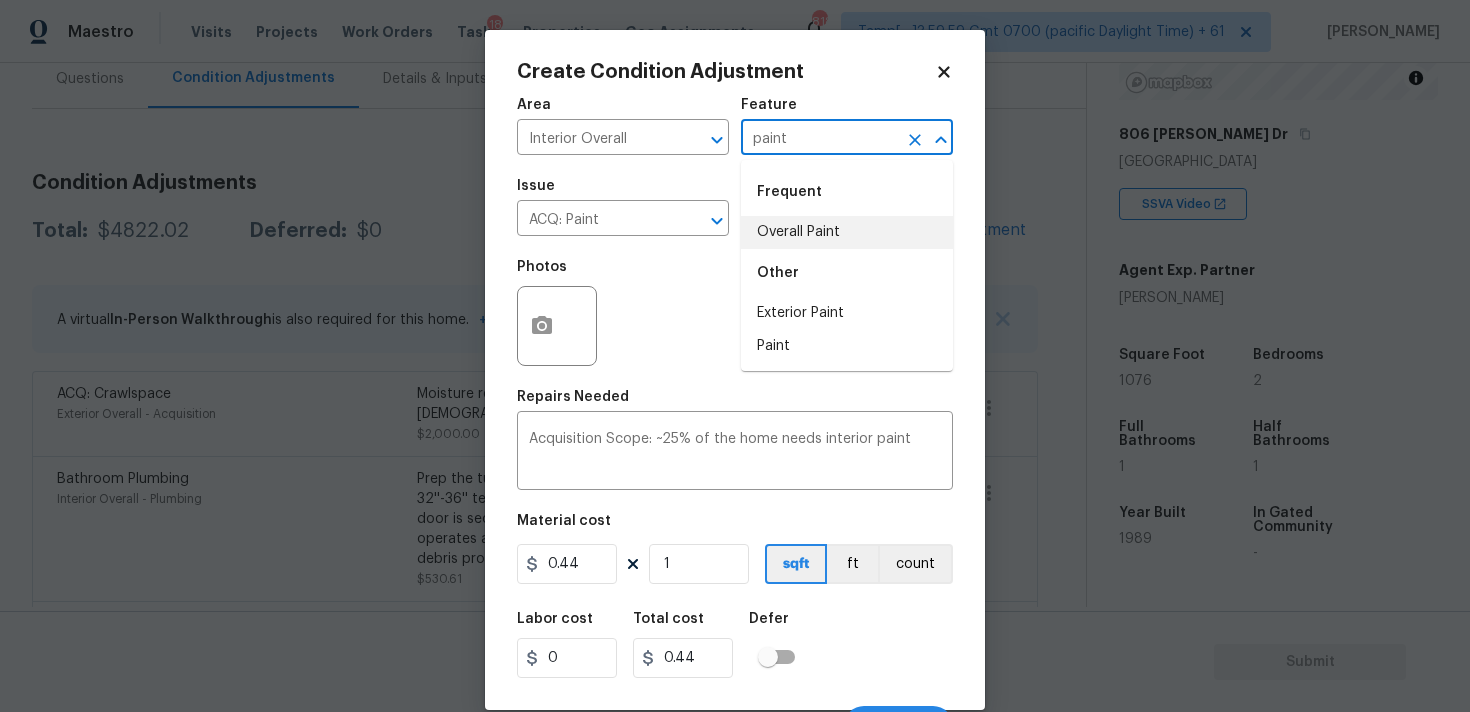 click on "Overall Paint" at bounding box center (847, 232) 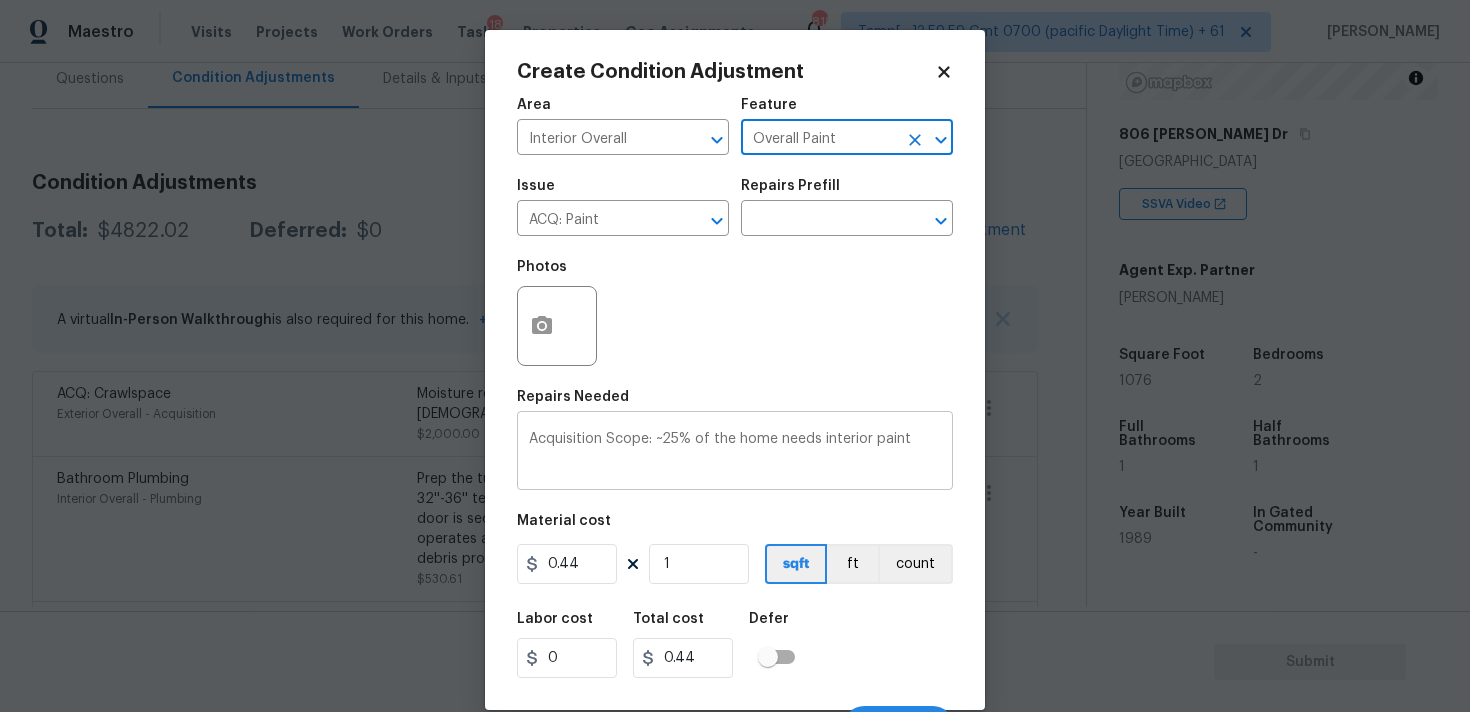 scroll, scrollTop: 35, scrollLeft: 0, axis: vertical 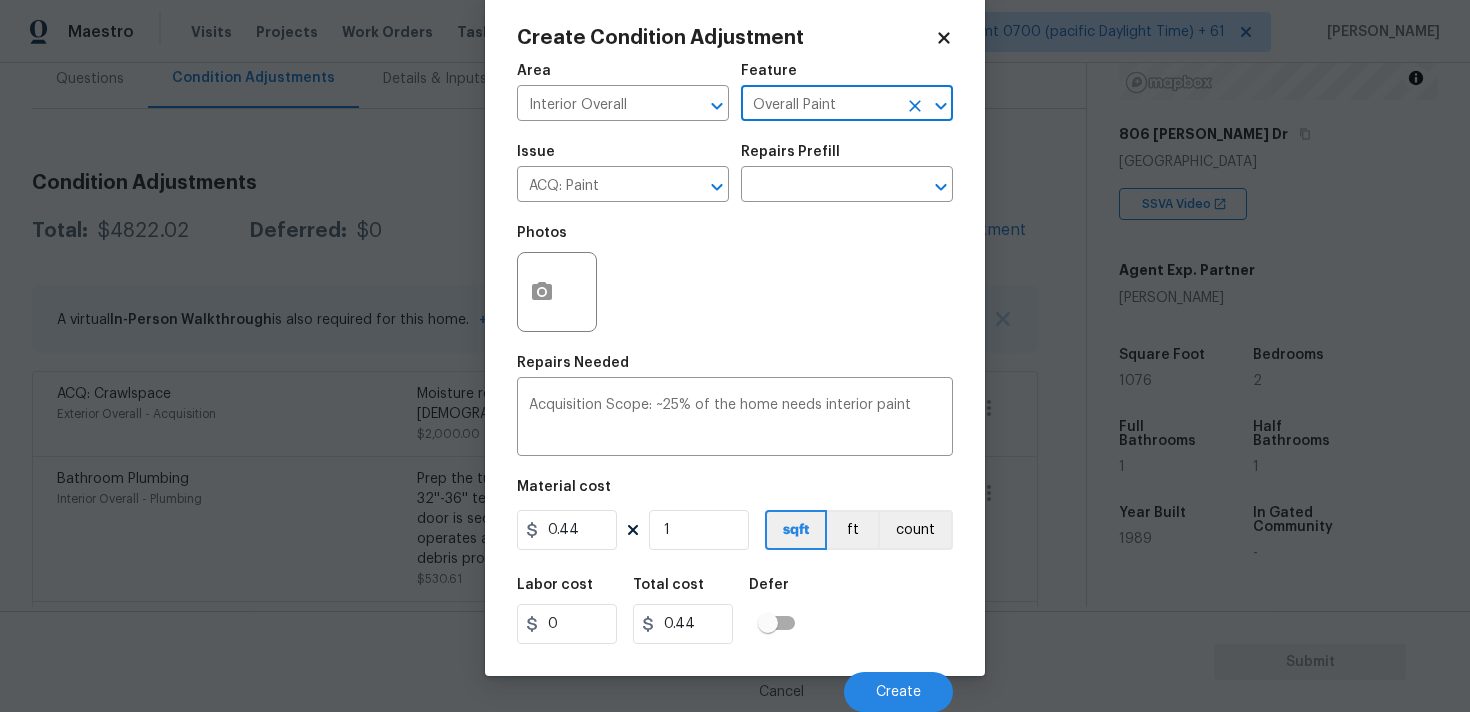 type on "Overall Paint" 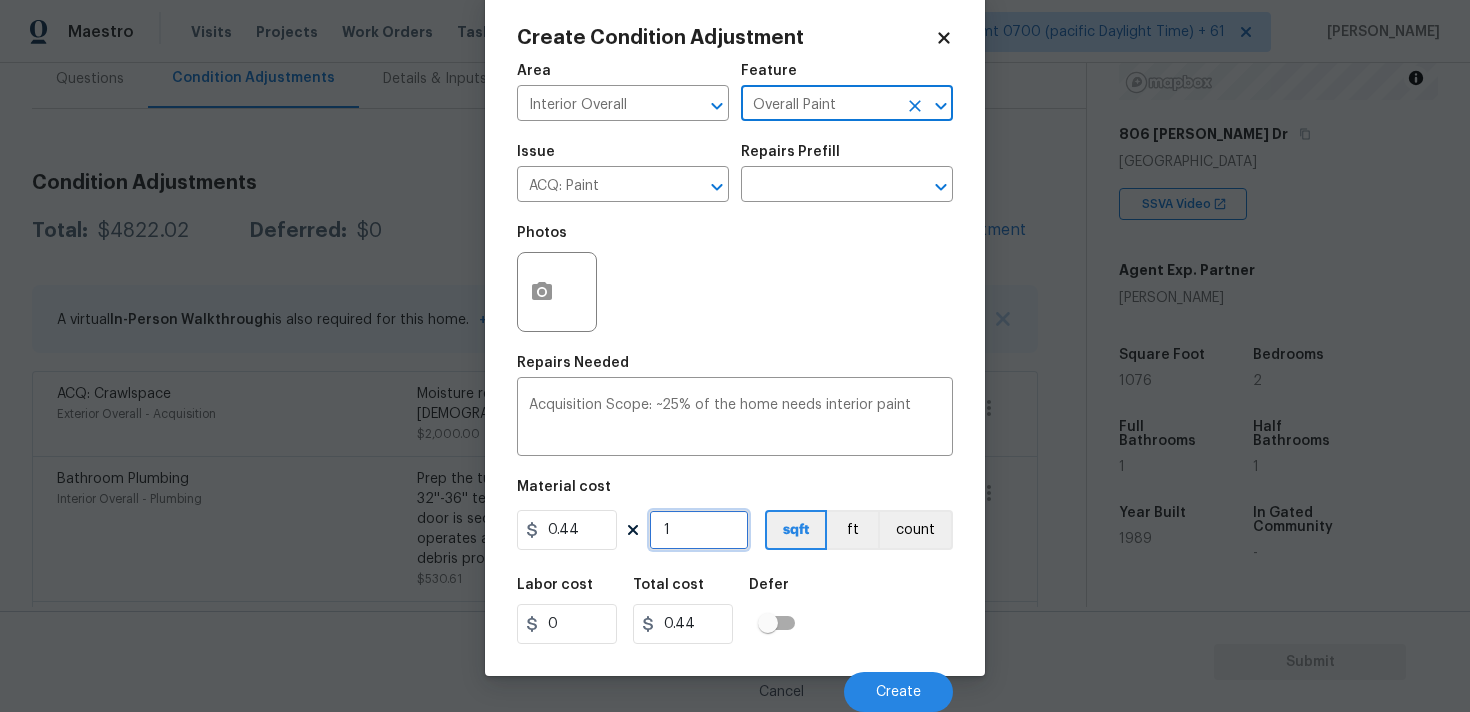 click on "1" at bounding box center [699, 530] 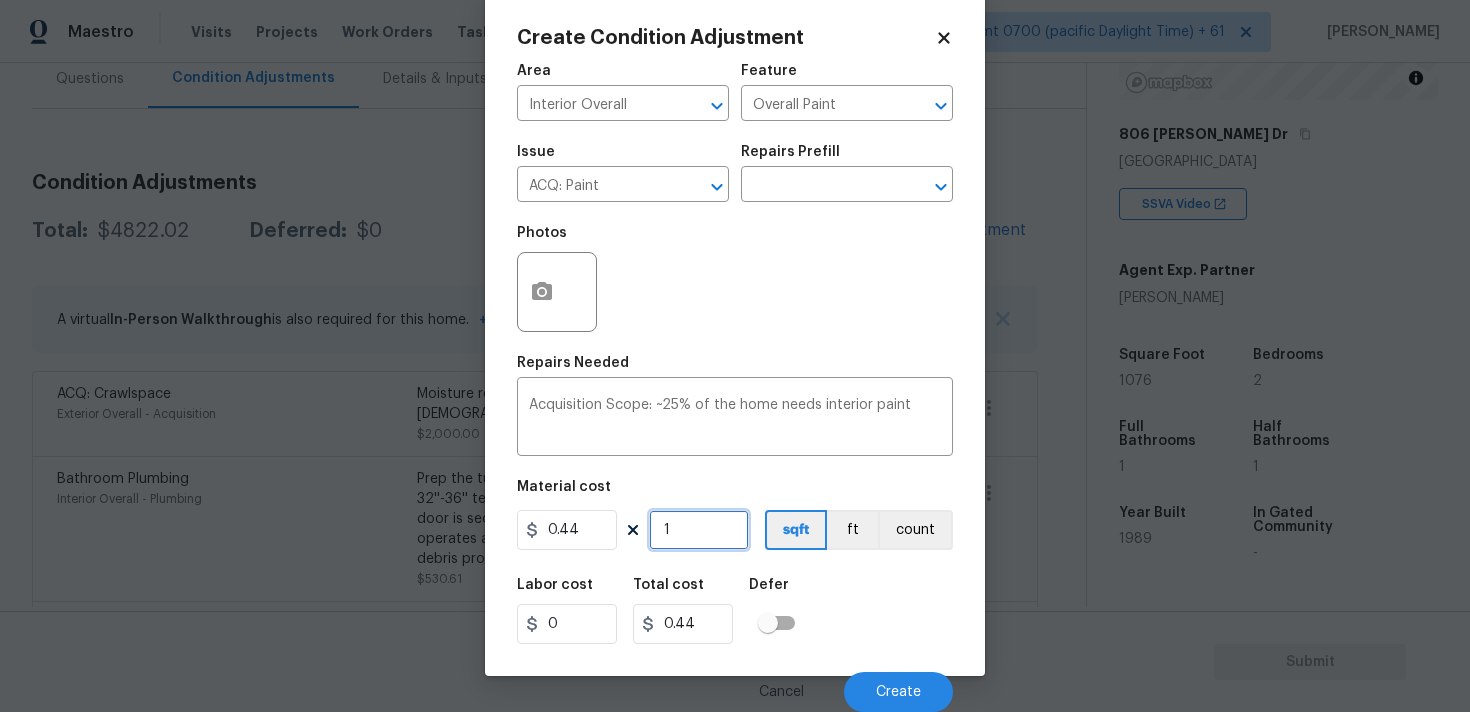 type on "10" 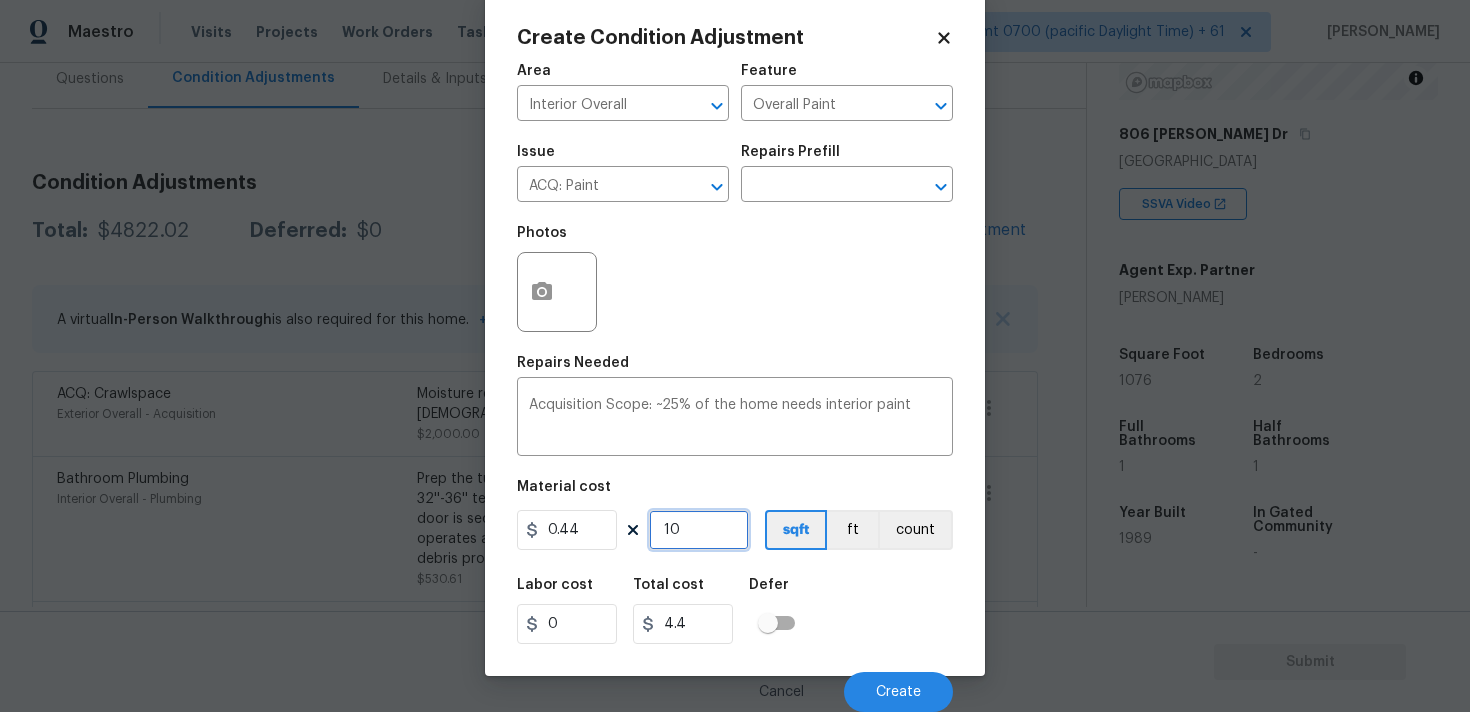 type on "107" 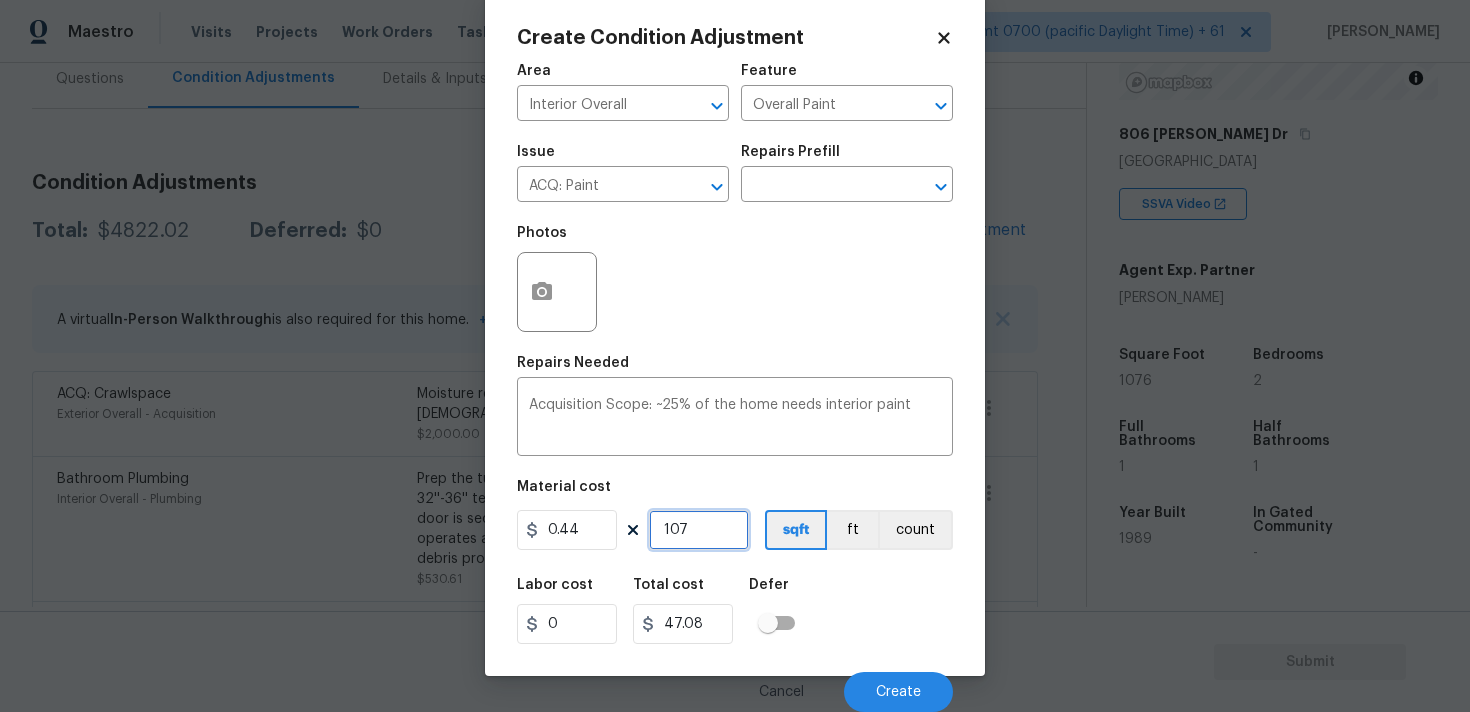 type on "1076" 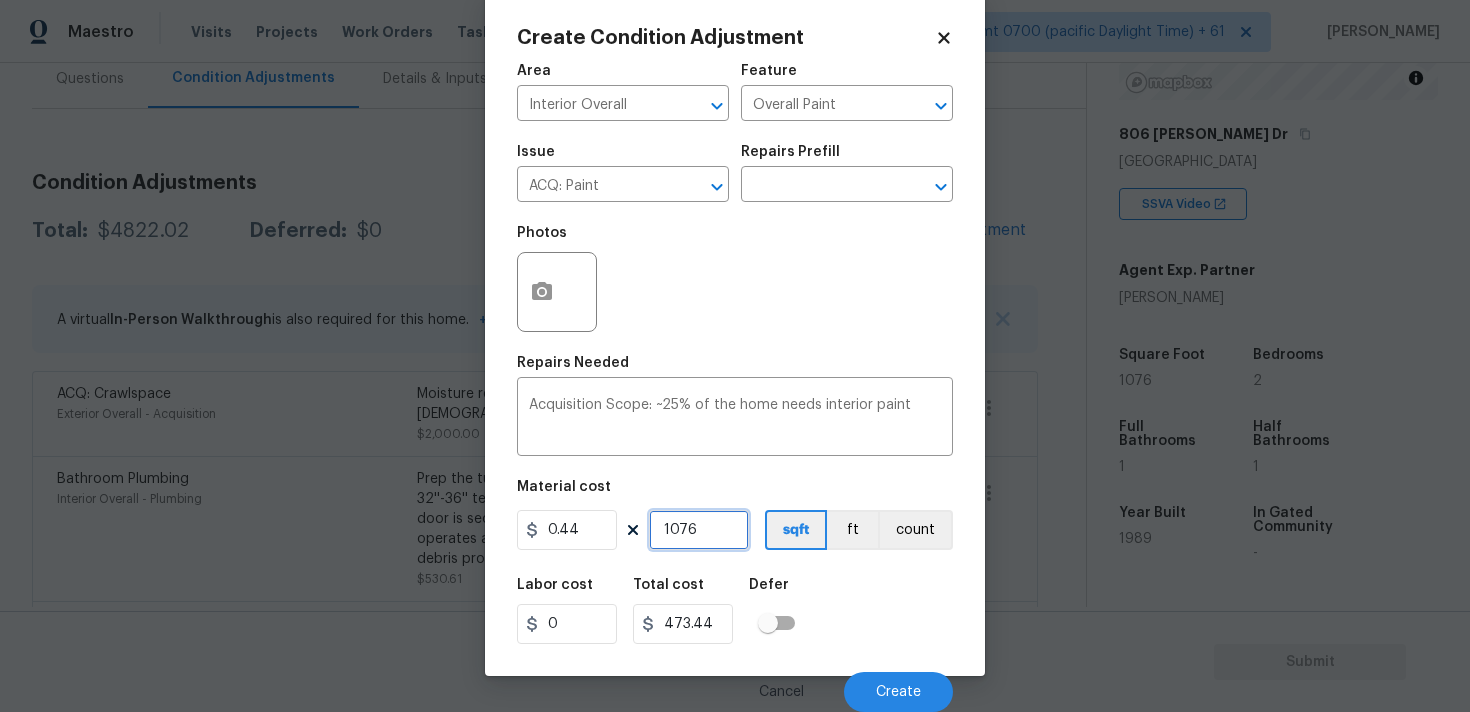 type on "1076" 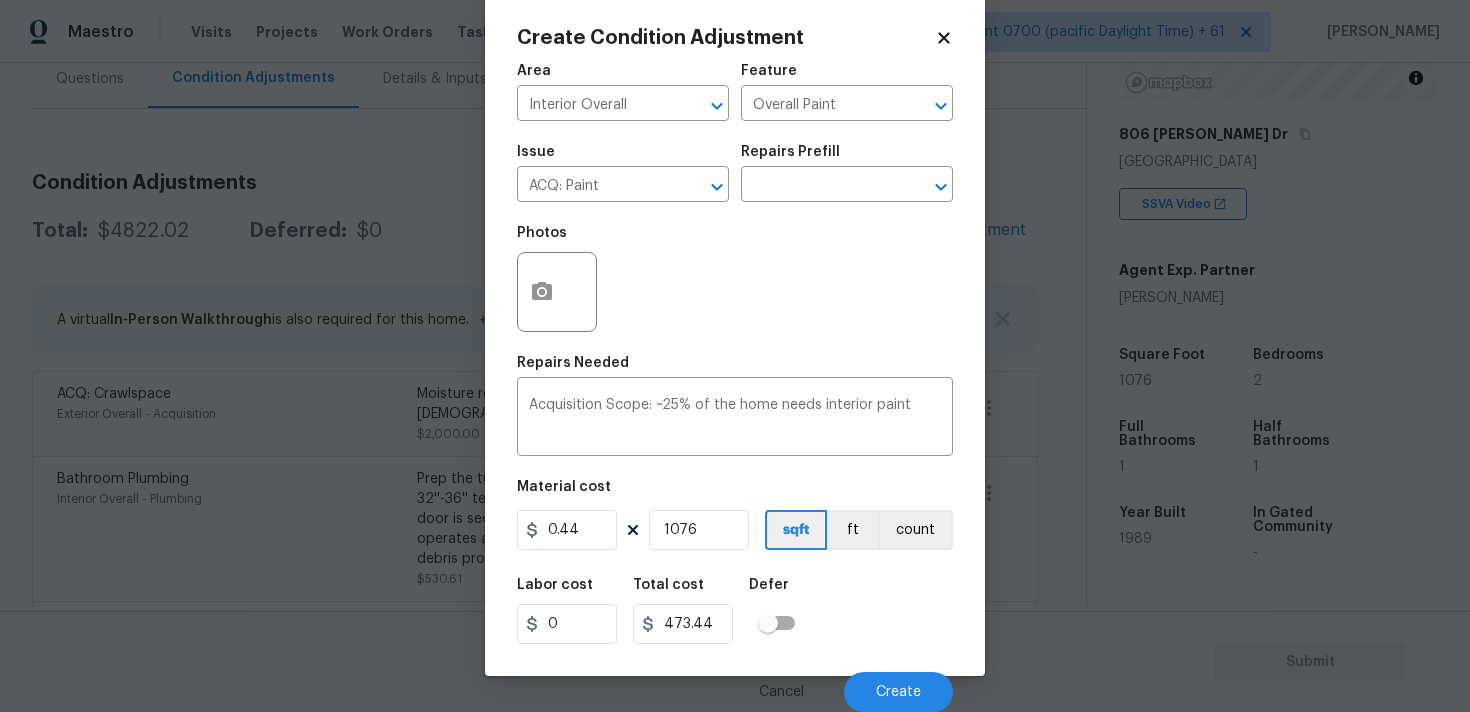 click on "Labor cost 0 Total cost 473.44 Defer" at bounding box center [735, 611] 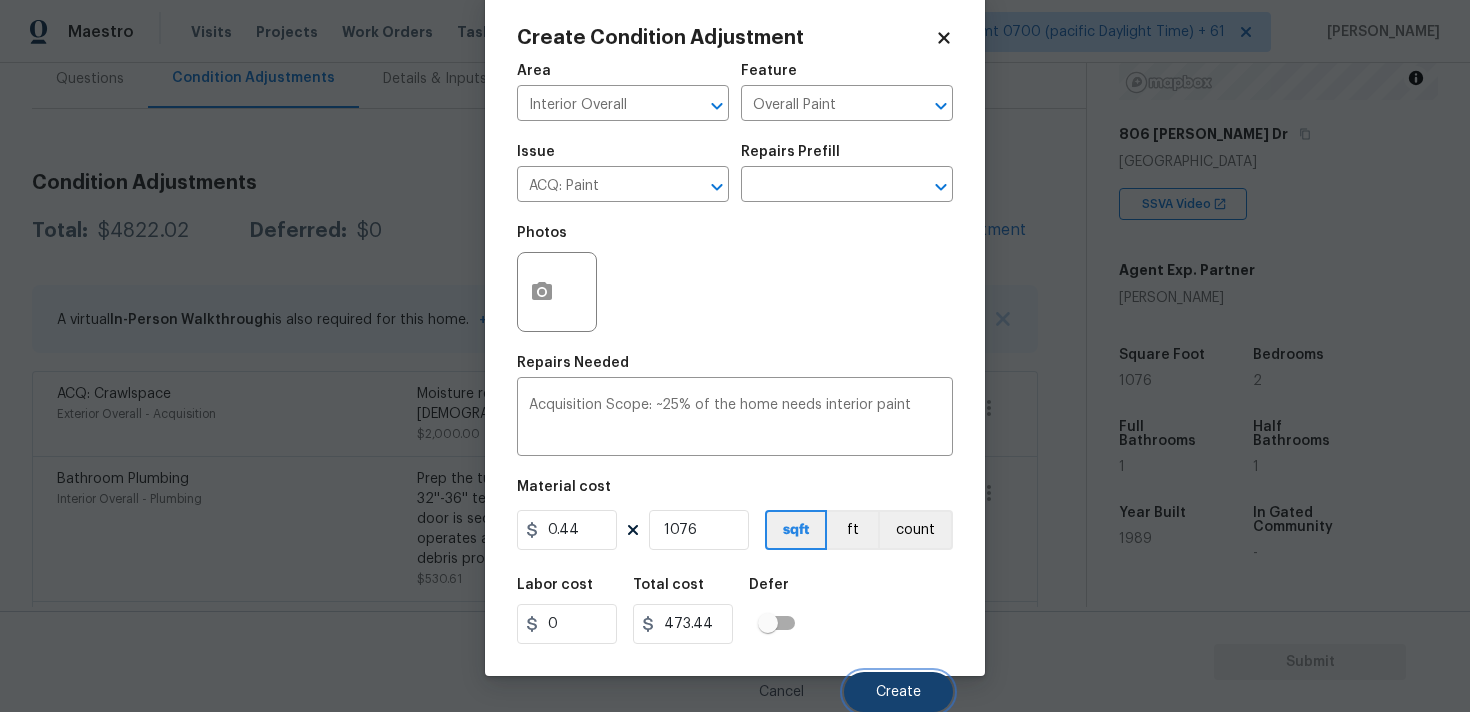 click on "Create" at bounding box center (898, 692) 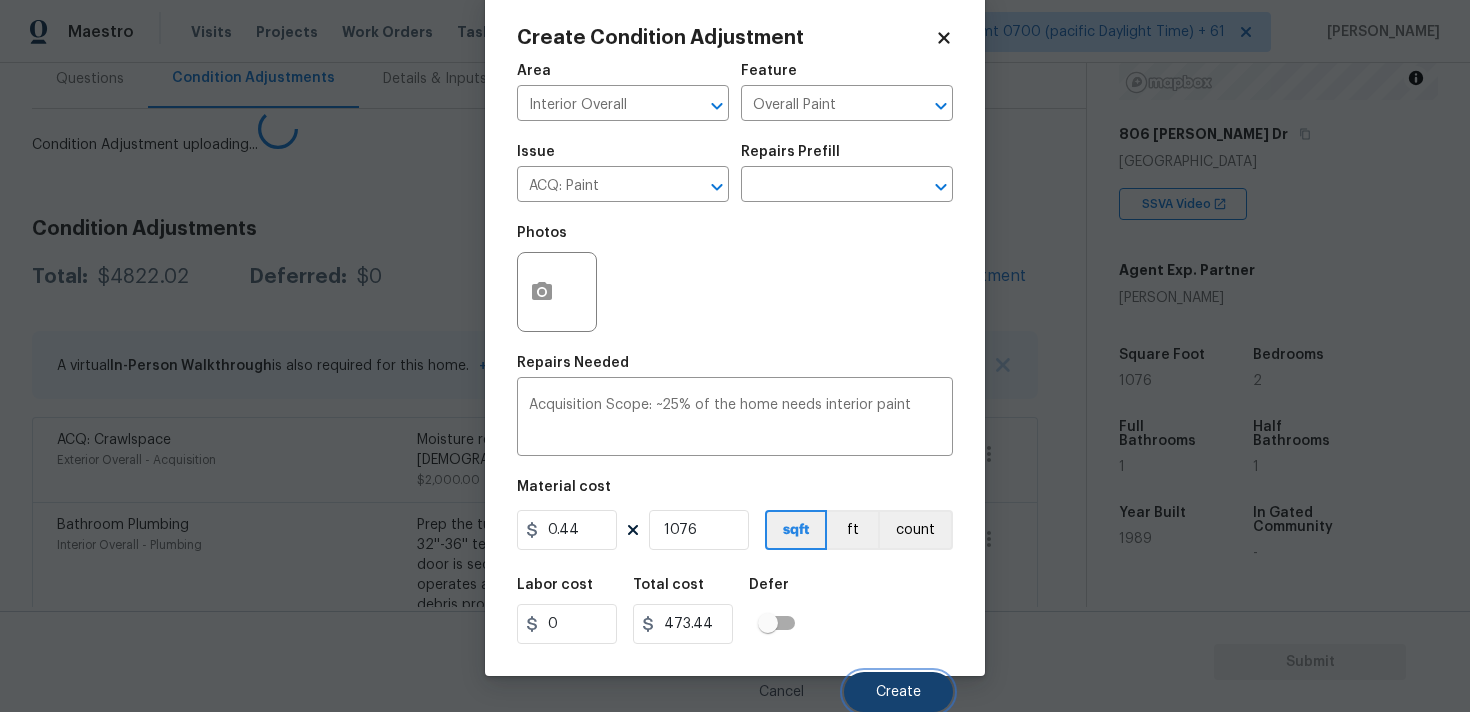 scroll, scrollTop: 28, scrollLeft: 0, axis: vertical 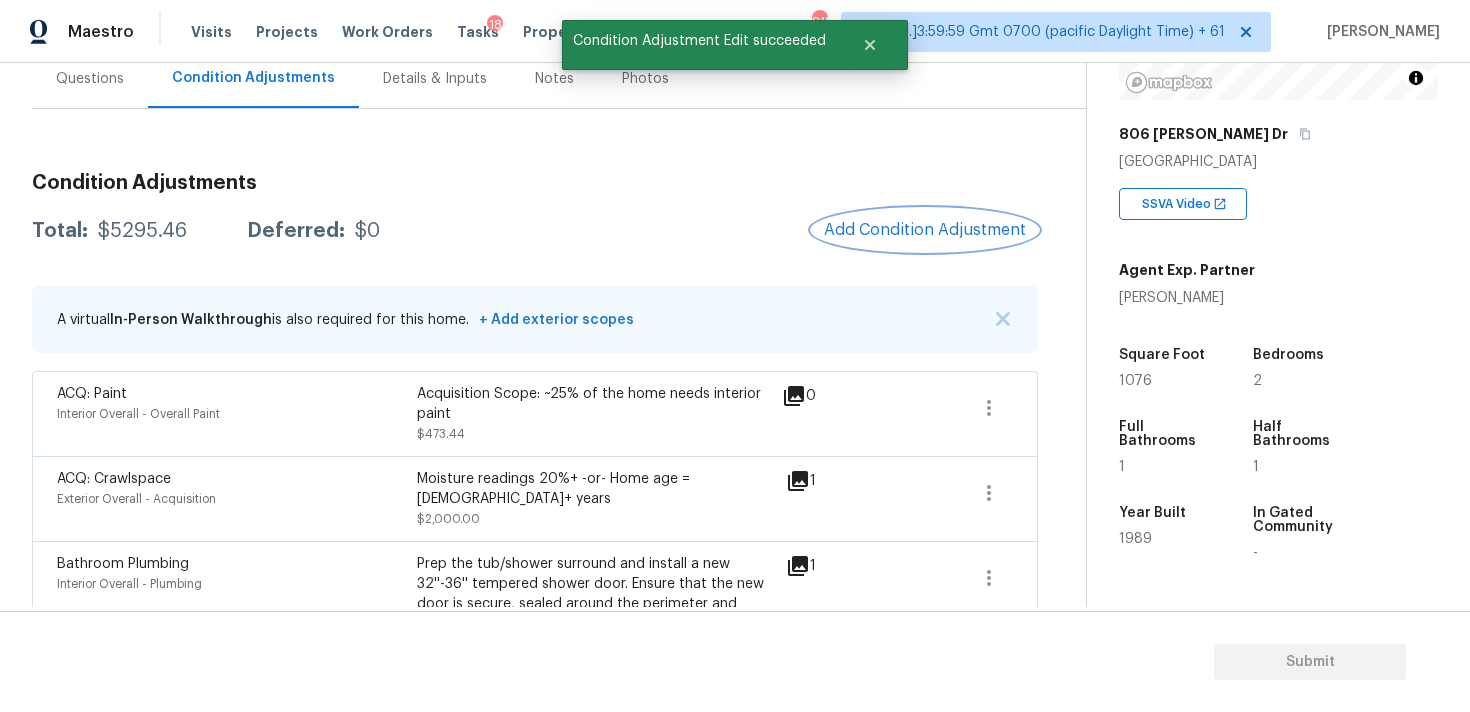 click on "Add Condition Adjustment" at bounding box center [925, 230] 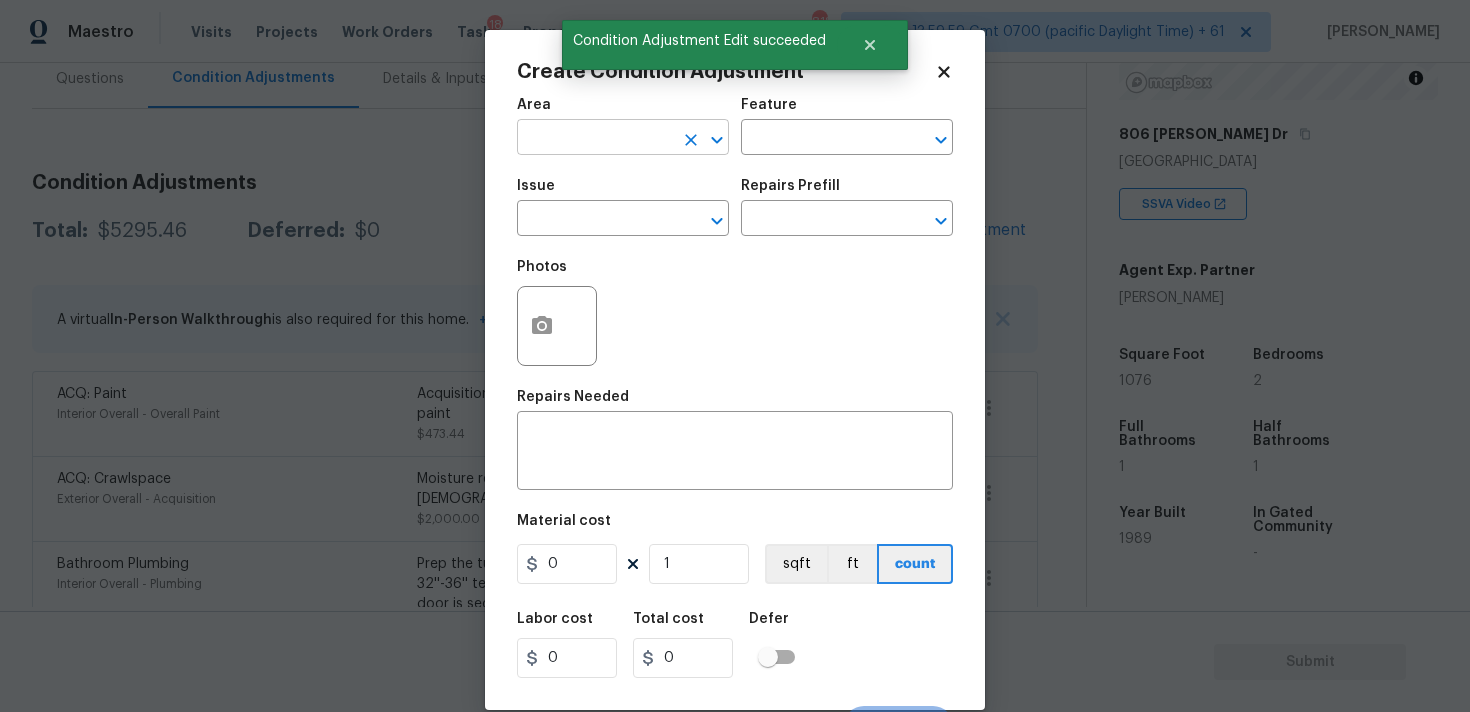 click at bounding box center (595, 139) 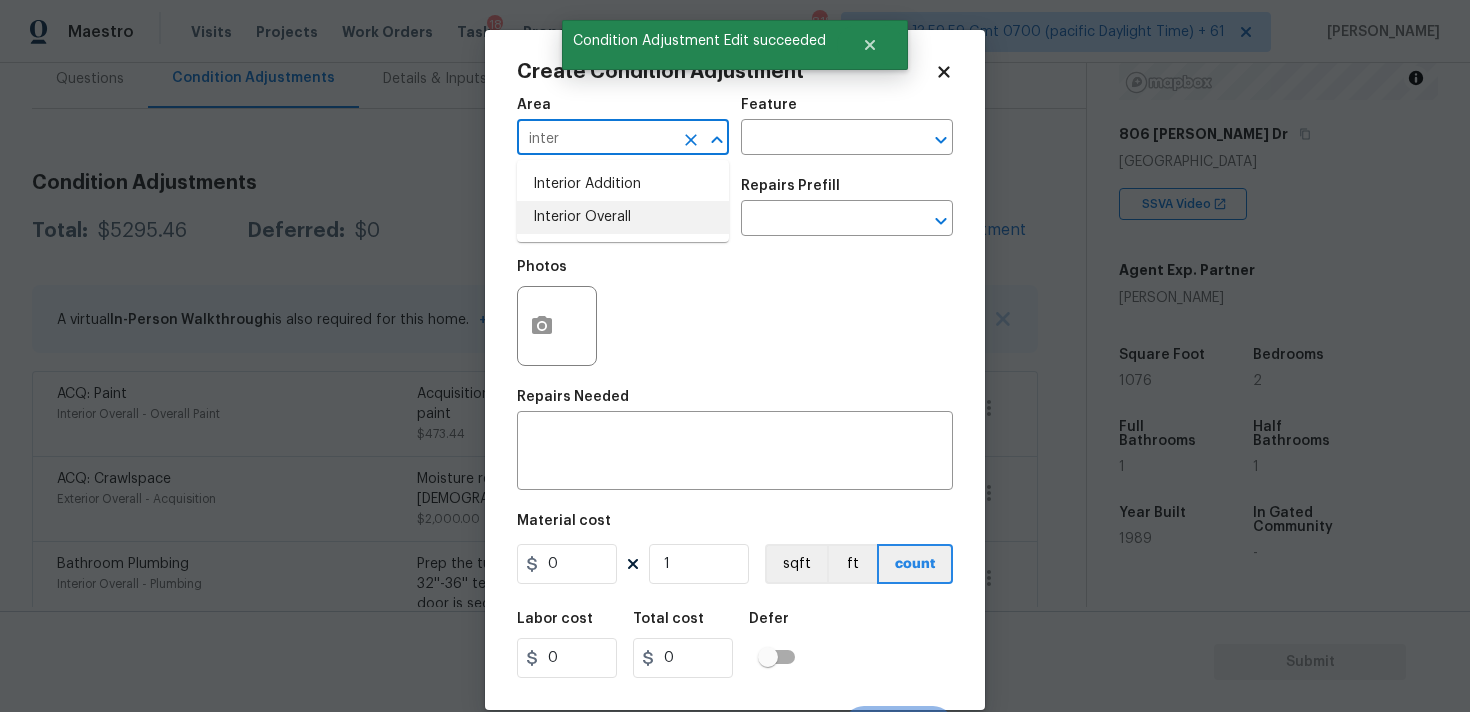 click on "Interior Overall" at bounding box center [623, 217] 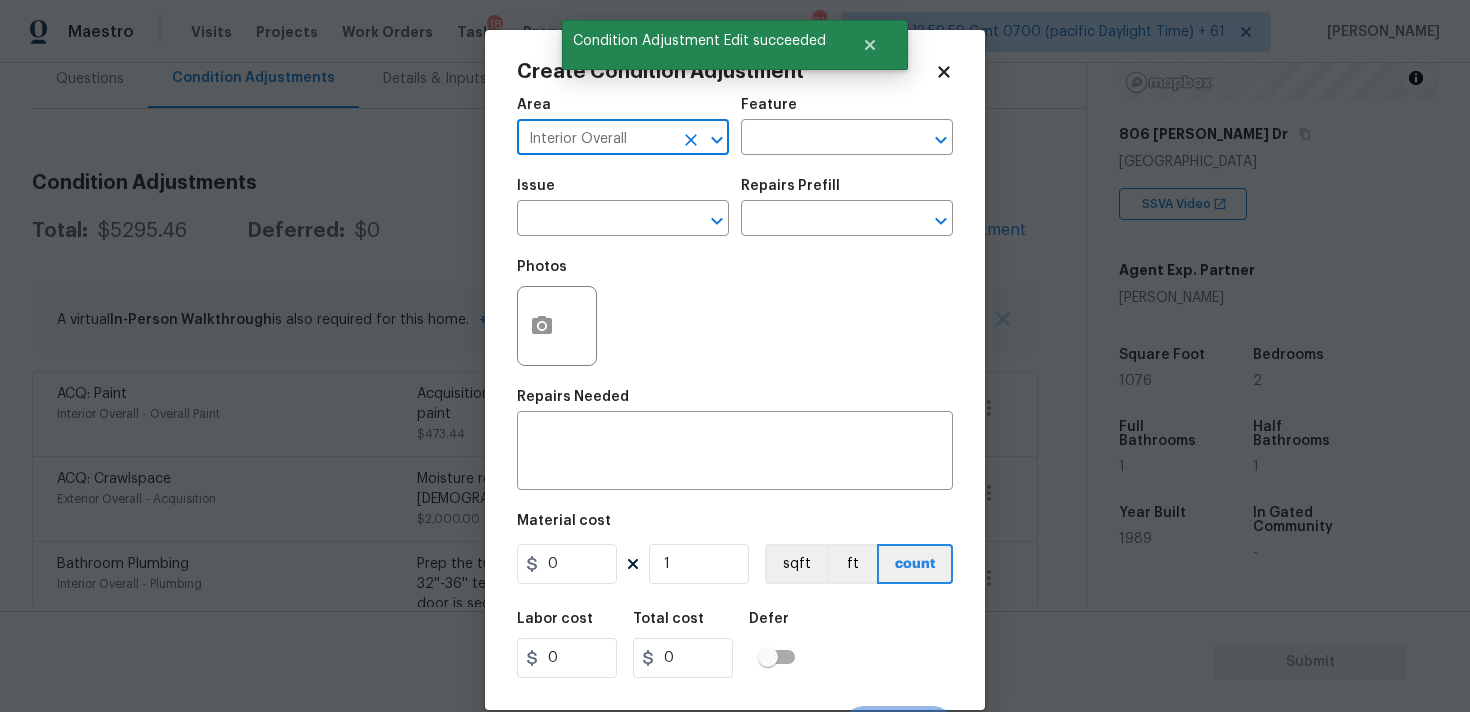 type on "Interior Overall" 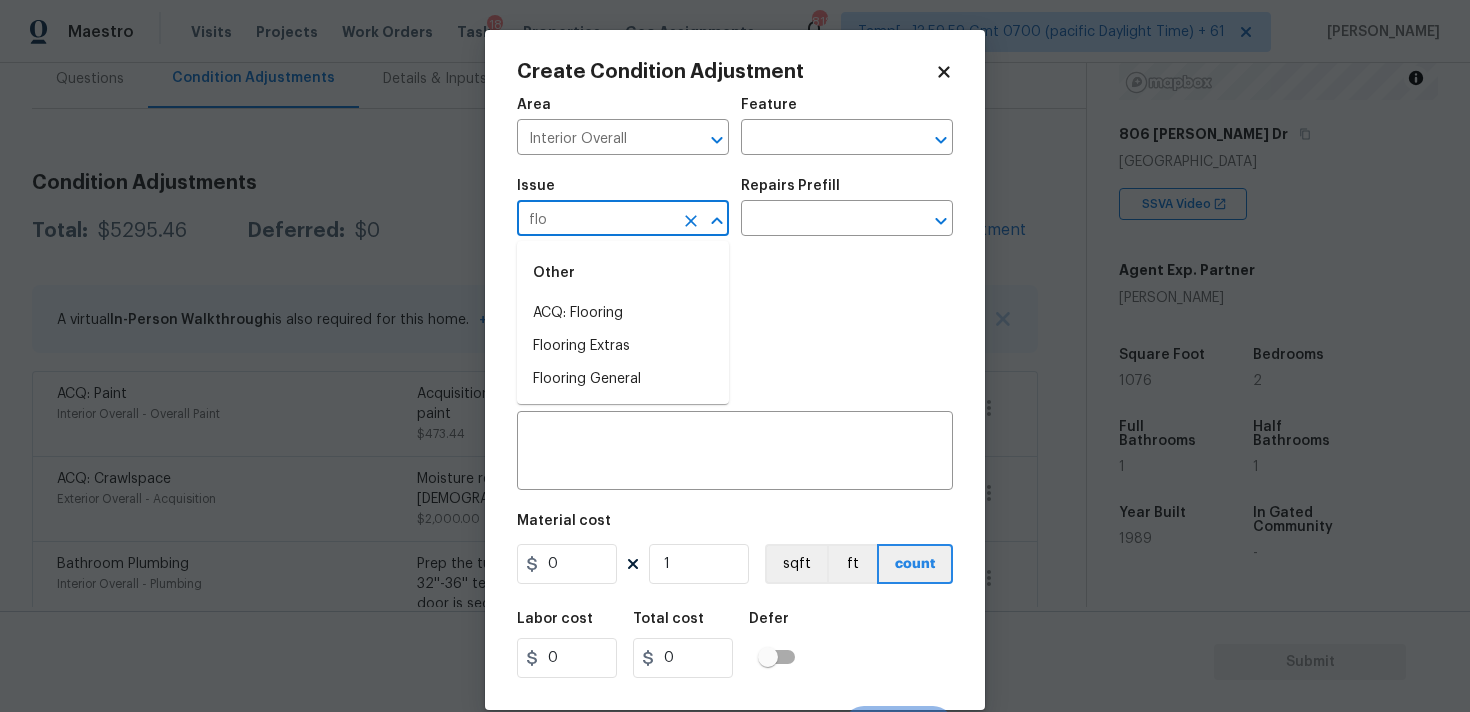 click on "Other" at bounding box center (623, 273) 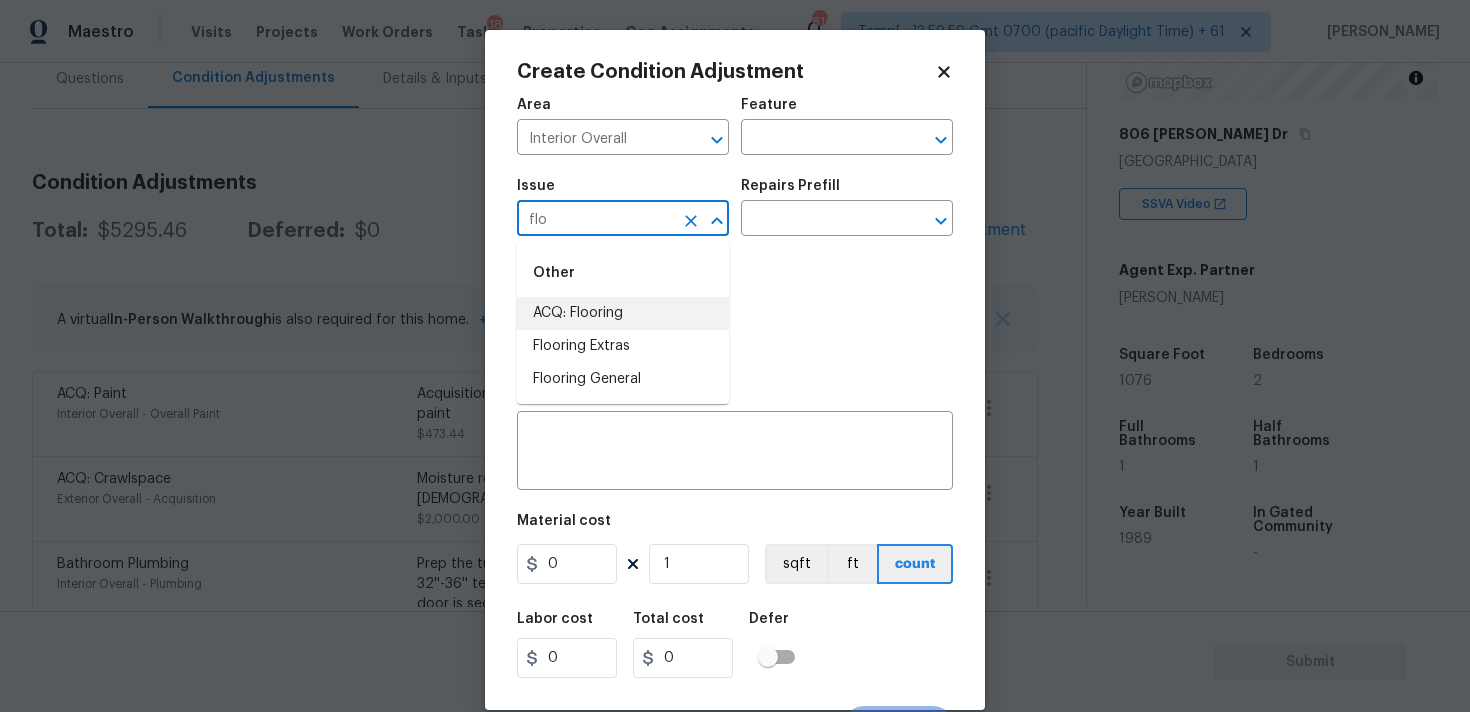 click on "ACQ: Flooring" at bounding box center [623, 313] 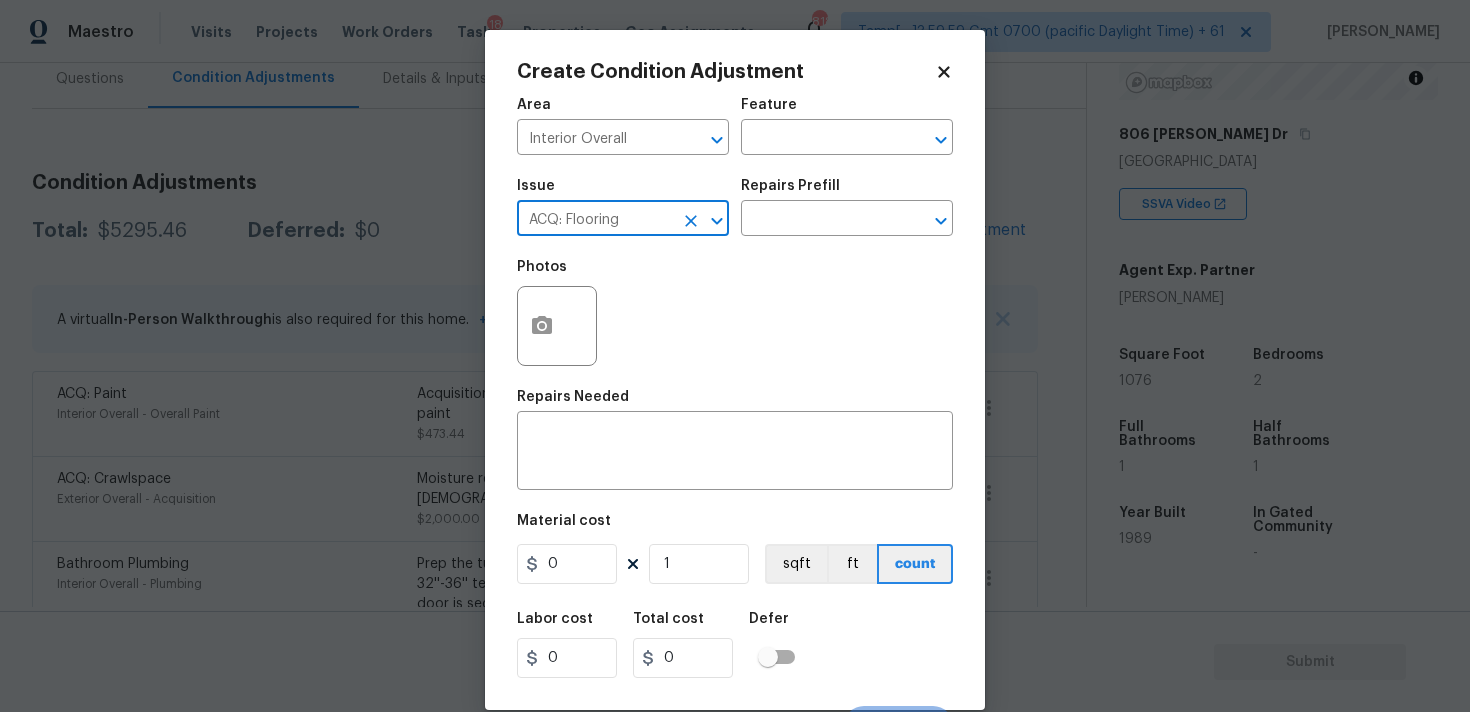 type on "ACQ: Flooring" 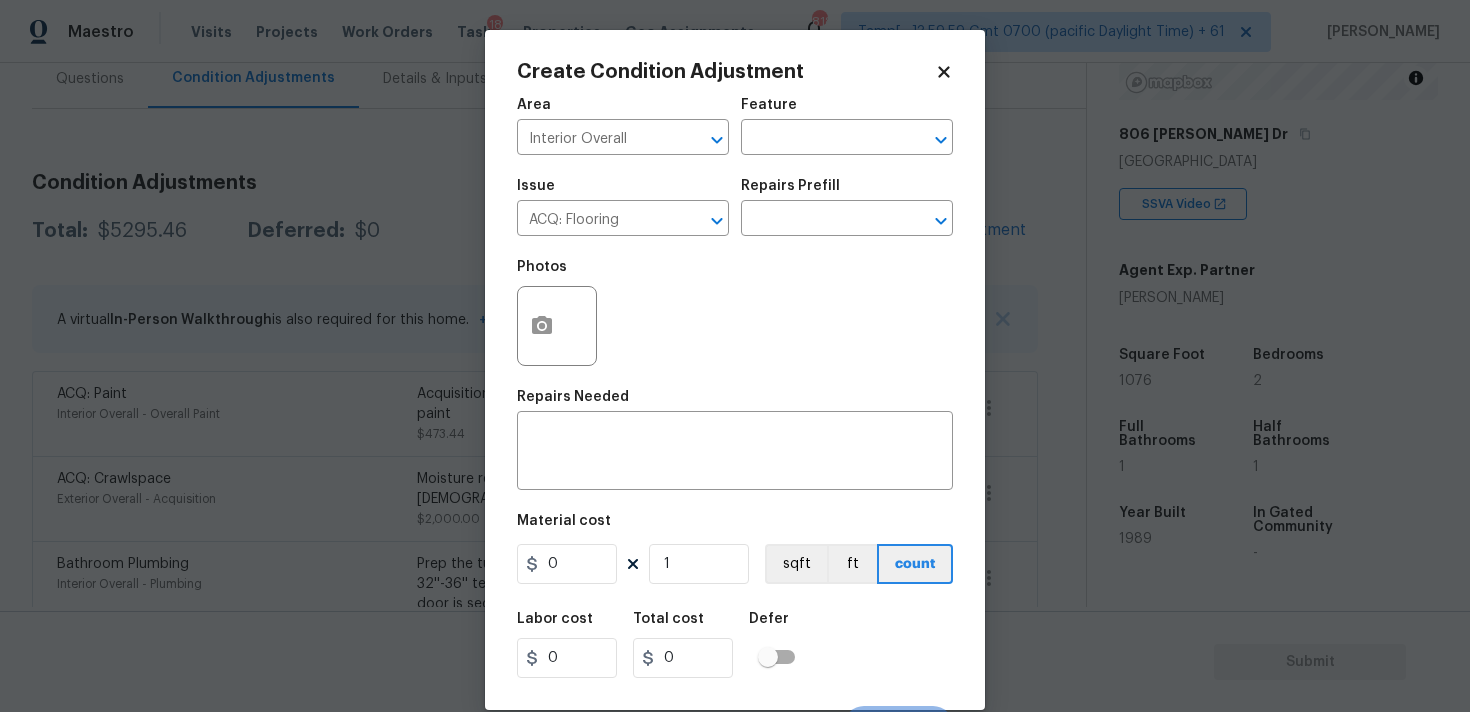 click on "Issue ACQ: Flooring ​ Repairs Prefill ​" at bounding box center (735, 207) 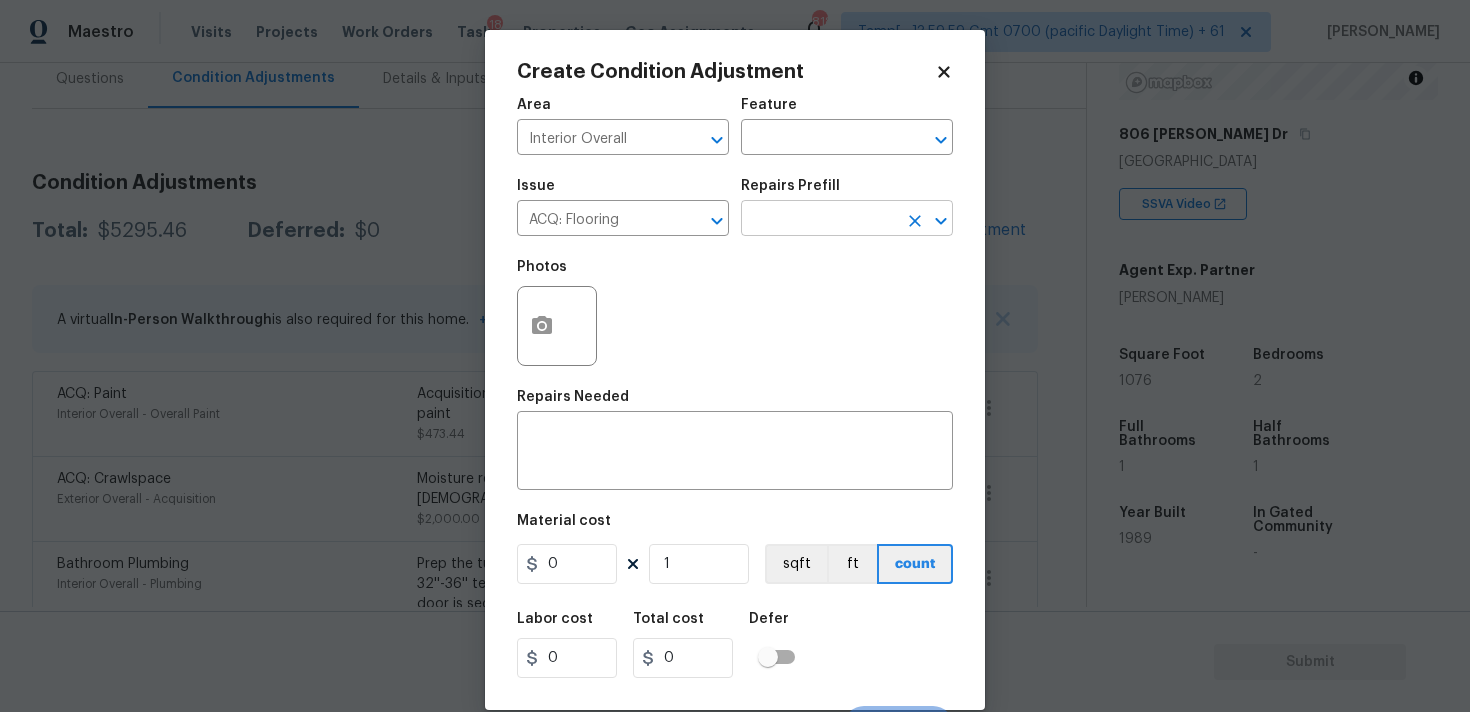 click at bounding box center [819, 220] 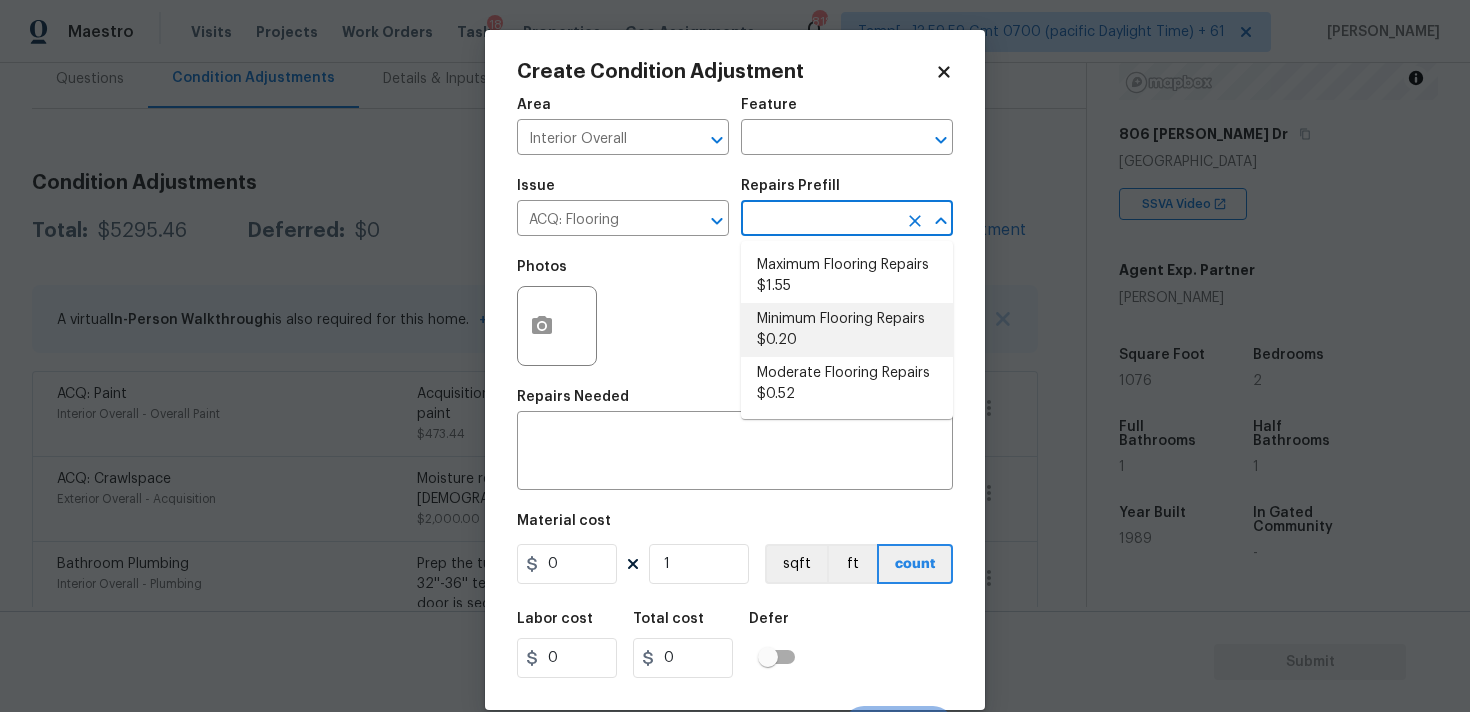 click on "Minimum Flooring Repairs $0.20" at bounding box center (847, 330) 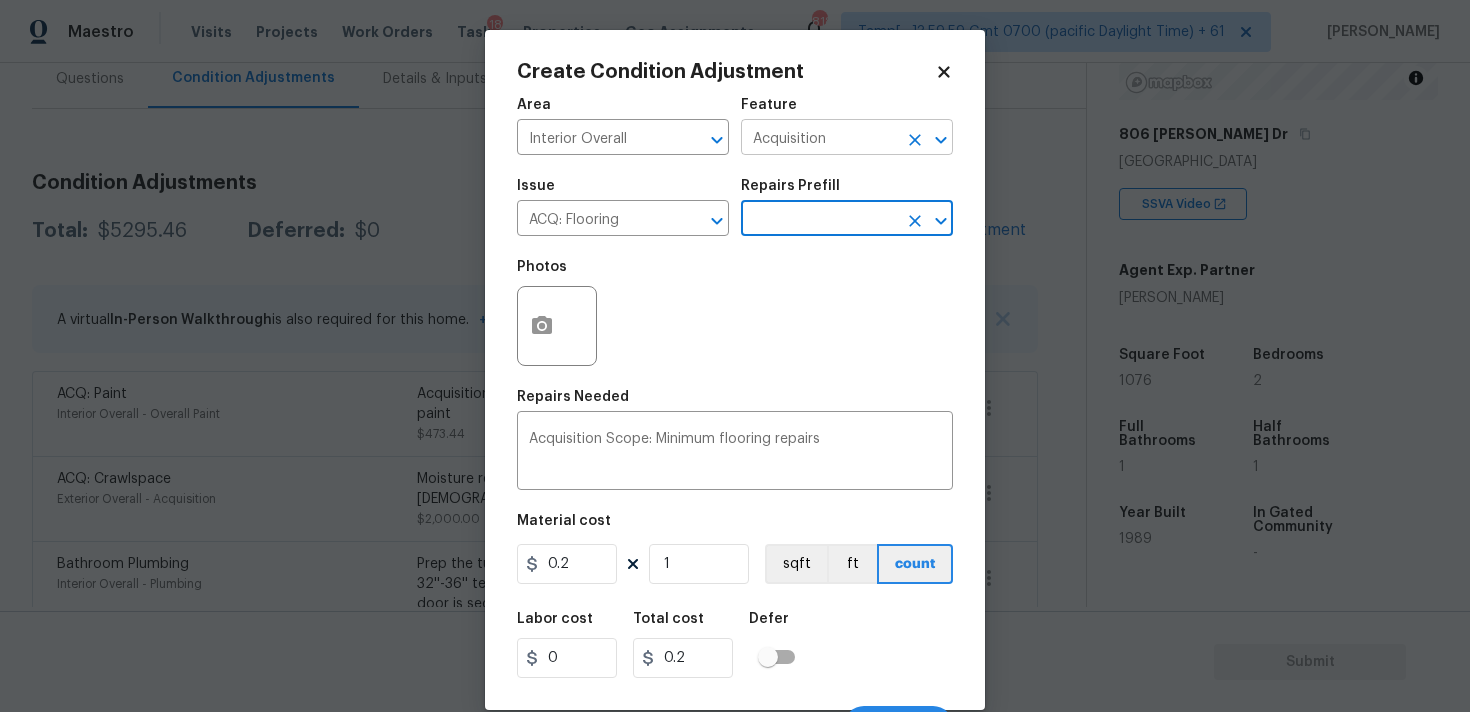 click on "Acquisition" at bounding box center (819, 139) 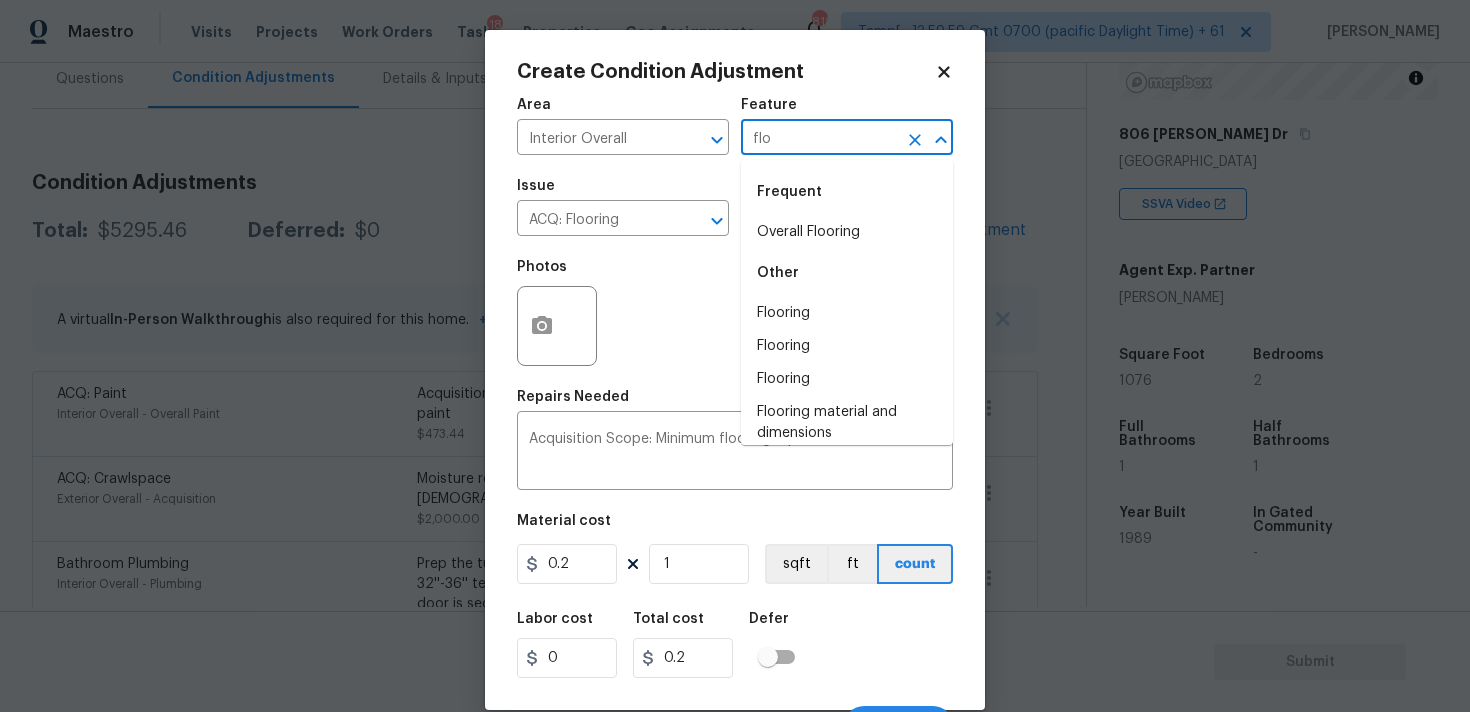 click on "Frequent" at bounding box center [847, 192] 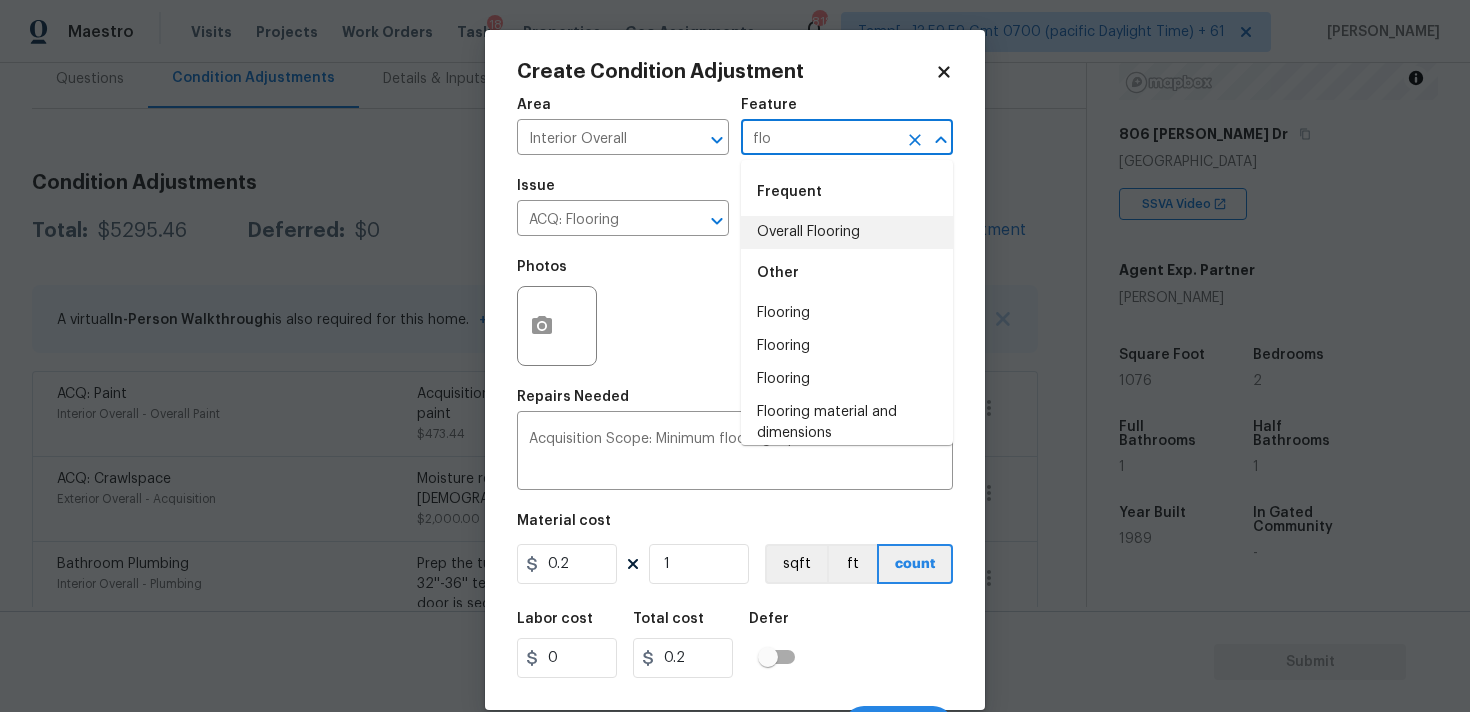 click on "Overall Flooring" at bounding box center [847, 232] 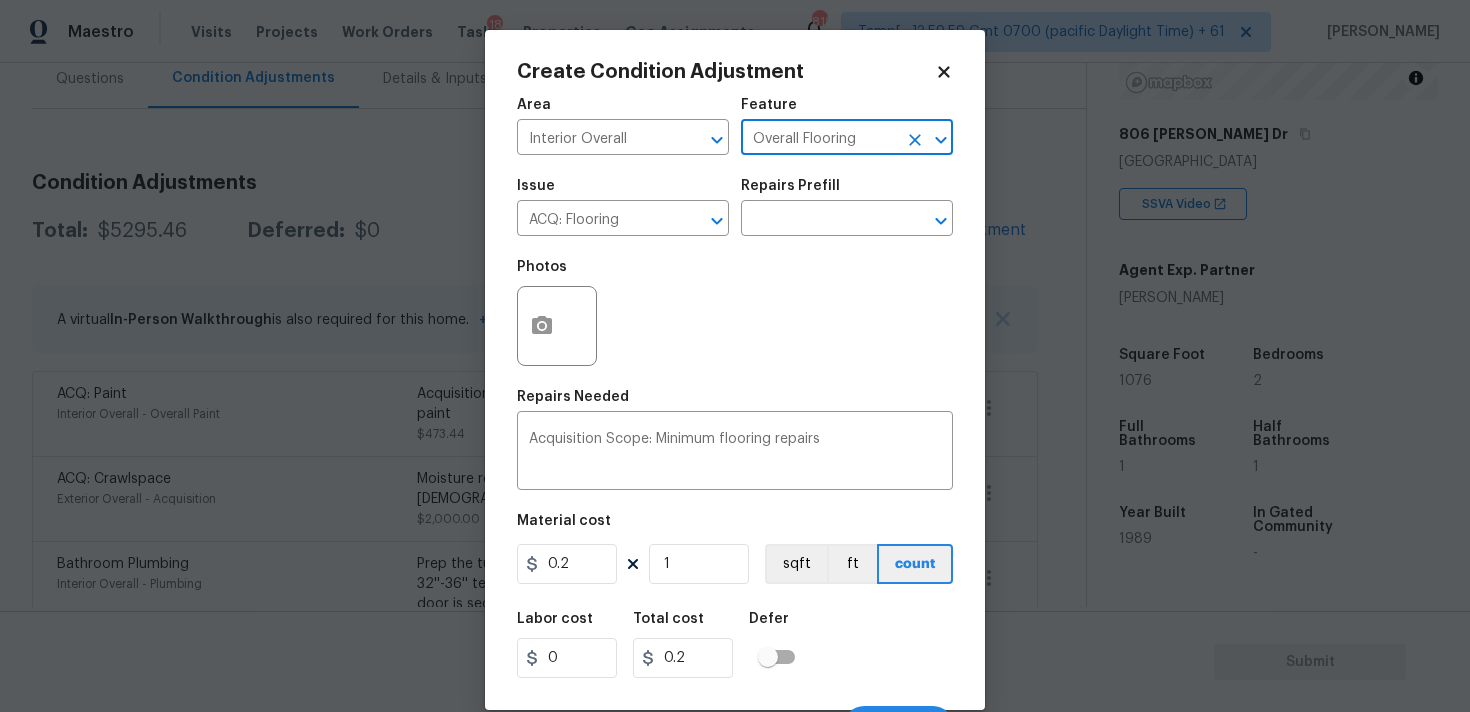 scroll, scrollTop: 35, scrollLeft: 0, axis: vertical 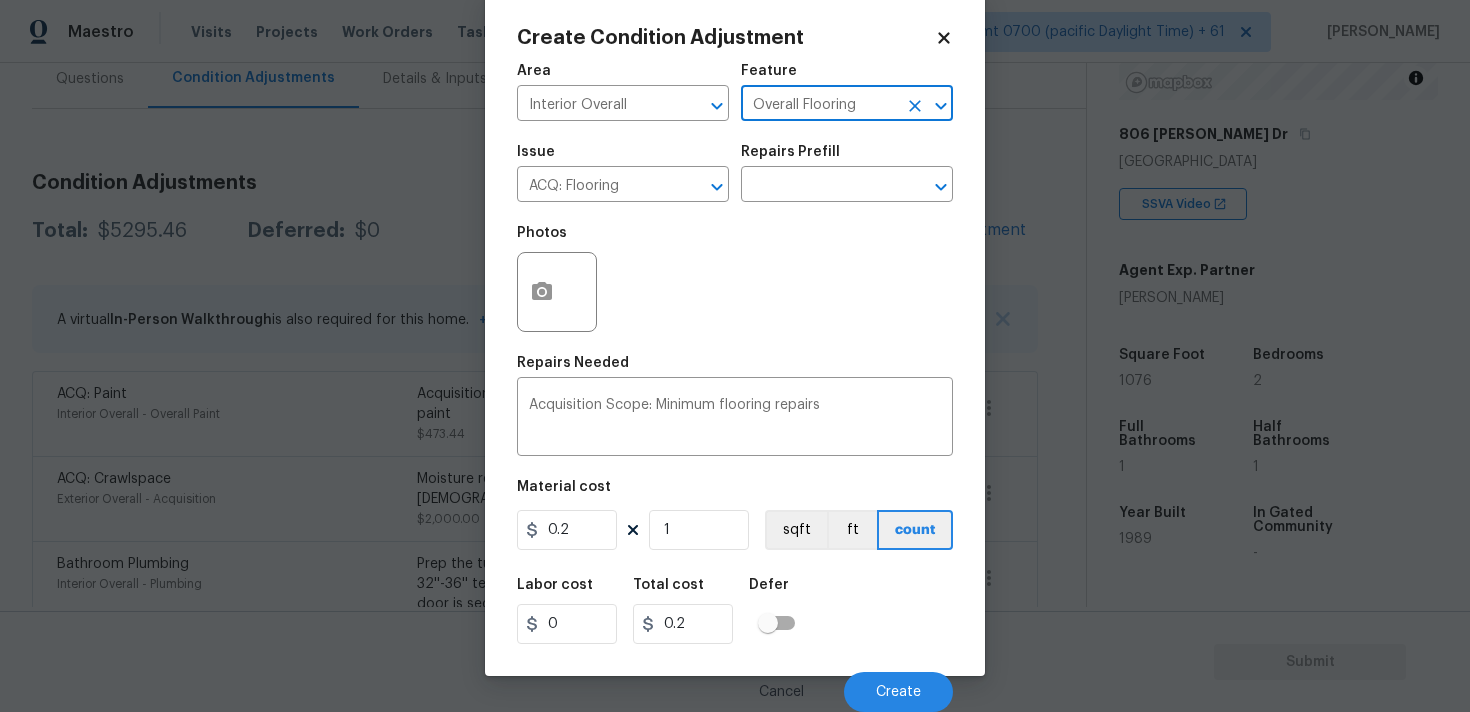 type on "Overall Flooring" 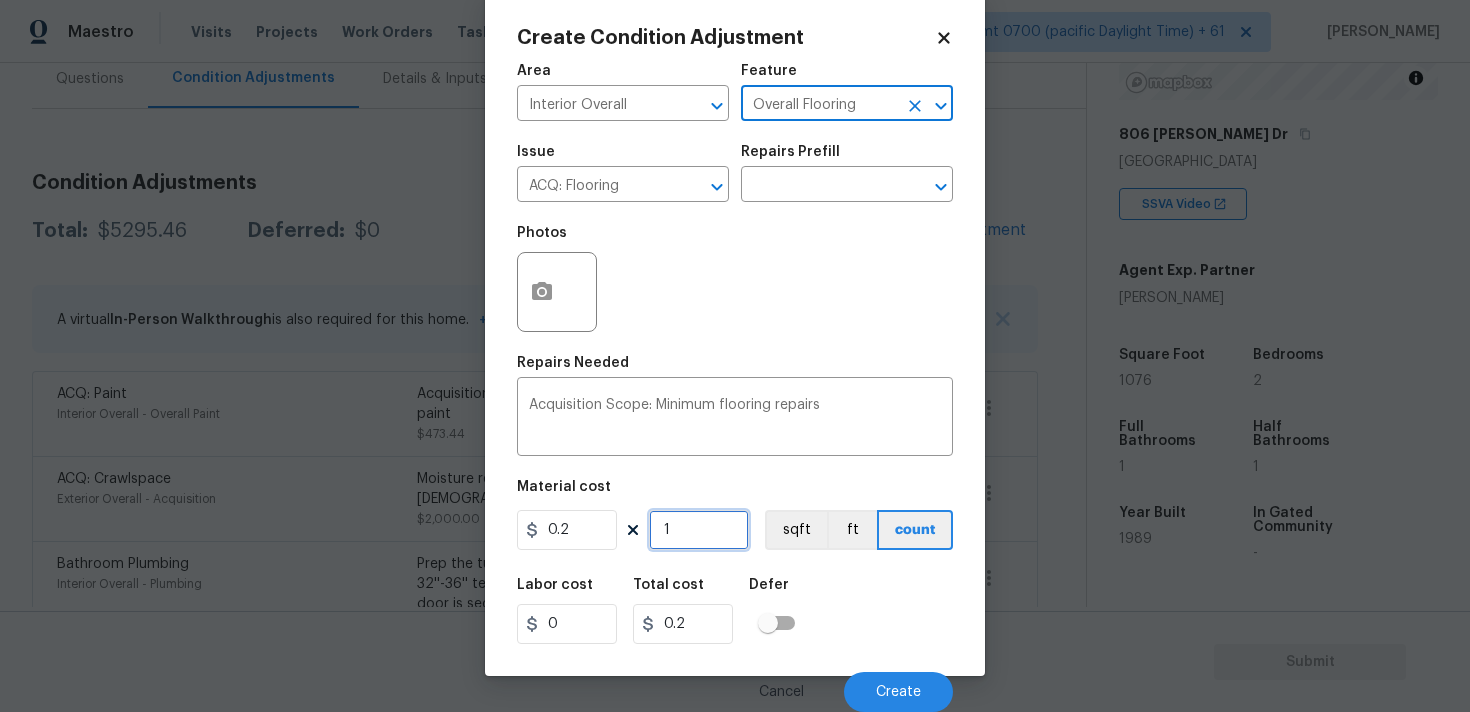click on "1" at bounding box center (699, 530) 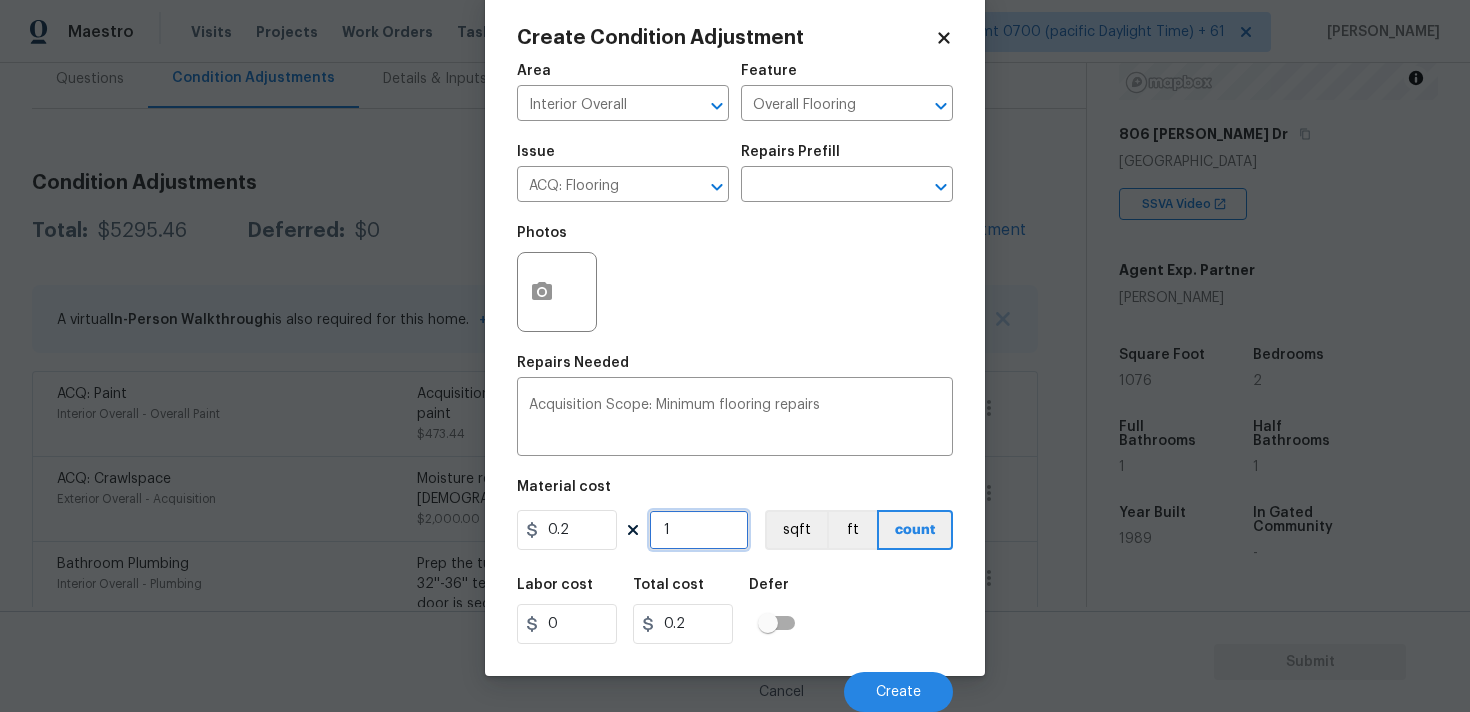 type on "0" 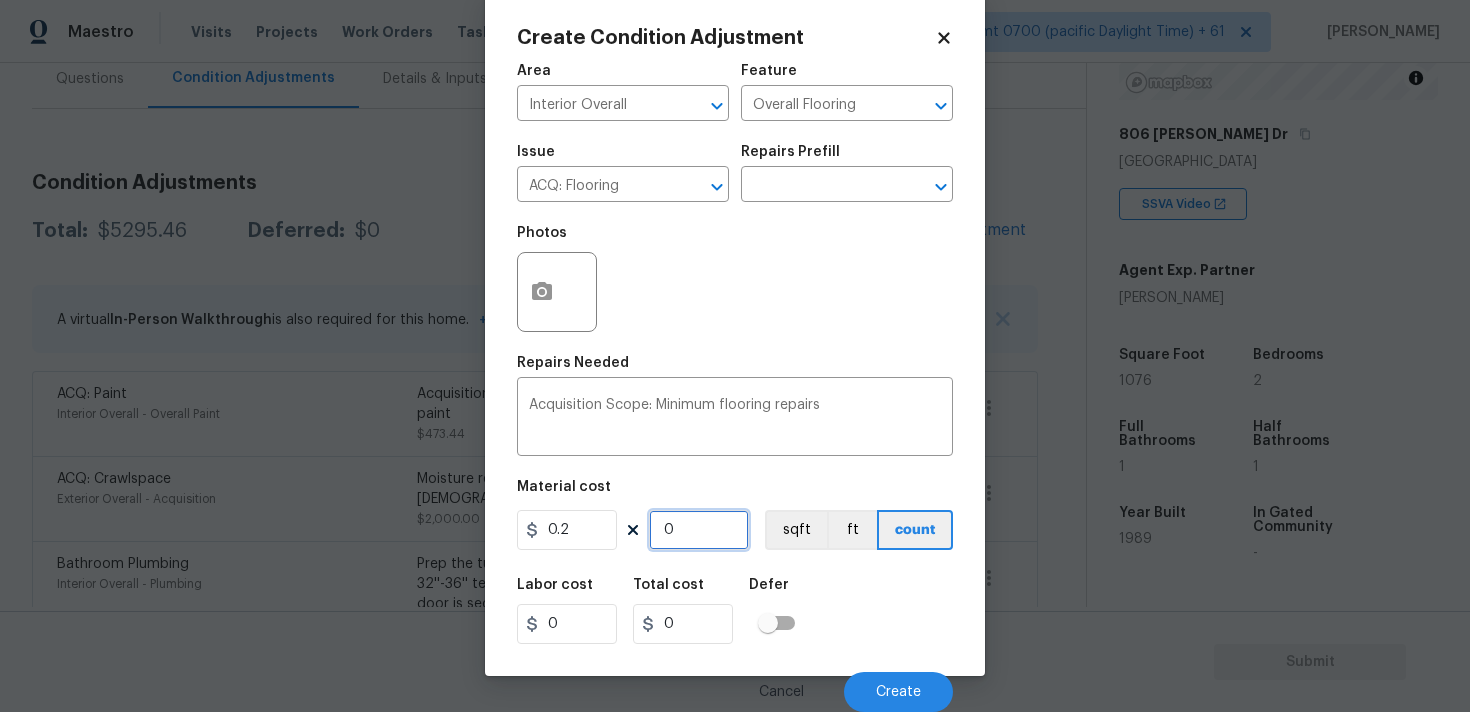 paste on "Infinity" 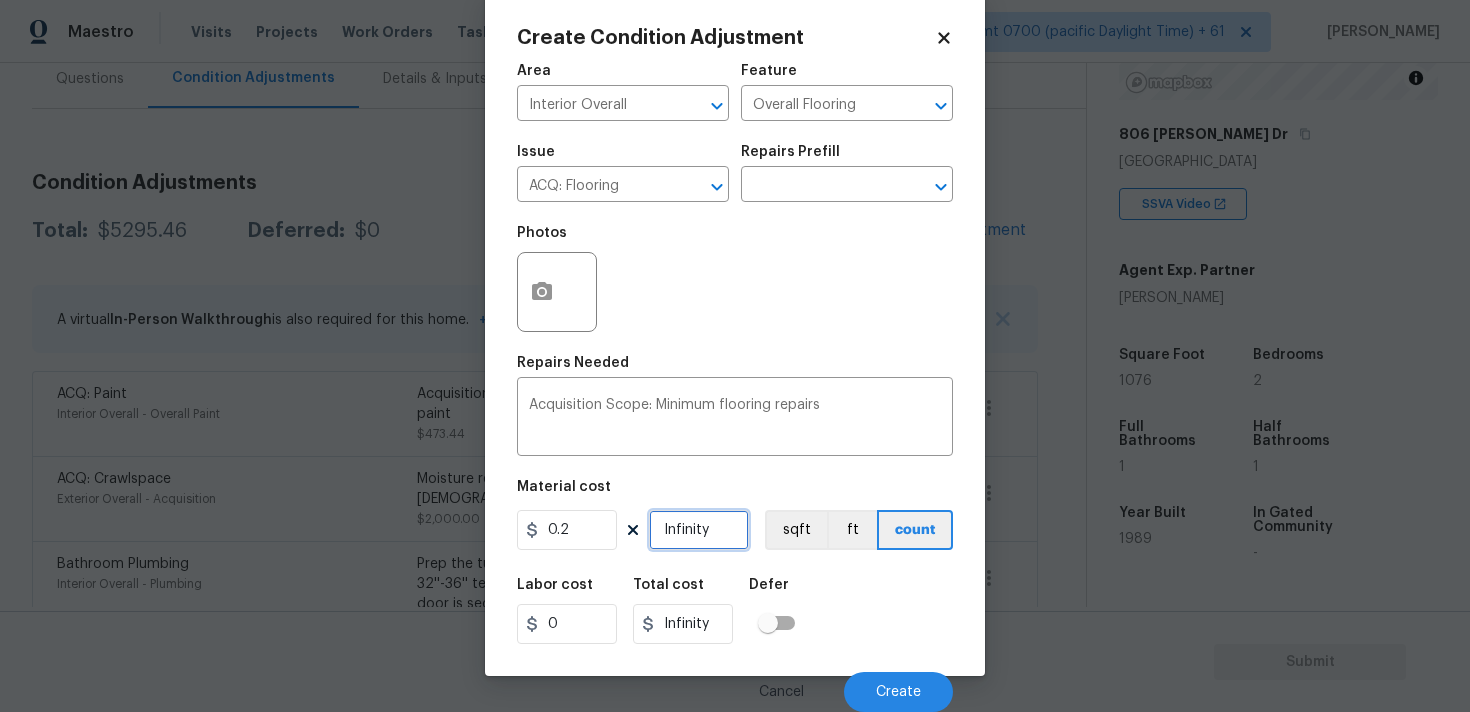 click on "Infinity" at bounding box center [699, 530] 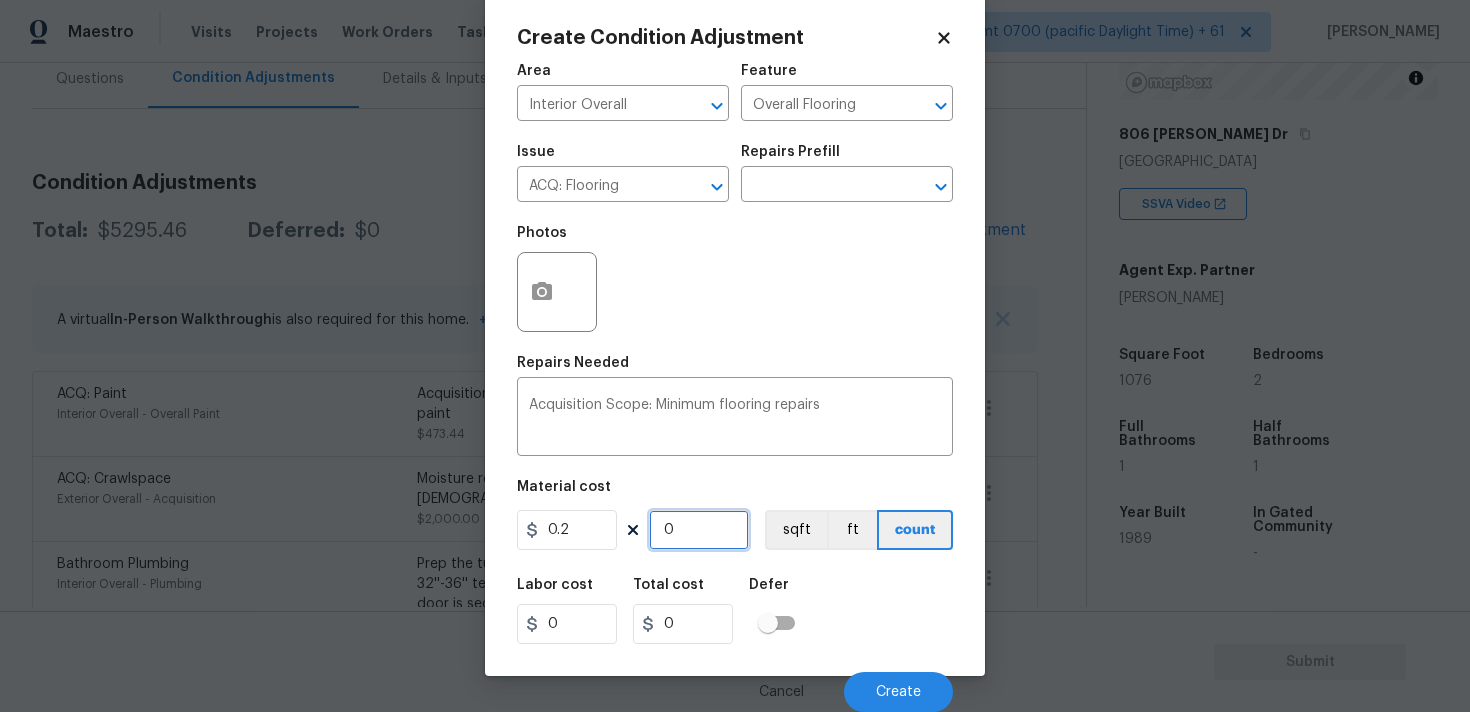 type on "0" 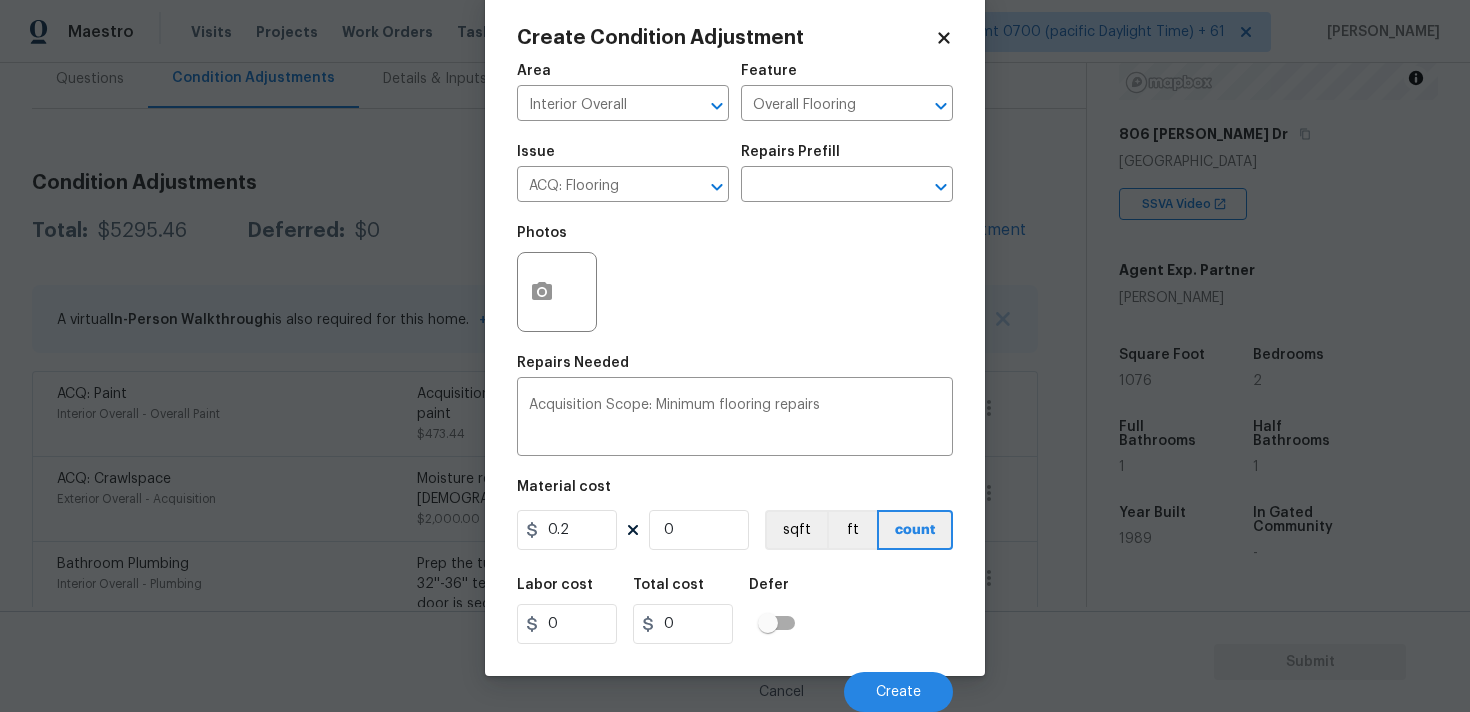click on "0.2 0 sqft ft count" at bounding box center [735, 530] 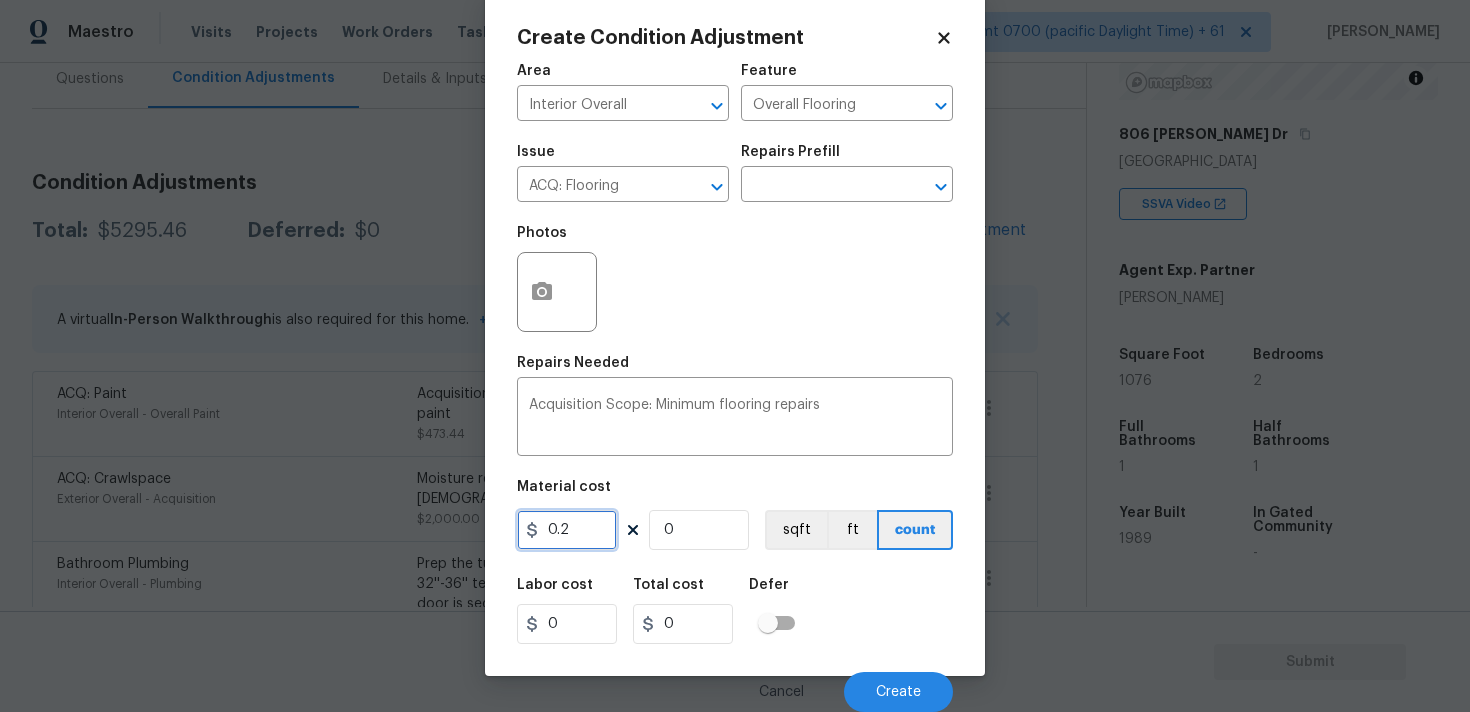 click on "0.2" at bounding box center [567, 530] 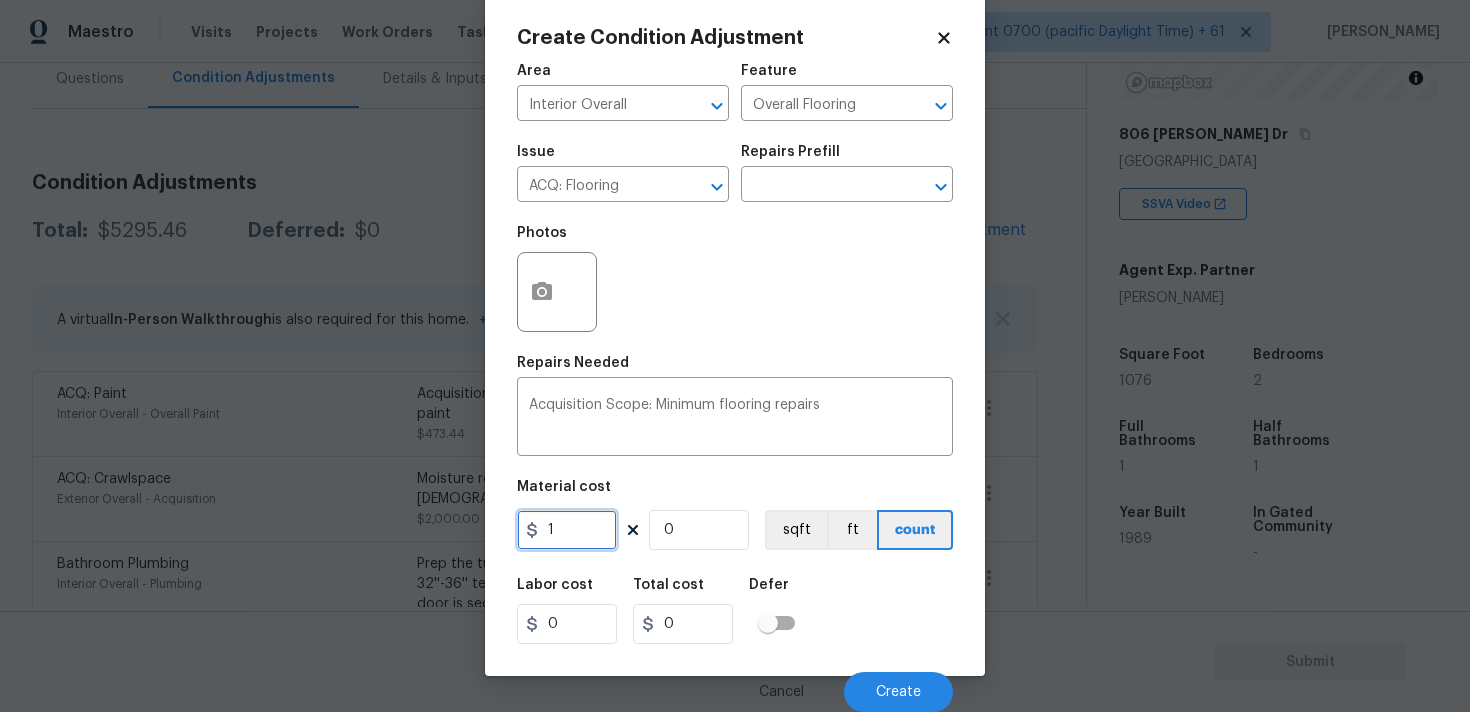 type on "1" 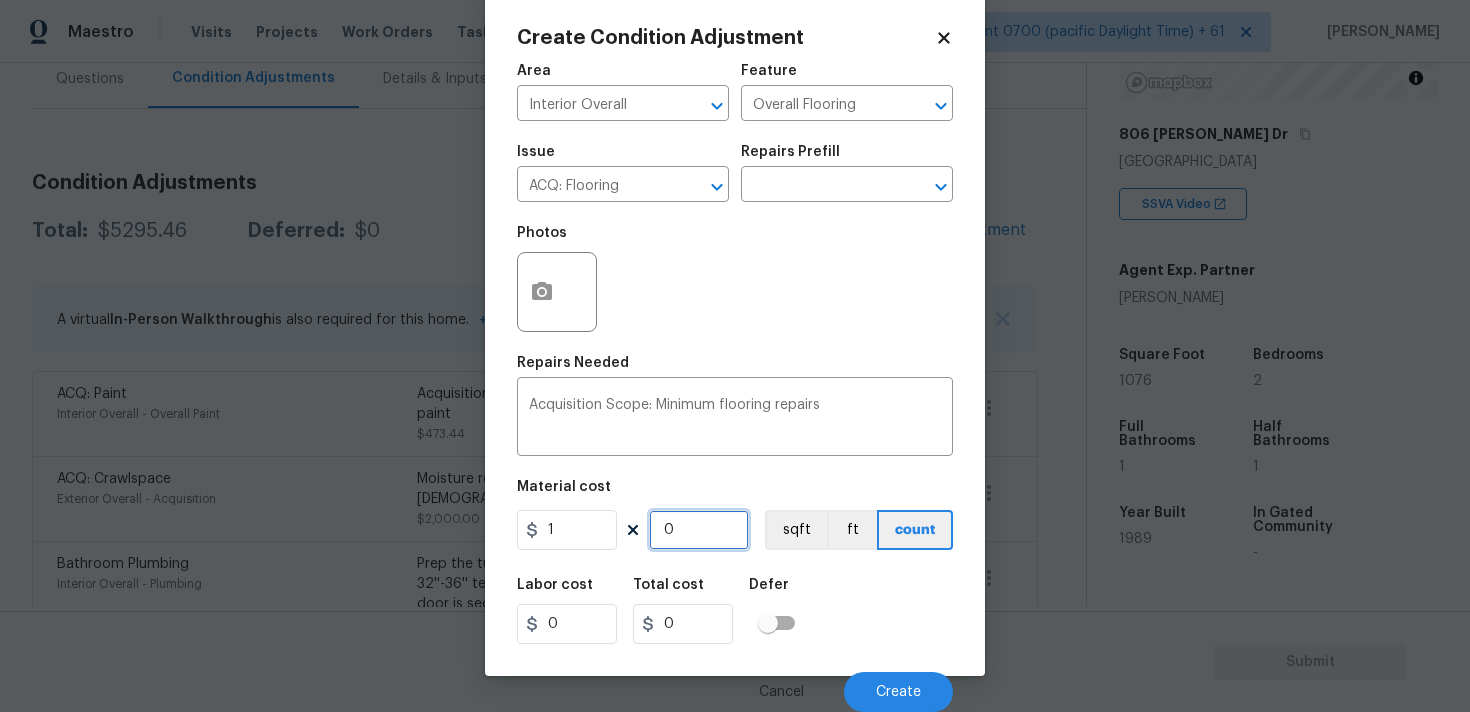 click on "0" at bounding box center [699, 530] 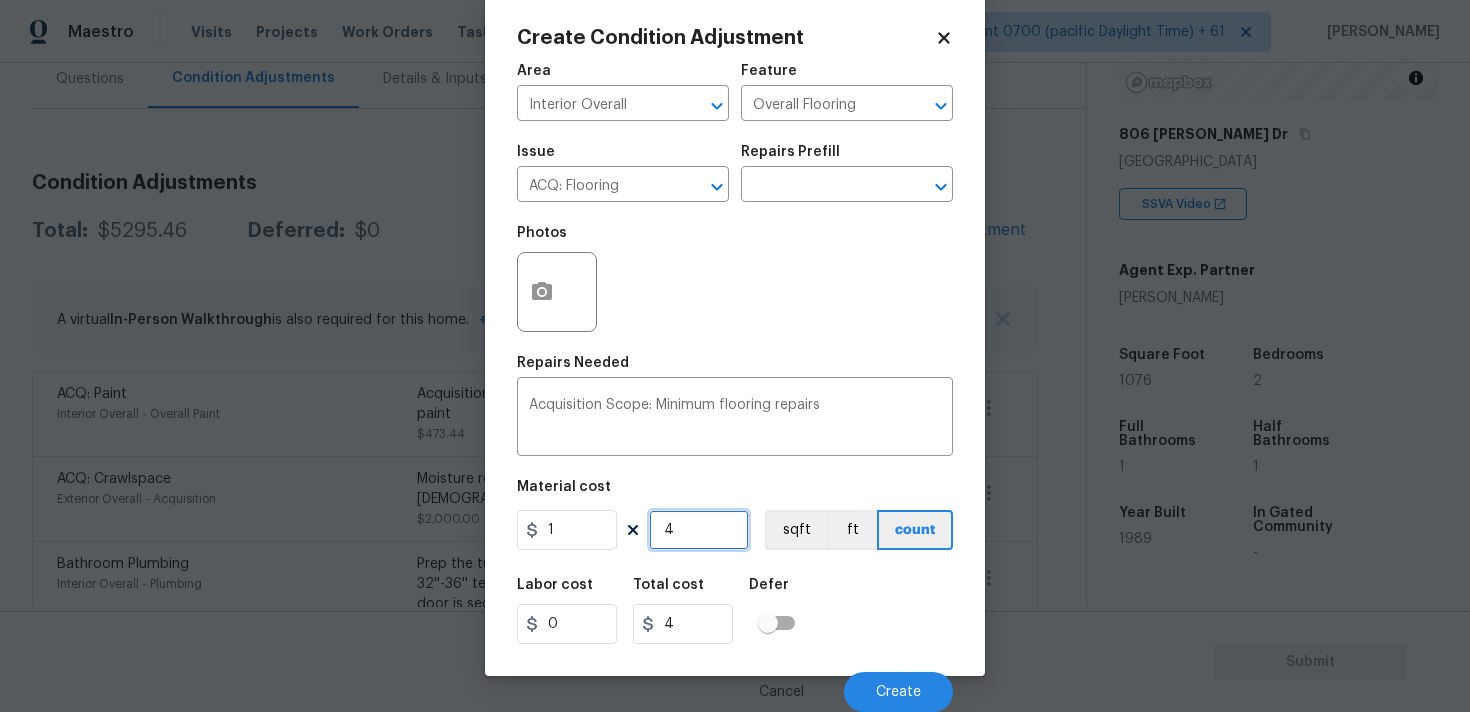 type on "40" 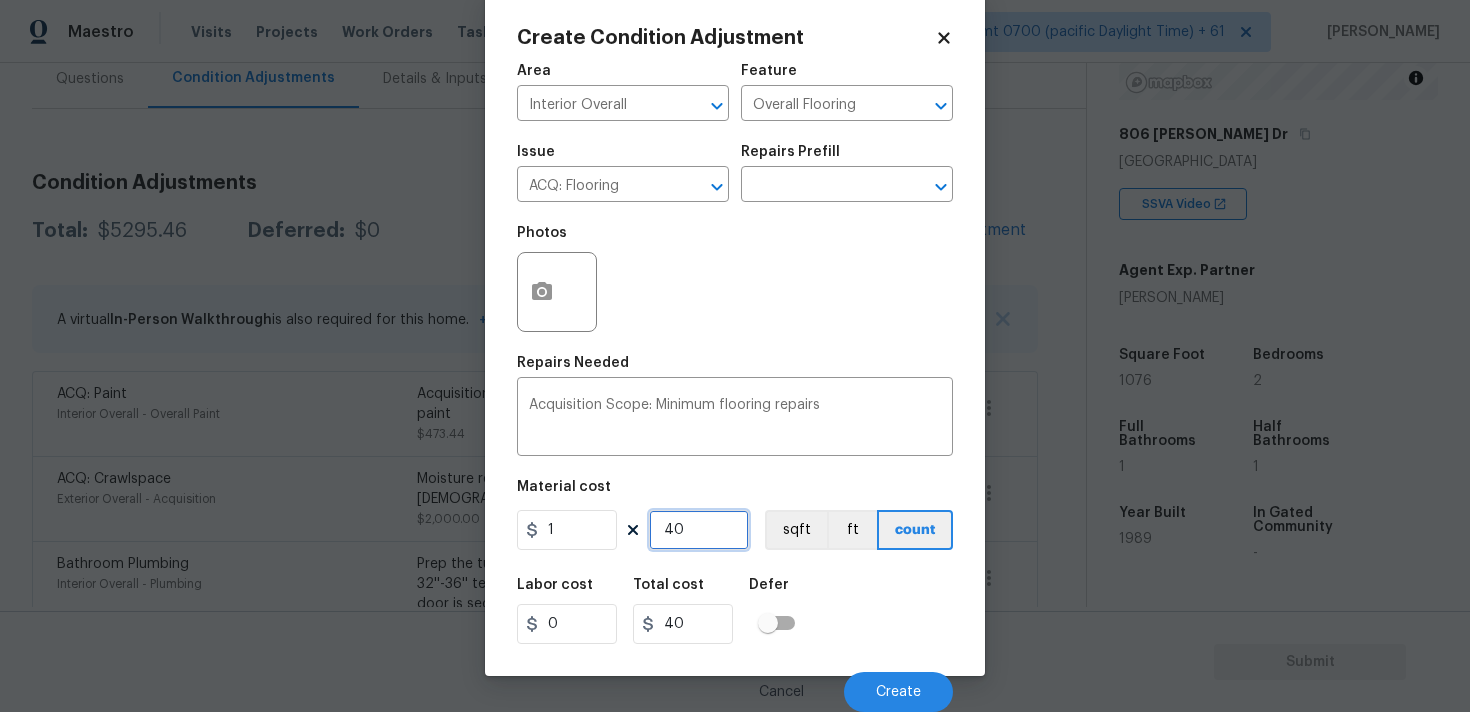 type on "400" 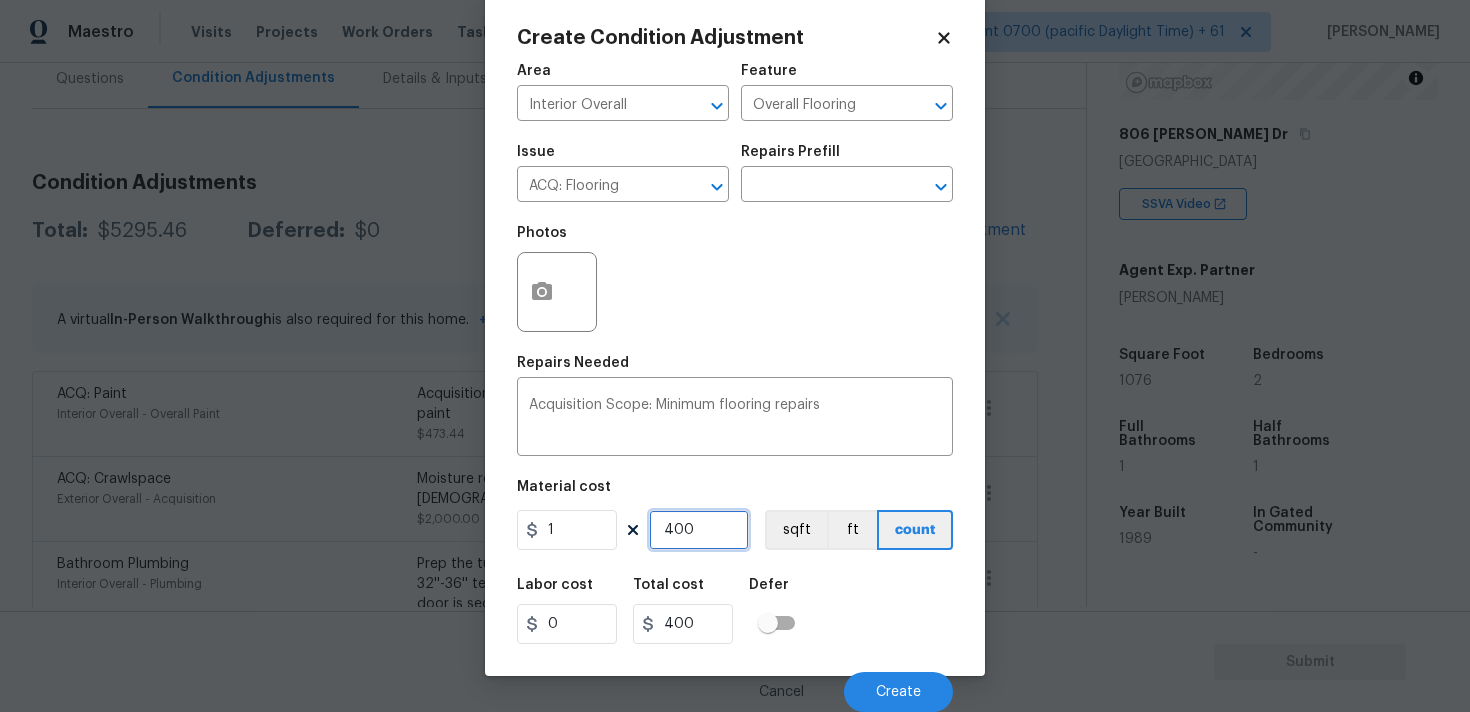 type on "400" 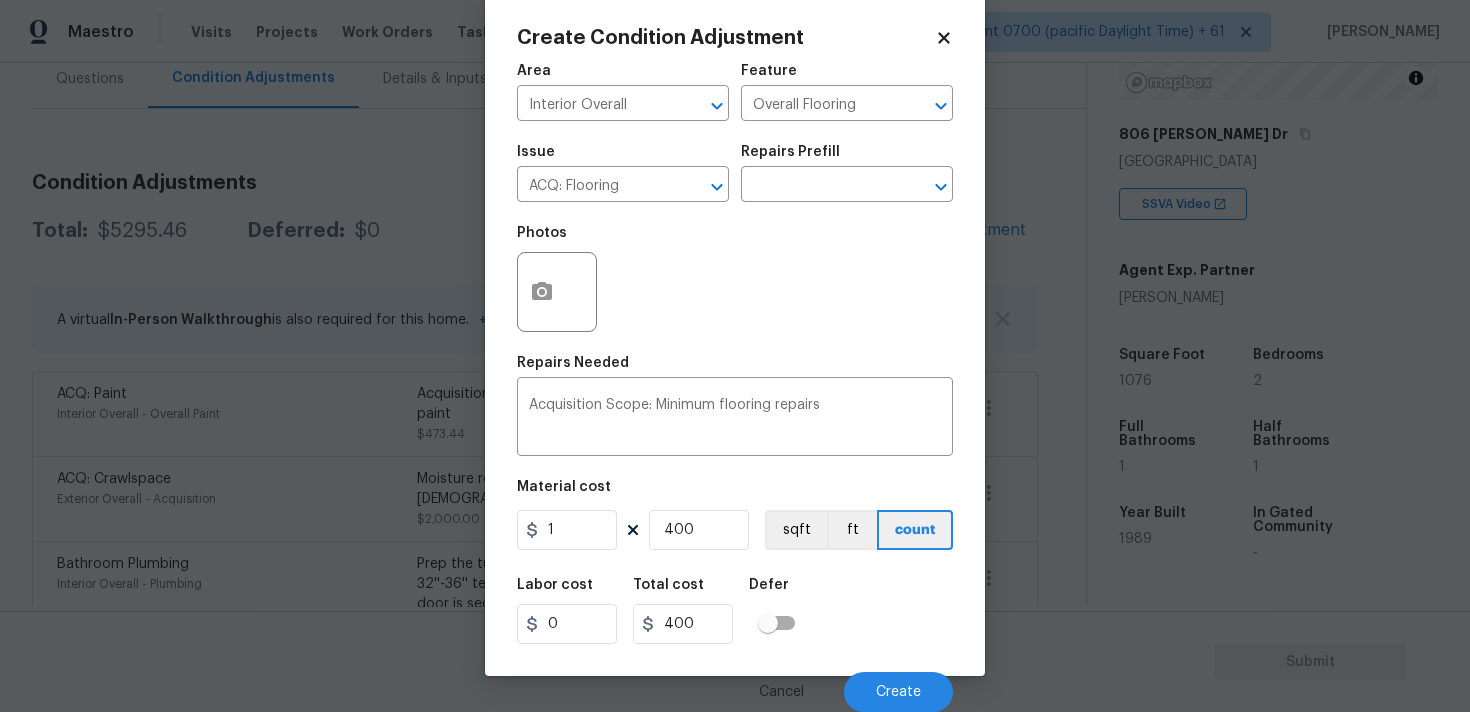 click on "Defer" at bounding box center [778, 591] 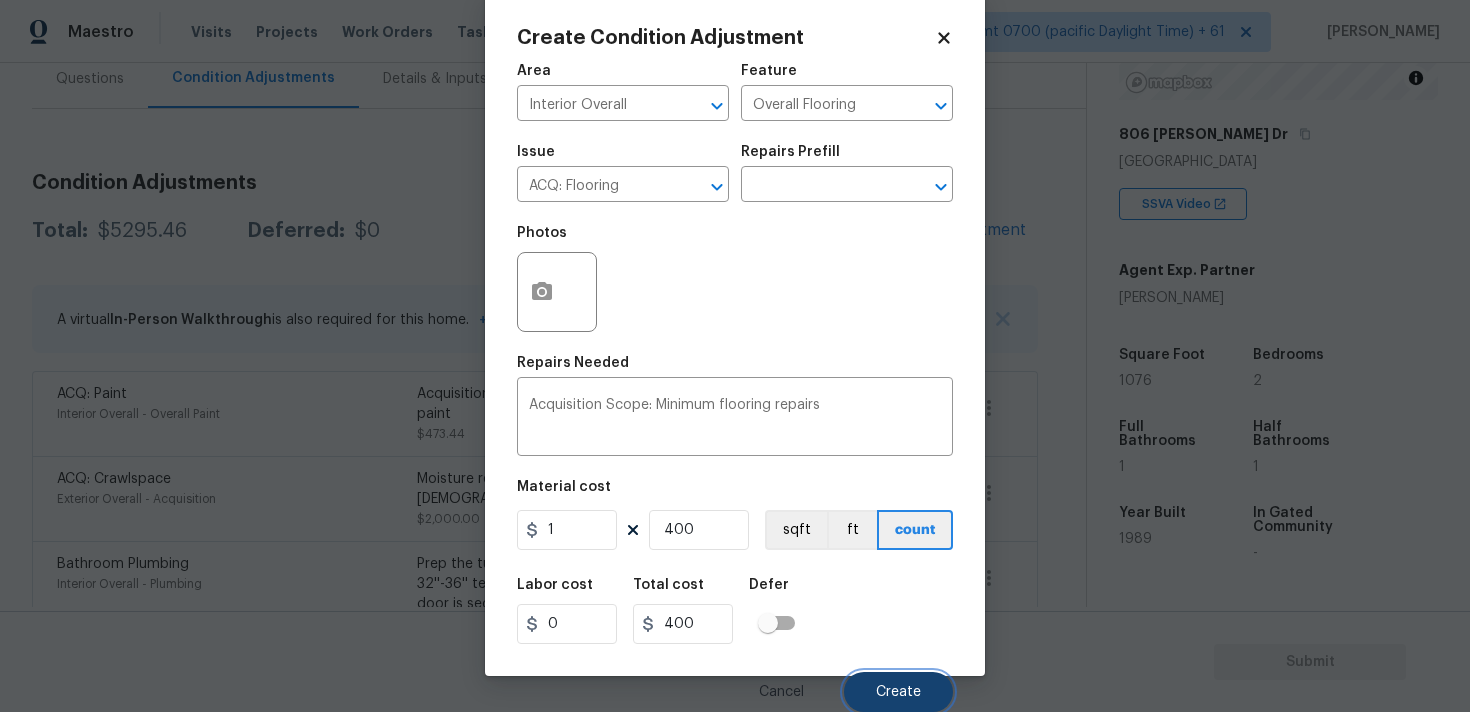click on "Create" at bounding box center (898, 692) 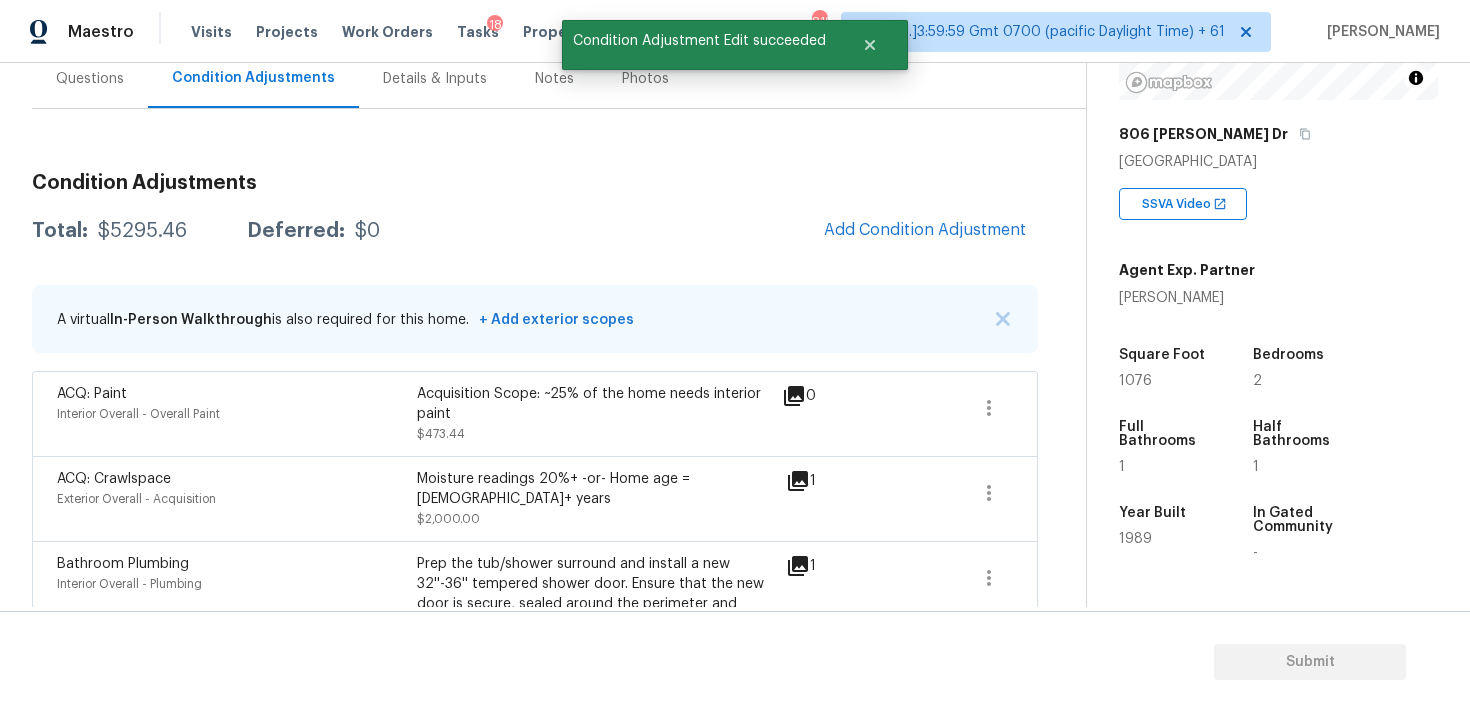 scroll, scrollTop: 28, scrollLeft: 0, axis: vertical 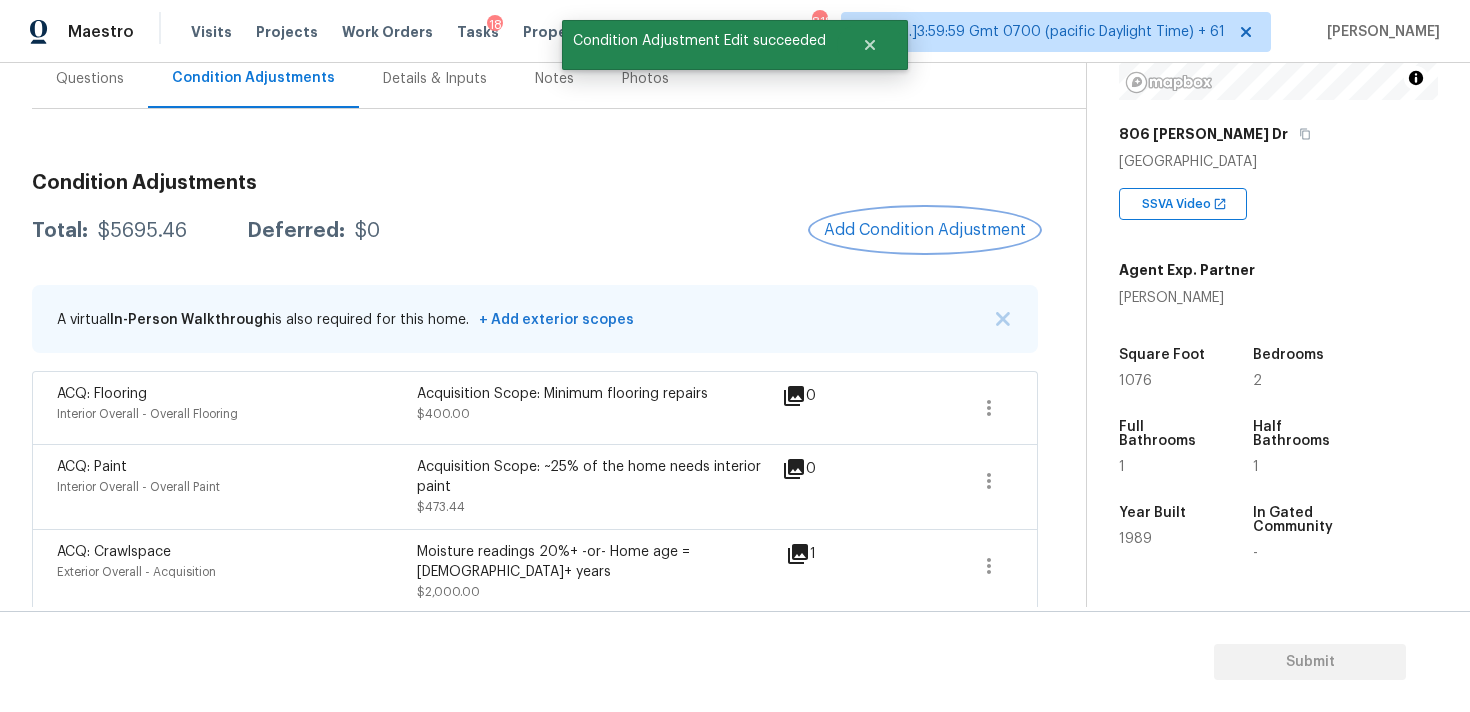 click on "Add Condition Adjustment" at bounding box center [925, 230] 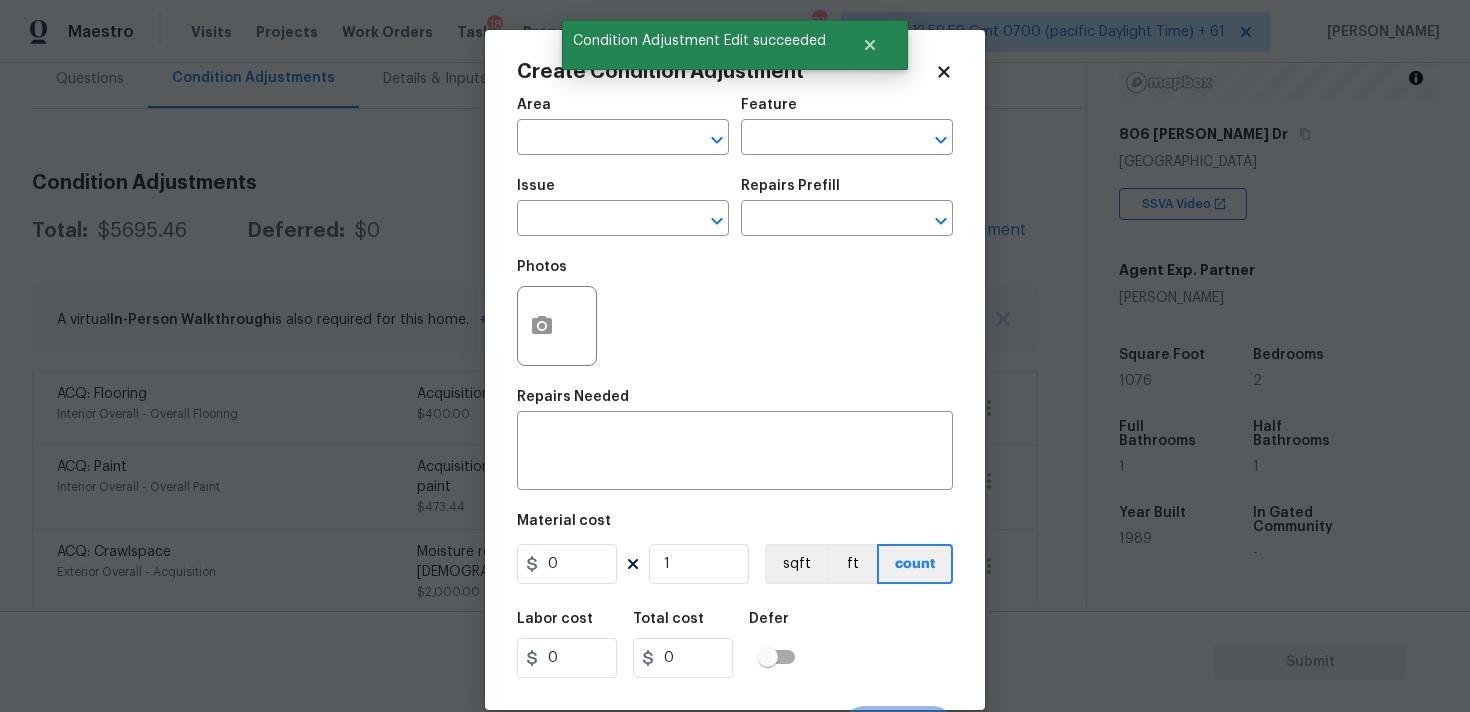 click on "Area ​" at bounding box center (623, 126) 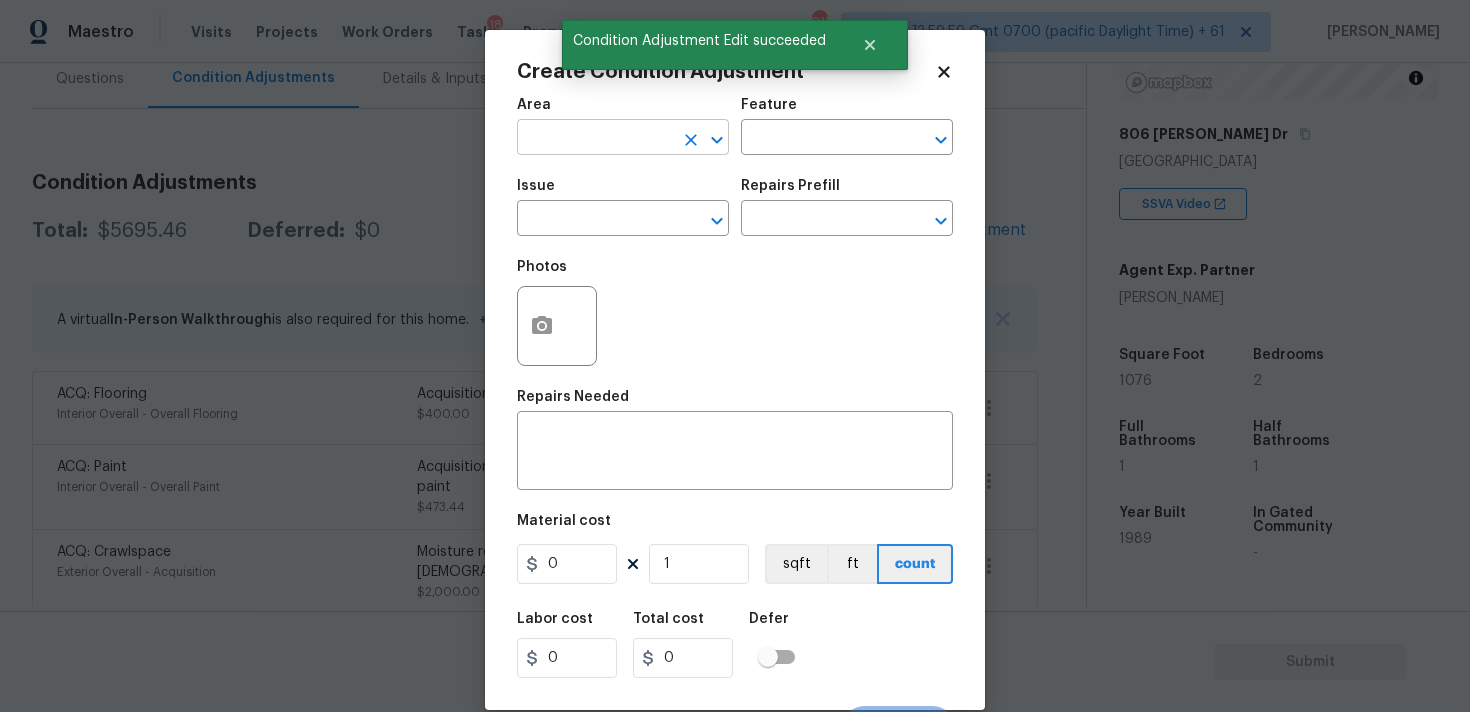 click at bounding box center [595, 139] 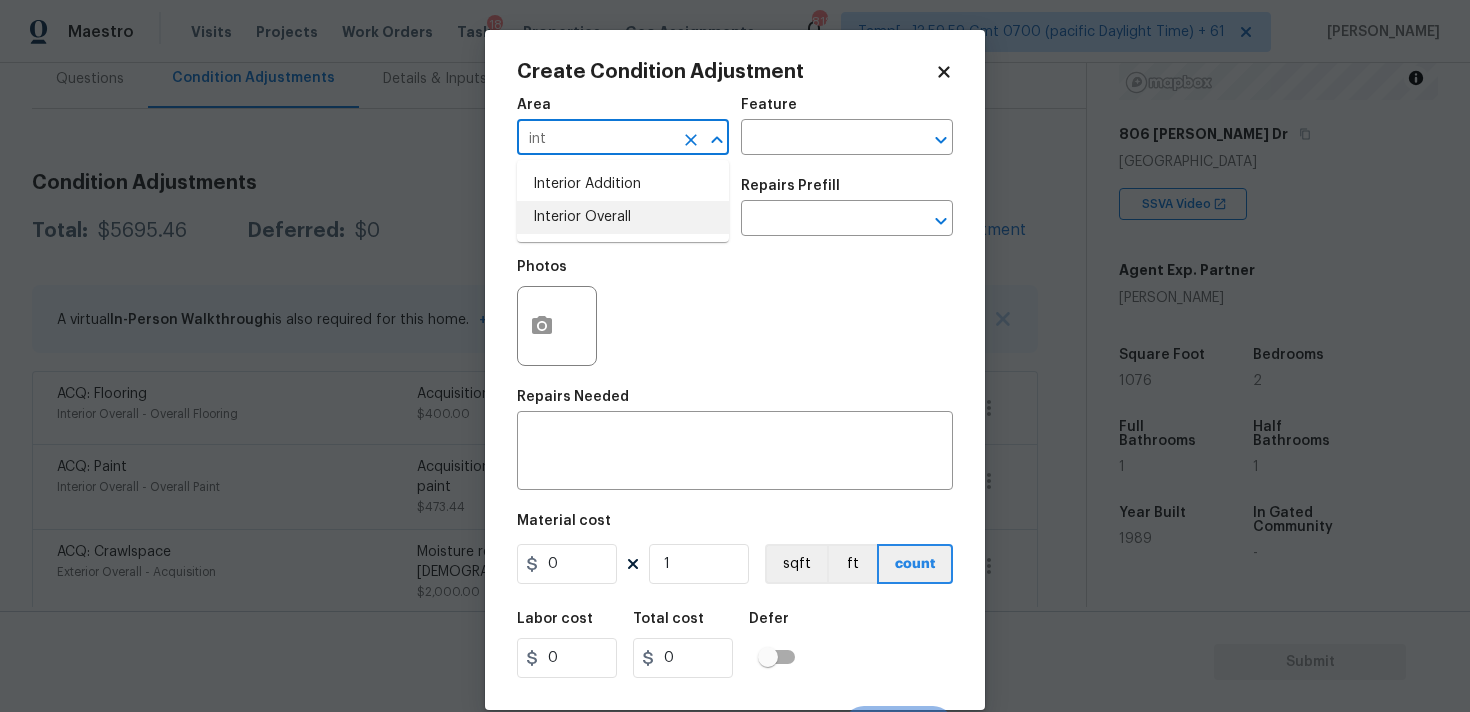 click on "Interior Overall" at bounding box center (623, 217) 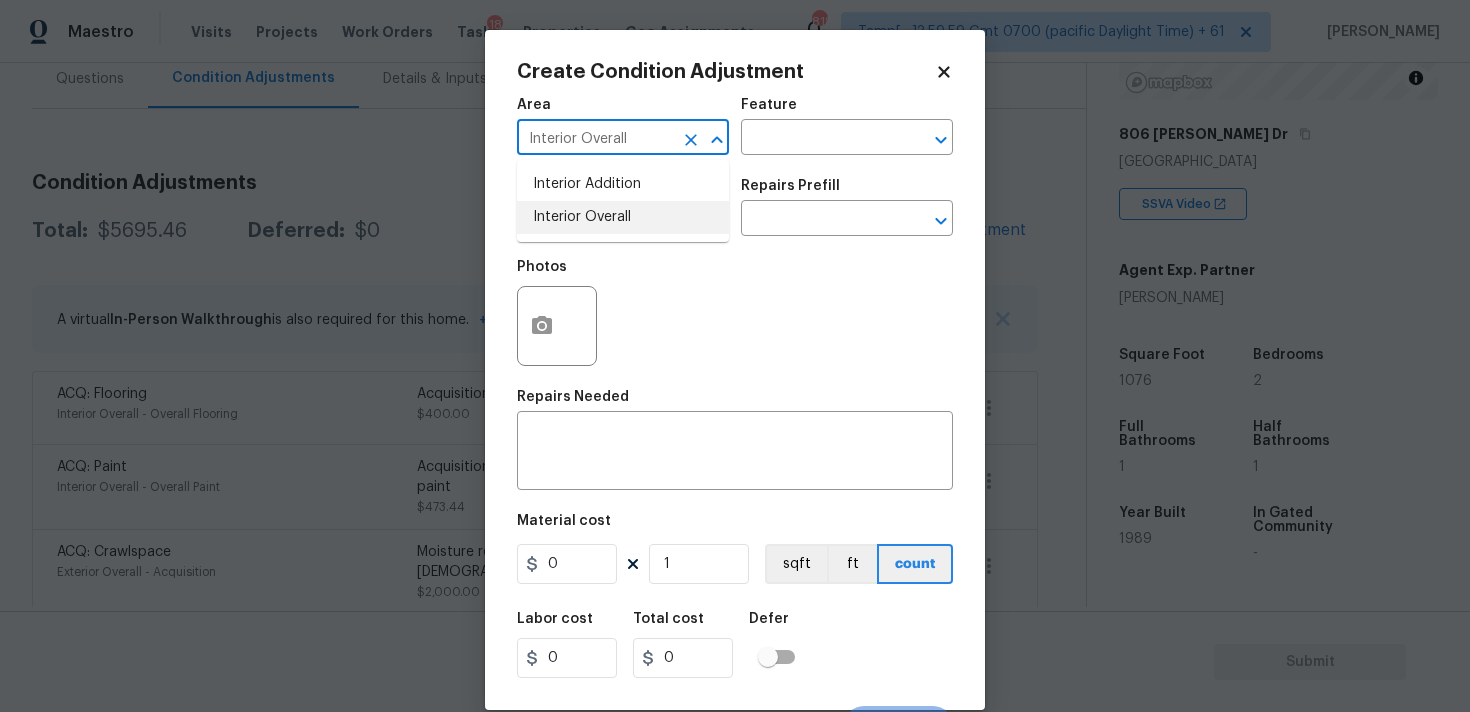 type on "Interior Overall" 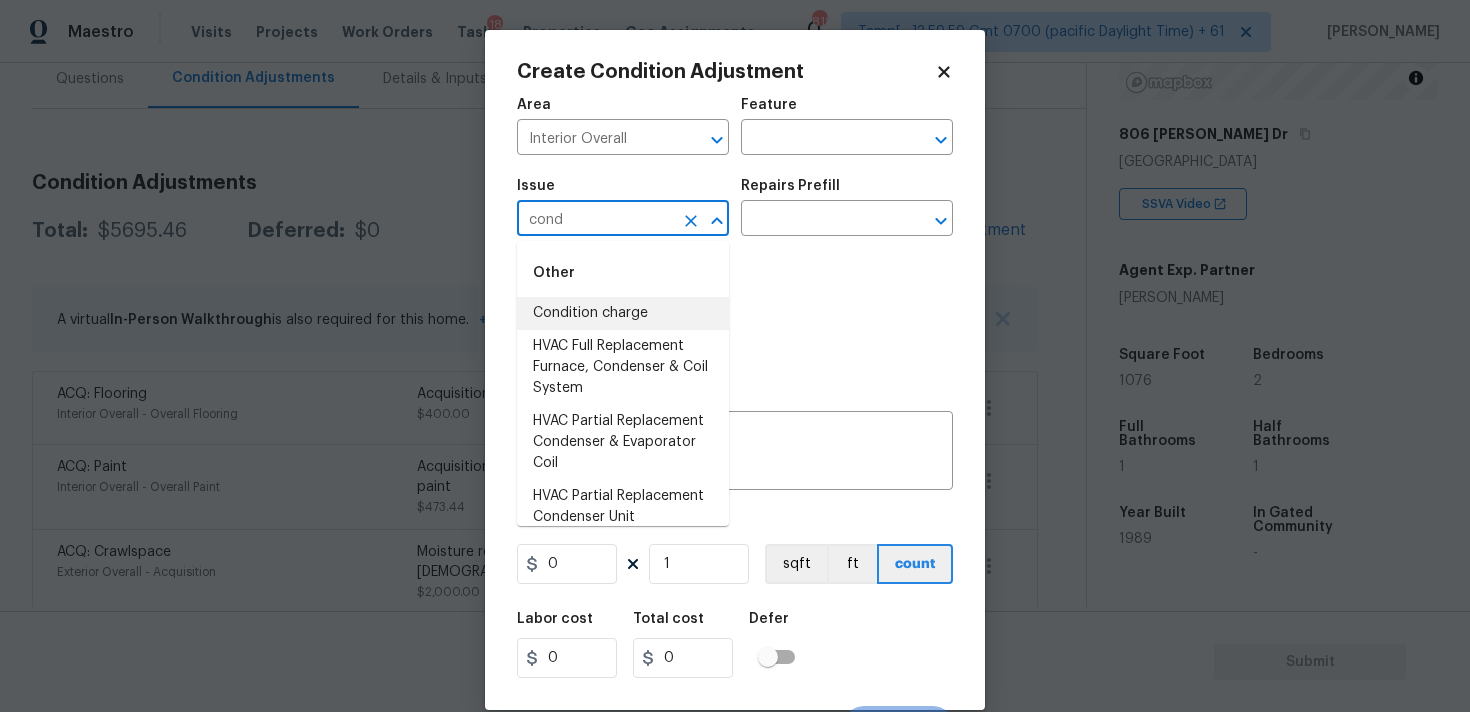 click on "Condition charge" at bounding box center (623, 313) 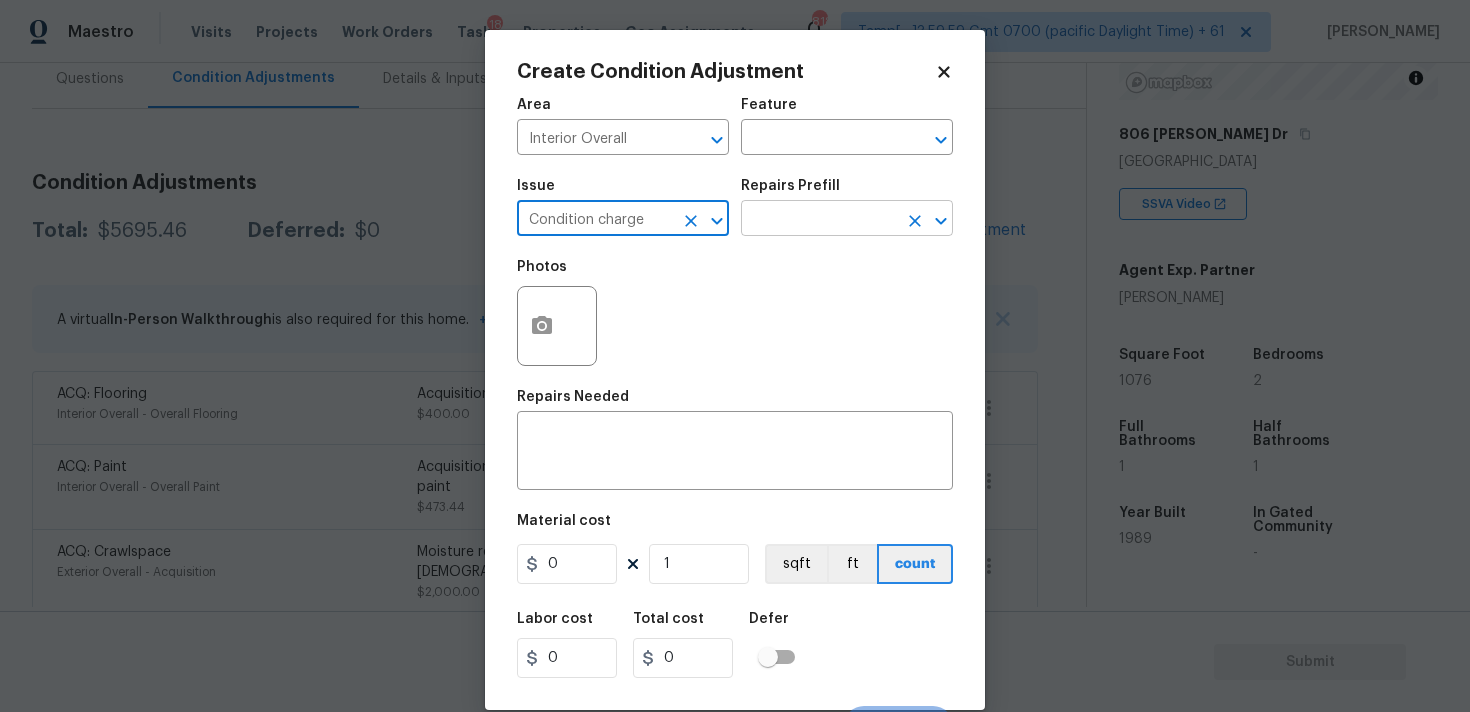 type on "Condition charge" 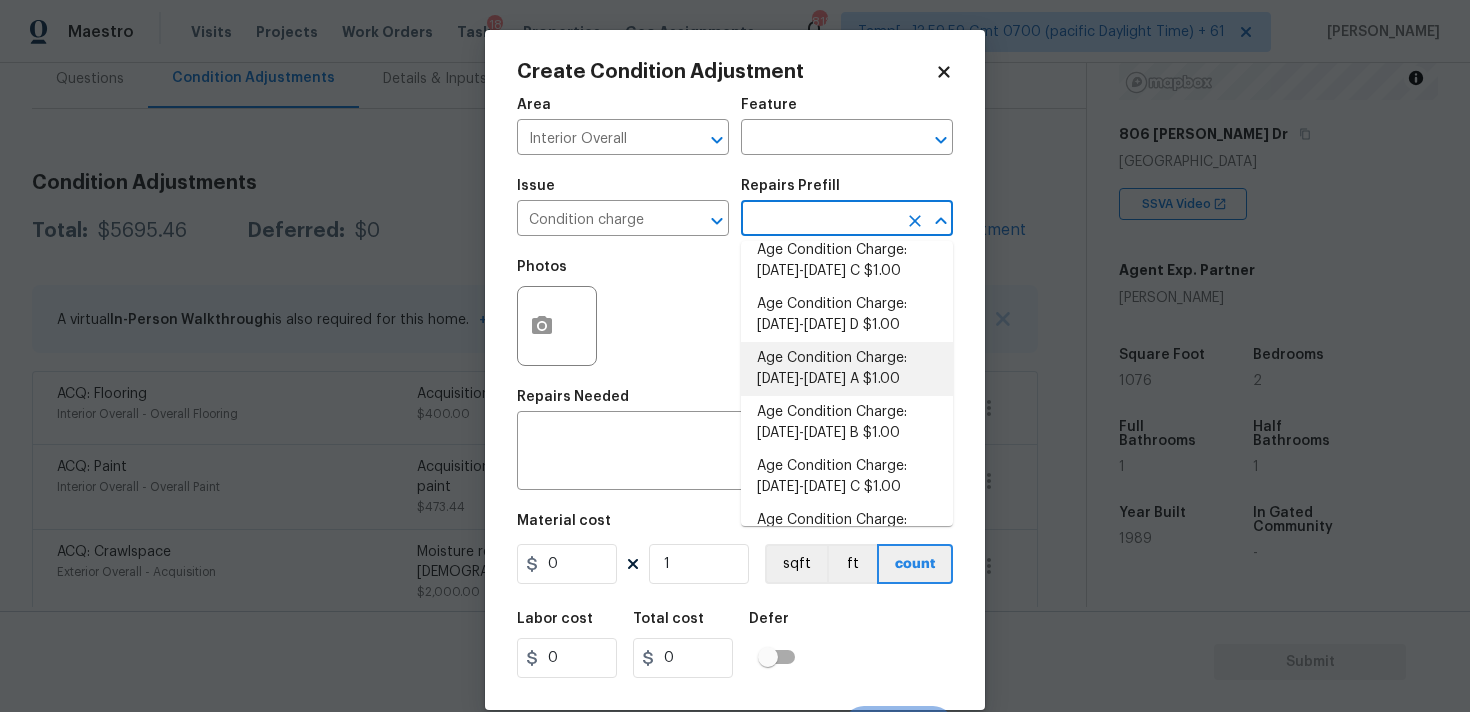 scroll, scrollTop: 192, scrollLeft: 0, axis: vertical 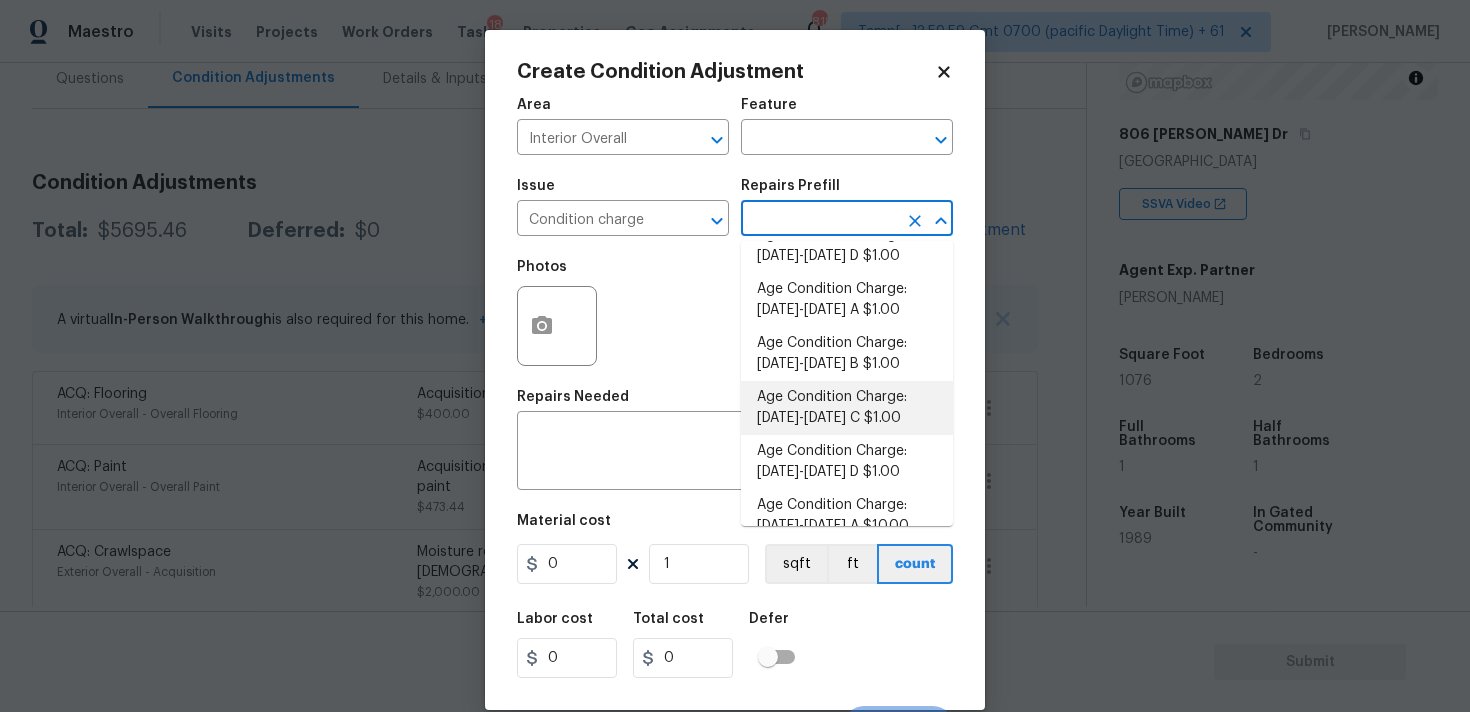 click on "Age Condition Charge: 1979-1992 C	 $1.00" at bounding box center [847, 408] 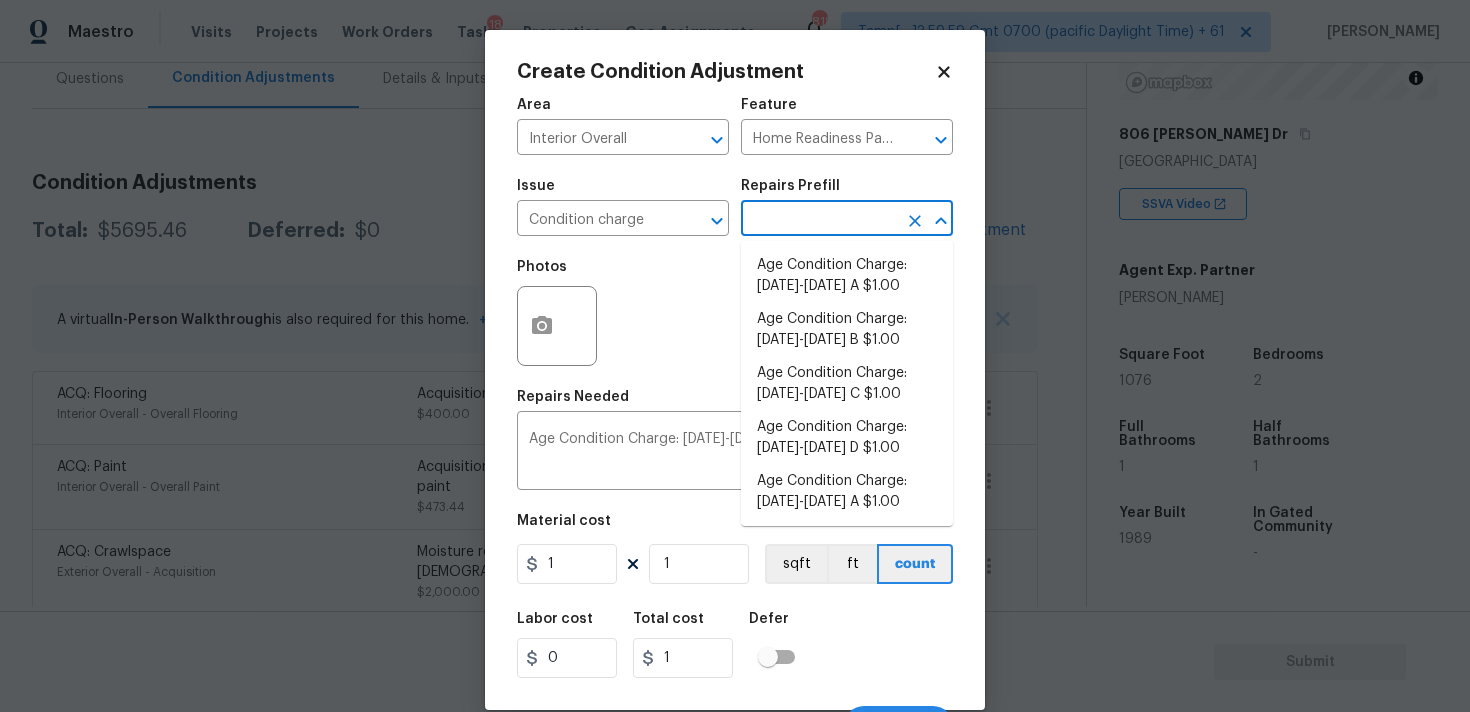 click at bounding box center [819, 220] 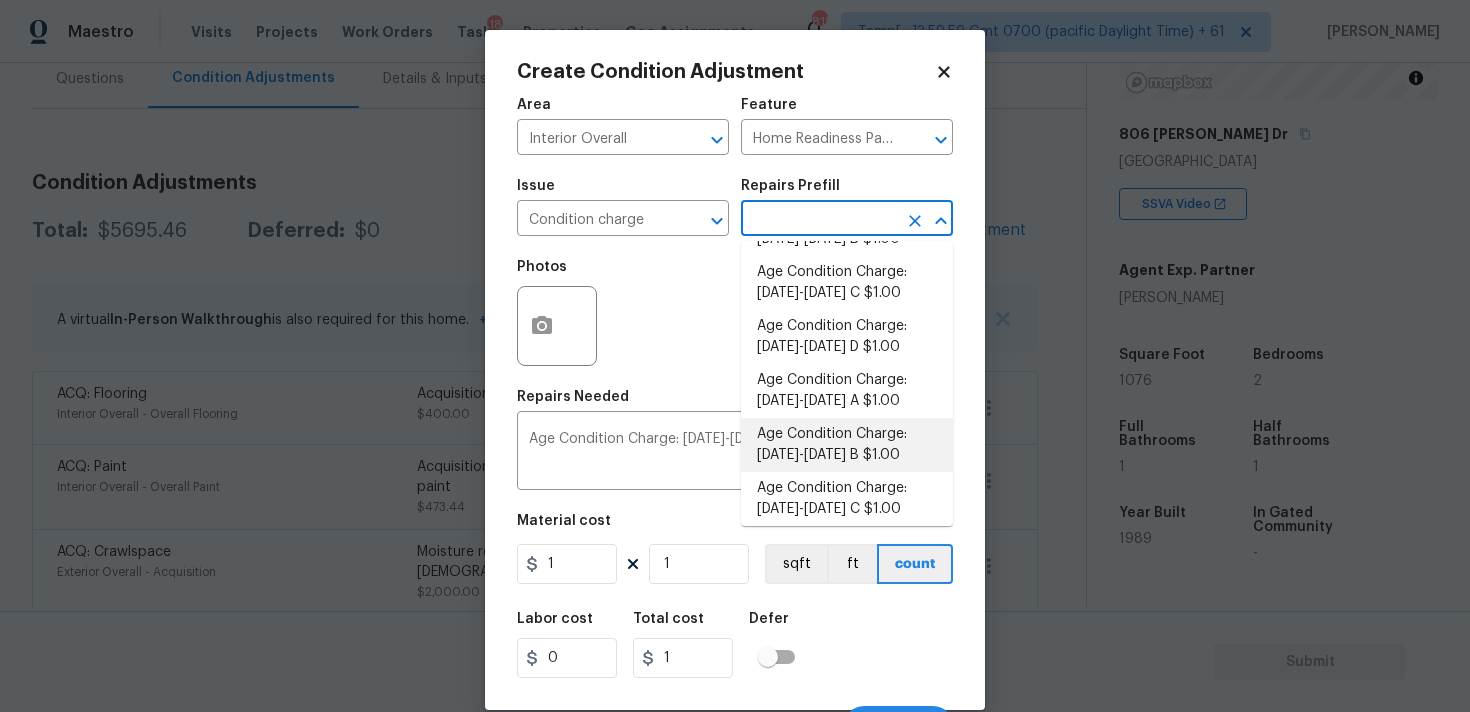 click on "Age Condition Charge: 1979-1992 B	 $1.00" at bounding box center (847, 445) 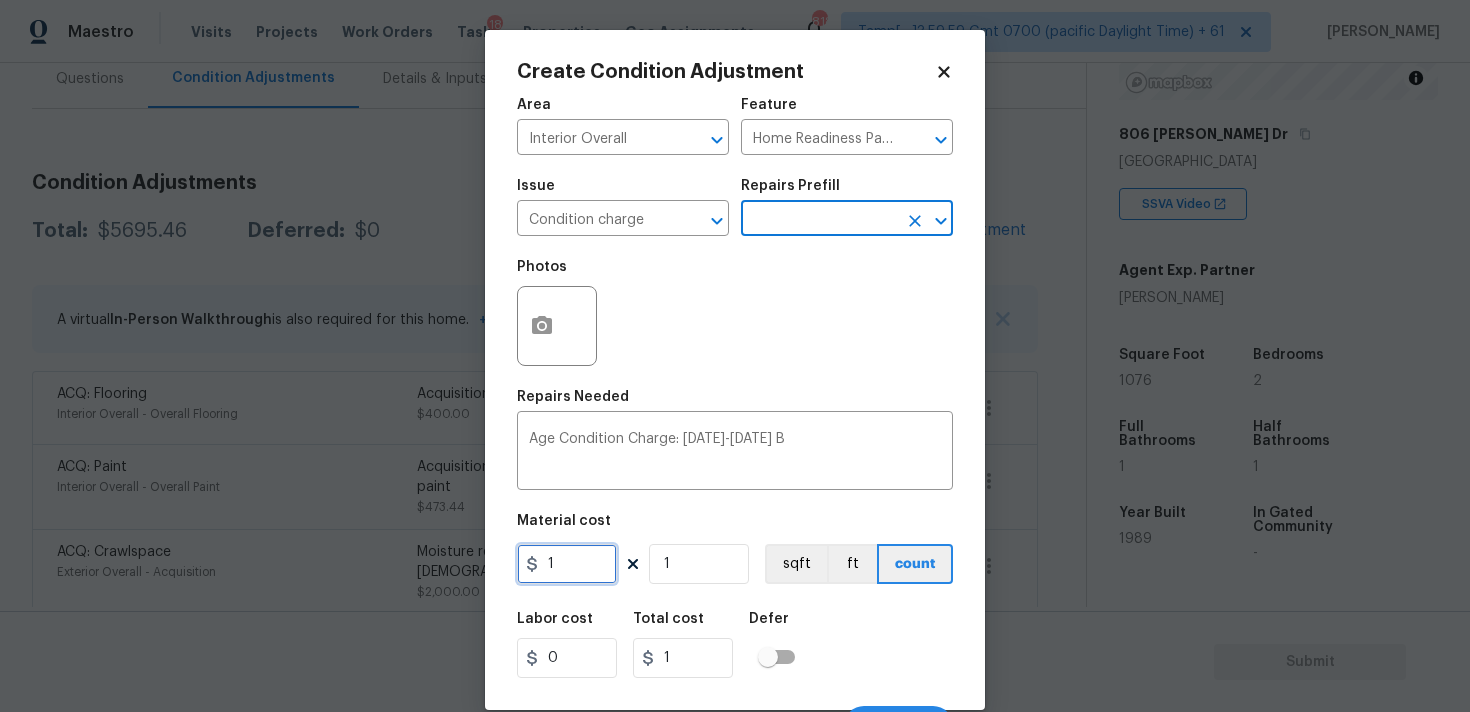 click on "1" at bounding box center [567, 564] 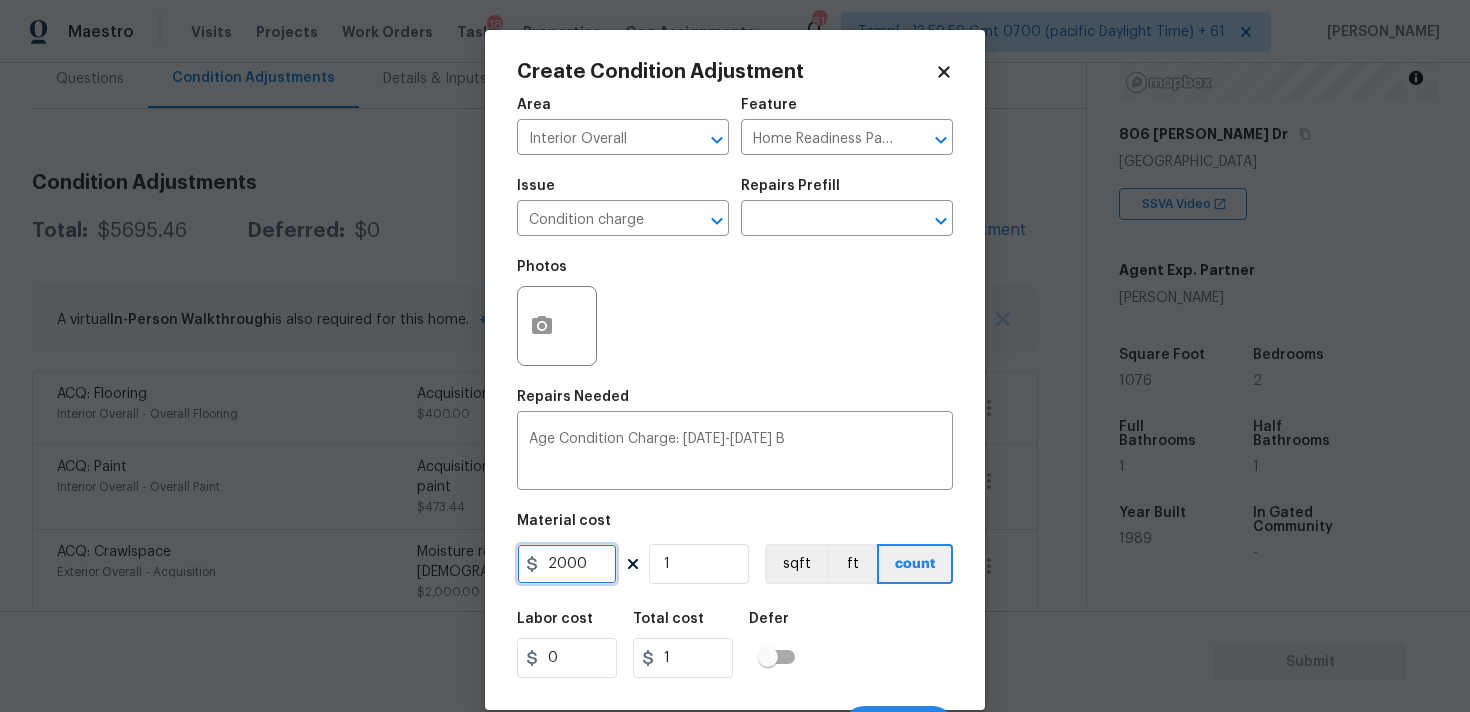 type on "2000" 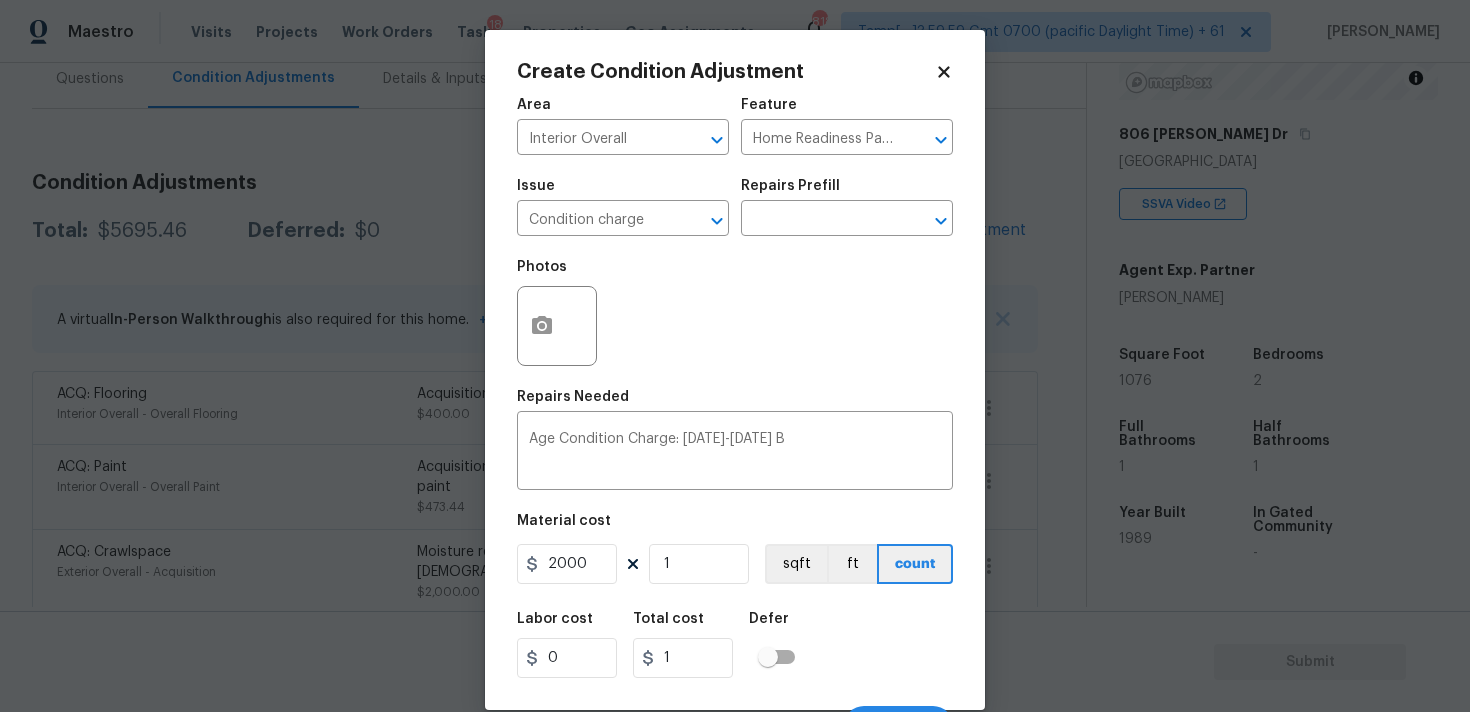 click on "Labor cost 0 Total cost 1 Defer" at bounding box center [735, 645] 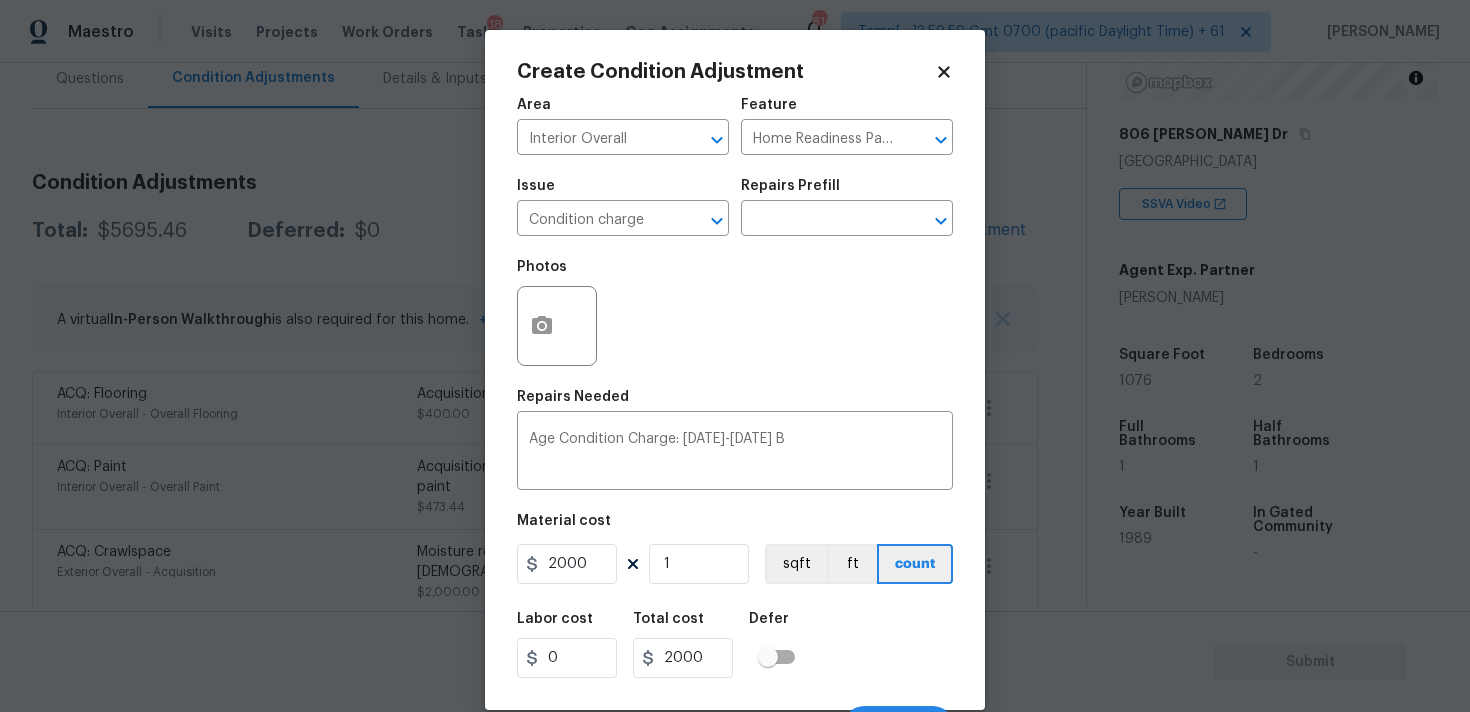 scroll, scrollTop: 35, scrollLeft: 0, axis: vertical 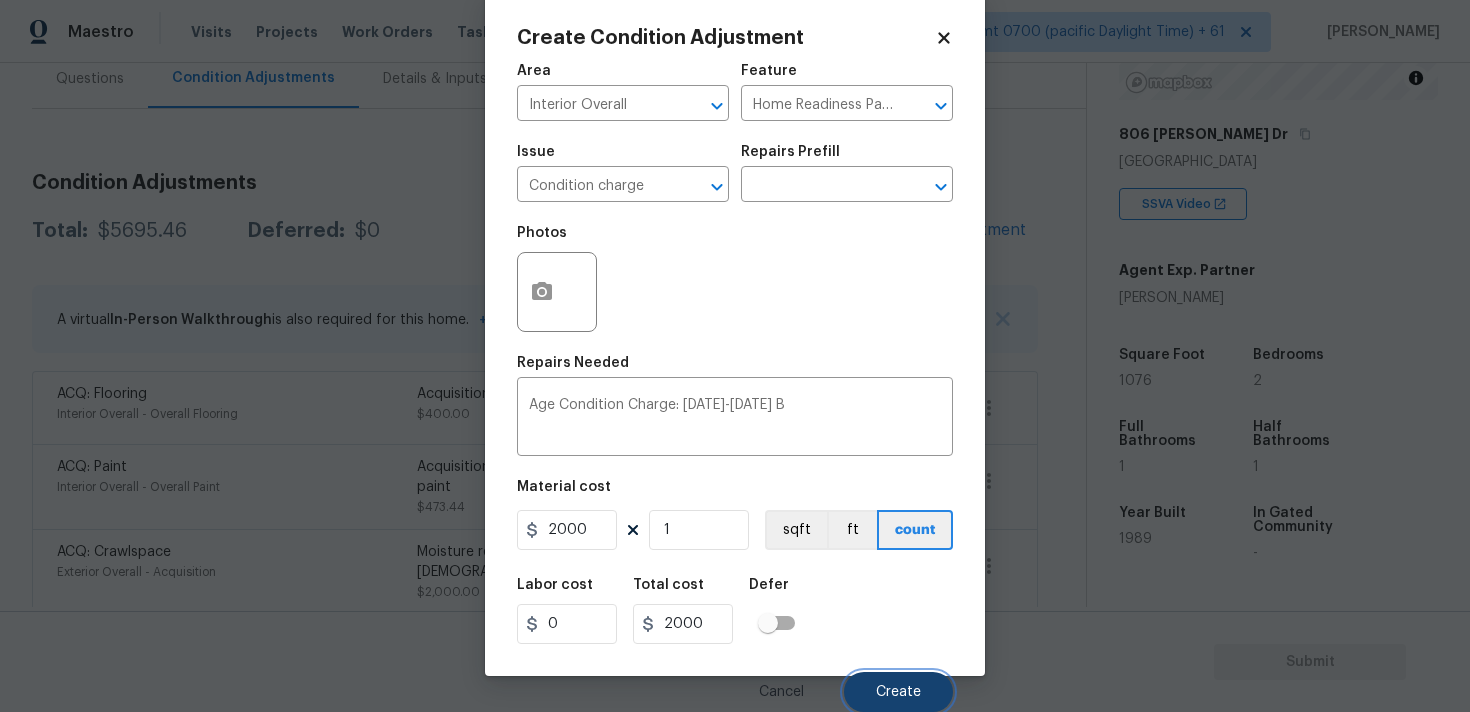 click on "Create" at bounding box center (898, 692) 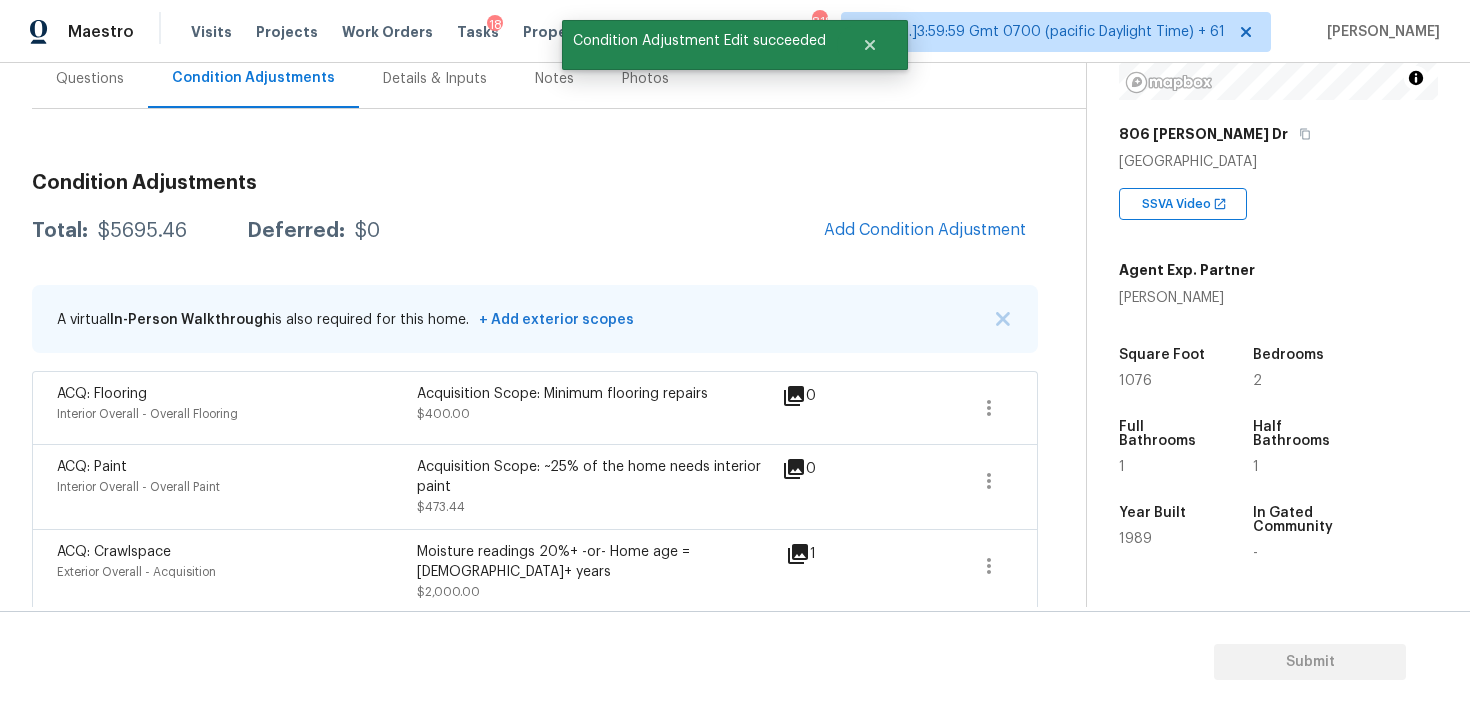 scroll, scrollTop: 28, scrollLeft: 0, axis: vertical 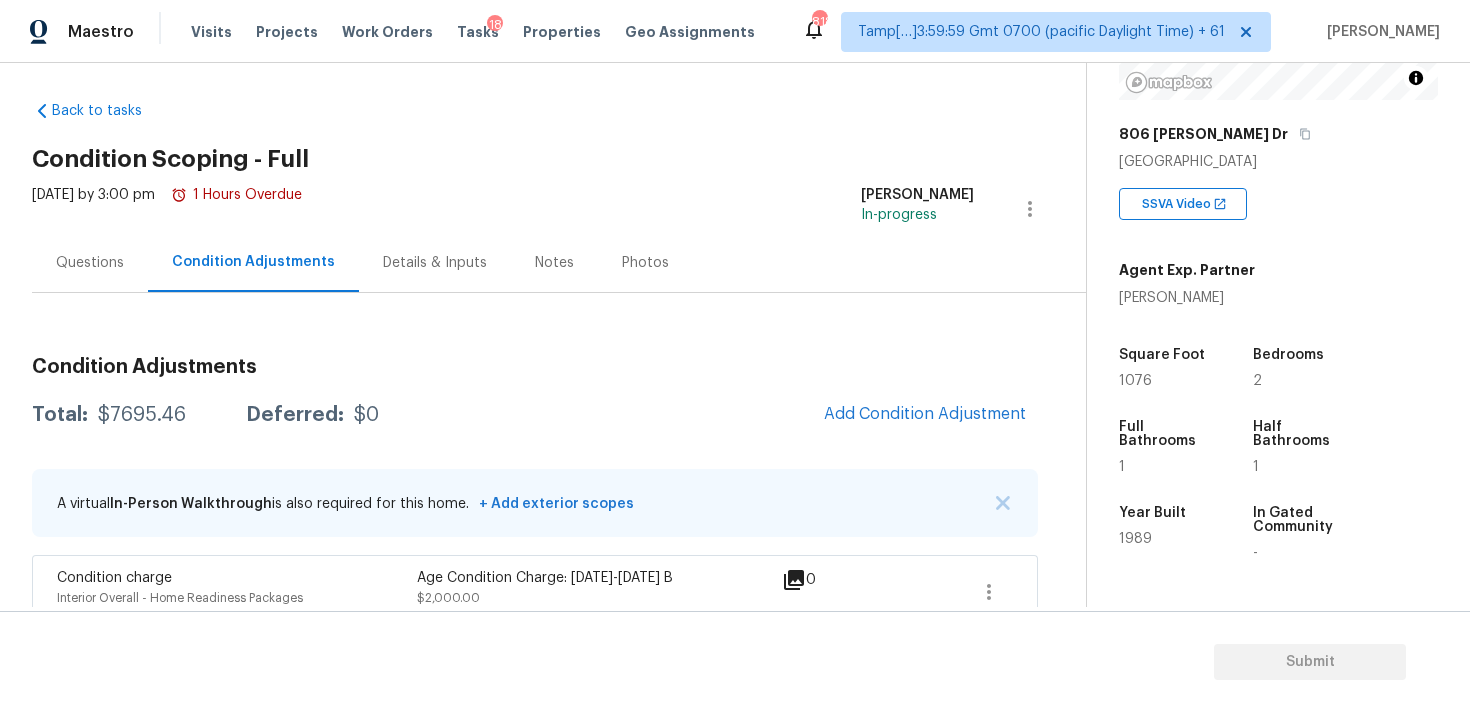 click on "Questions" at bounding box center (90, 262) 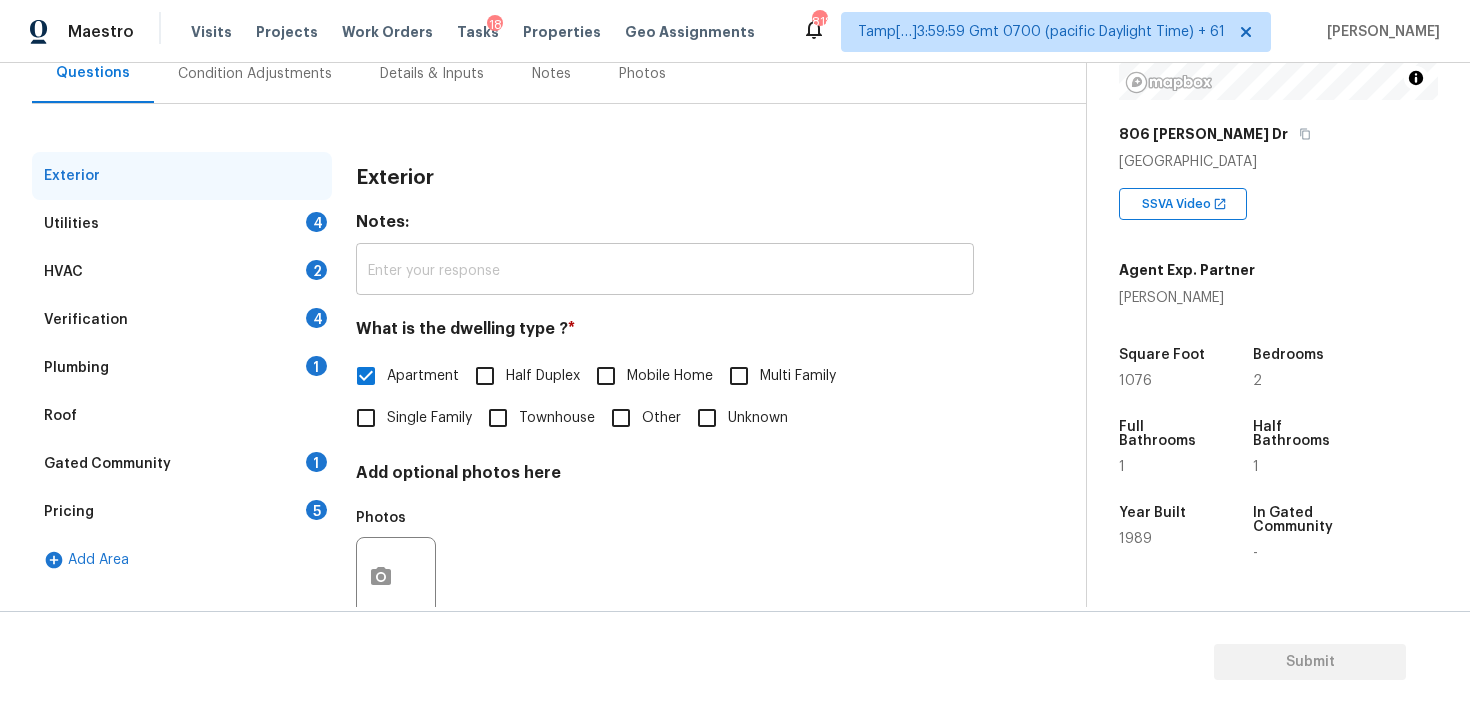 scroll, scrollTop: 238, scrollLeft: 0, axis: vertical 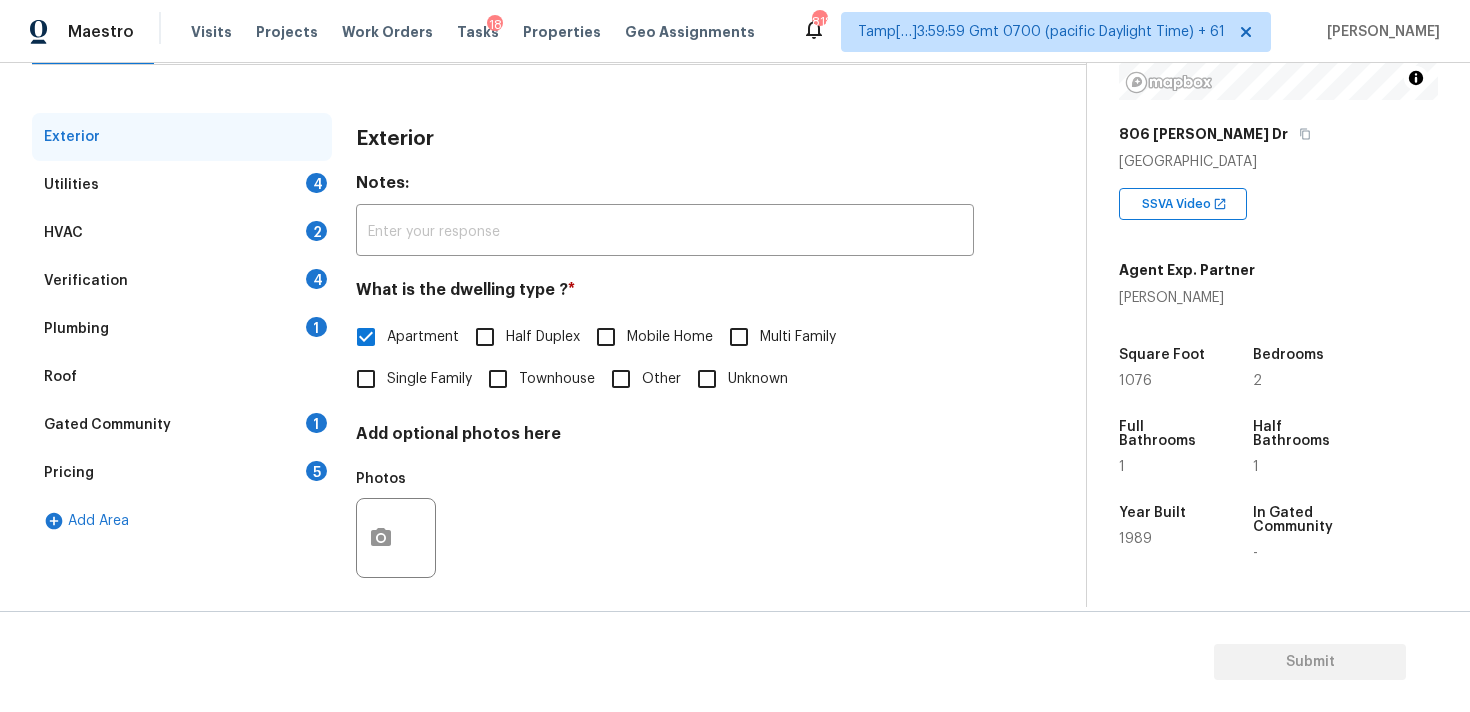 click on "Utilities 4" at bounding box center (182, 185) 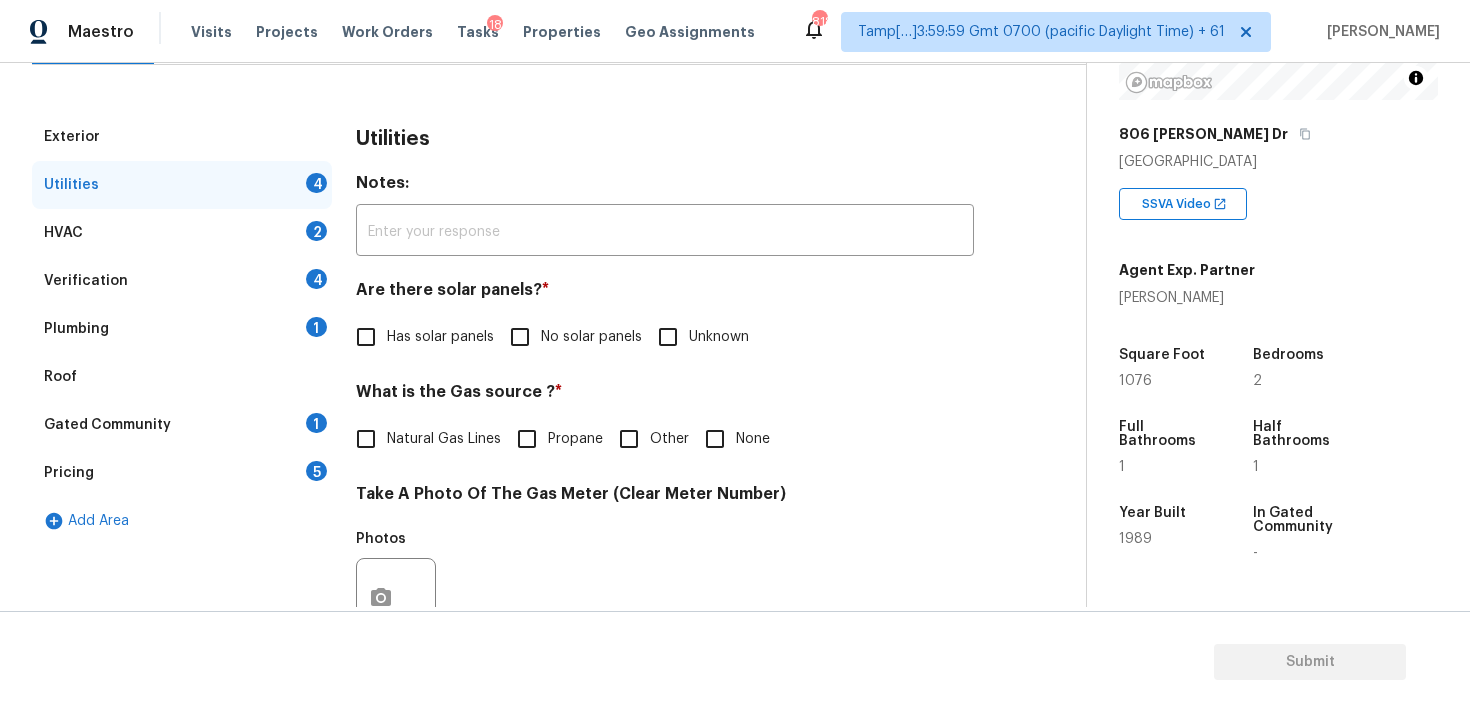 scroll, scrollTop: 358, scrollLeft: 0, axis: vertical 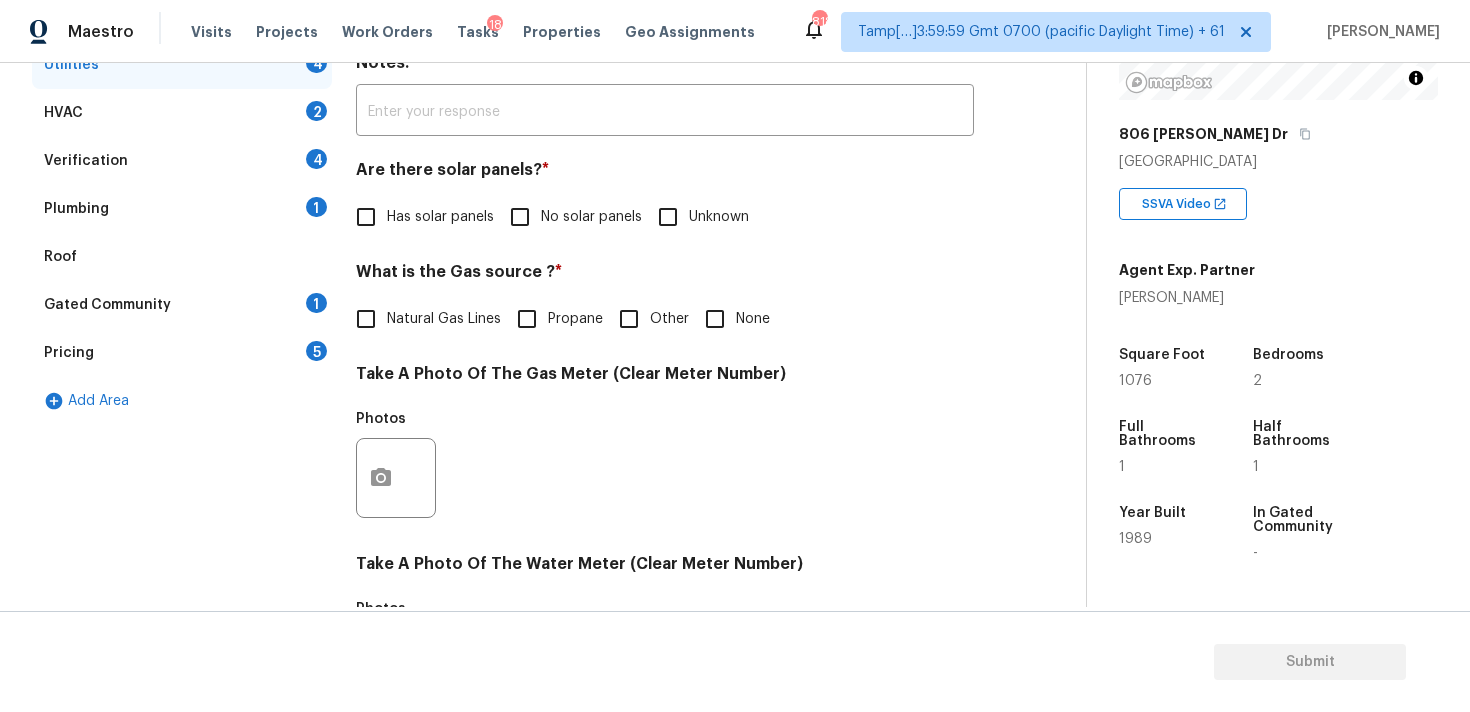 click on "No solar panels" at bounding box center [520, 217] 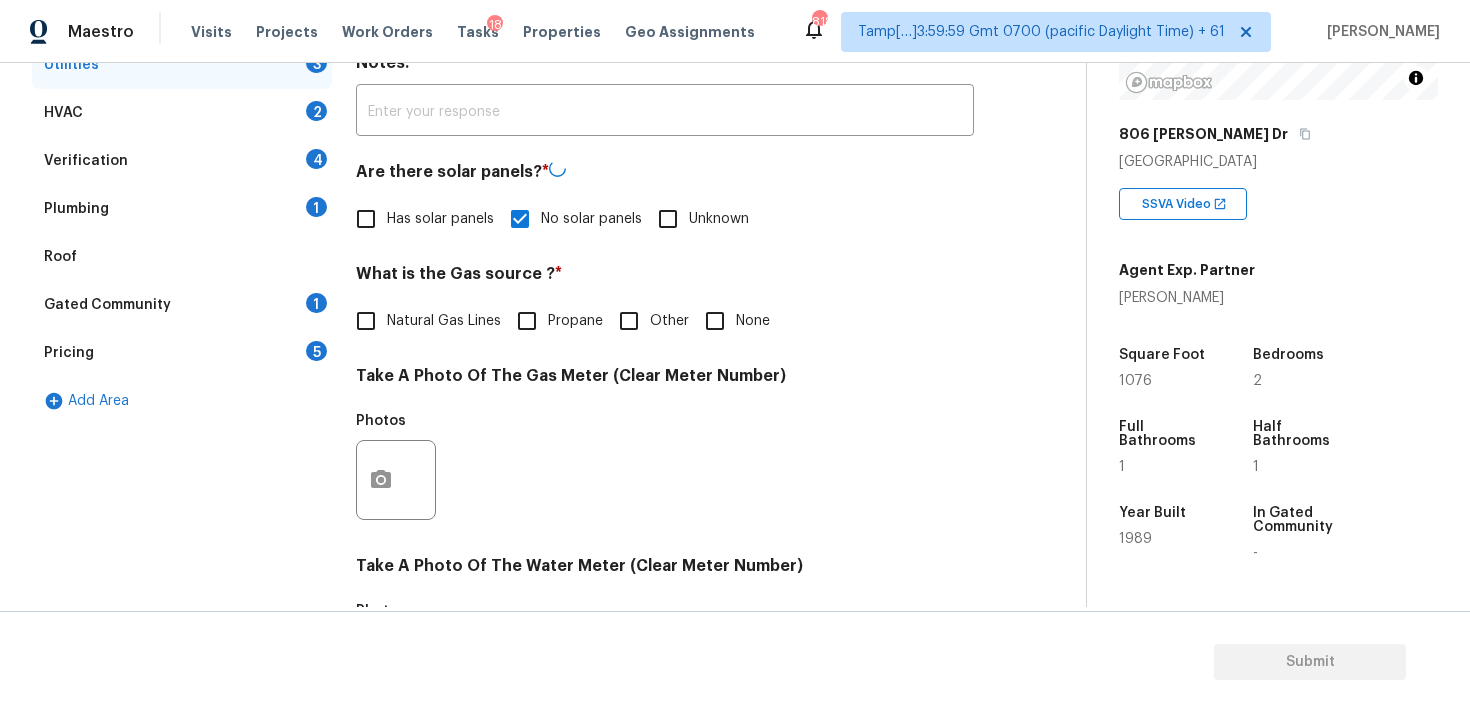 click on "None" at bounding box center [715, 321] 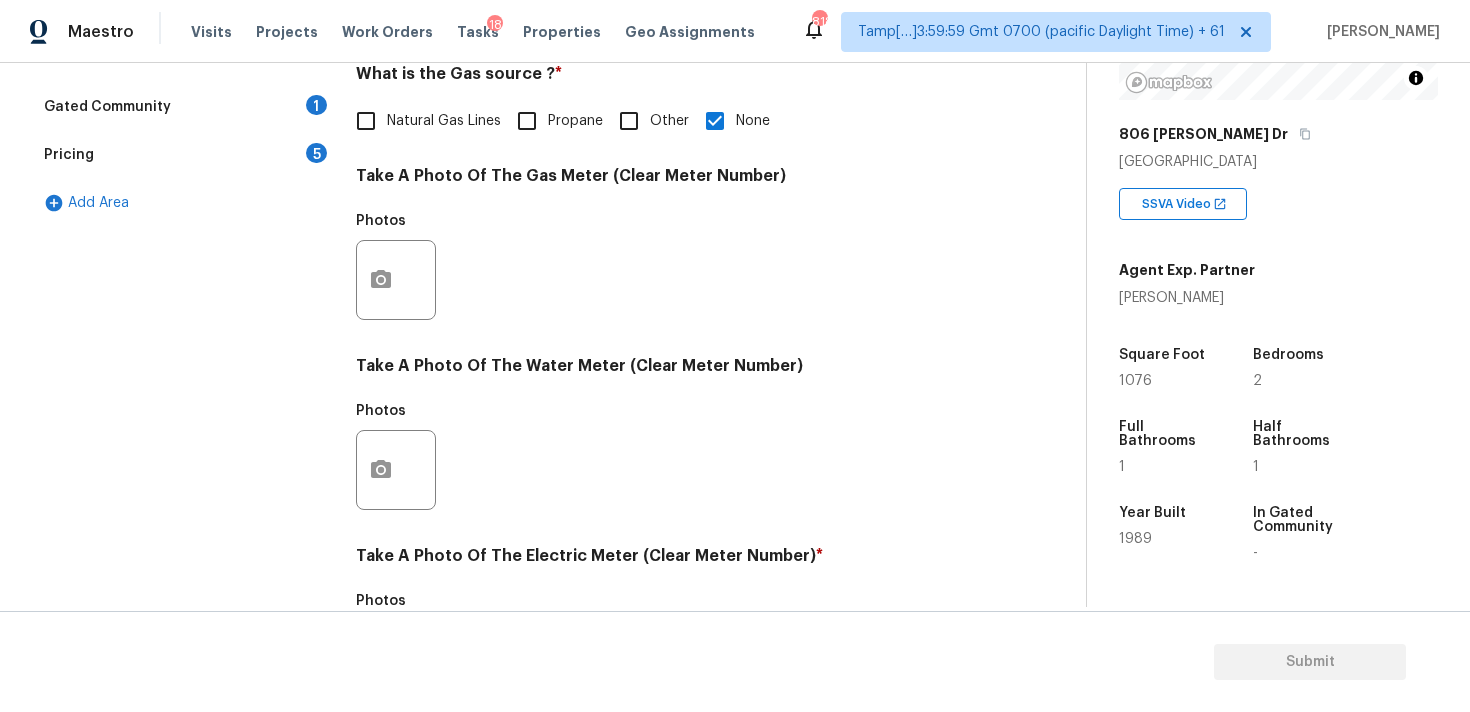 scroll, scrollTop: 793, scrollLeft: 0, axis: vertical 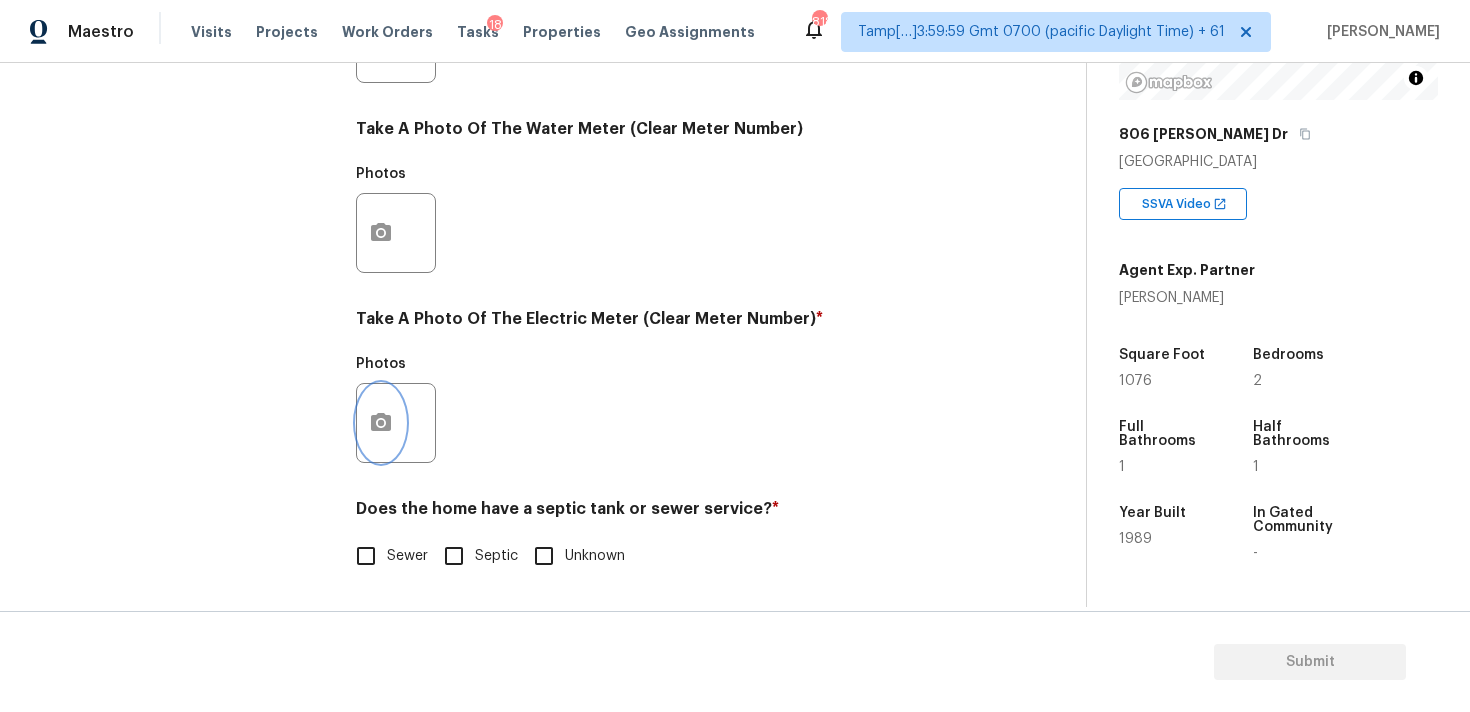 click 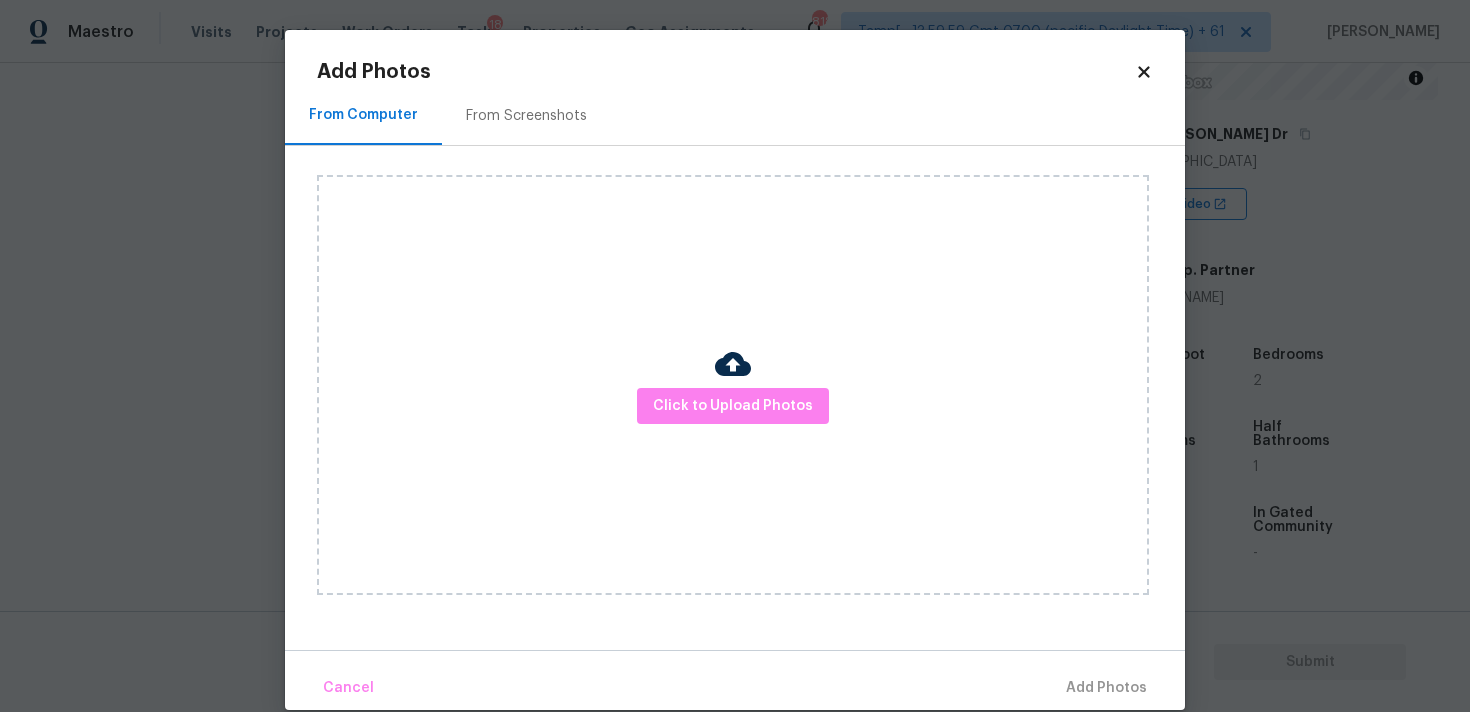 click on "Click to Upload Photos" at bounding box center [733, 385] 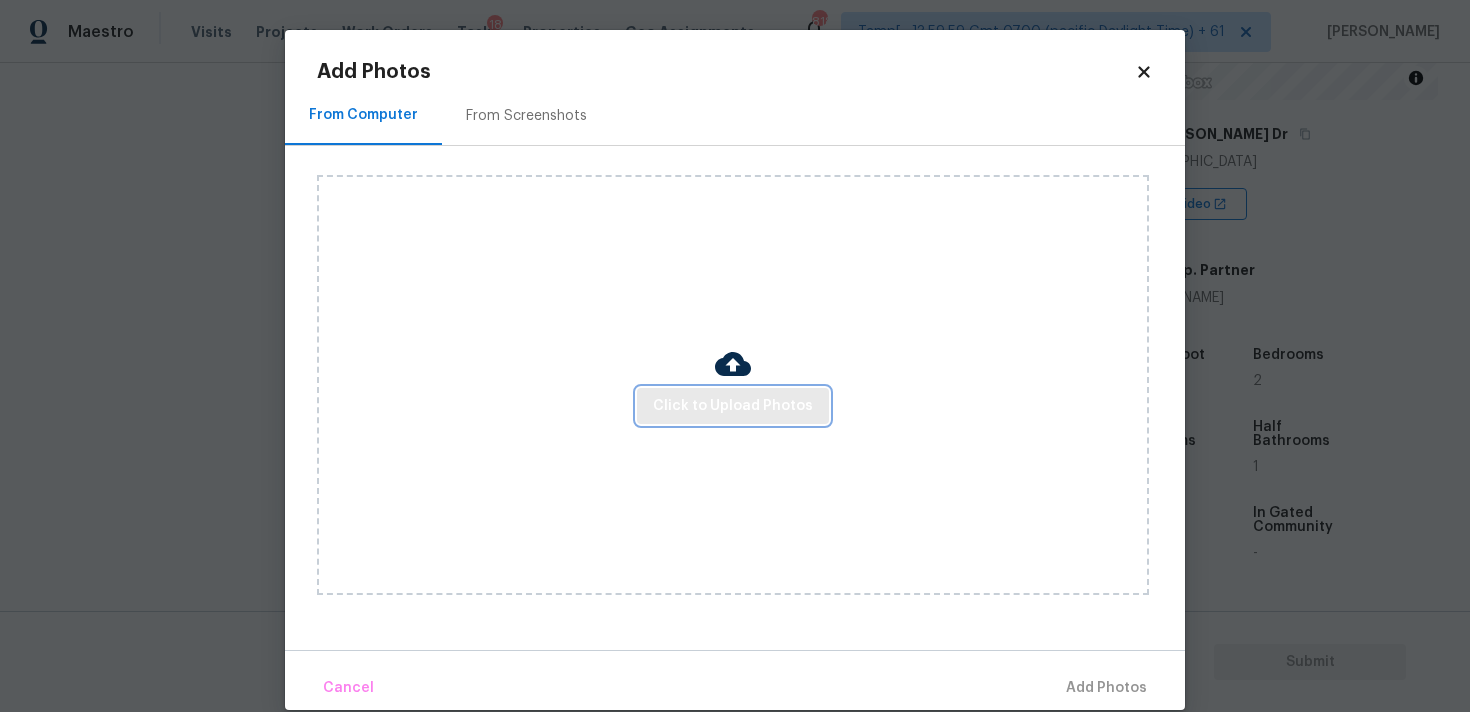 click on "Click to Upload Photos" at bounding box center (733, 406) 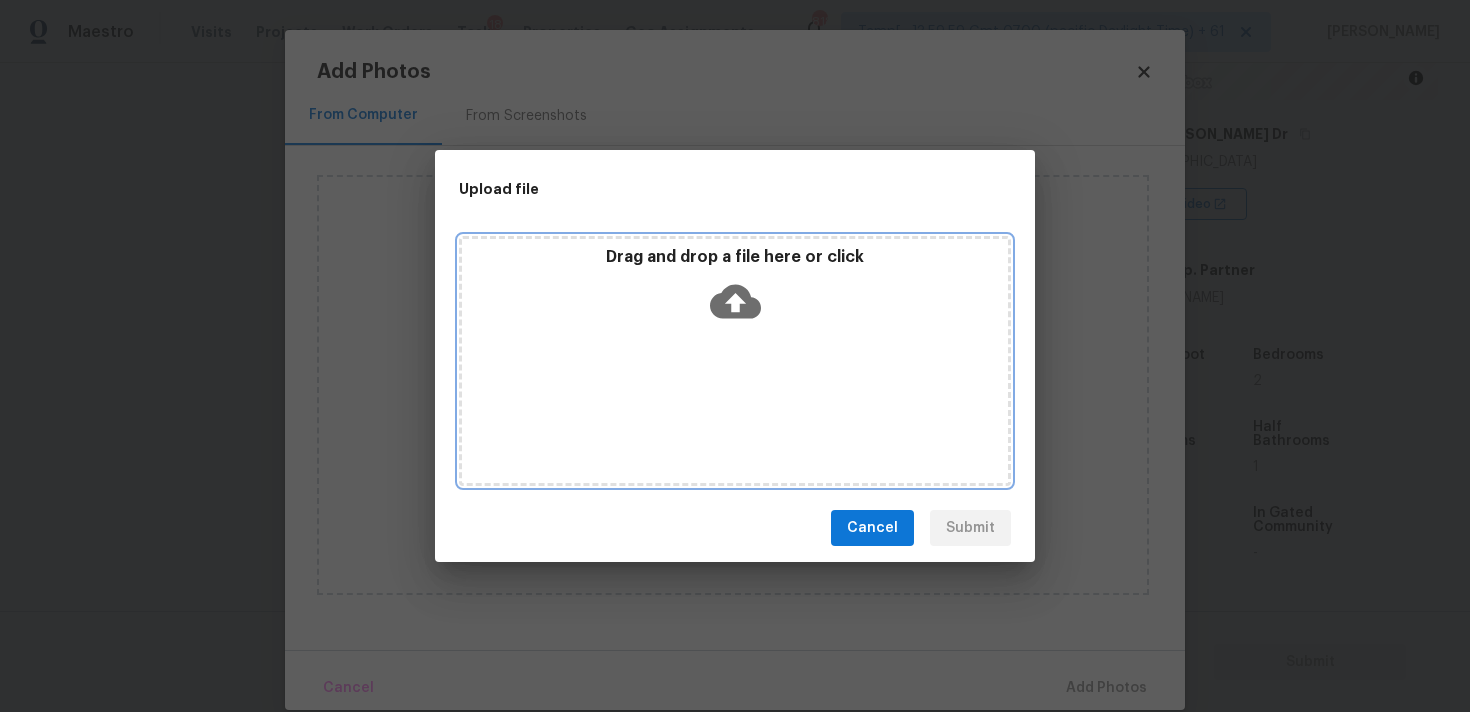 click 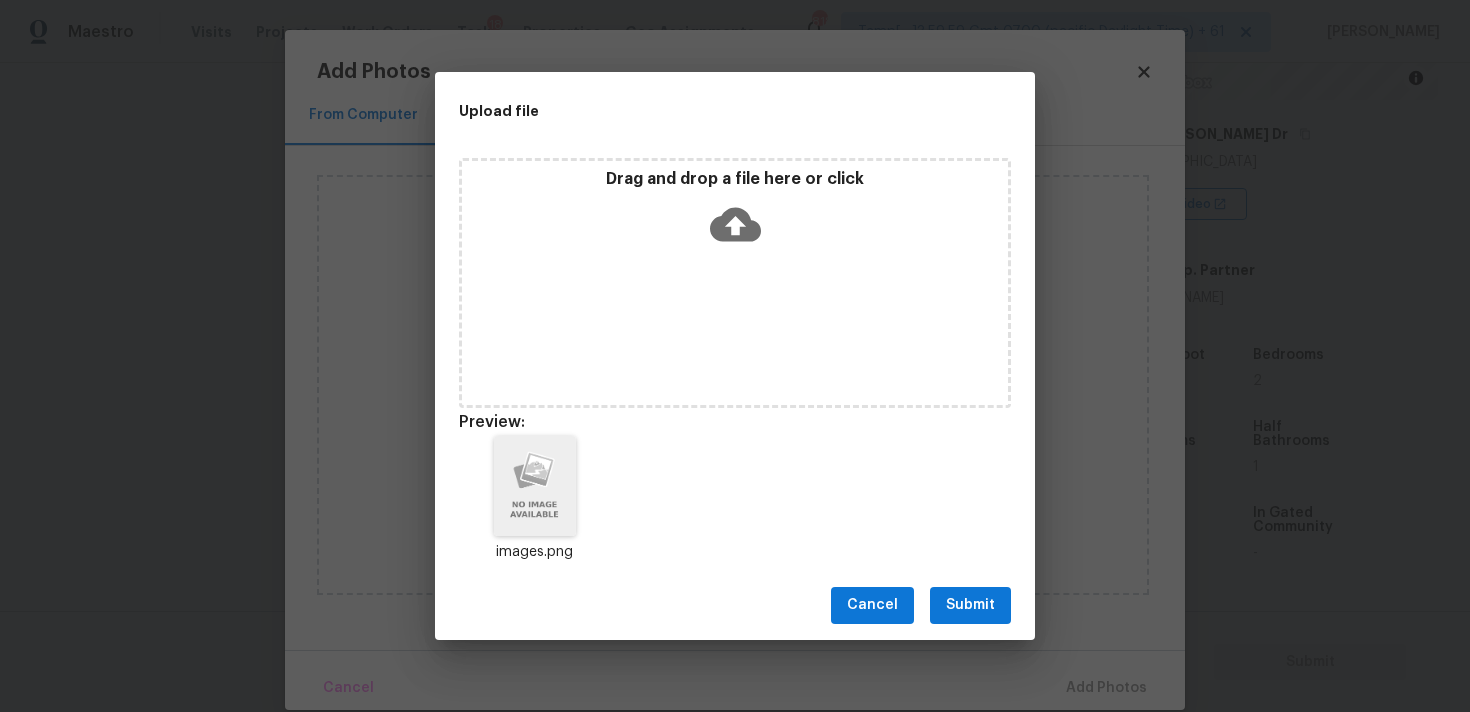 click on "Submit" at bounding box center (970, 605) 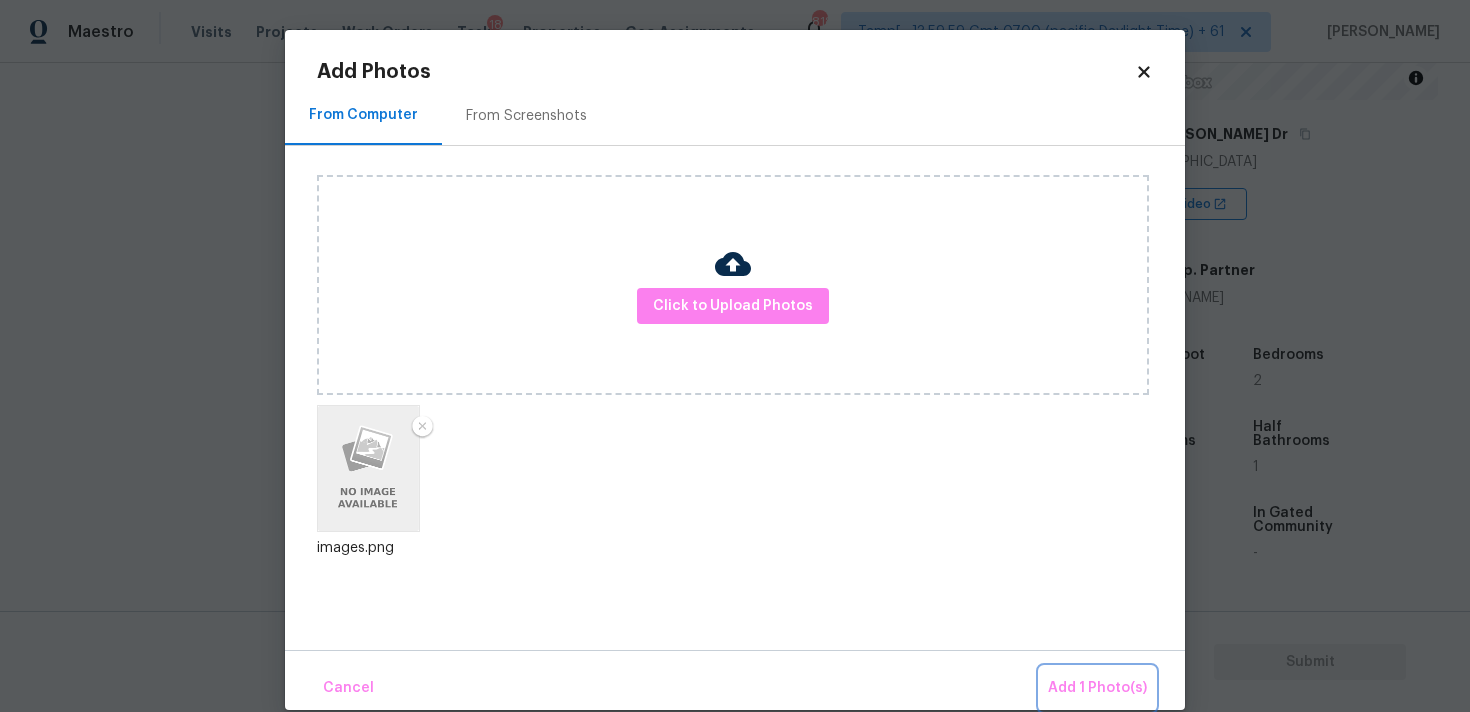 click on "Add 1 Photo(s)" at bounding box center (1097, 688) 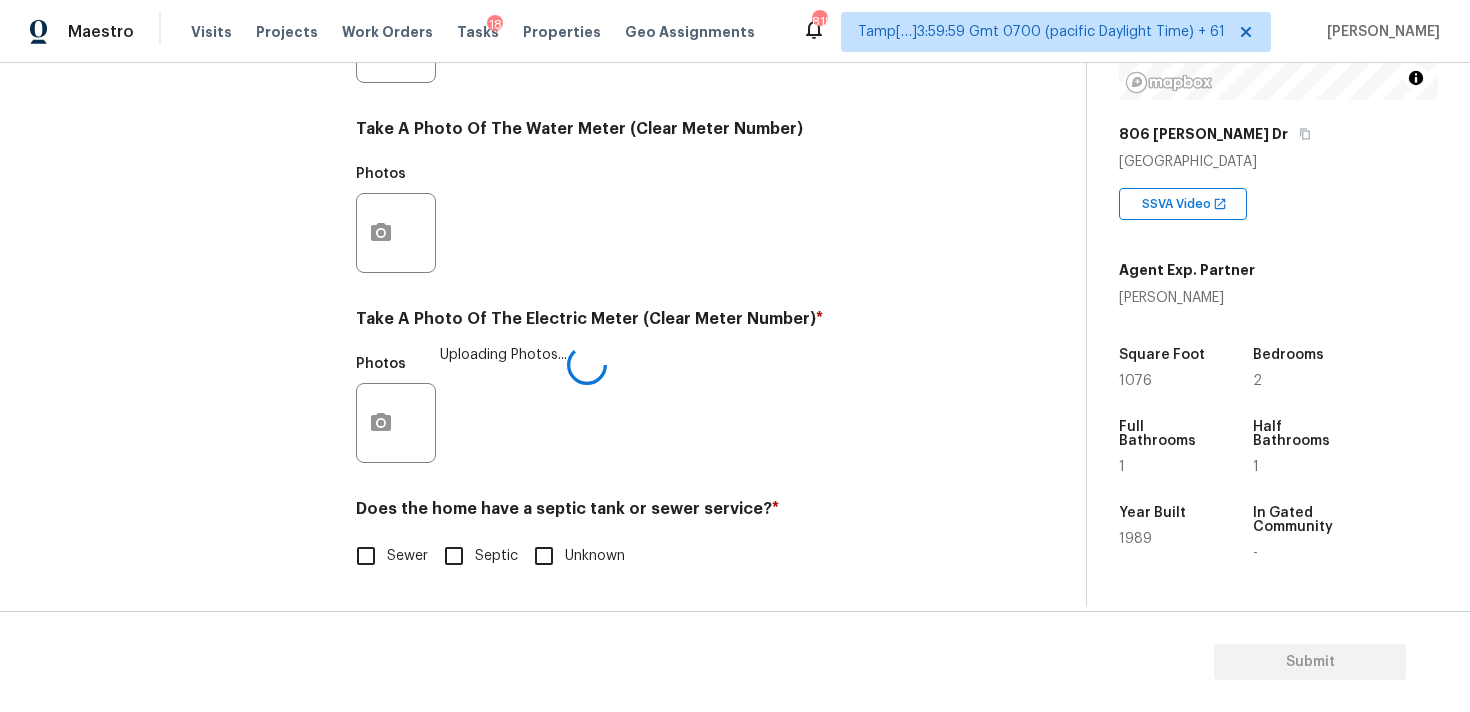click on "Sewer" at bounding box center [366, 556] 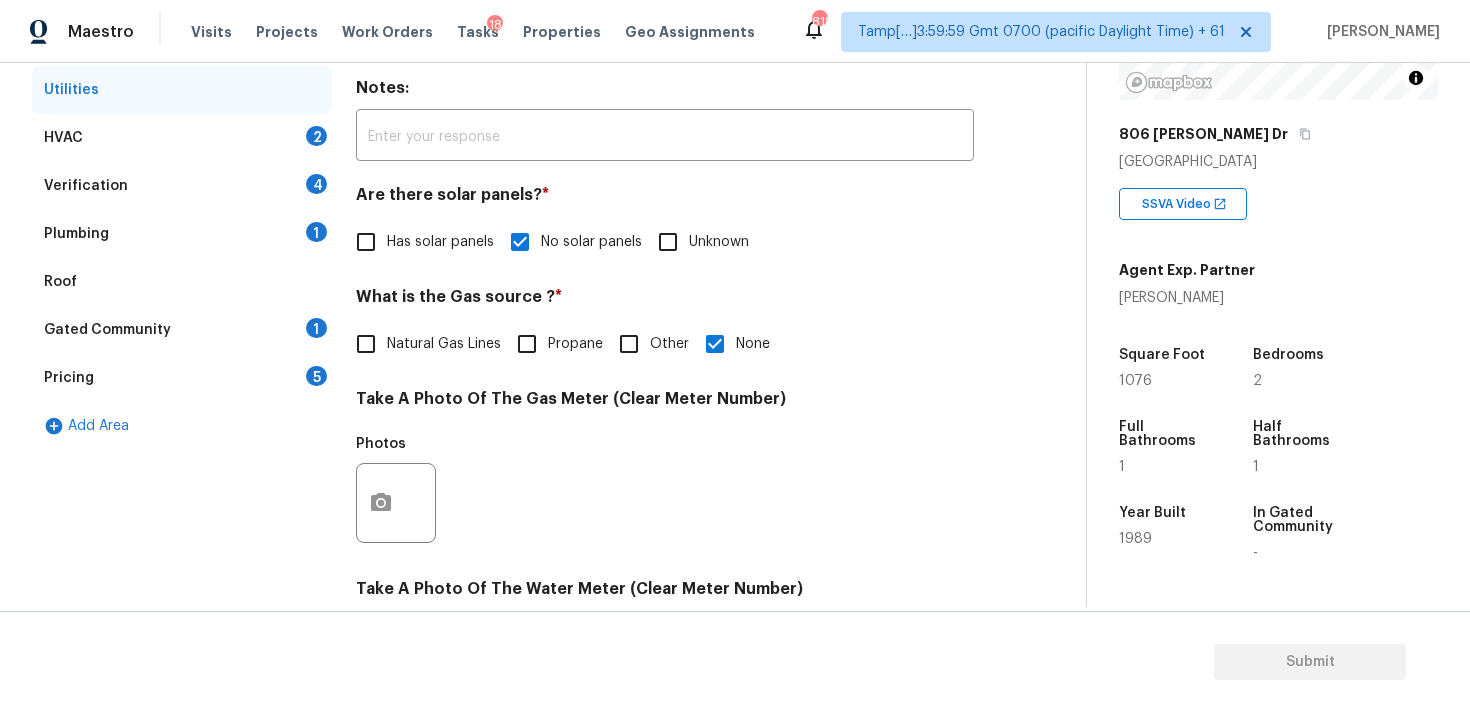 click on "HVAC 2" at bounding box center (182, 138) 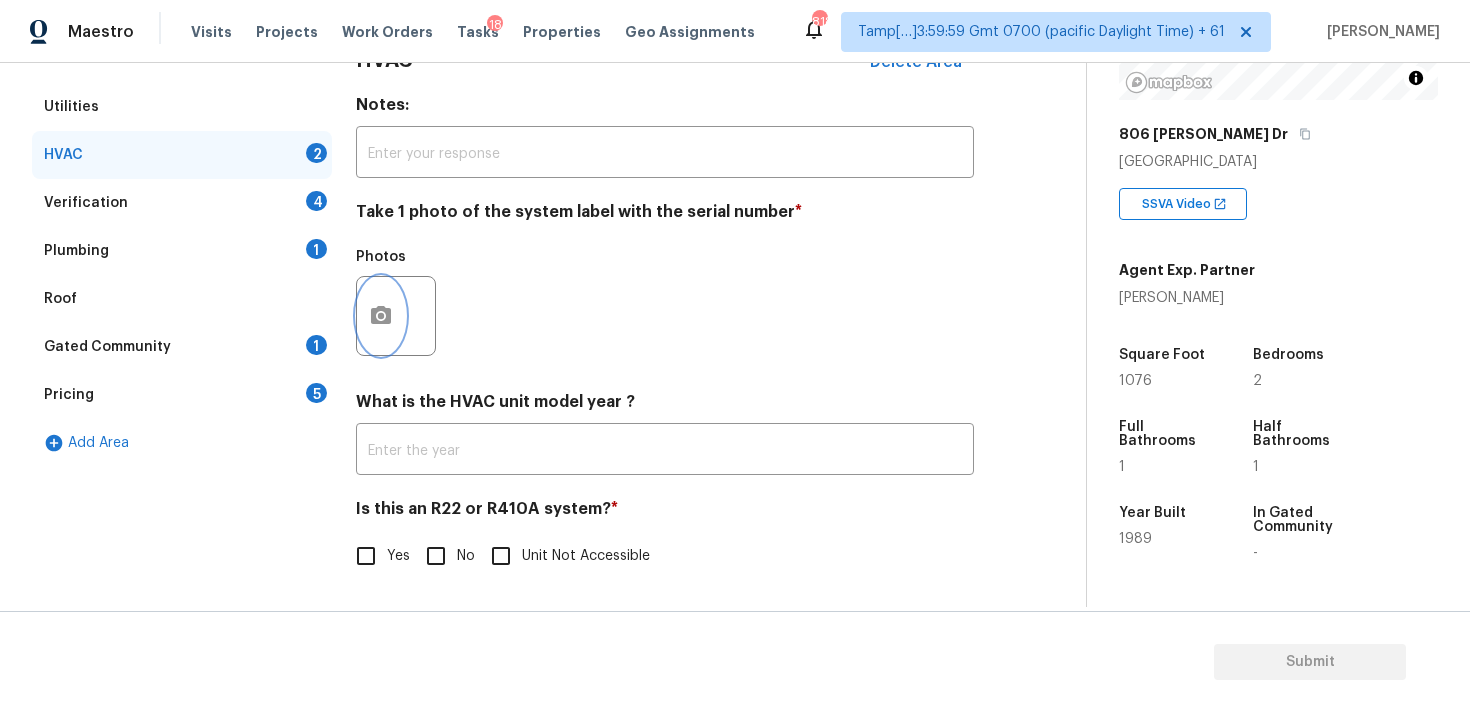 click at bounding box center [381, 316] 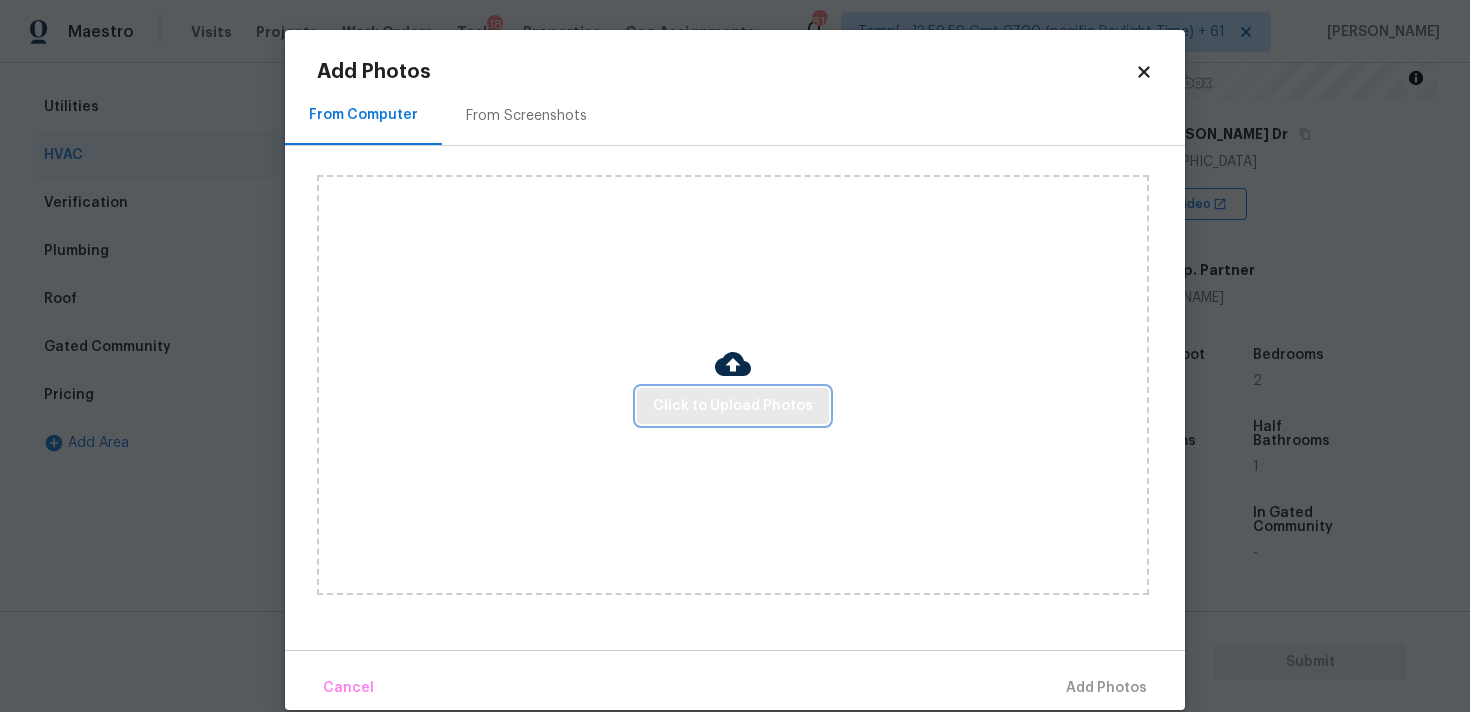 click on "Click to Upload Photos" at bounding box center [733, 406] 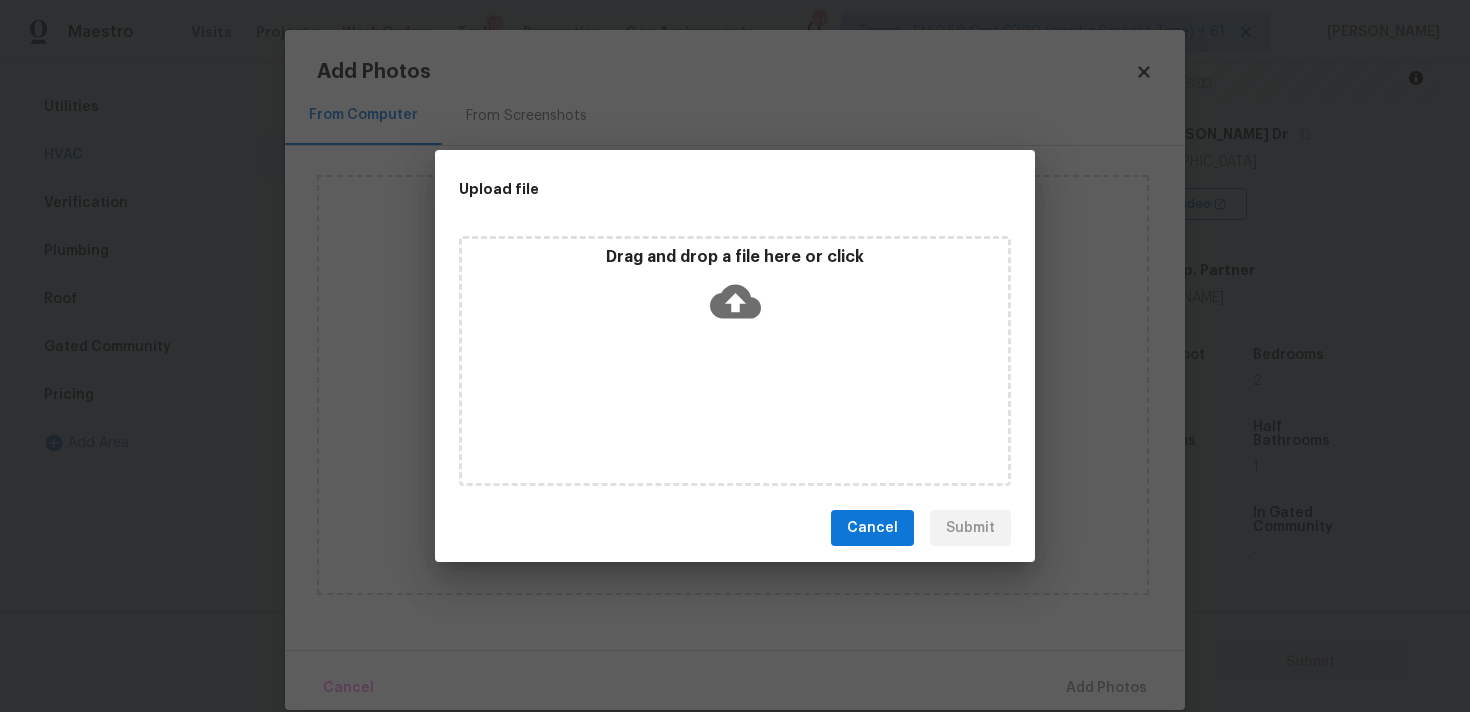 click 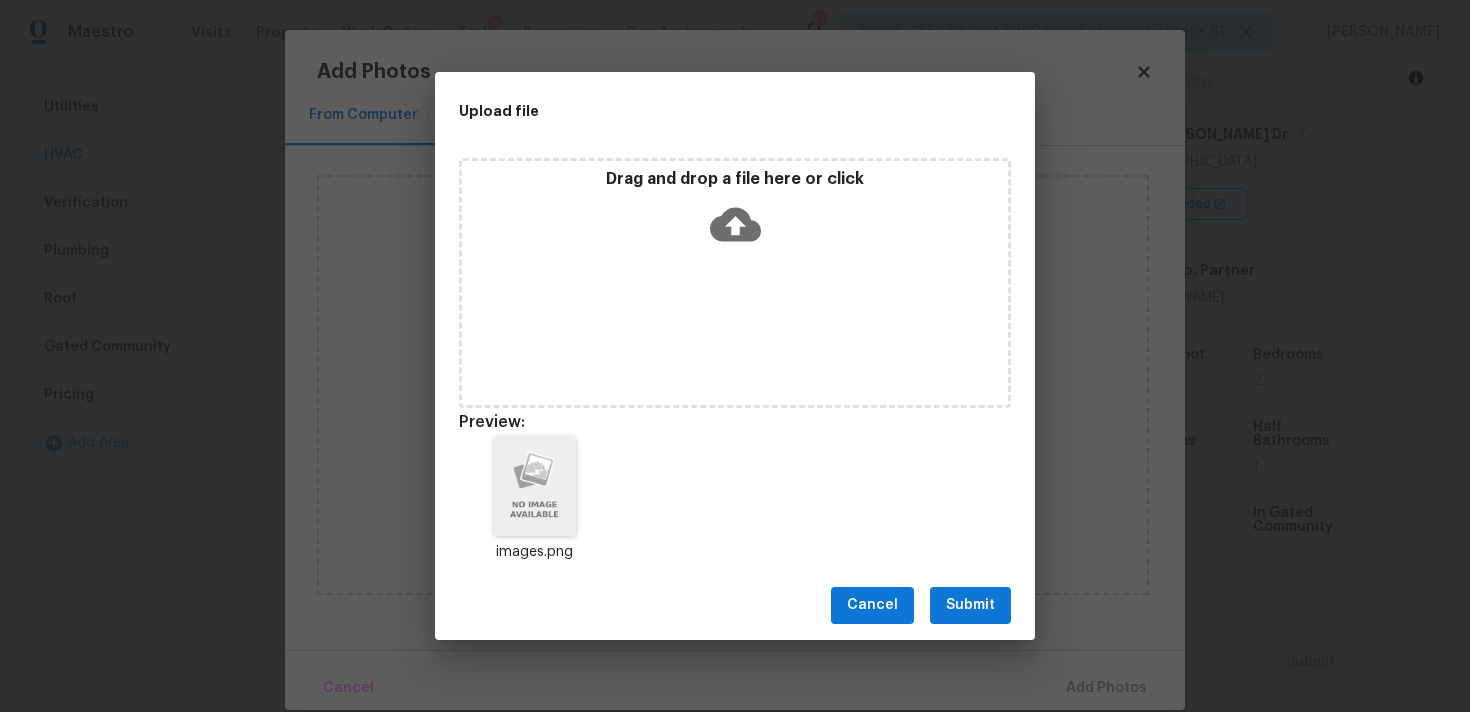 click on "Submit" at bounding box center [970, 605] 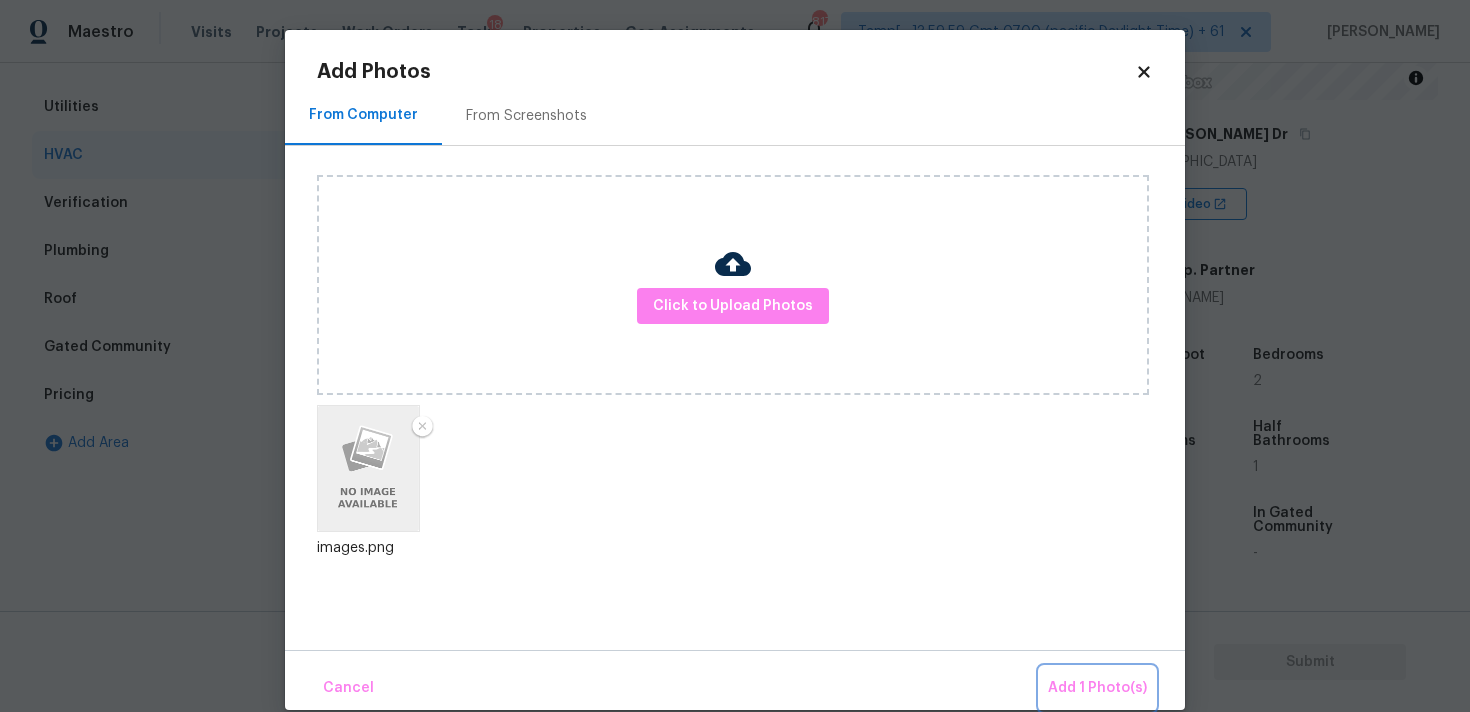 click on "Add 1 Photo(s)" at bounding box center (1097, 688) 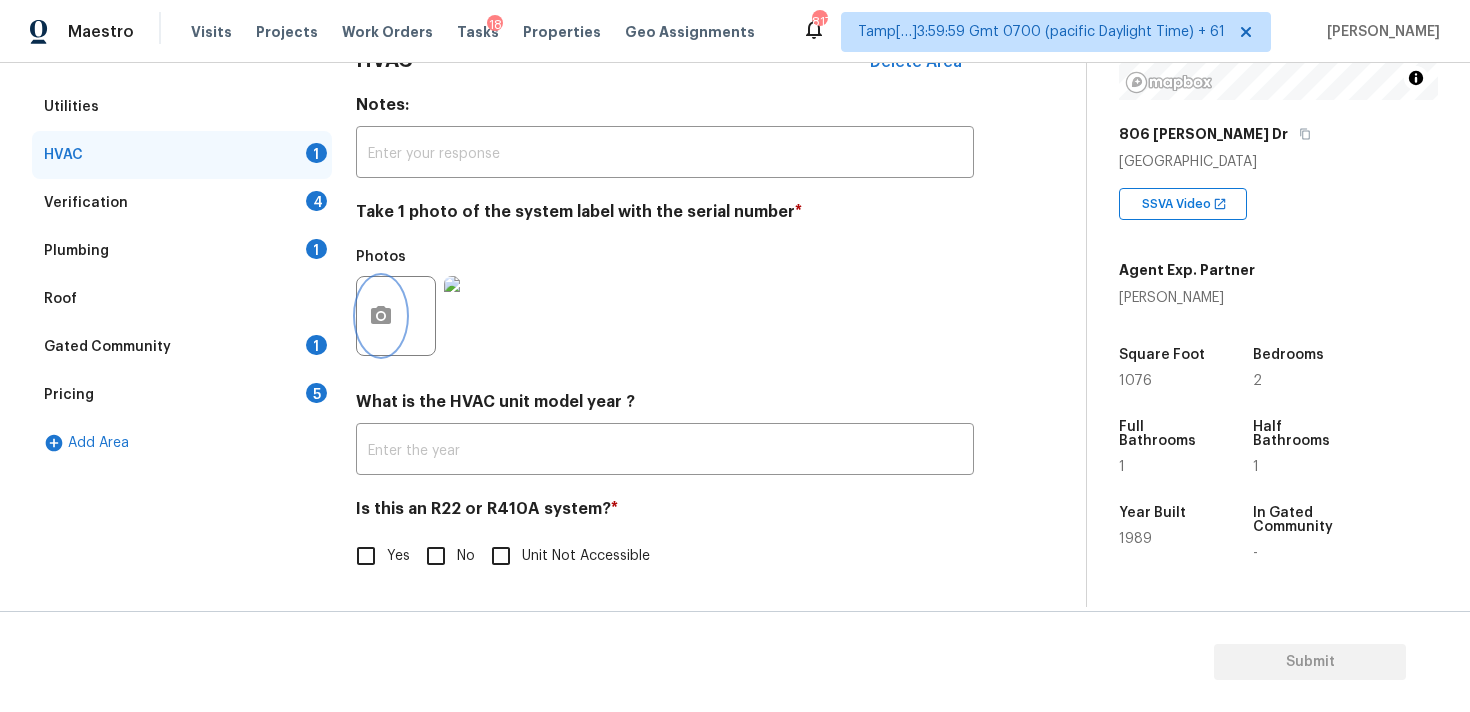 scroll, scrollTop: 317, scrollLeft: 0, axis: vertical 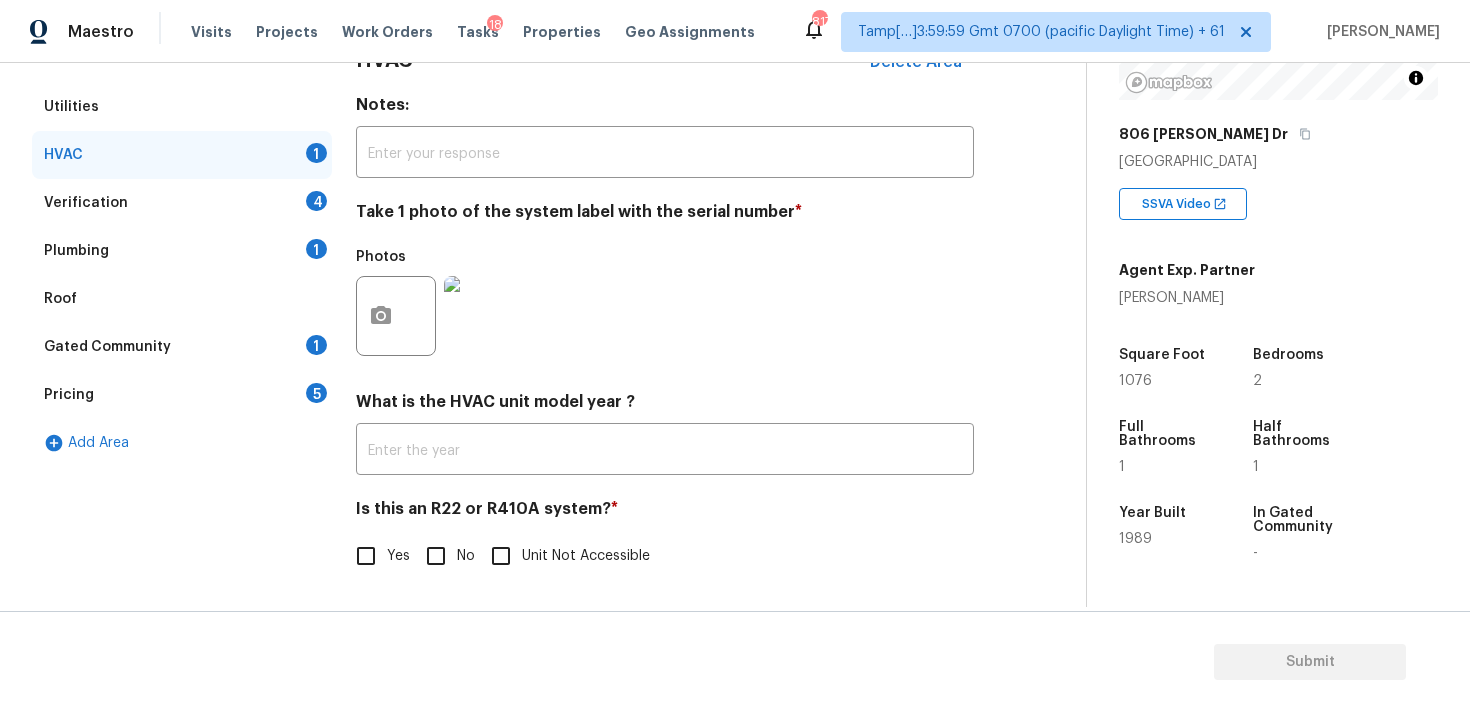 click on "No" at bounding box center [436, 556] 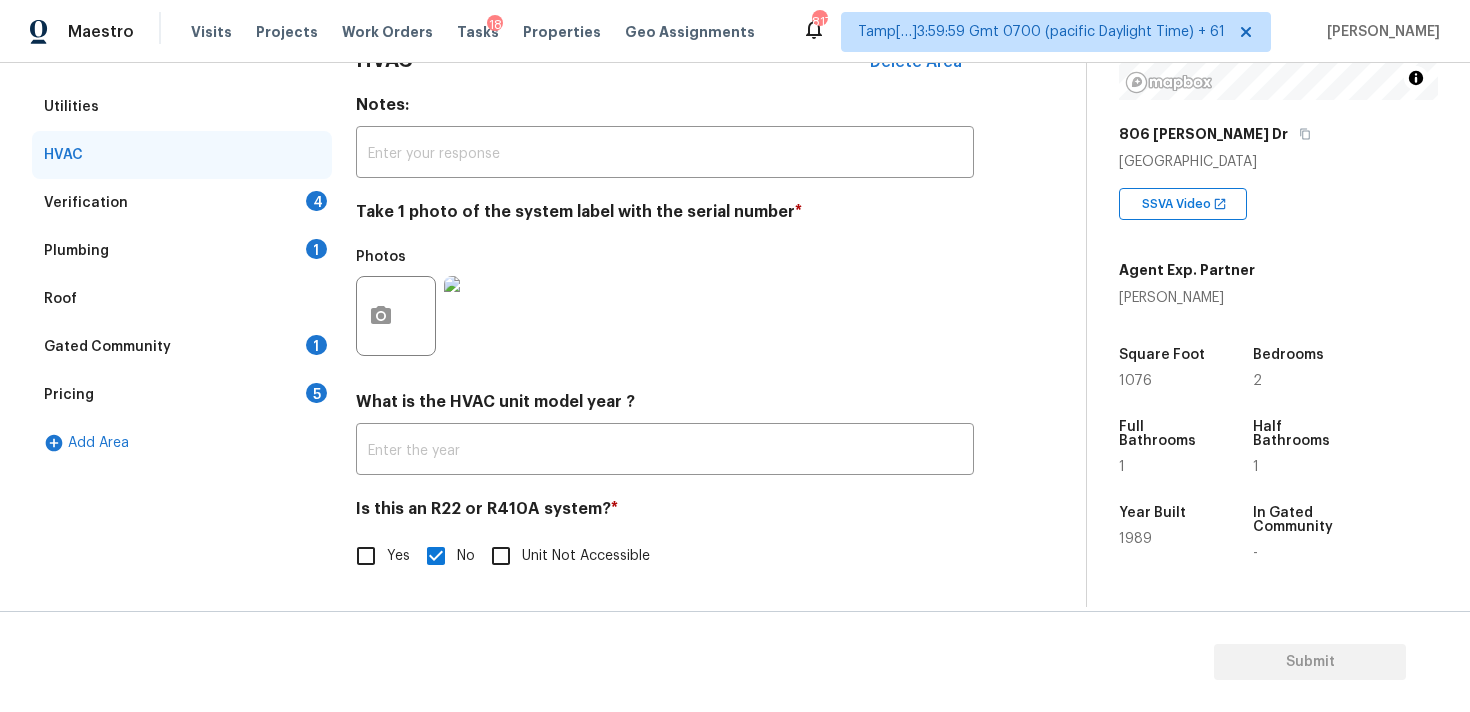click on "No" at bounding box center [436, 556] 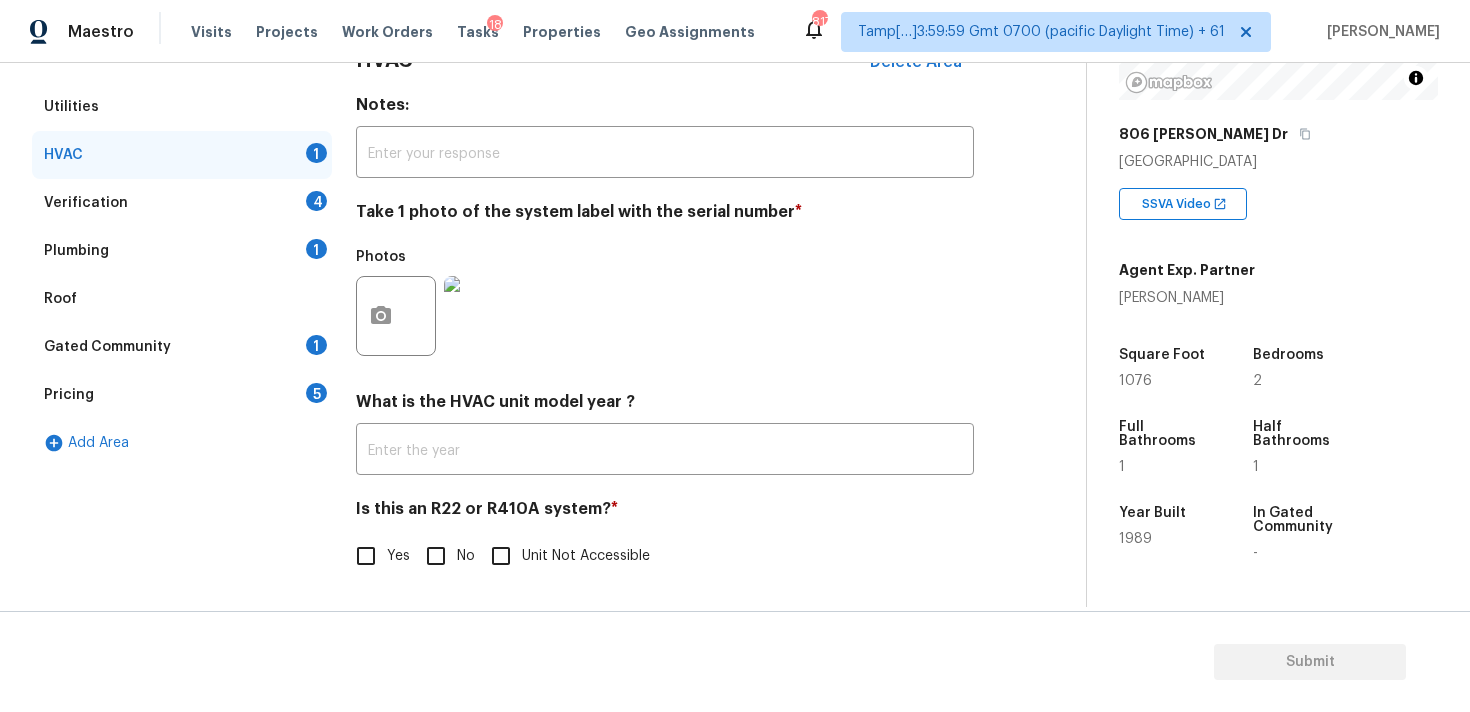 click on "Unit Not Accessible" at bounding box center (501, 556) 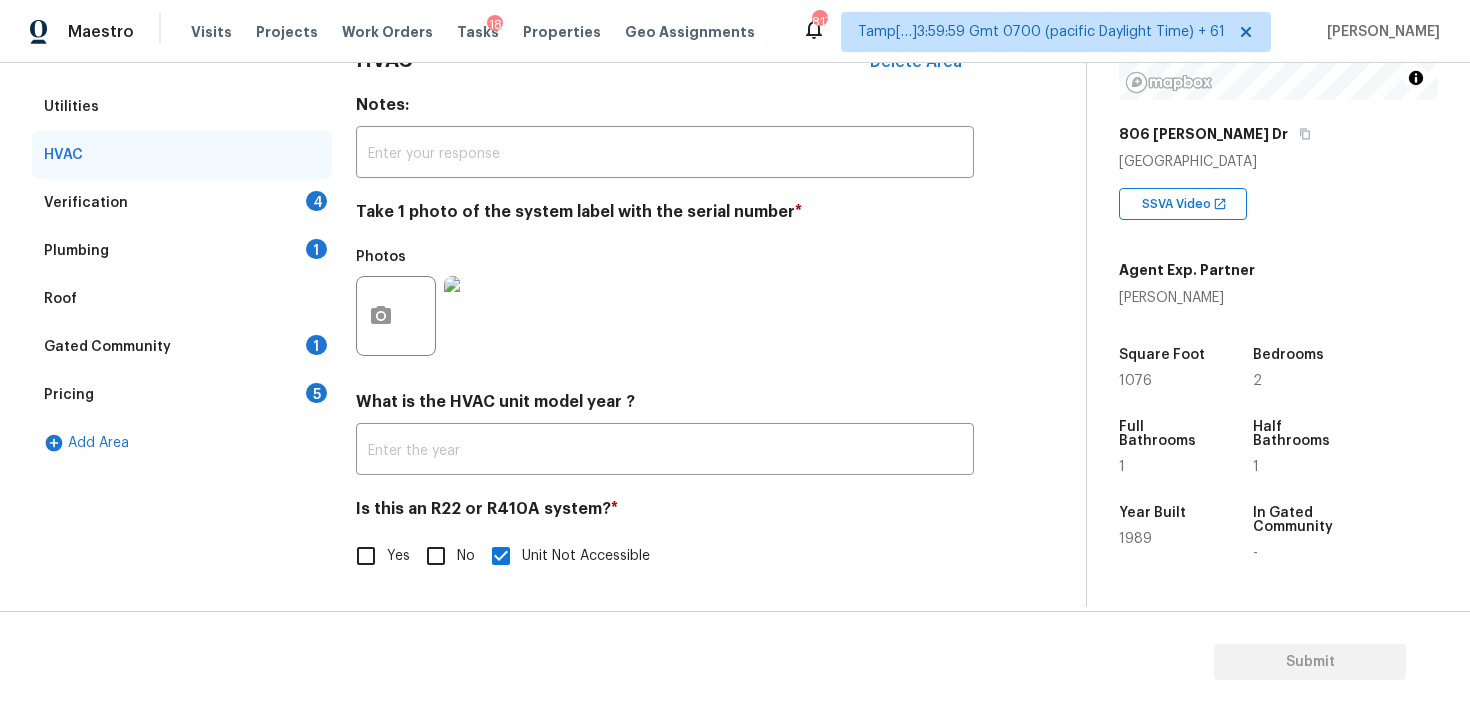 click on "Verification 4" at bounding box center (182, 203) 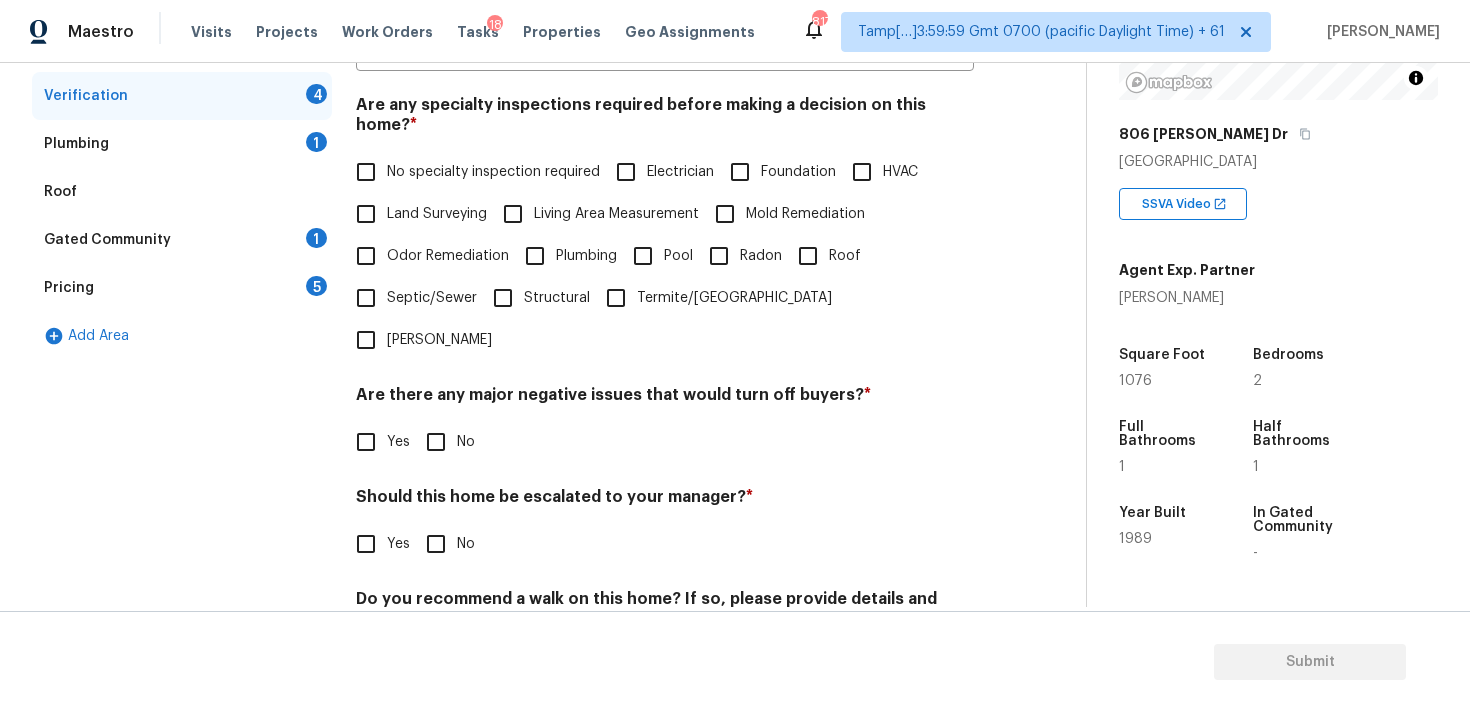 scroll, scrollTop: 431, scrollLeft: 0, axis: vertical 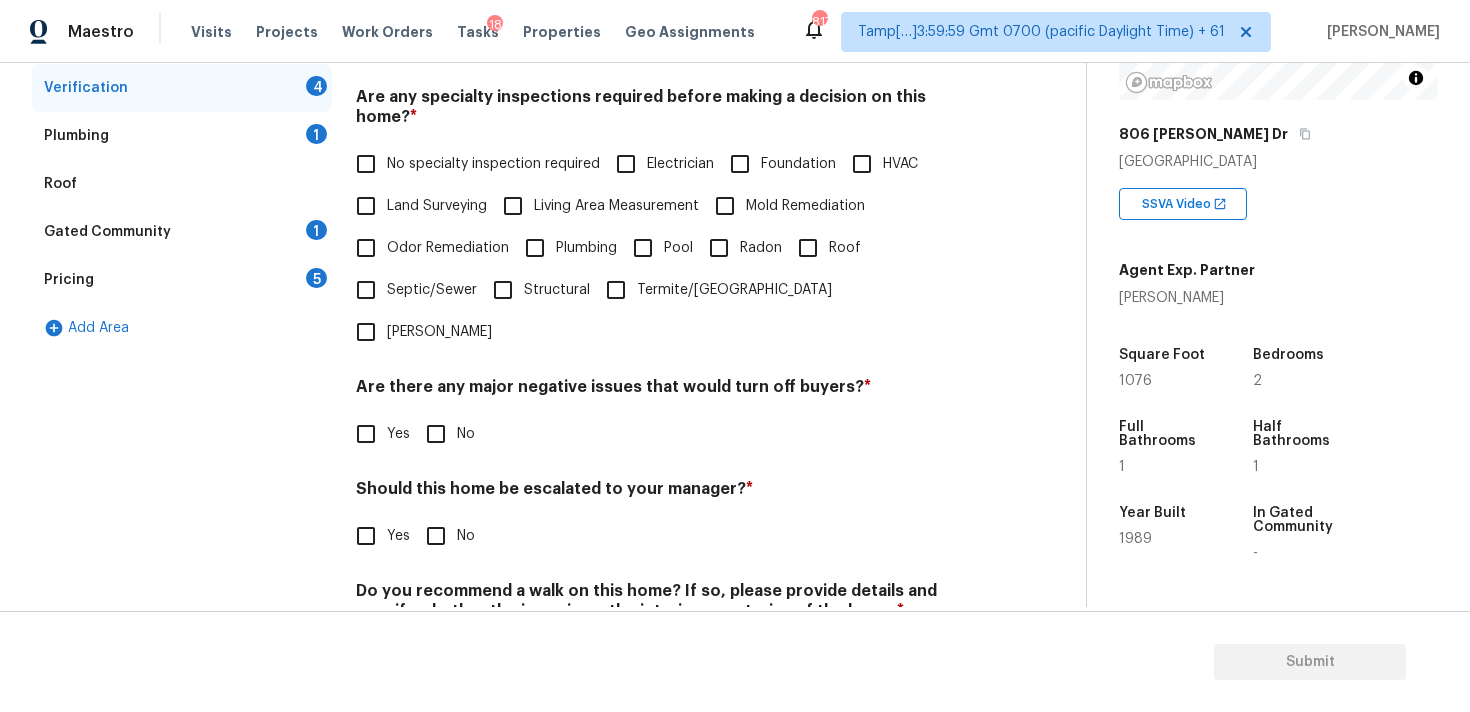 click on "HVAC" at bounding box center (862, 164) 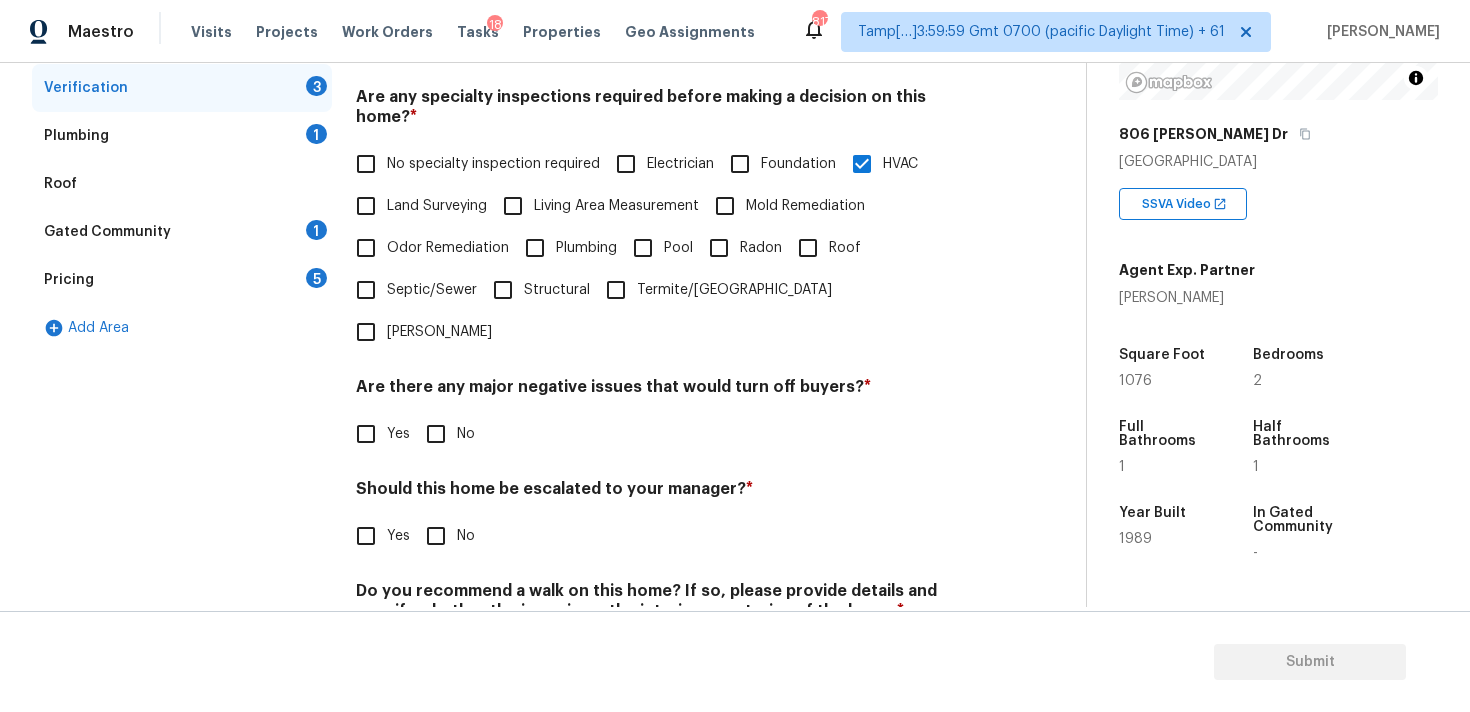click on "No" at bounding box center (436, 434) 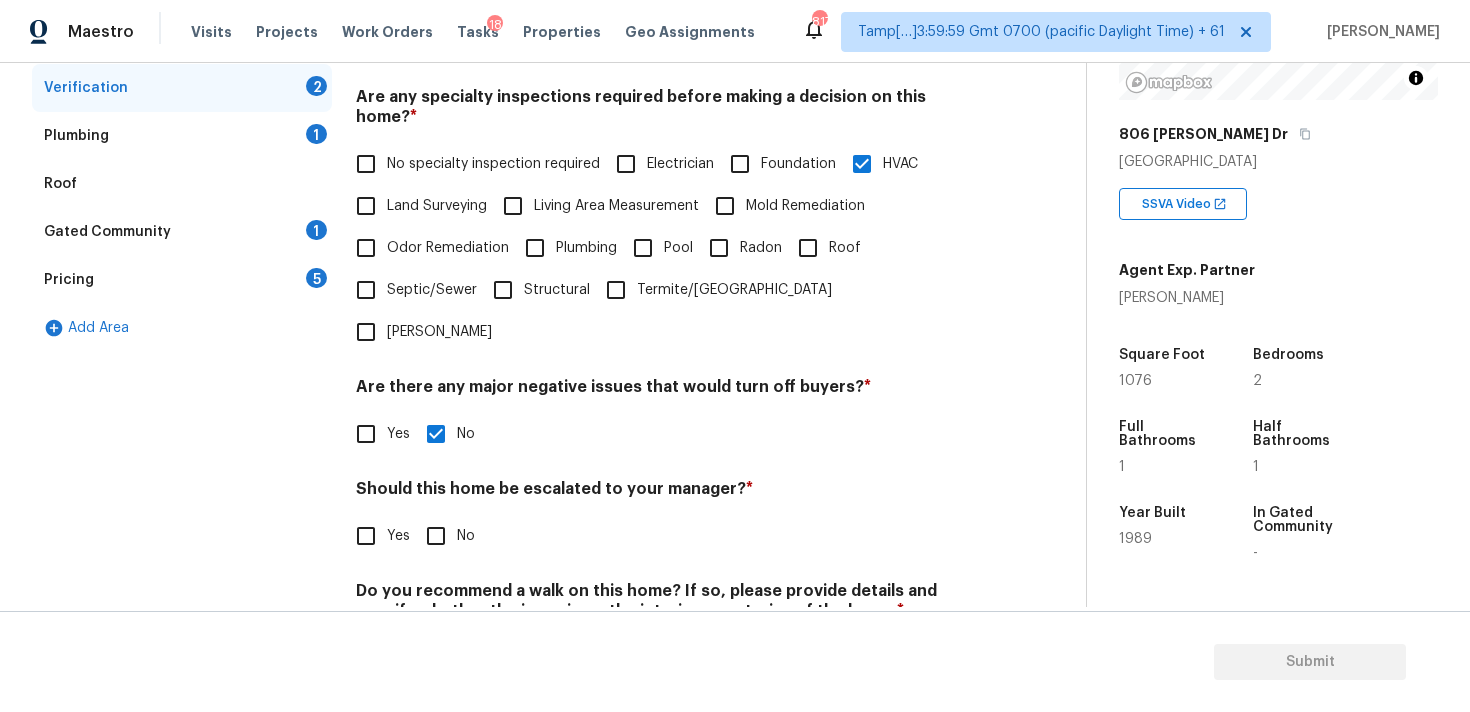 click on "Yes" at bounding box center [366, 536] 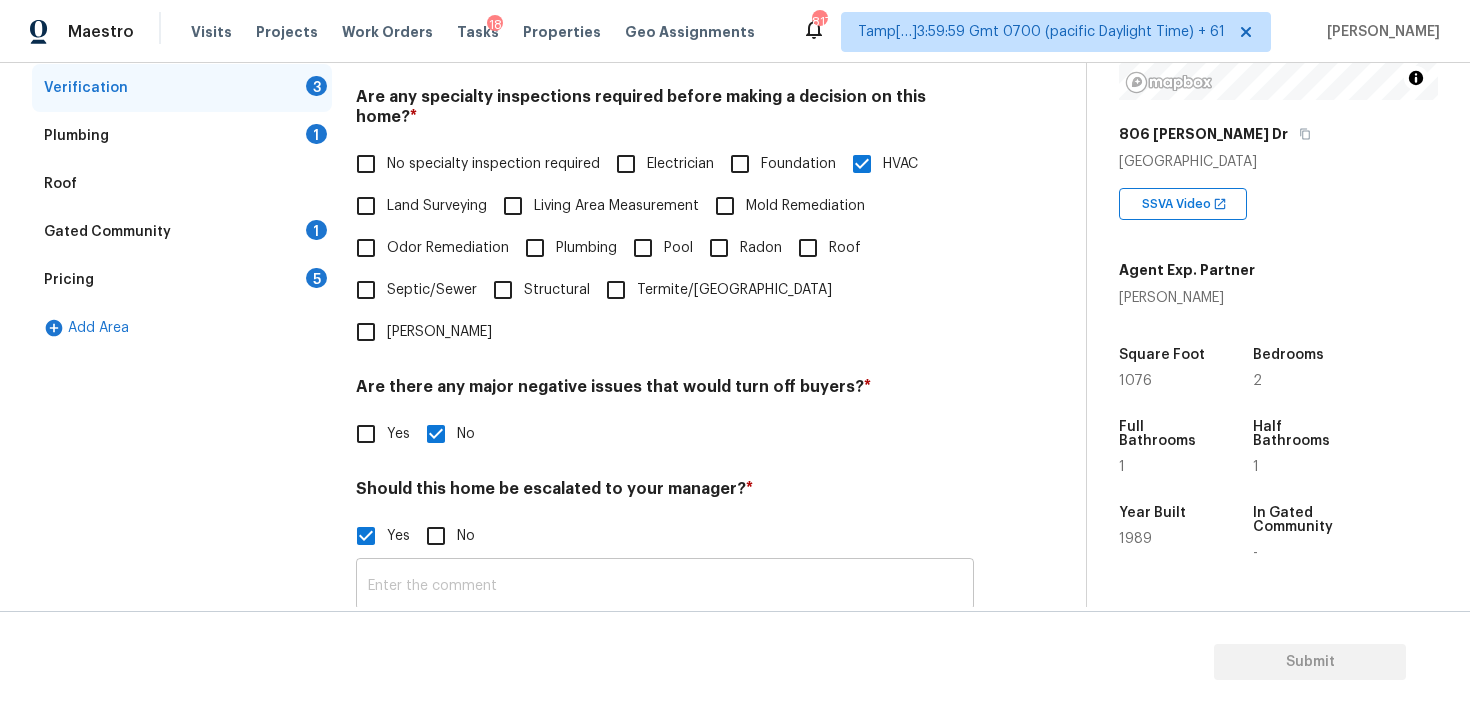 click at bounding box center [665, 586] 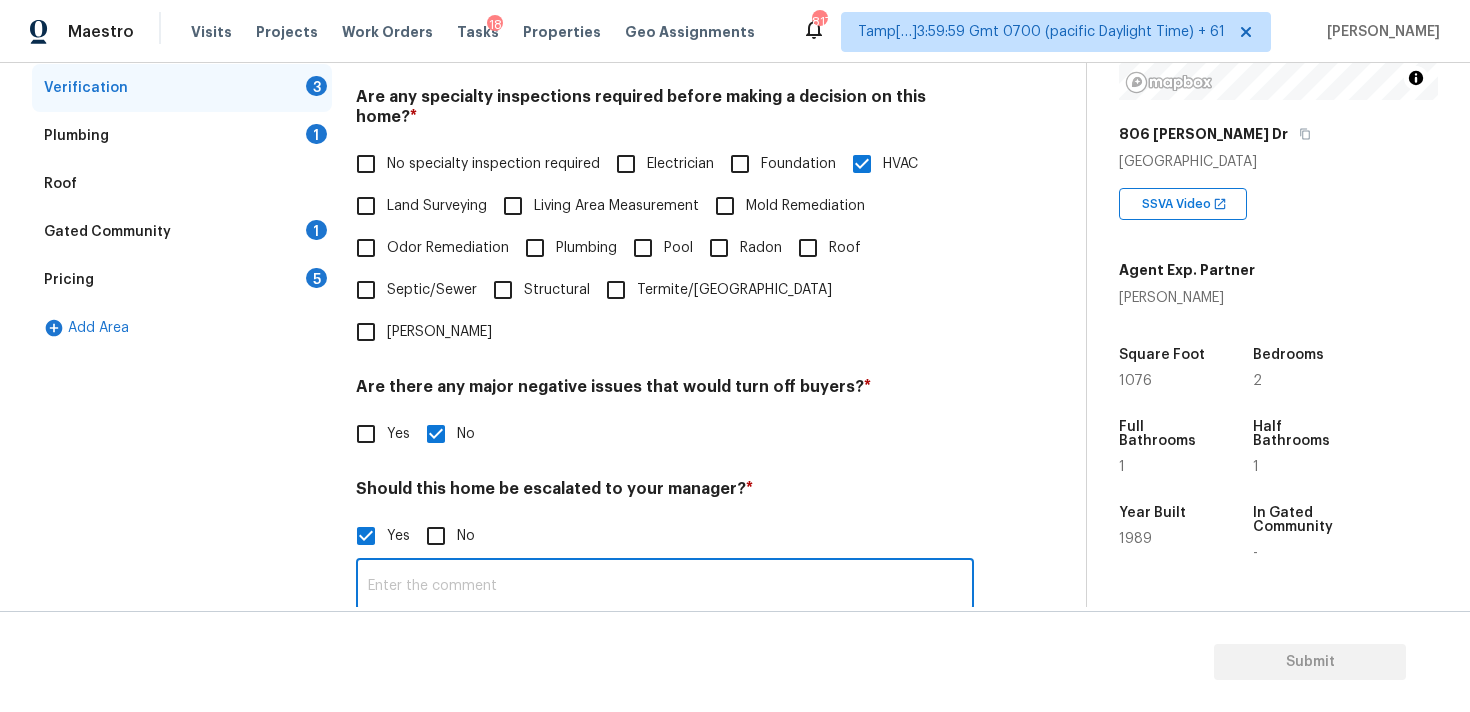 type on "T" 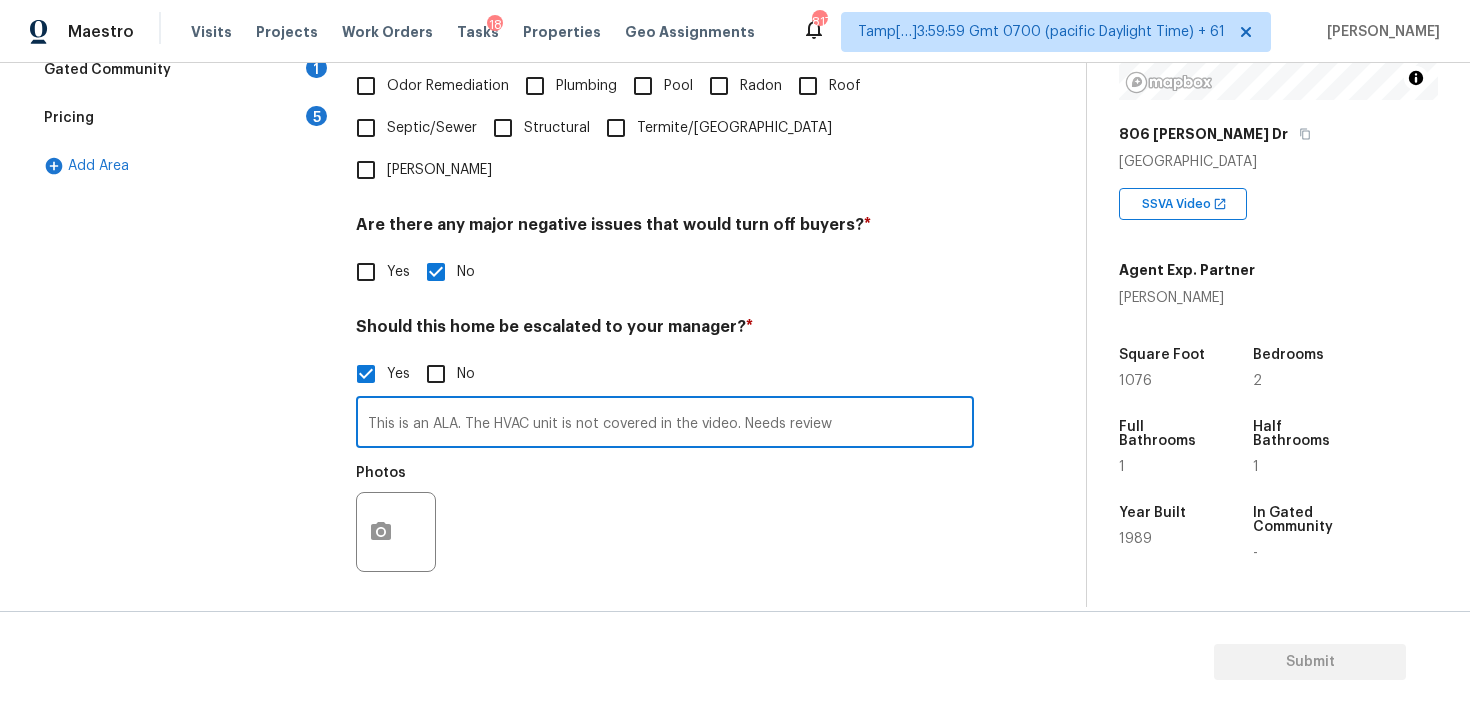 scroll, scrollTop: 661, scrollLeft: 0, axis: vertical 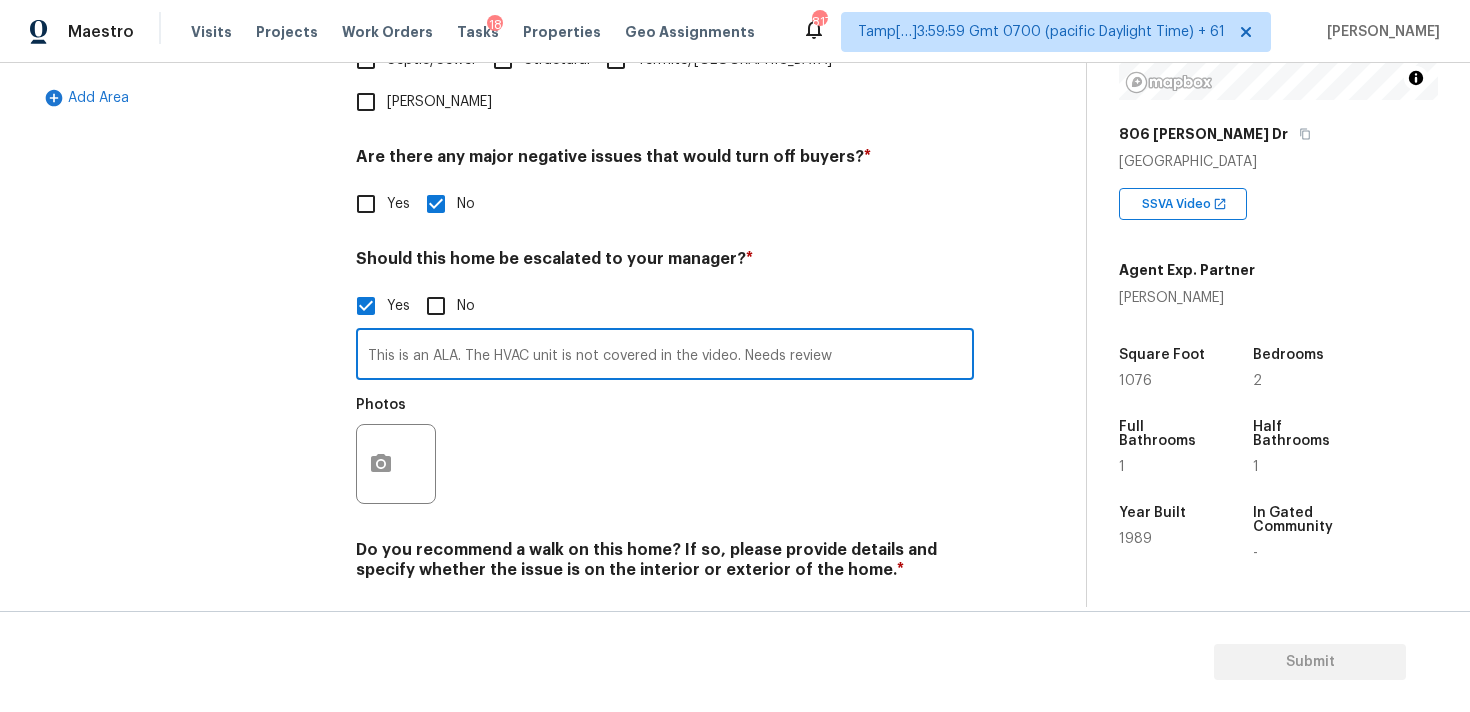 type on "This is an ALA. The HVAC unit is not covered in the video. Needs review" 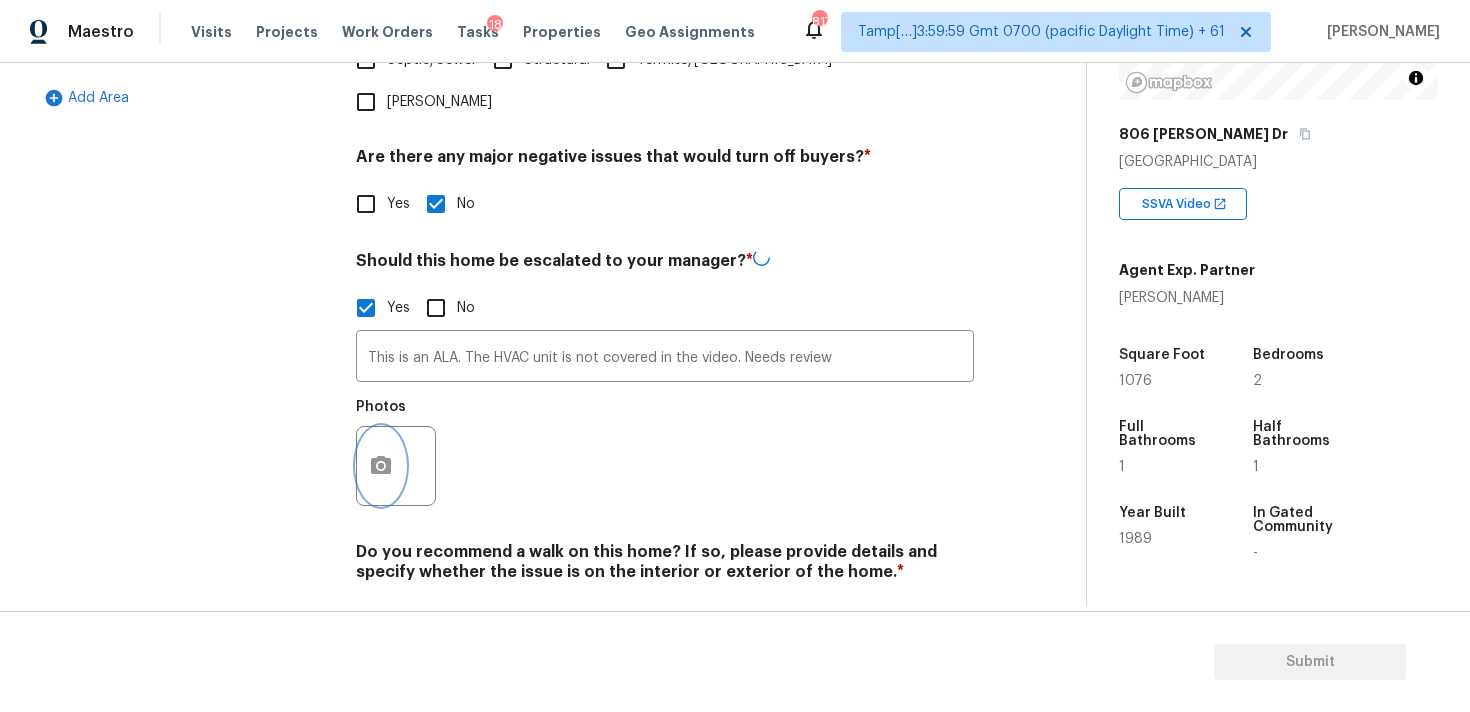 click at bounding box center (381, 466) 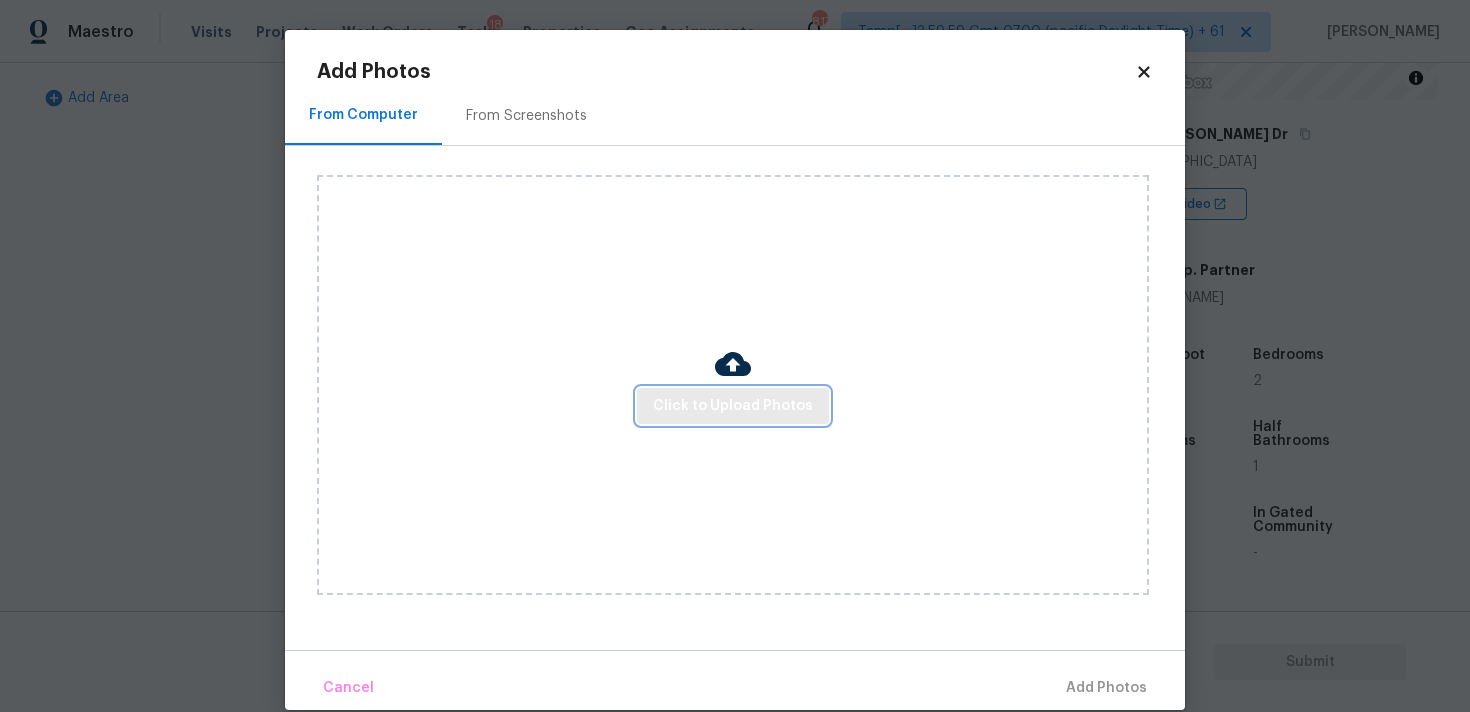 click on "Click to Upload Photos" at bounding box center [733, 406] 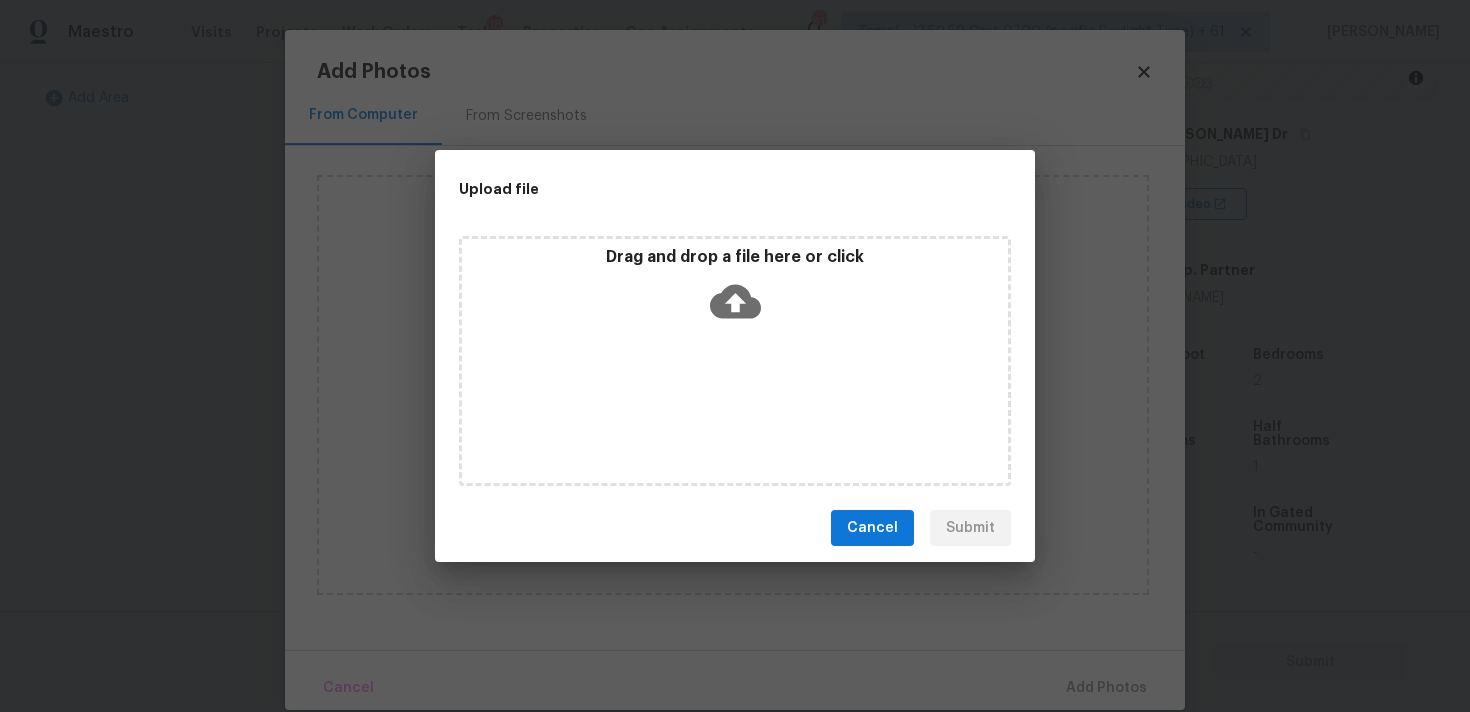 click 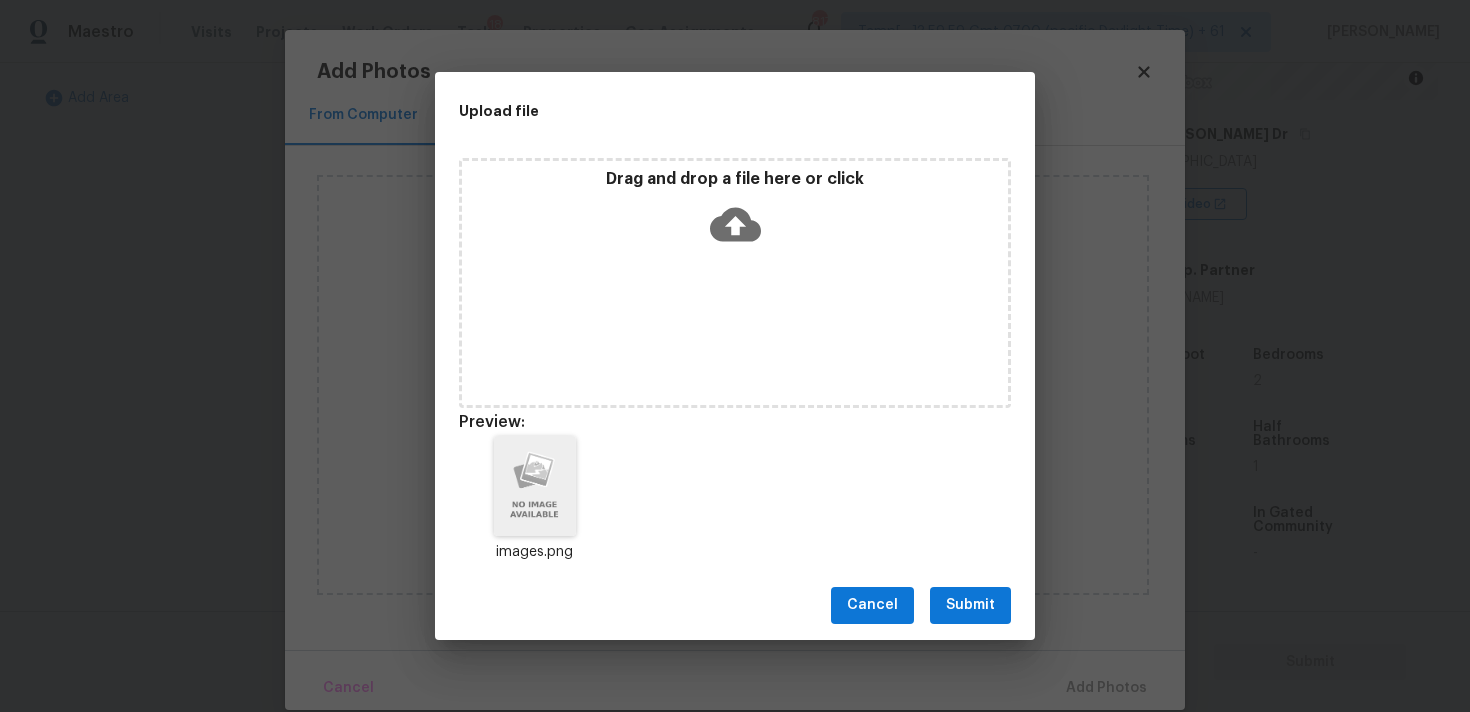 click on "Submit" at bounding box center (970, 605) 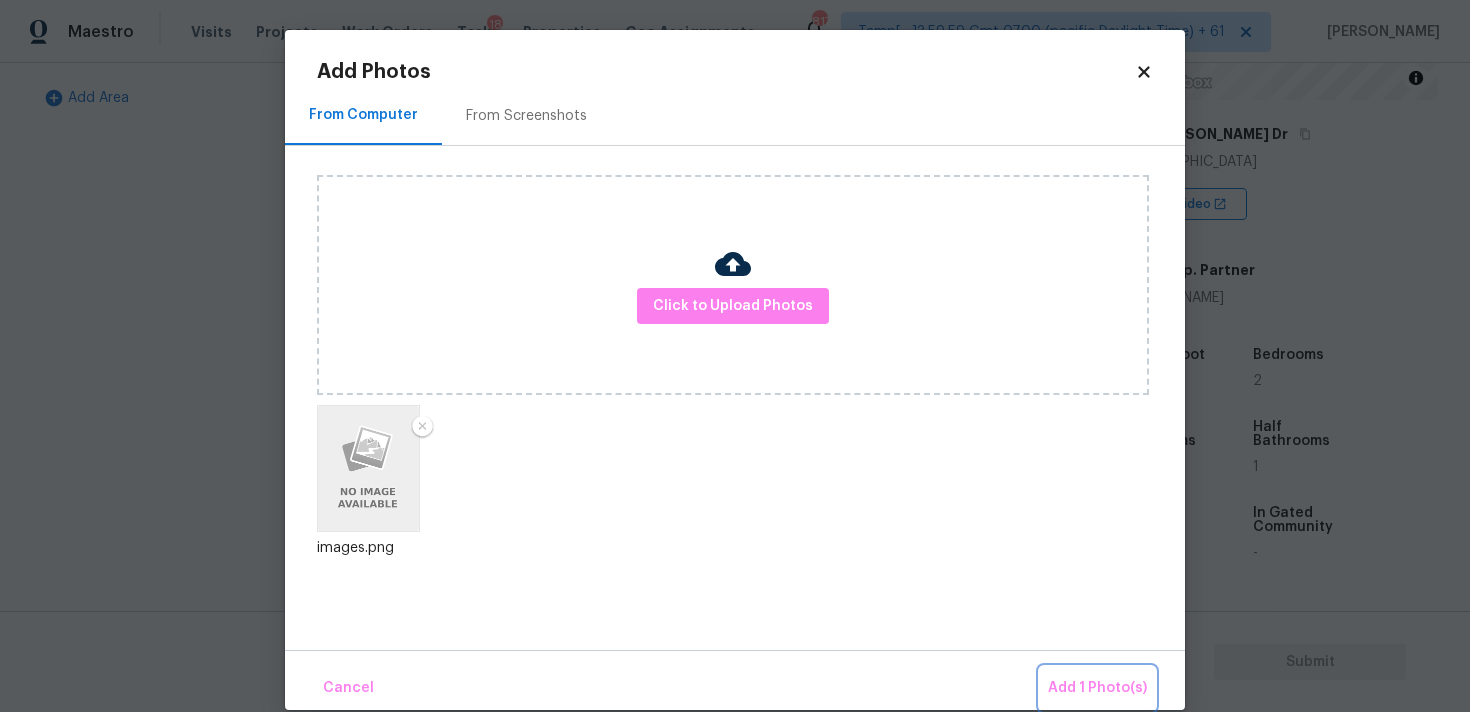 click on "Add 1 Photo(s)" at bounding box center [1097, 688] 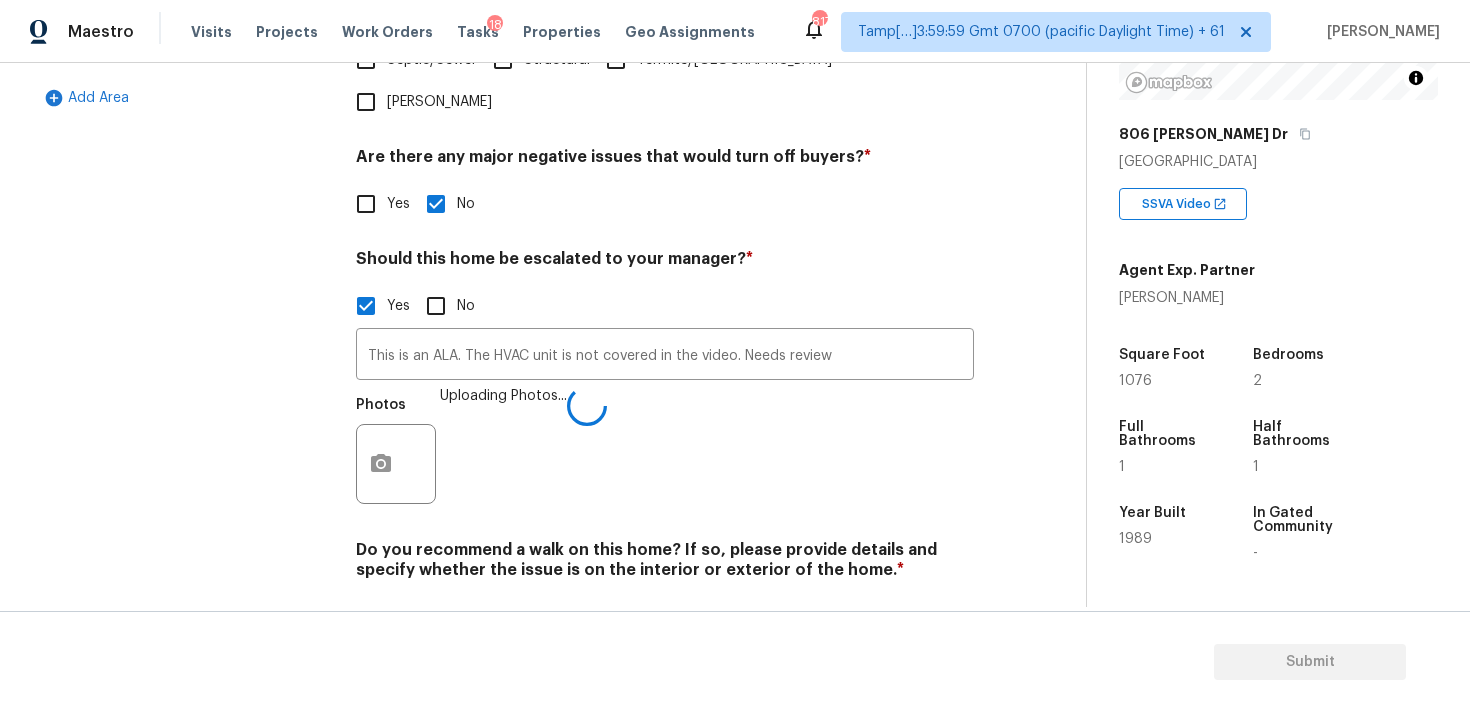click on "No" at bounding box center [436, 617] 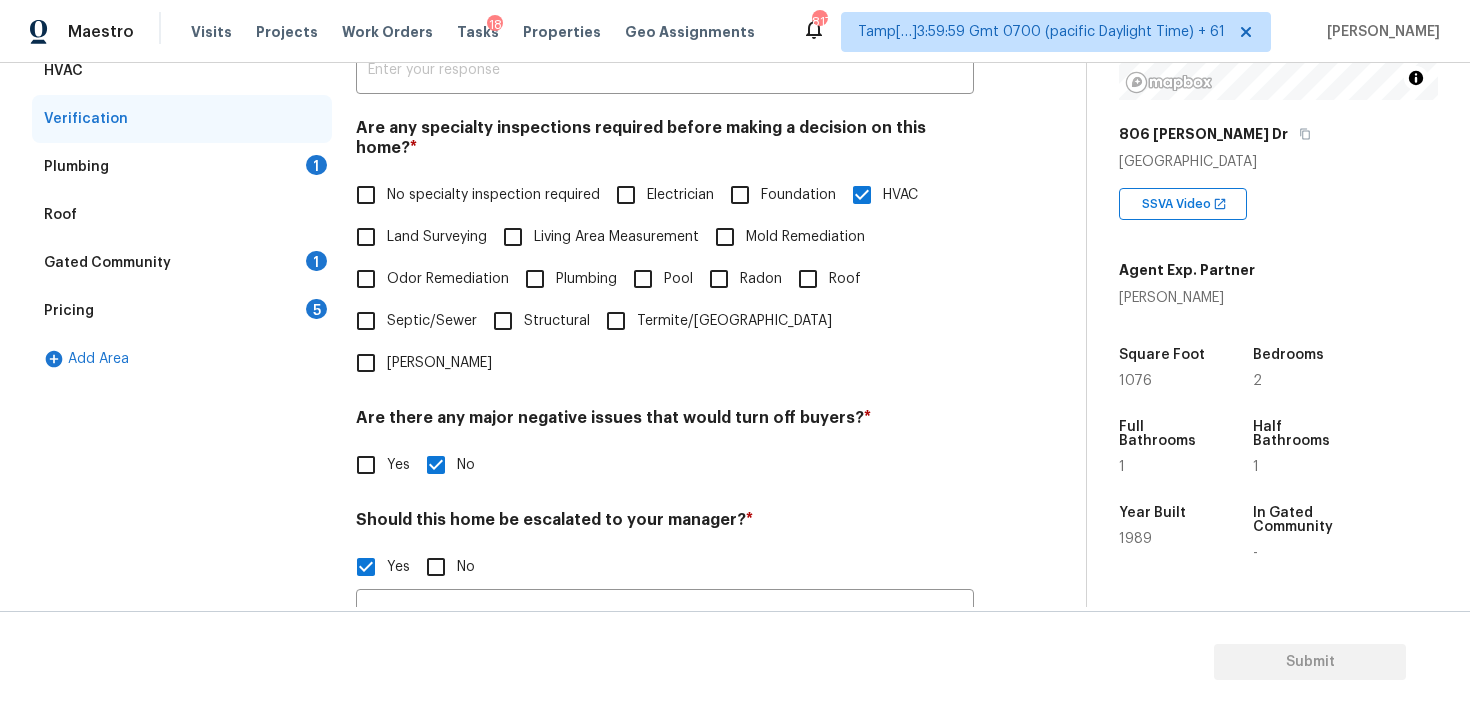 scroll, scrollTop: 368, scrollLeft: 0, axis: vertical 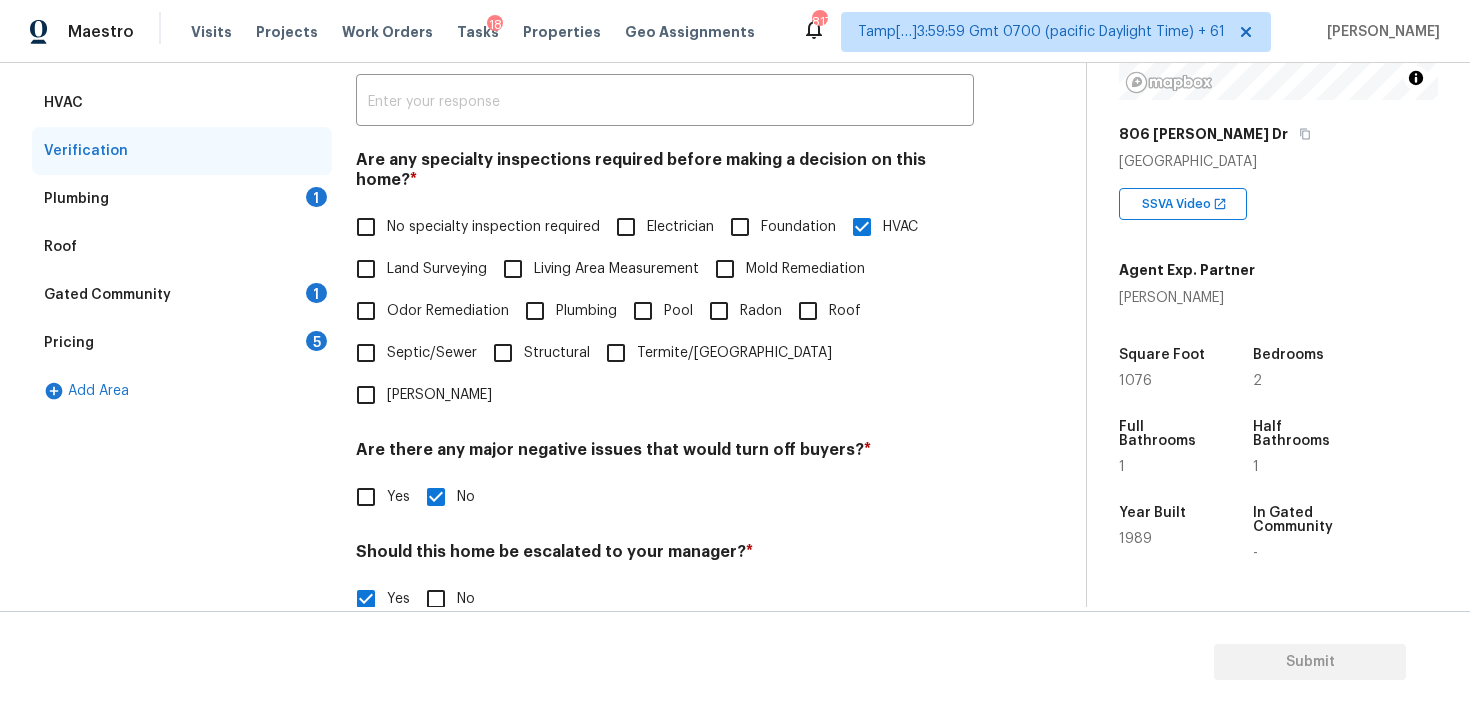 click on "Plumbing 1" at bounding box center (182, 199) 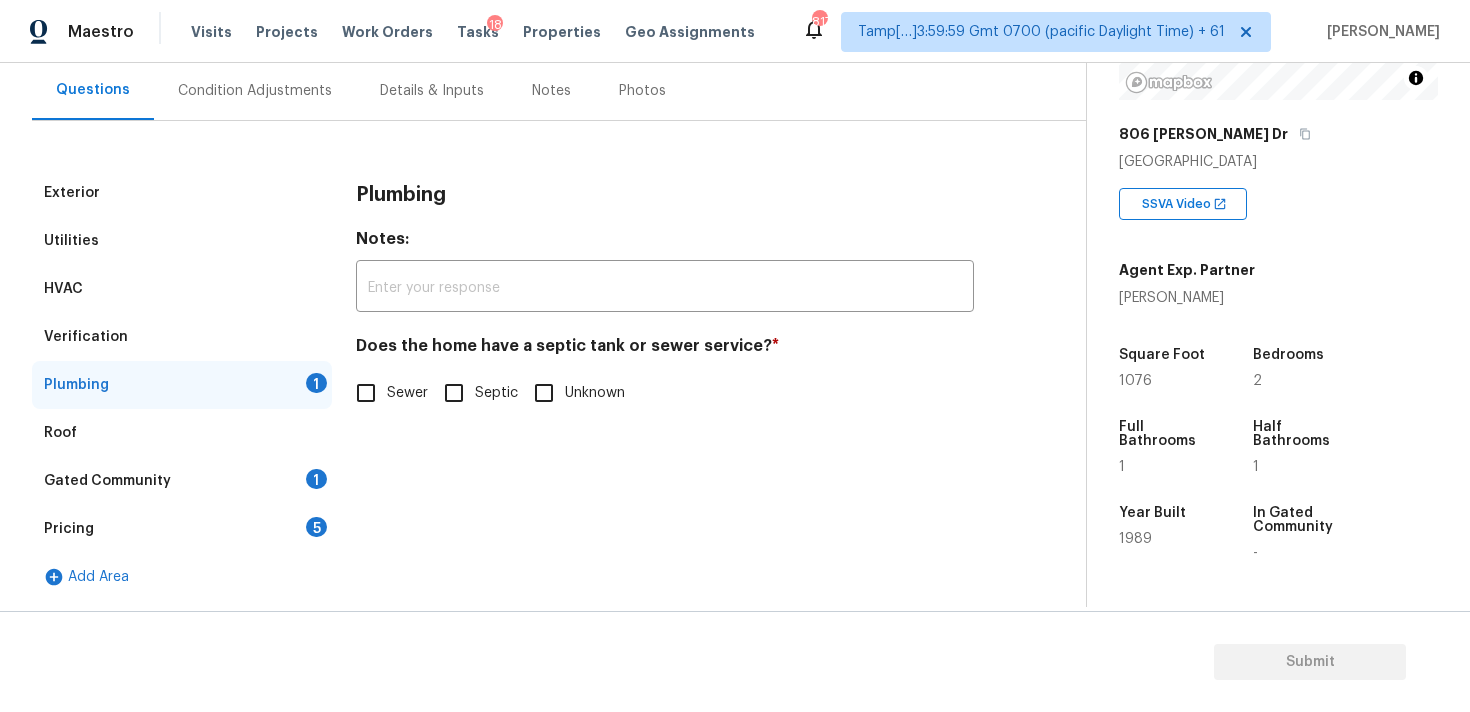 scroll, scrollTop: 182, scrollLeft: 0, axis: vertical 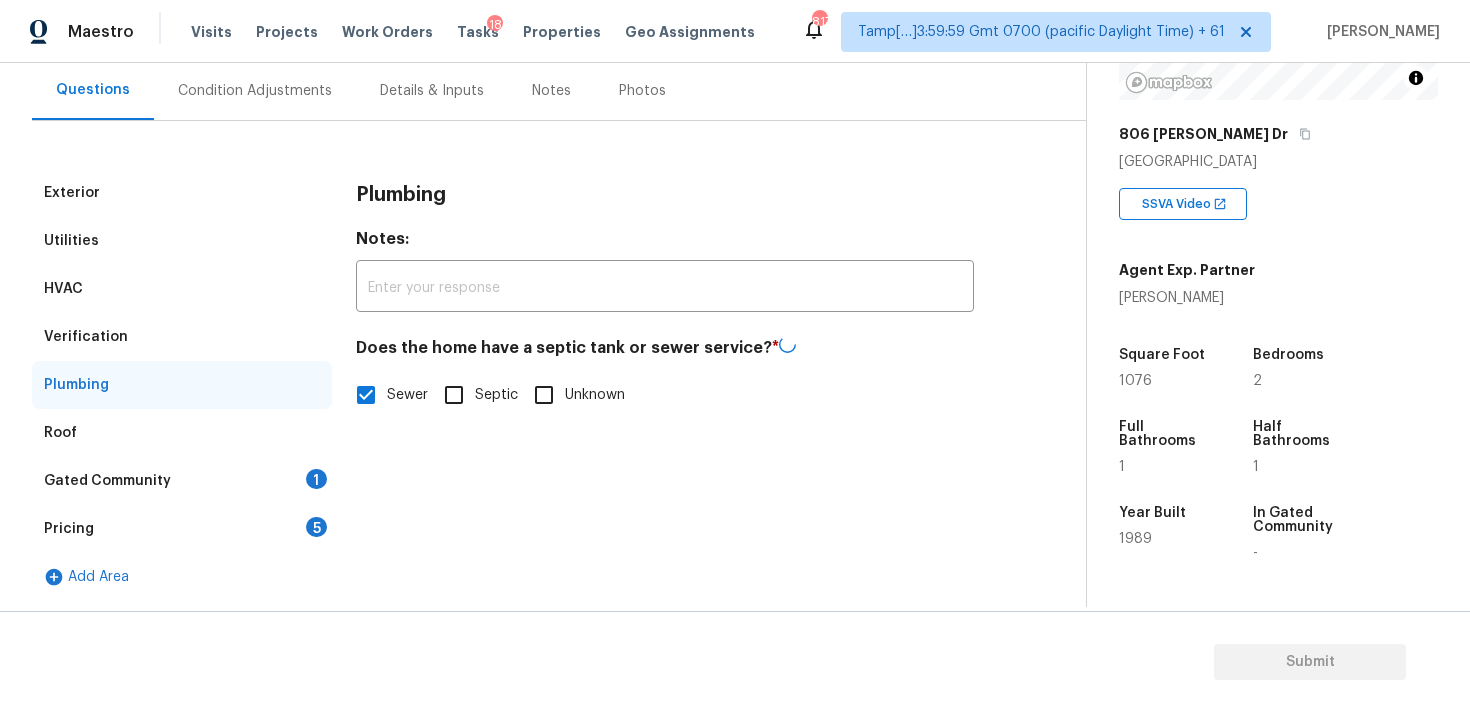 click on "Roof" at bounding box center [182, 433] 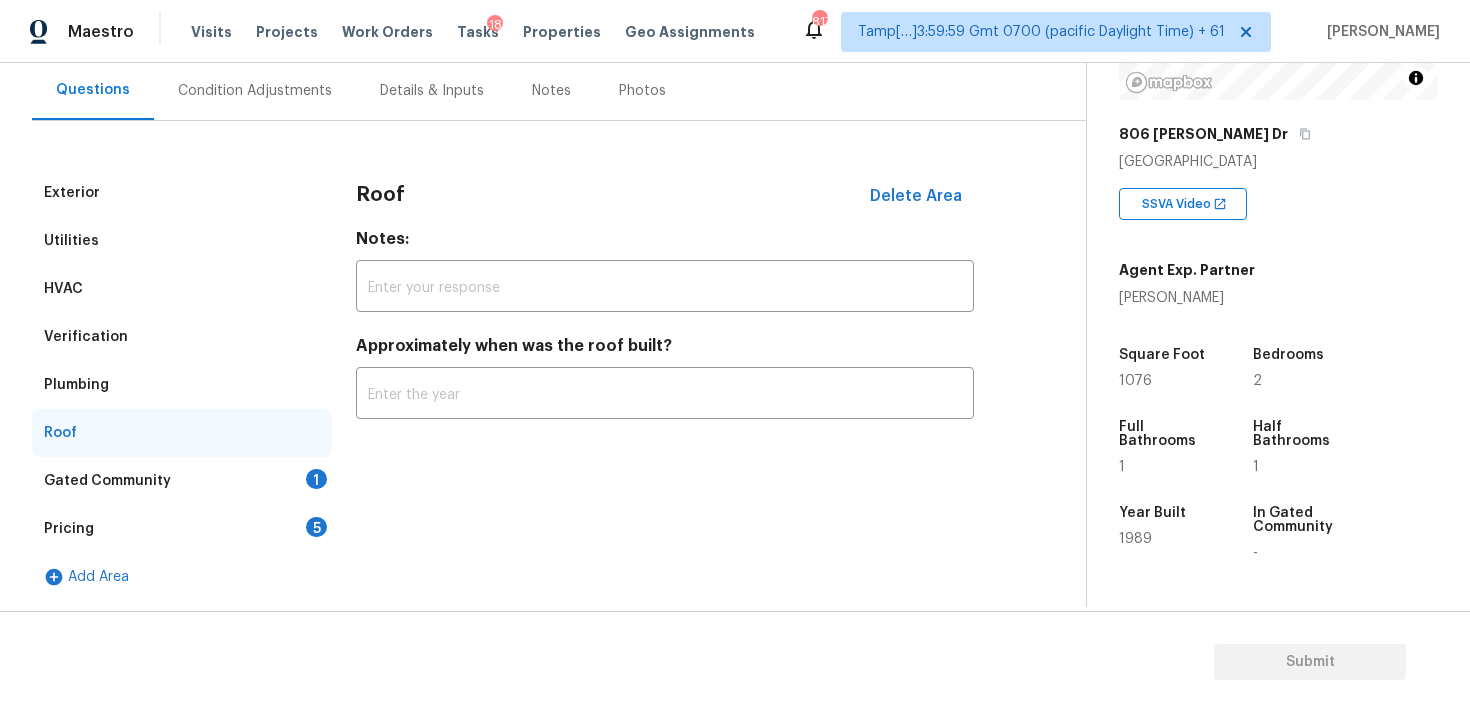 click on "1" at bounding box center (316, 479) 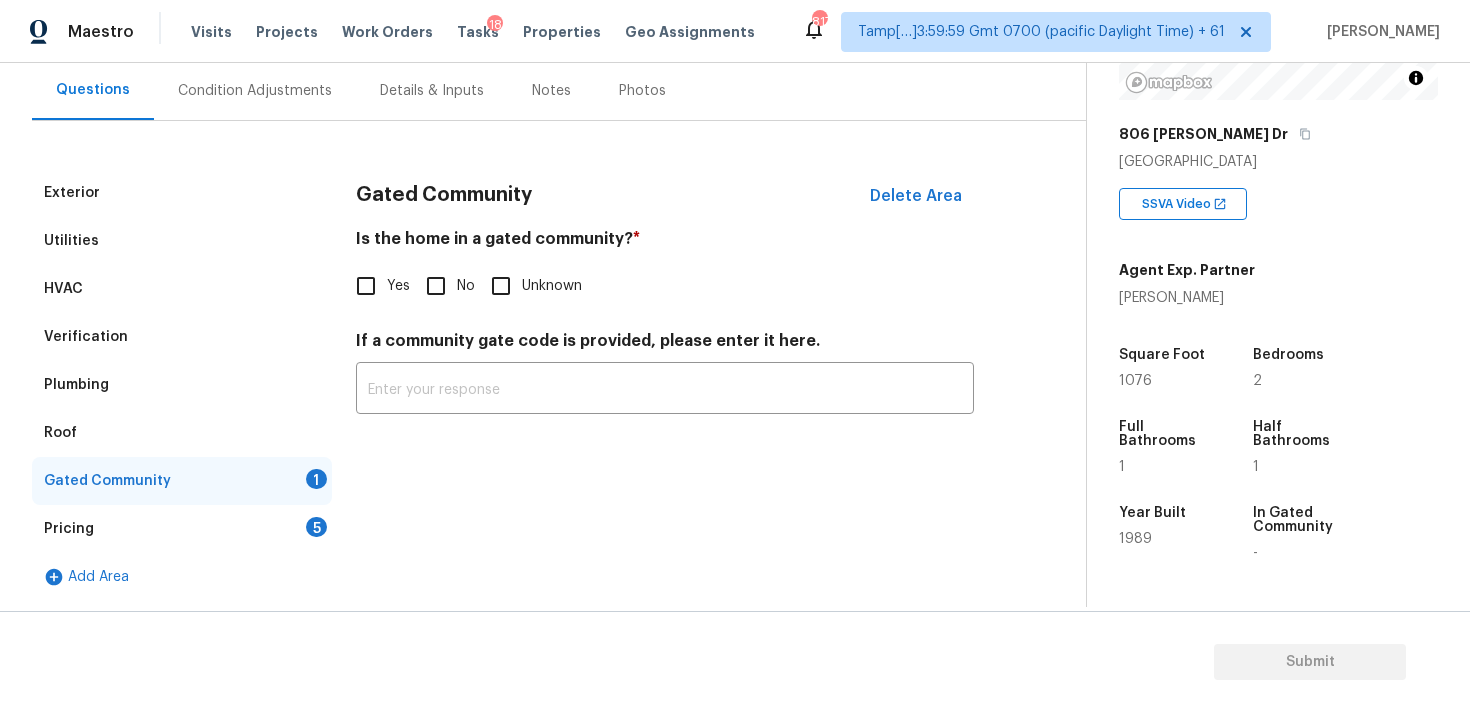 click on "No" at bounding box center (436, 286) 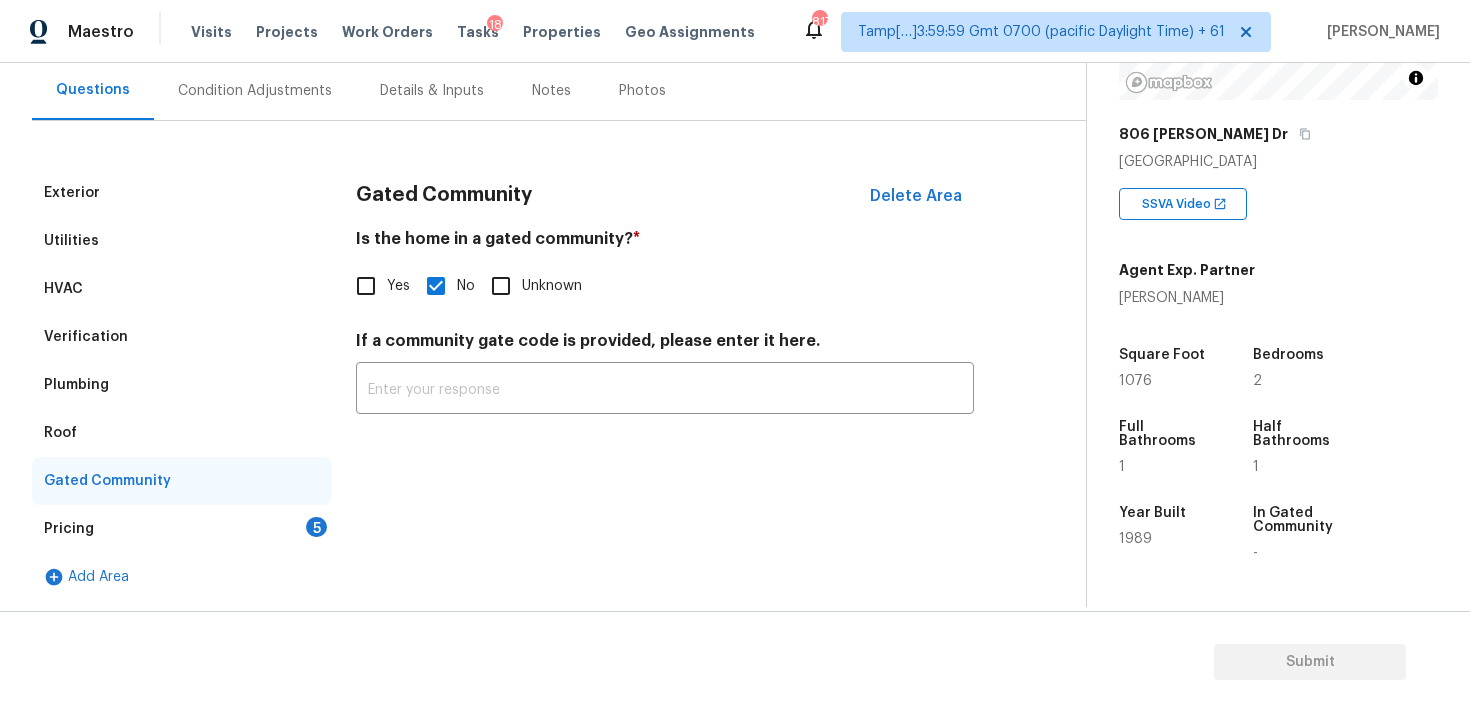 click on "Pricing 5" at bounding box center [182, 529] 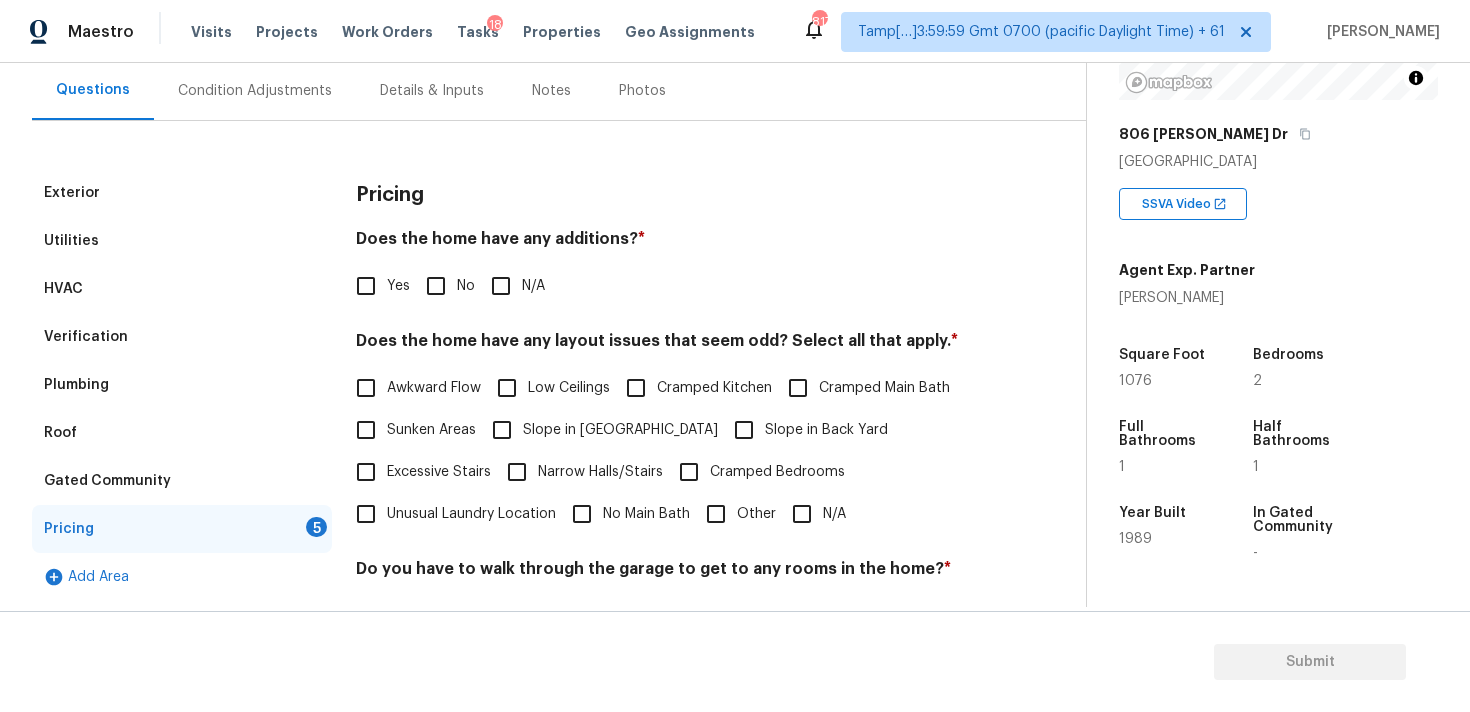 click on "No" at bounding box center (436, 286) 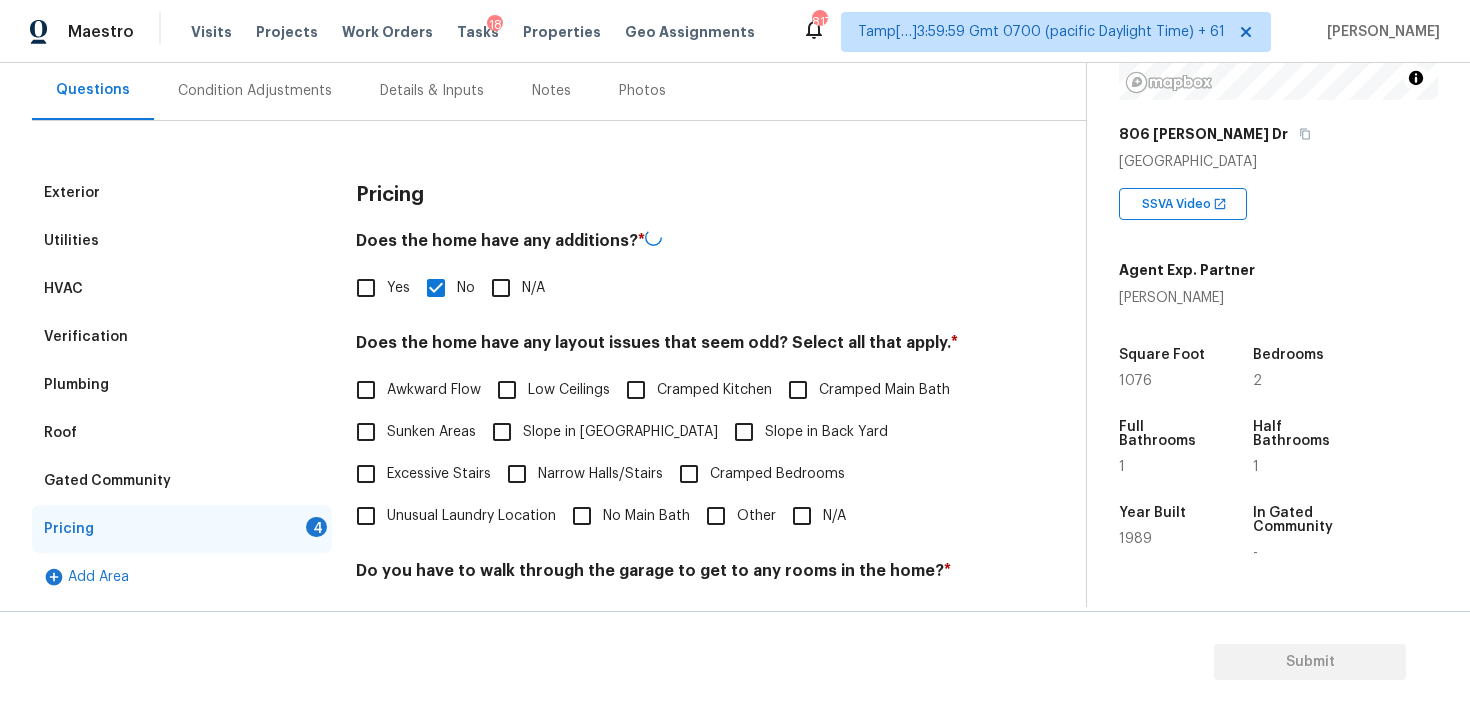 scroll, scrollTop: 352, scrollLeft: 0, axis: vertical 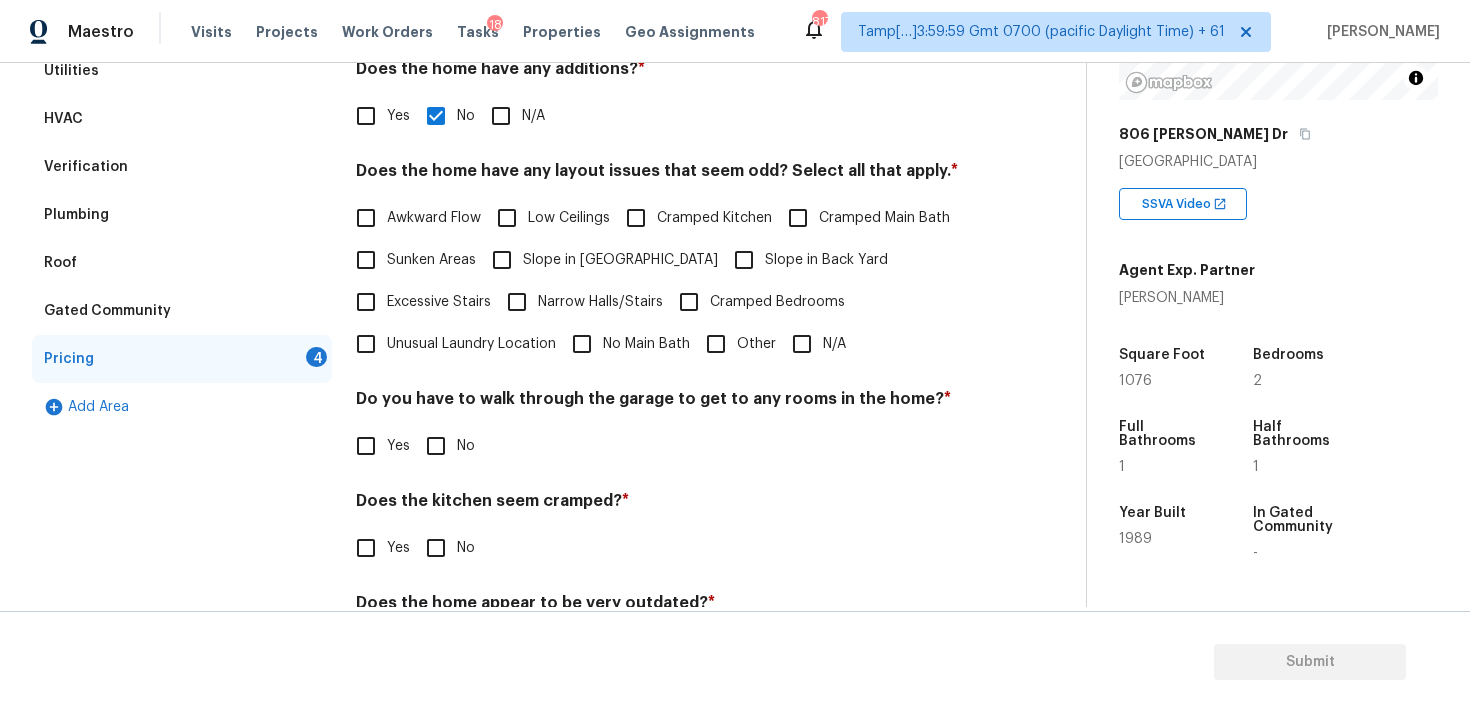 click on "N/A" at bounding box center [813, 344] 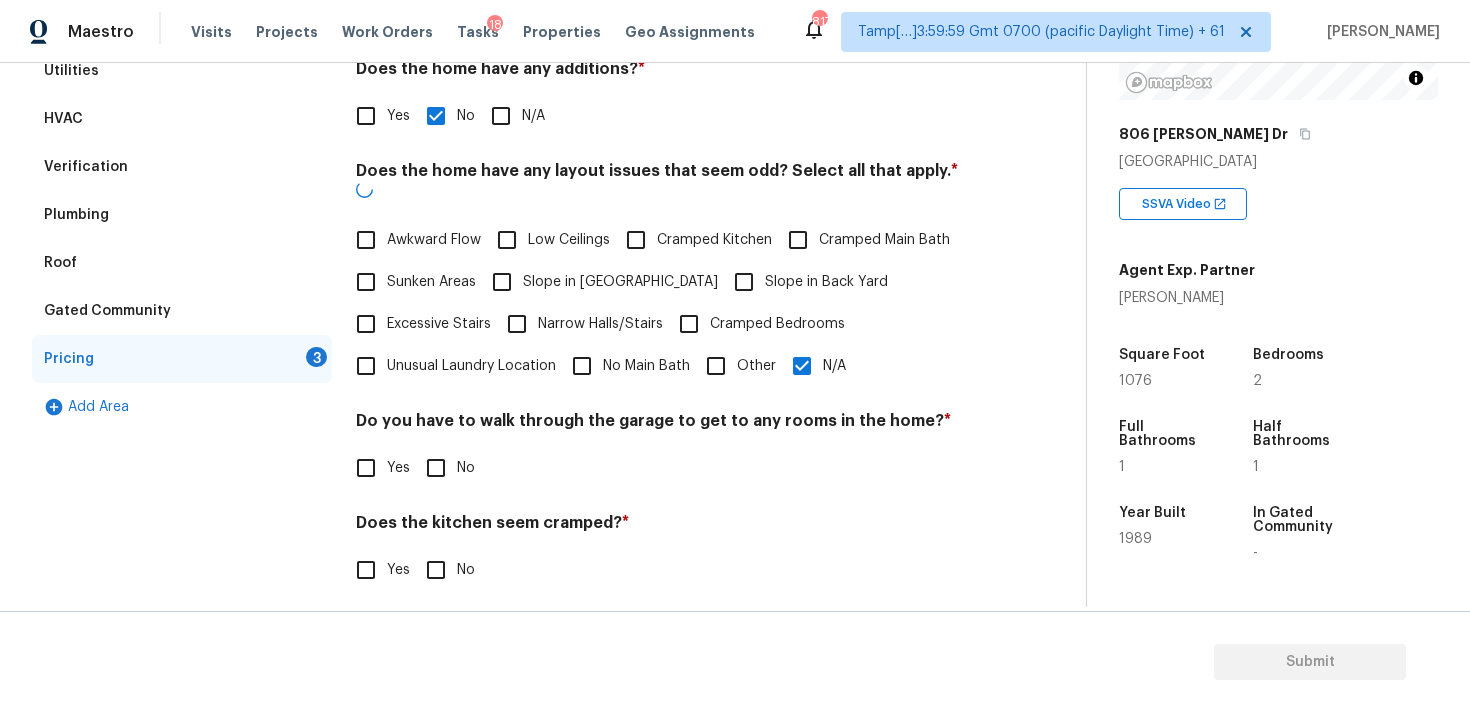 click on "N/A" at bounding box center [813, 366] 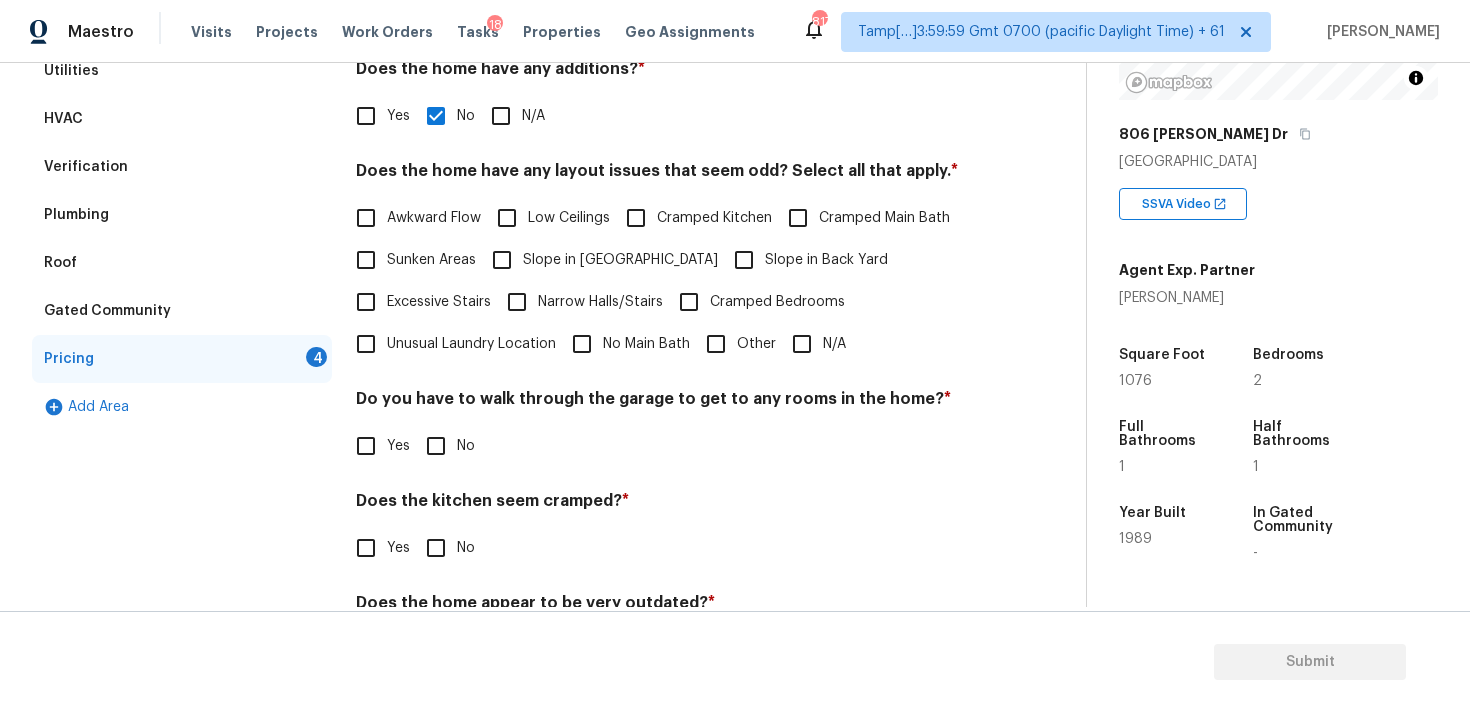 click on "N/A" at bounding box center [813, 344] 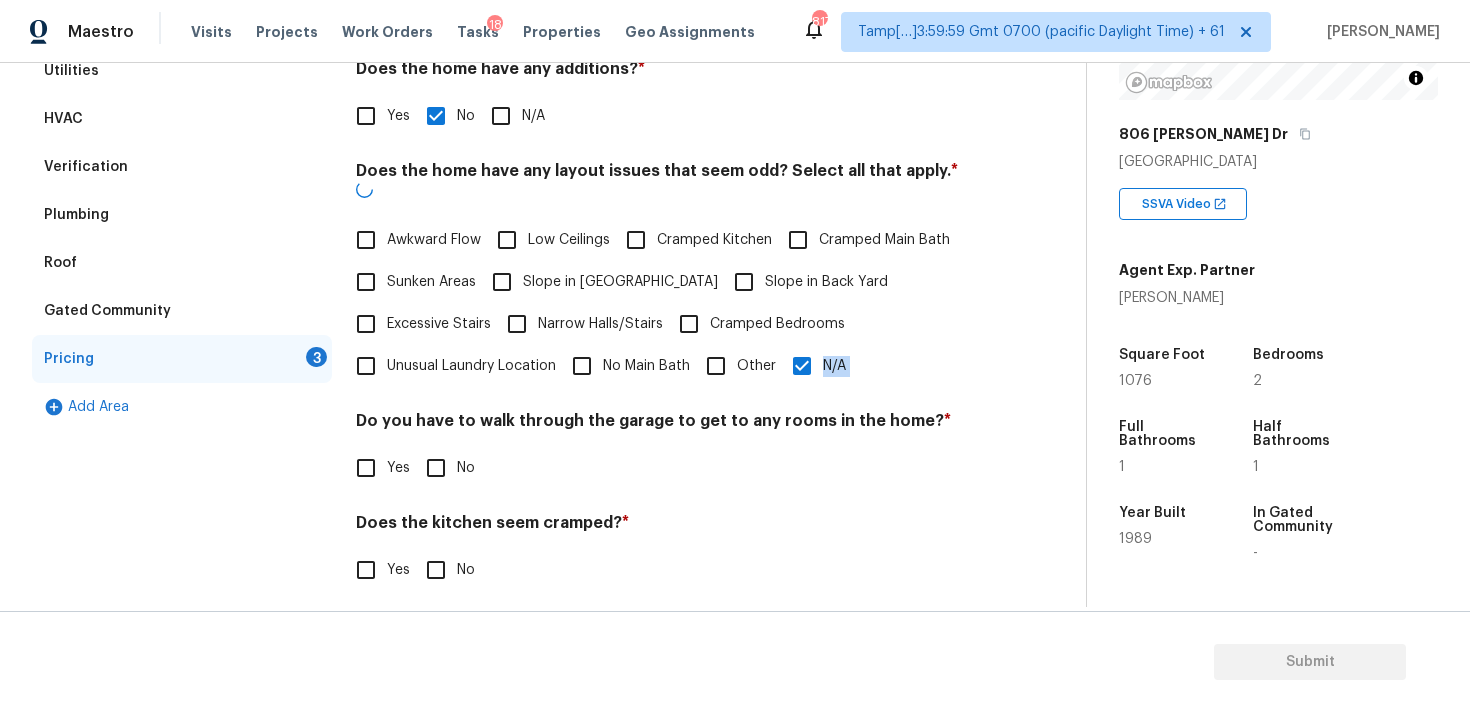 scroll, scrollTop: 446, scrollLeft: 0, axis: vertical 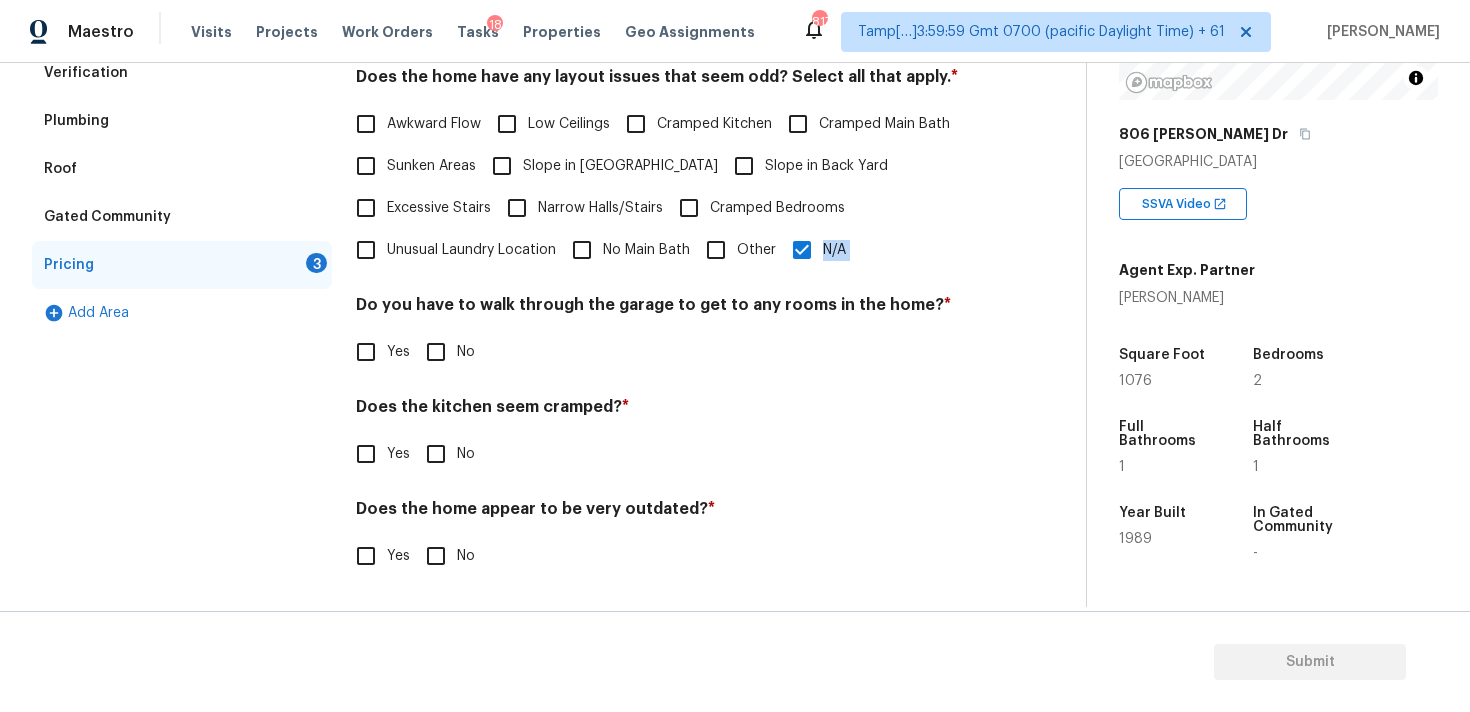click on "No" at bounding box center (436, 352) 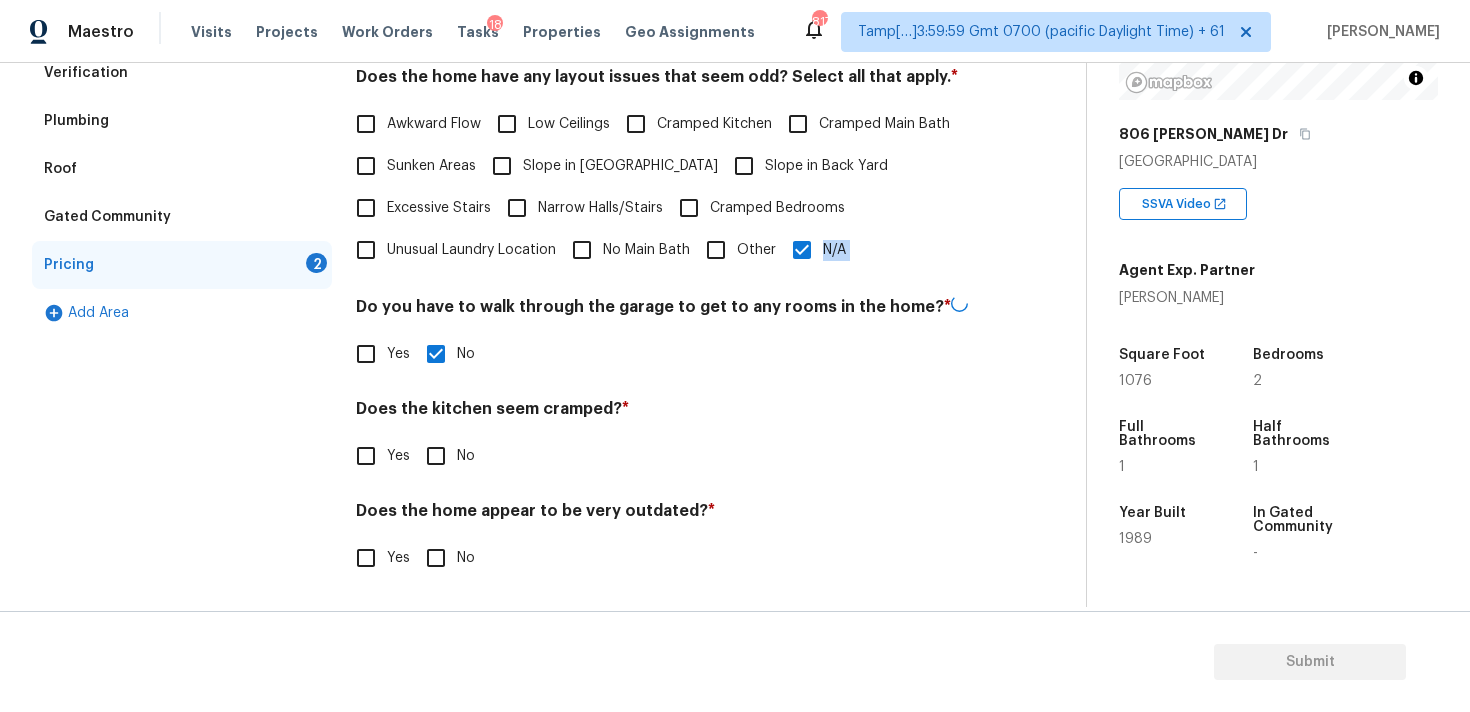 click on "No" at bounding box center [436, 456] 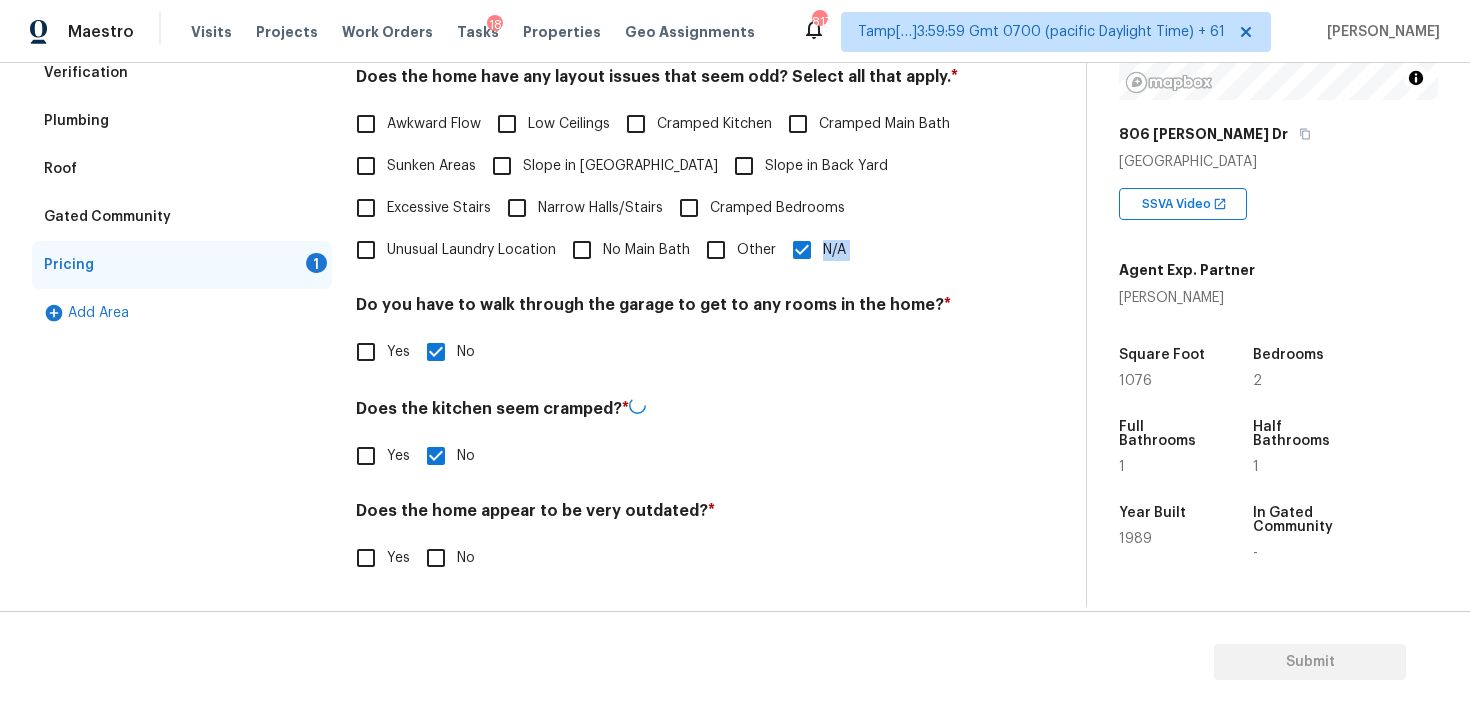 click on "No" at bounding box center [436, 558] 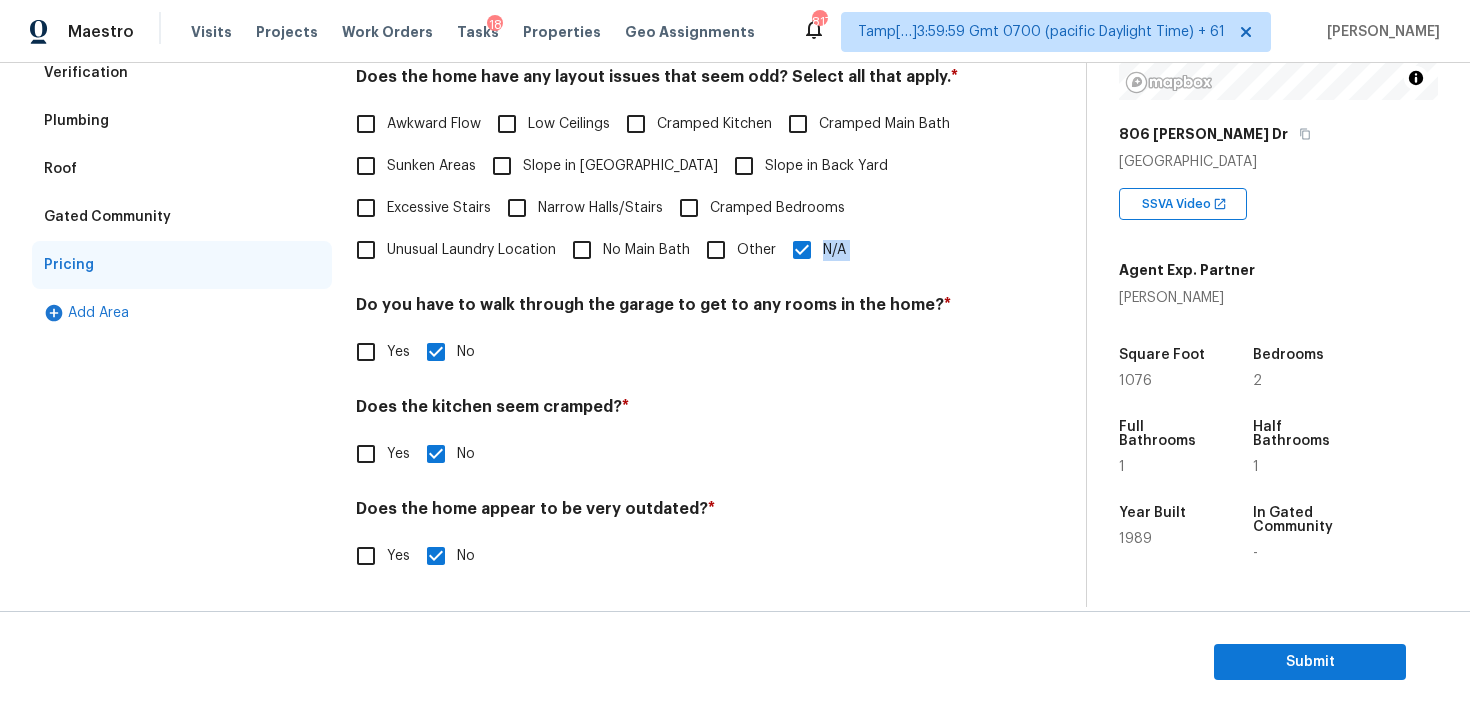 click on "Yes No" at bounding box center (665, 454) 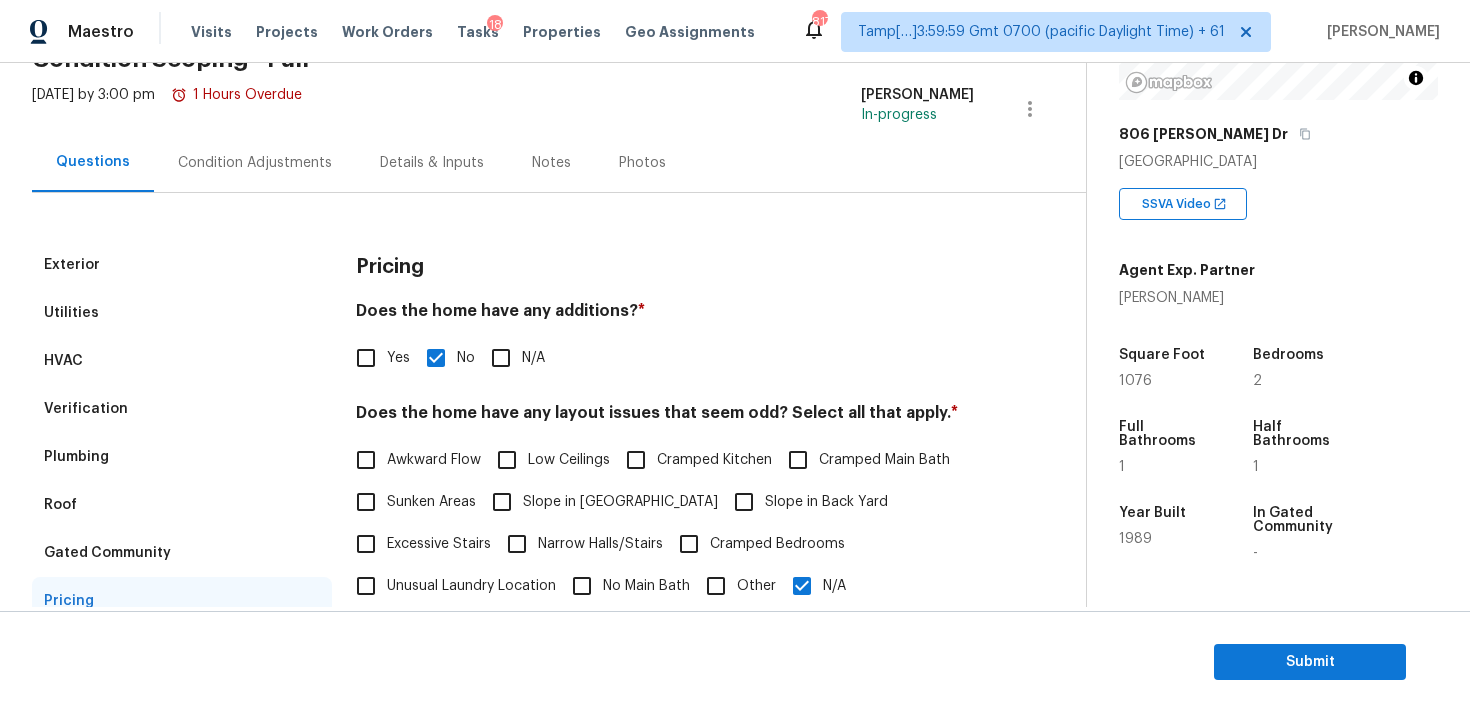 click on "Condition Adjustments" at bounding box center (255, 163) 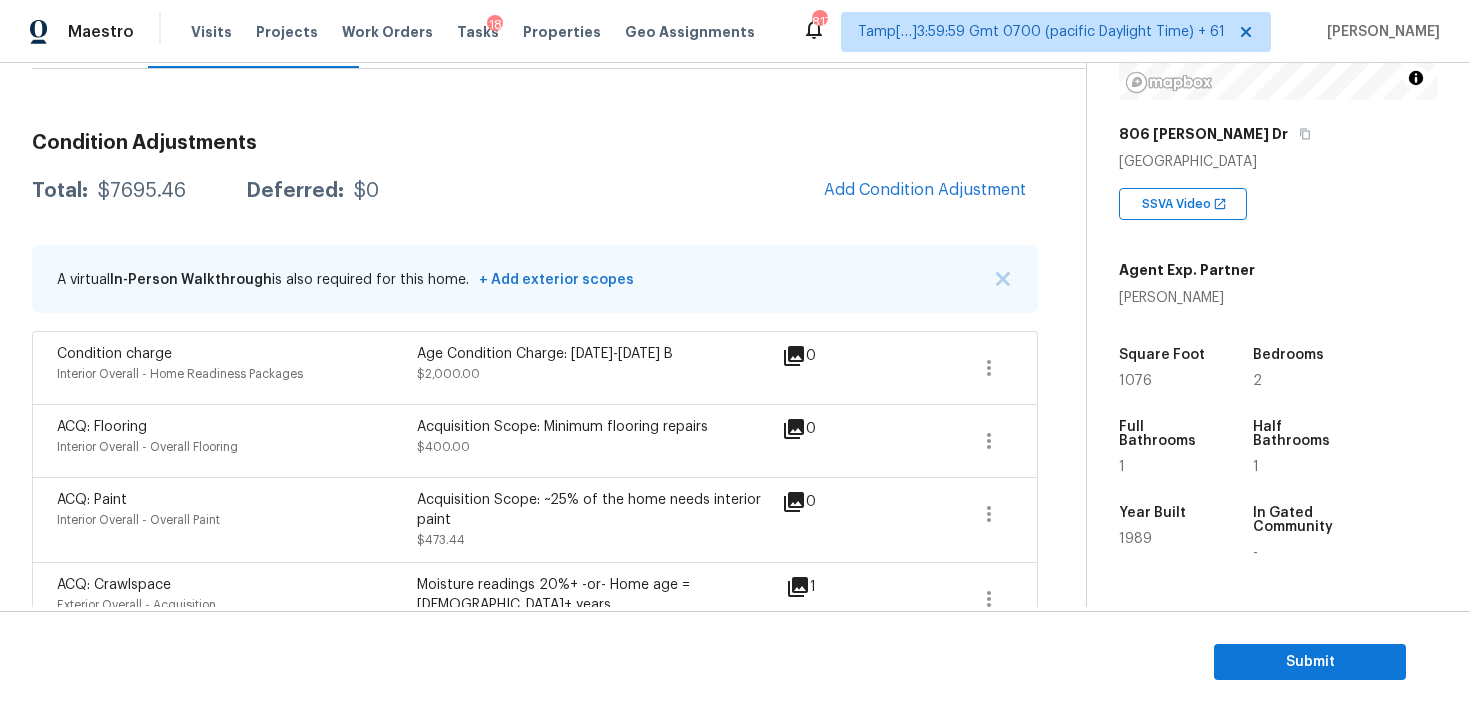 scroll, scrollTop: 257, scrollLeft: 0, axis: vertical 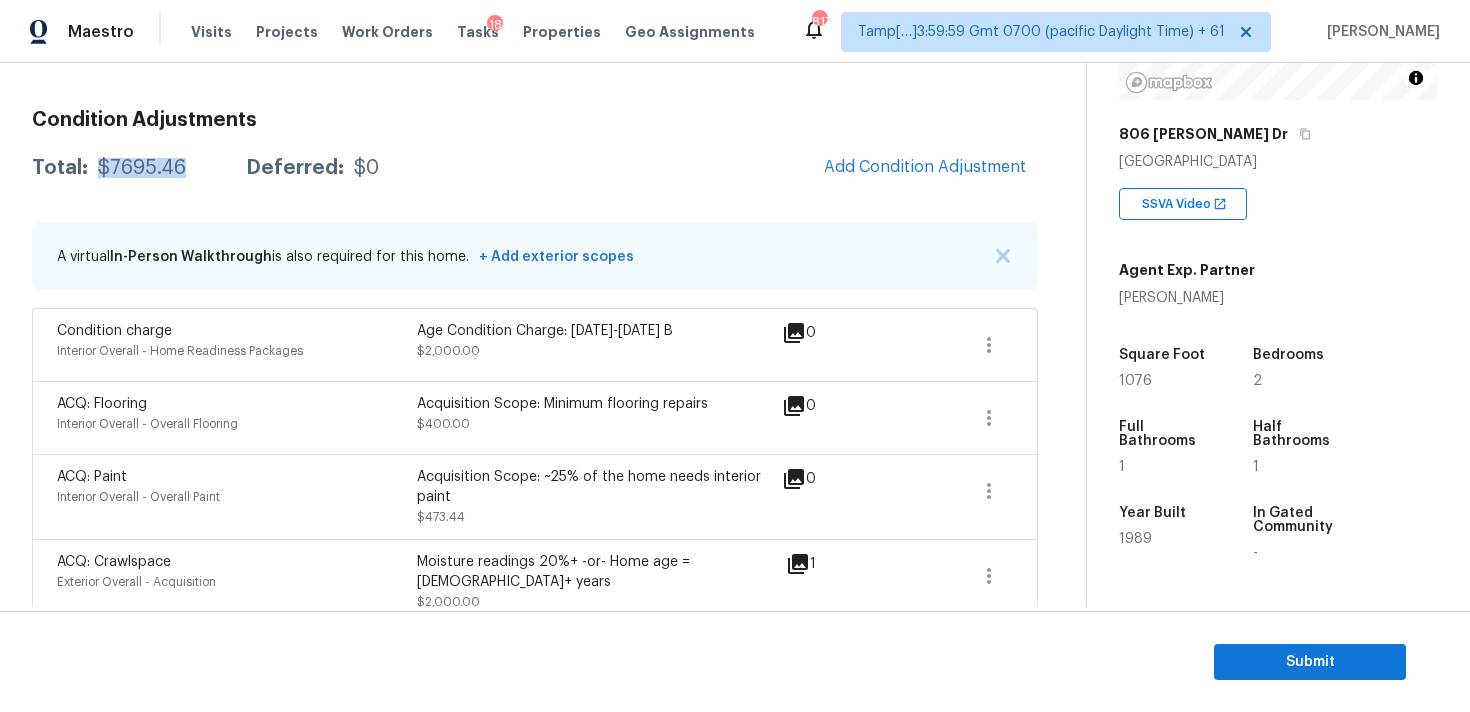drag, startPoint x: 97, startPoint y: 167, endPoint x: 199, endPoint y: 165, distance: 102.01961 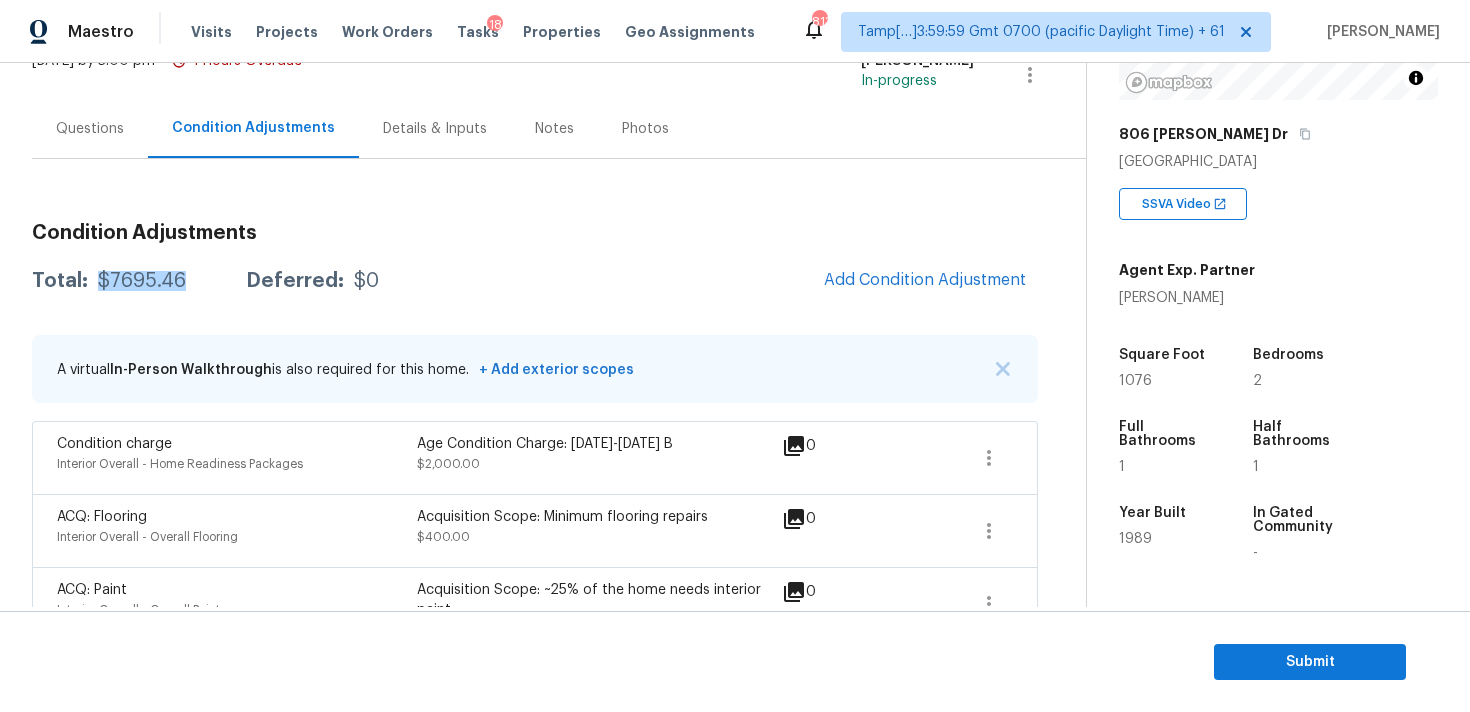 scroll, scrollTop: 98, scrollLeft: 0, axis: vertical 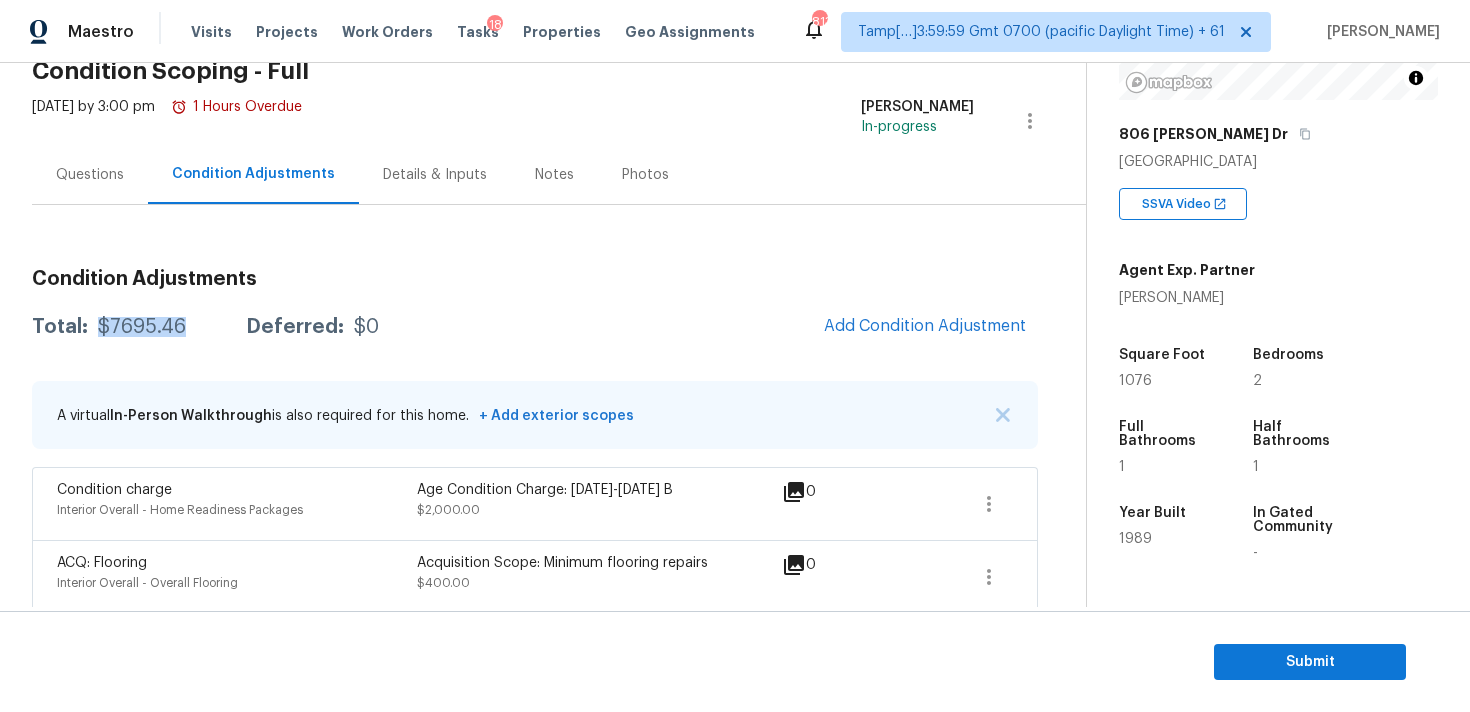 click on "Questions" at bounding box center (90, 174) 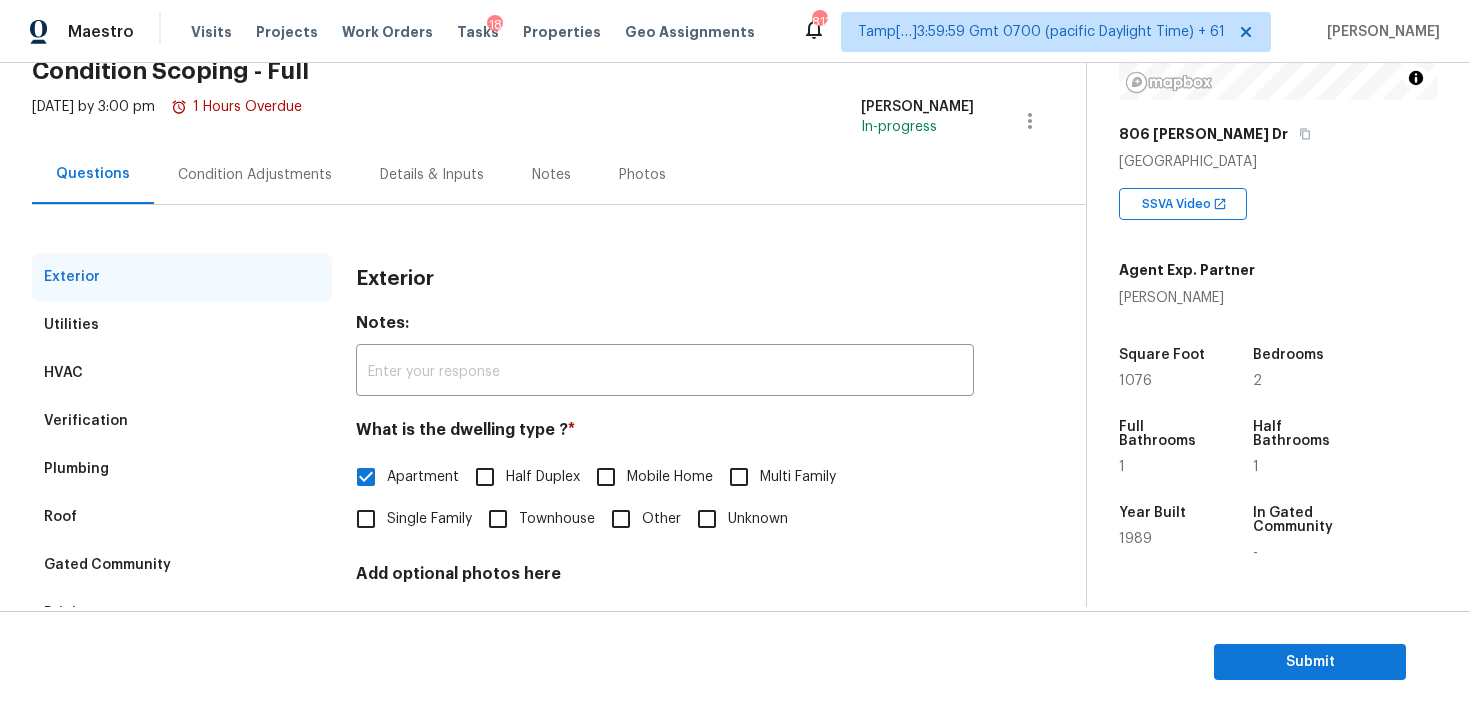 scroll, scrollTop: 251, scrollLeft: 0, axis: vertical 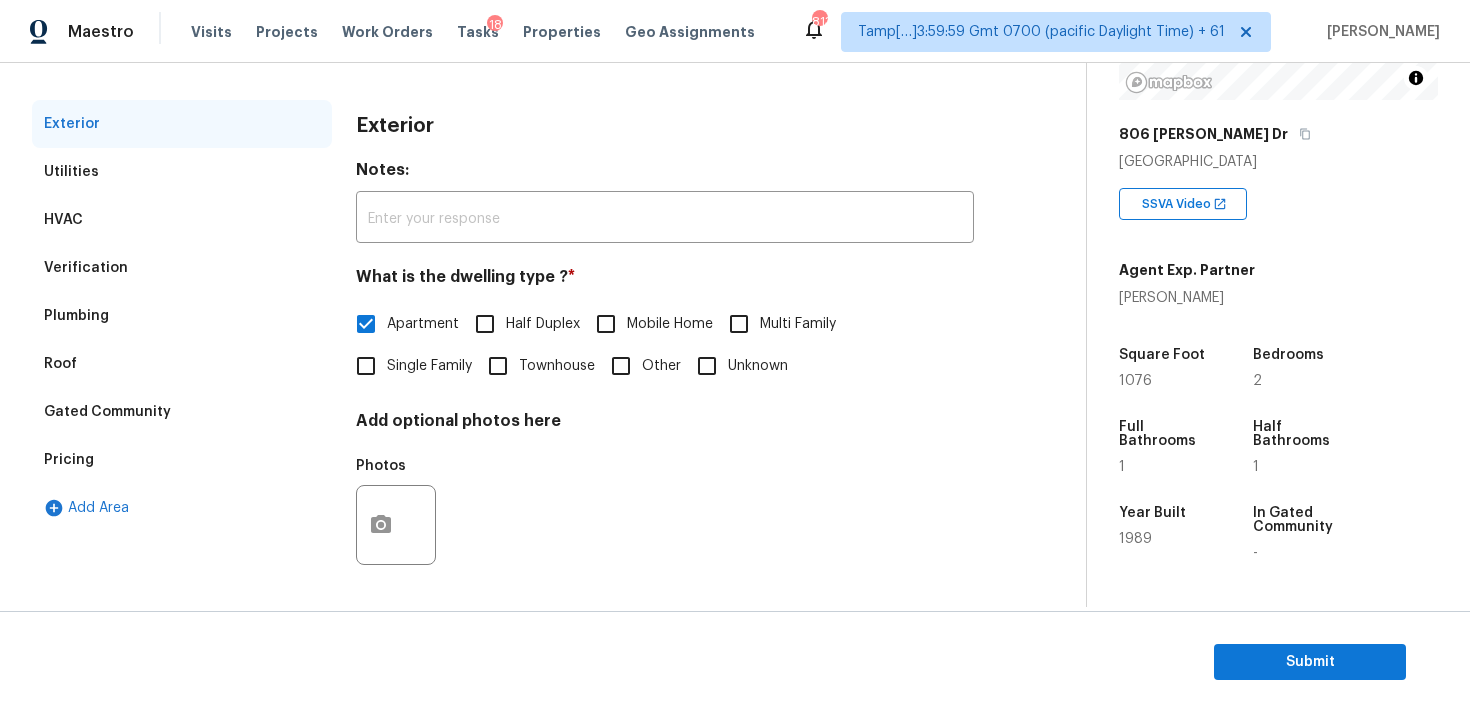 click on "Add Area" at bounding box center (182, 508) 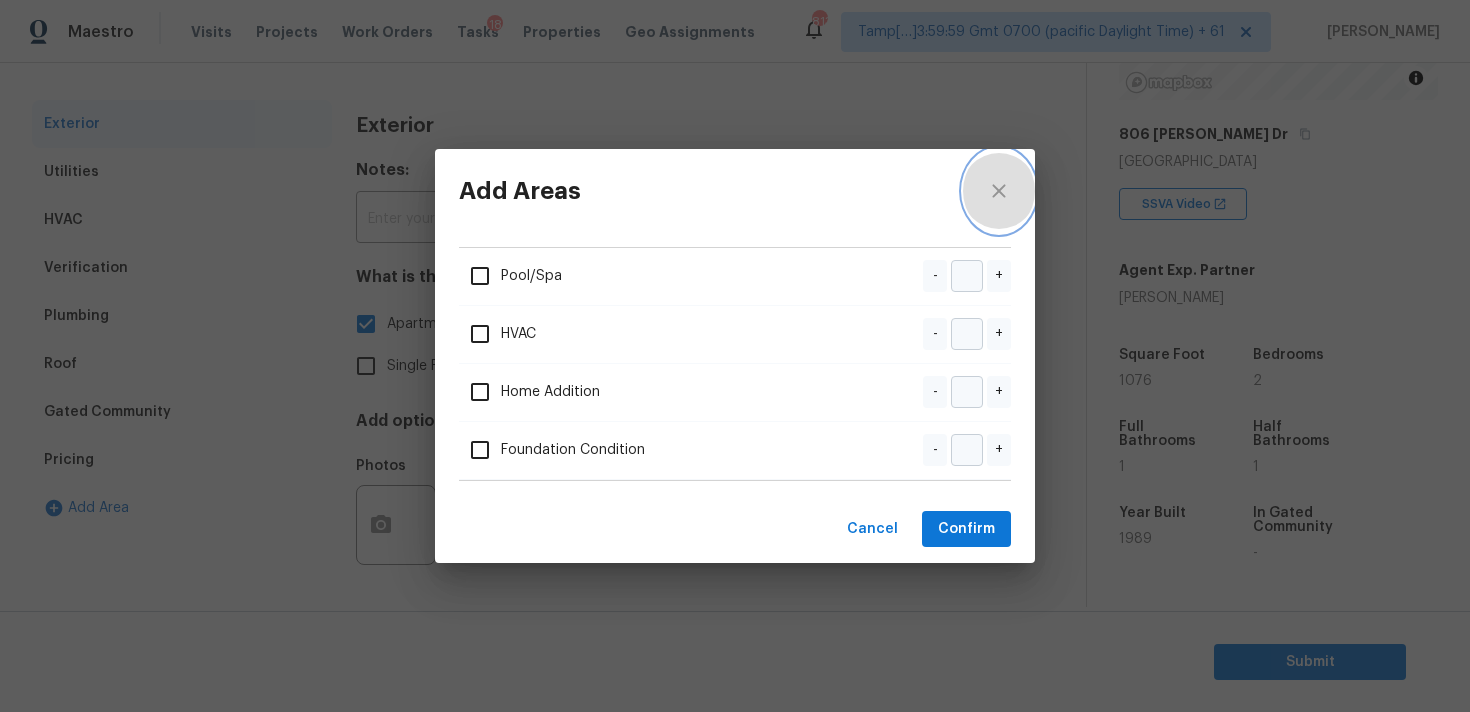 click 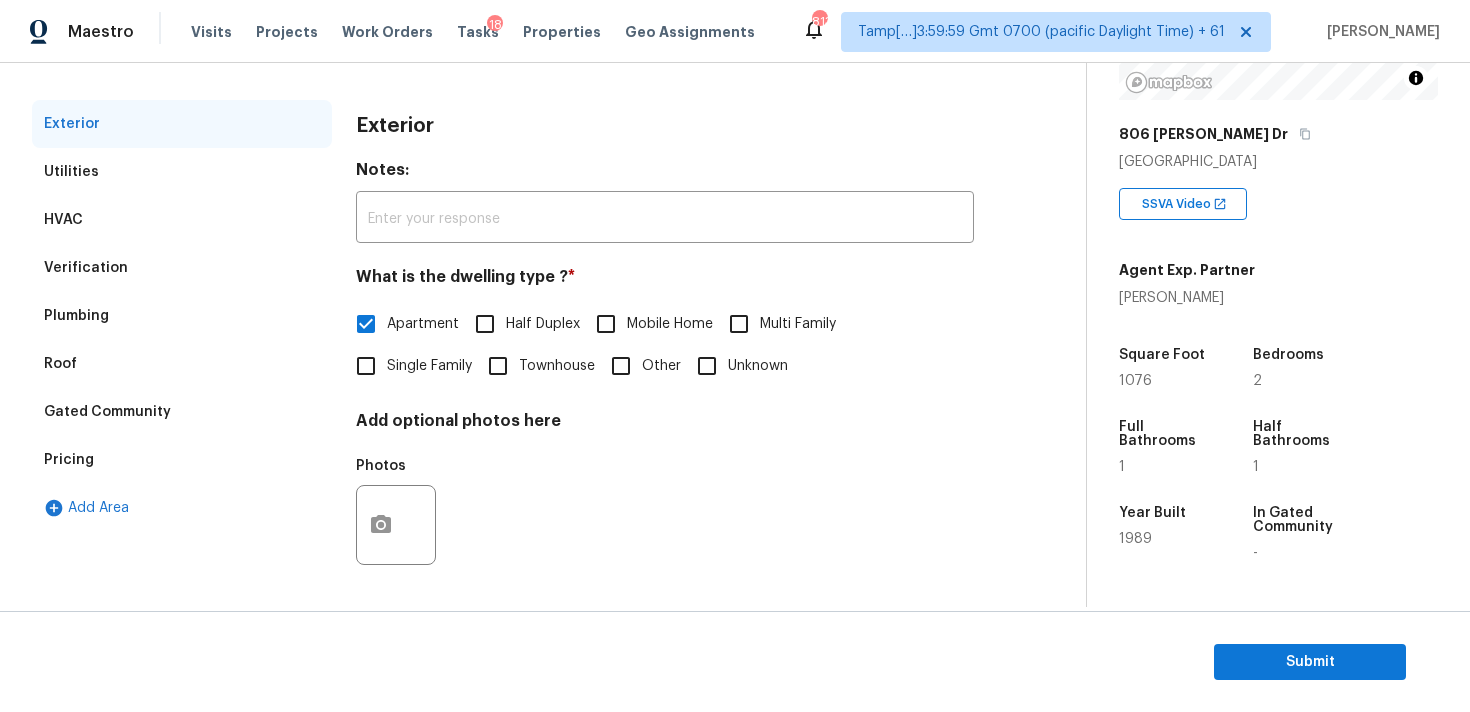 click on "Pricing" at bounding box center [182, 460] 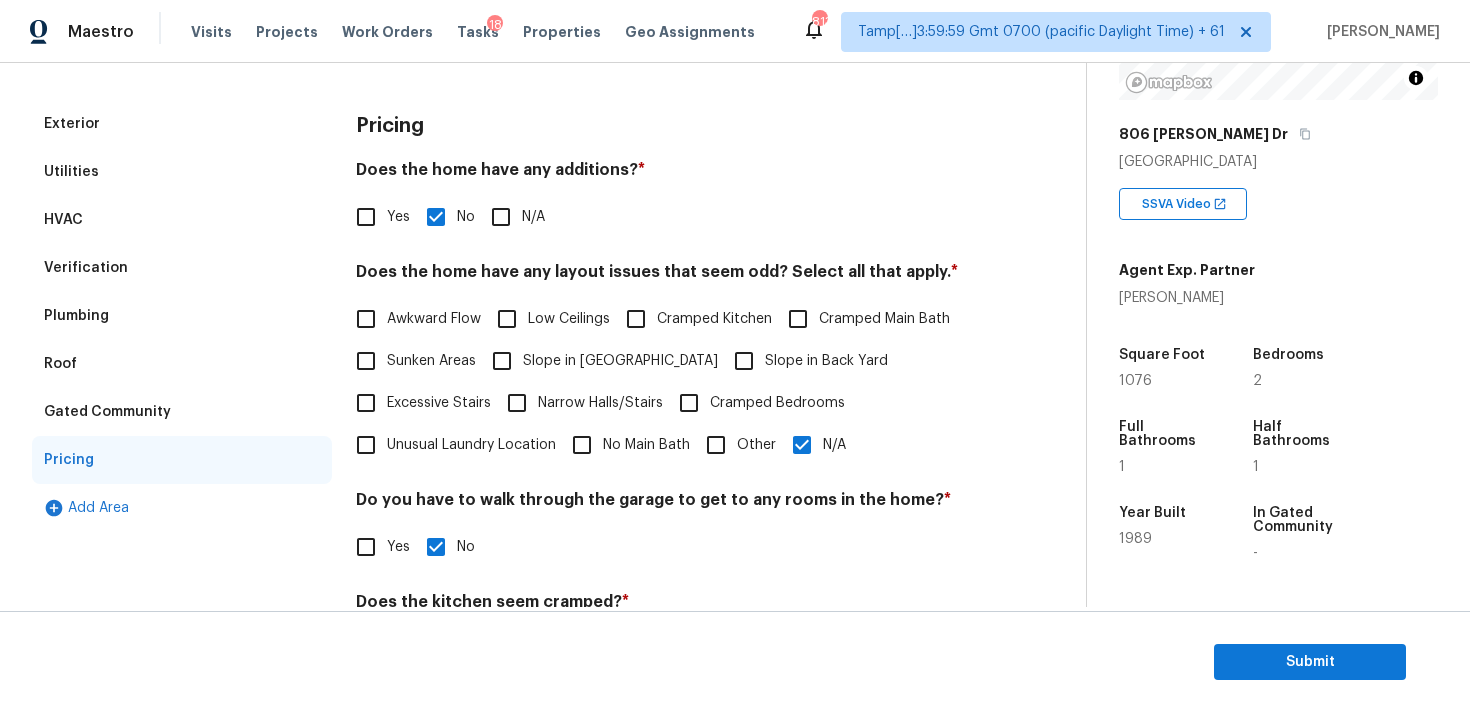scroll, scrollTop: 422, scrollLeft: 0, axis: vertical 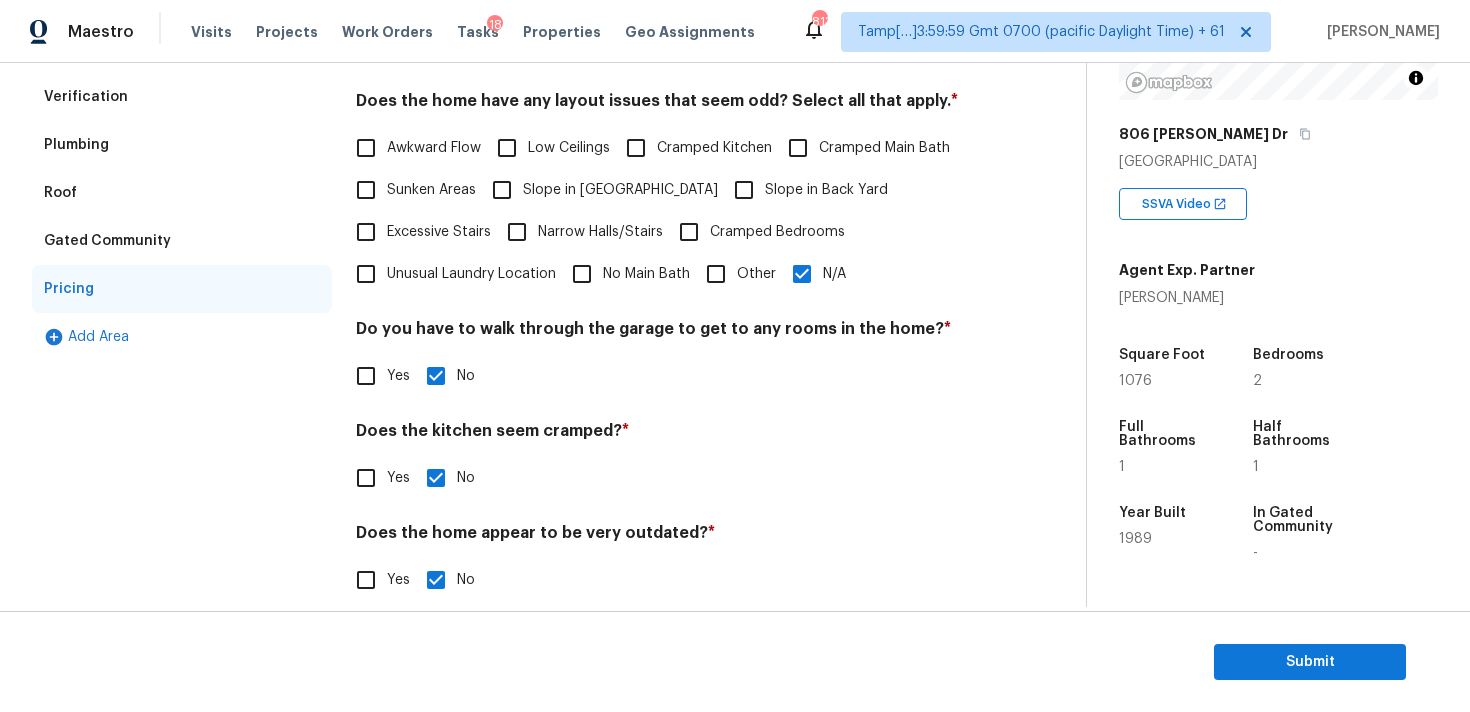 click on "Slope in Back Yard" at bounding box center (805, 190) 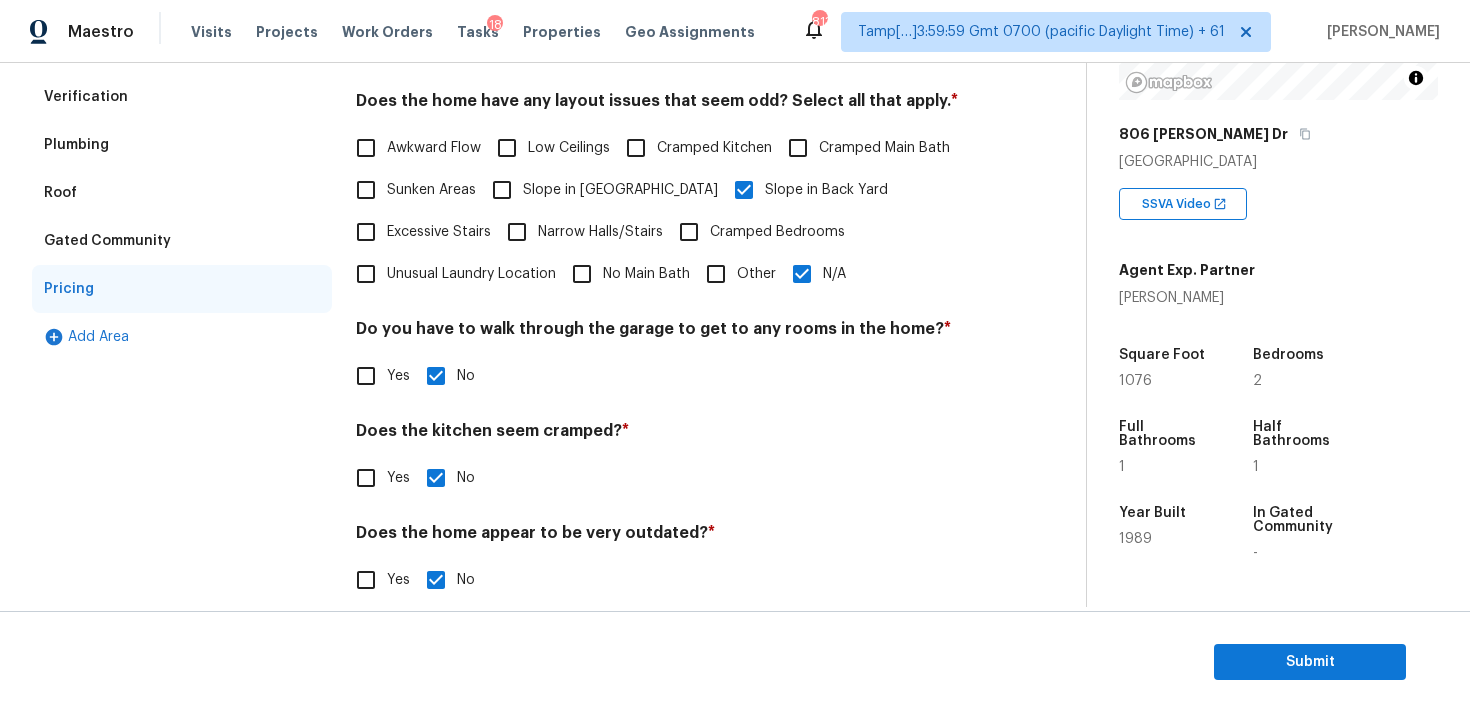 click on "N/A" at bounding box center (802, 274) 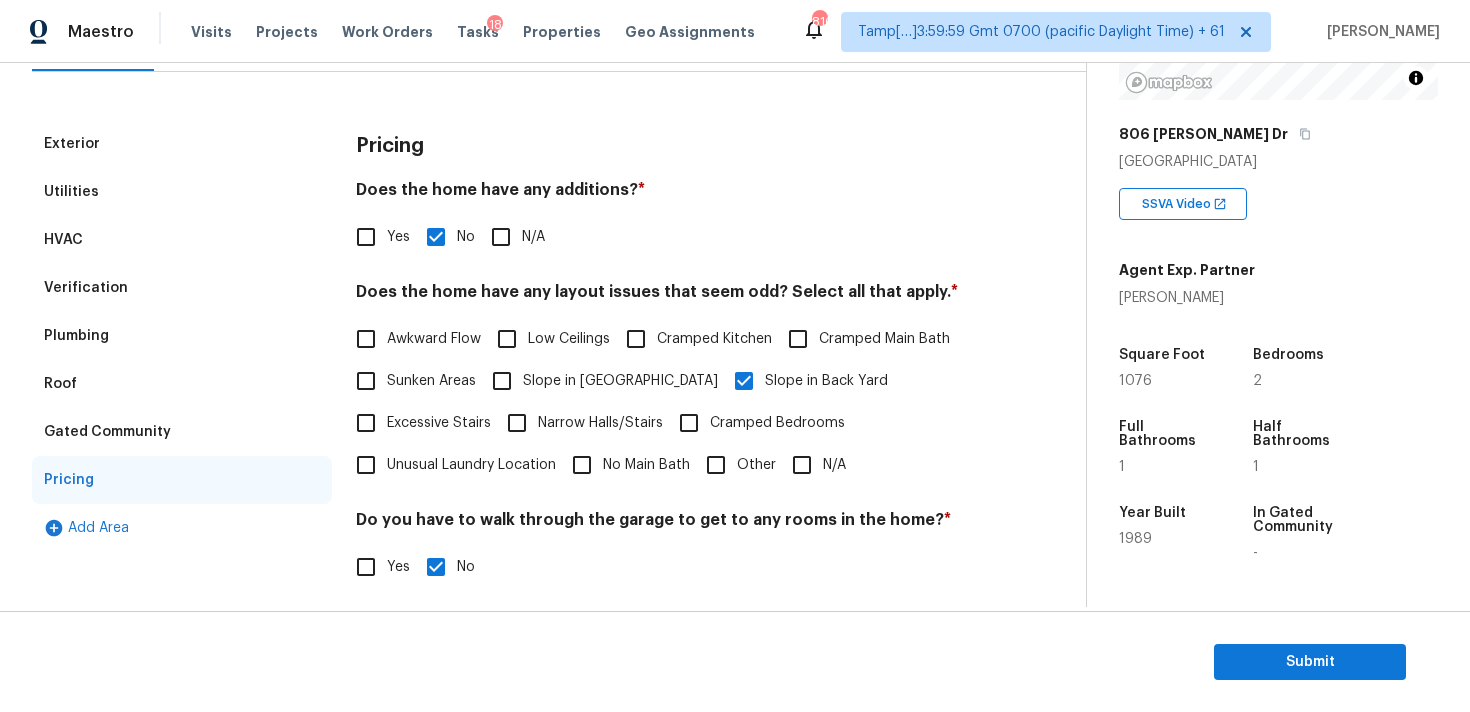 scroll, scrollTop: 0, scrollLeft: 0, axis: both 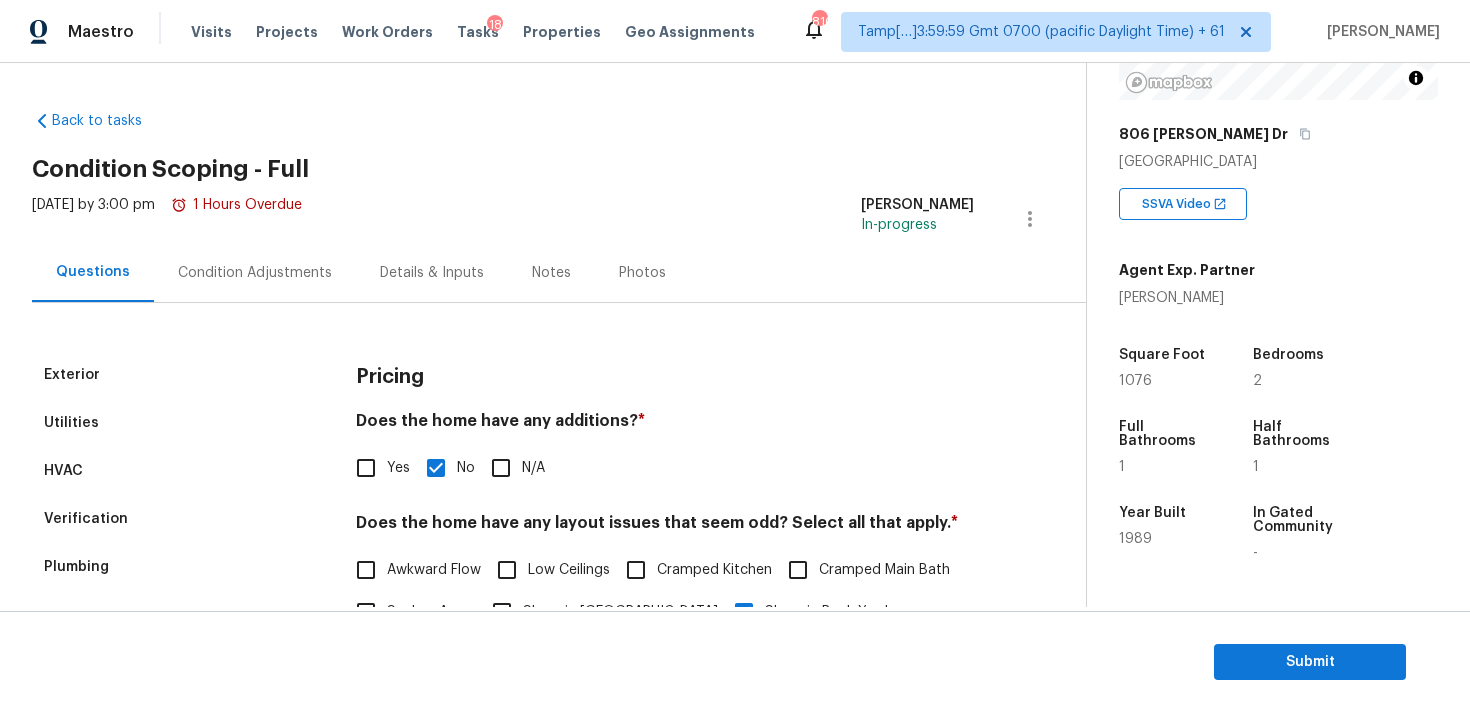 click on "Condition Adjustments" at bounding box center (255, 273) 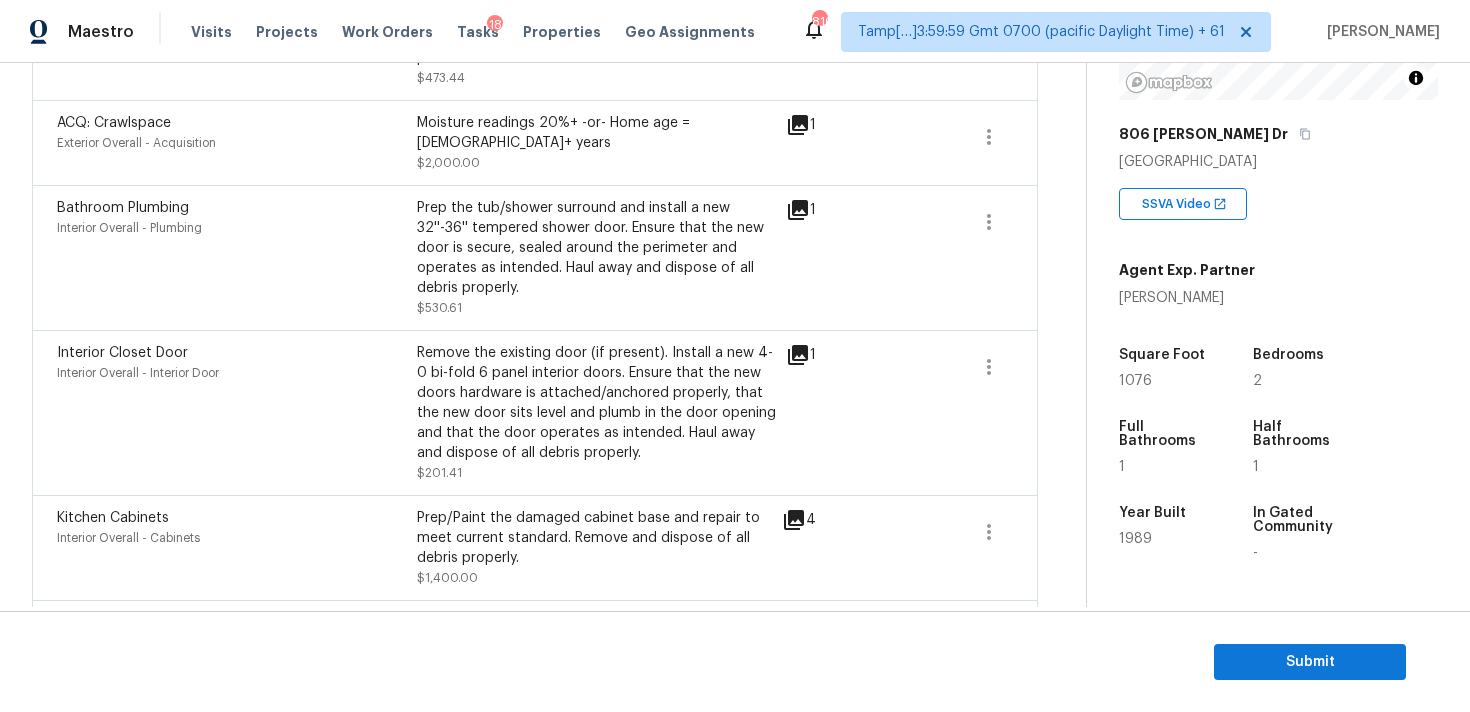 scroll, scrollTop: 683, scrollLeft: 0, axis: vertical 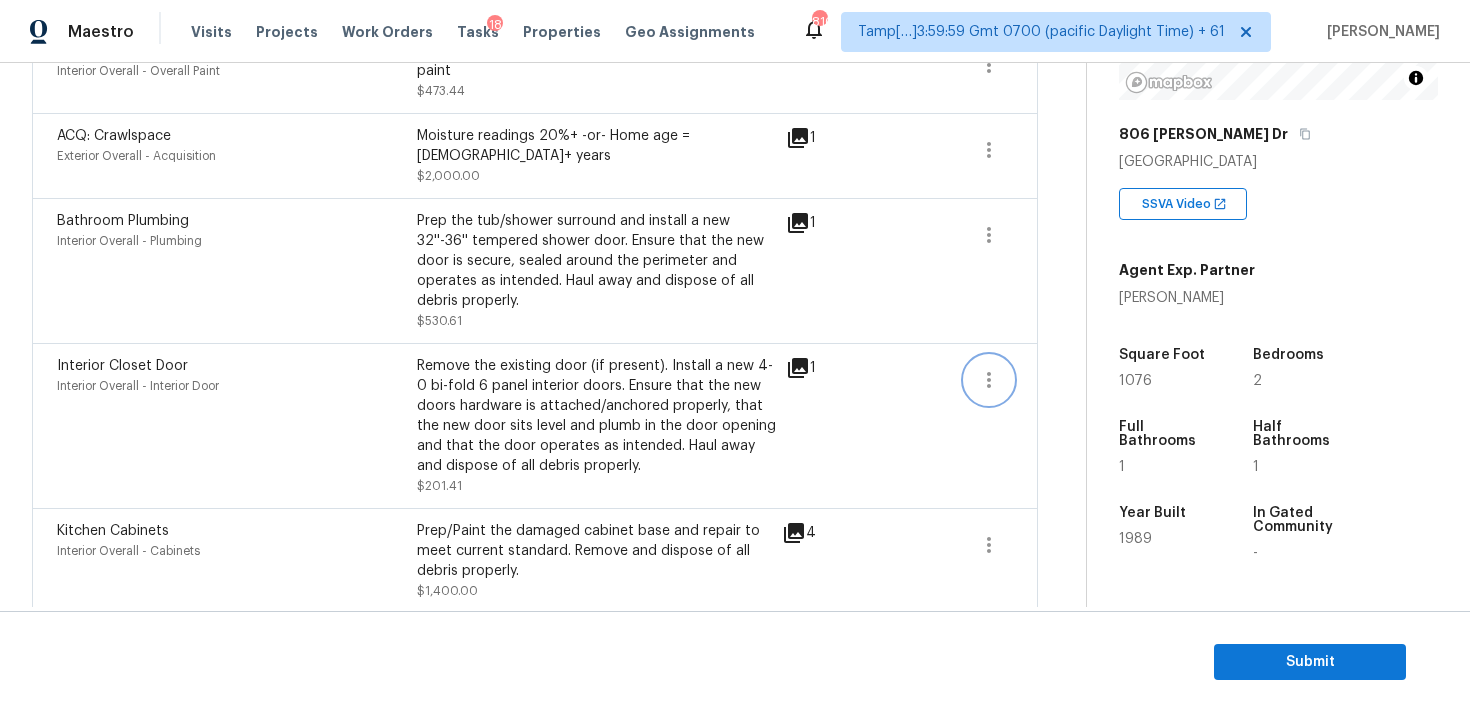 click at bounding box center [989, 380] 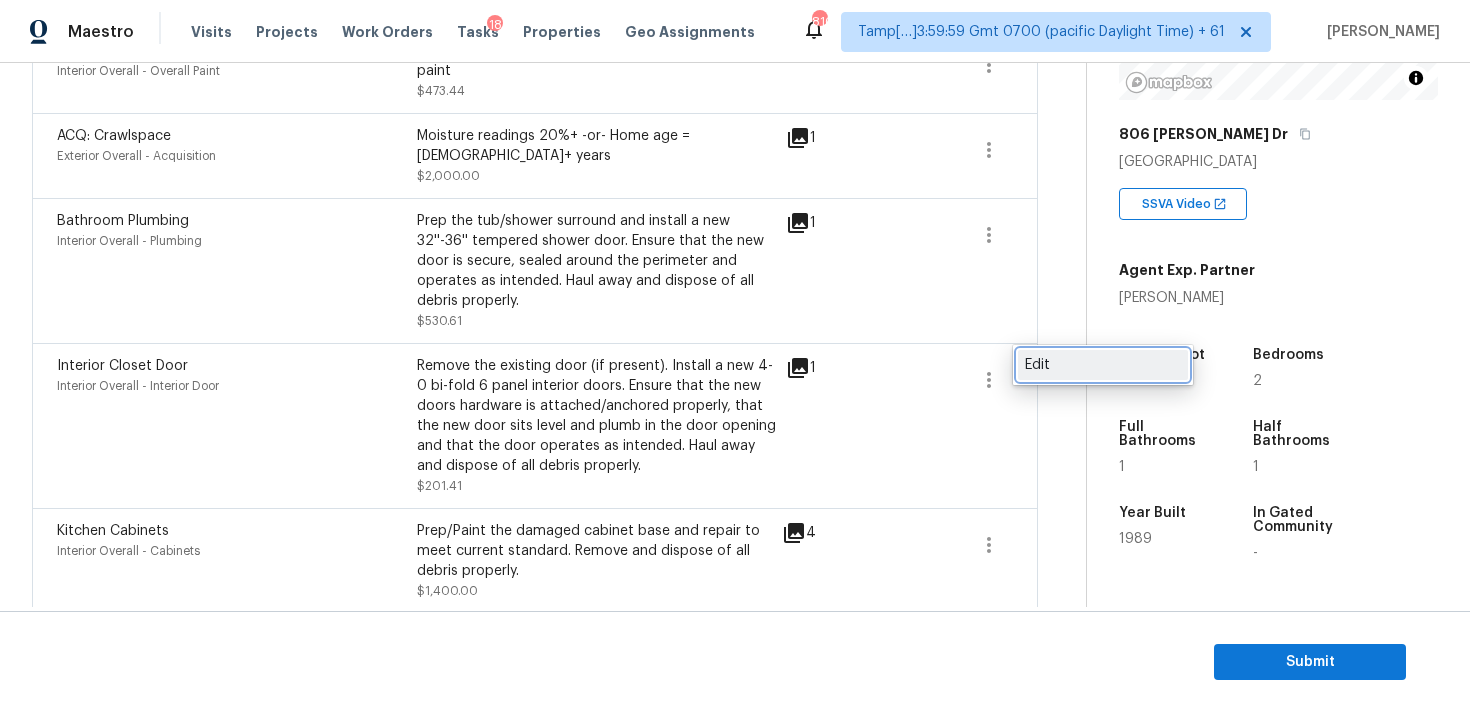 click on "Edit" at bounding box center [1103, 365] 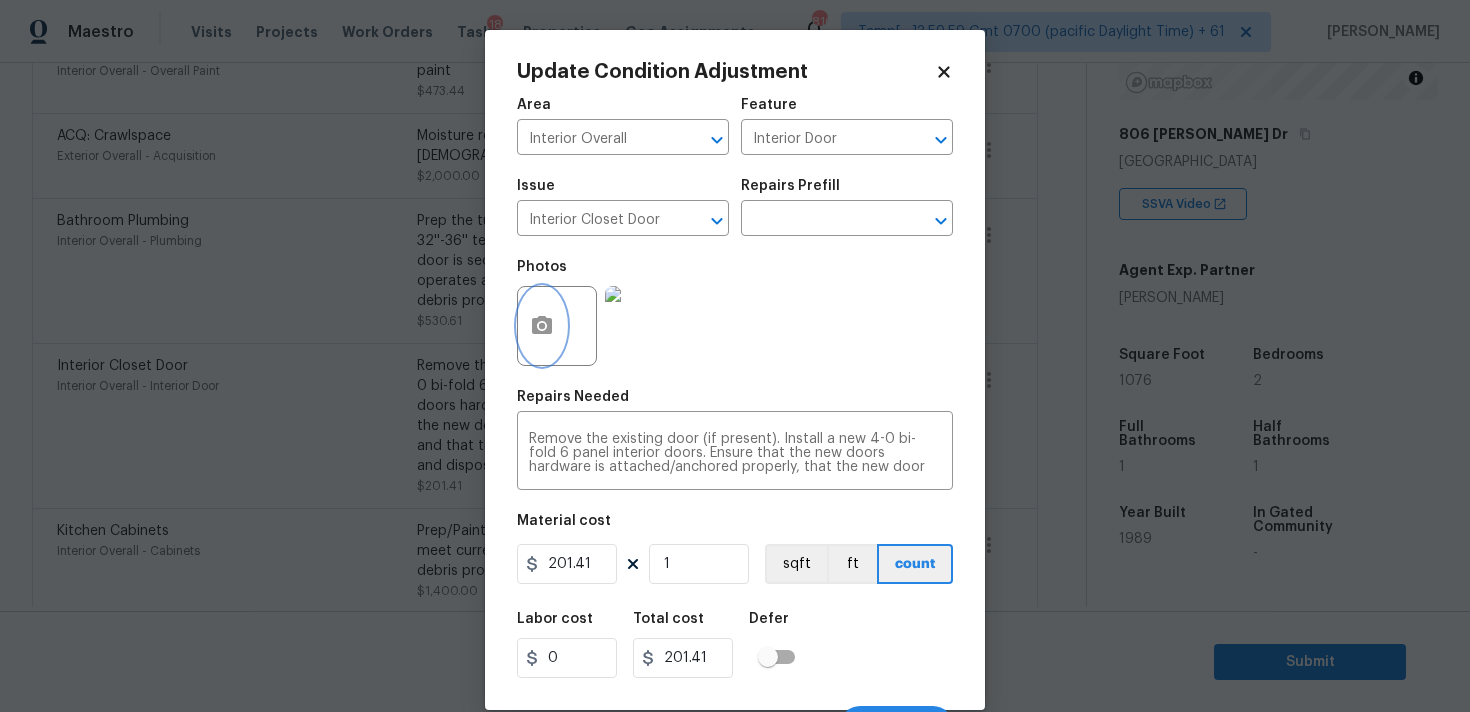 click at bounding box center (542, 326) 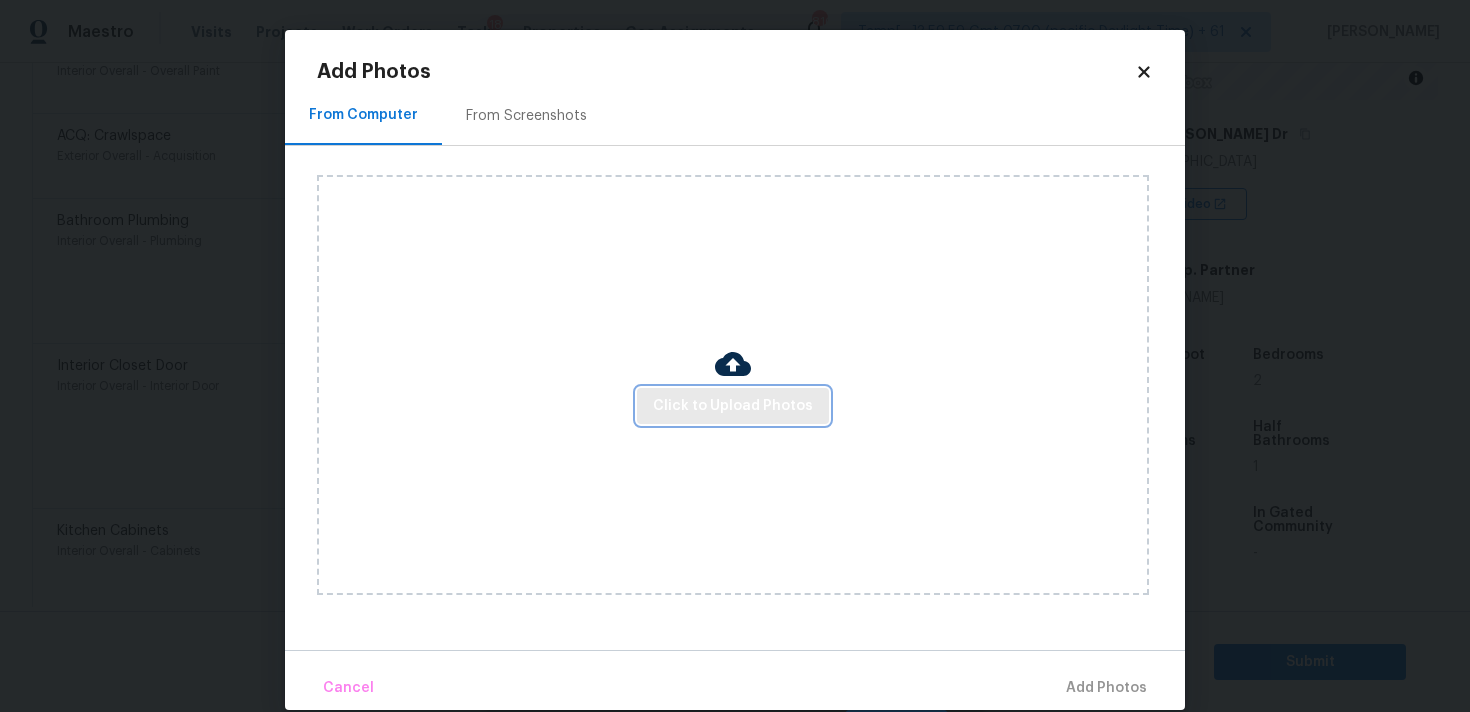 click on "Click to Upload Photos" at bounding box center (733, 406) 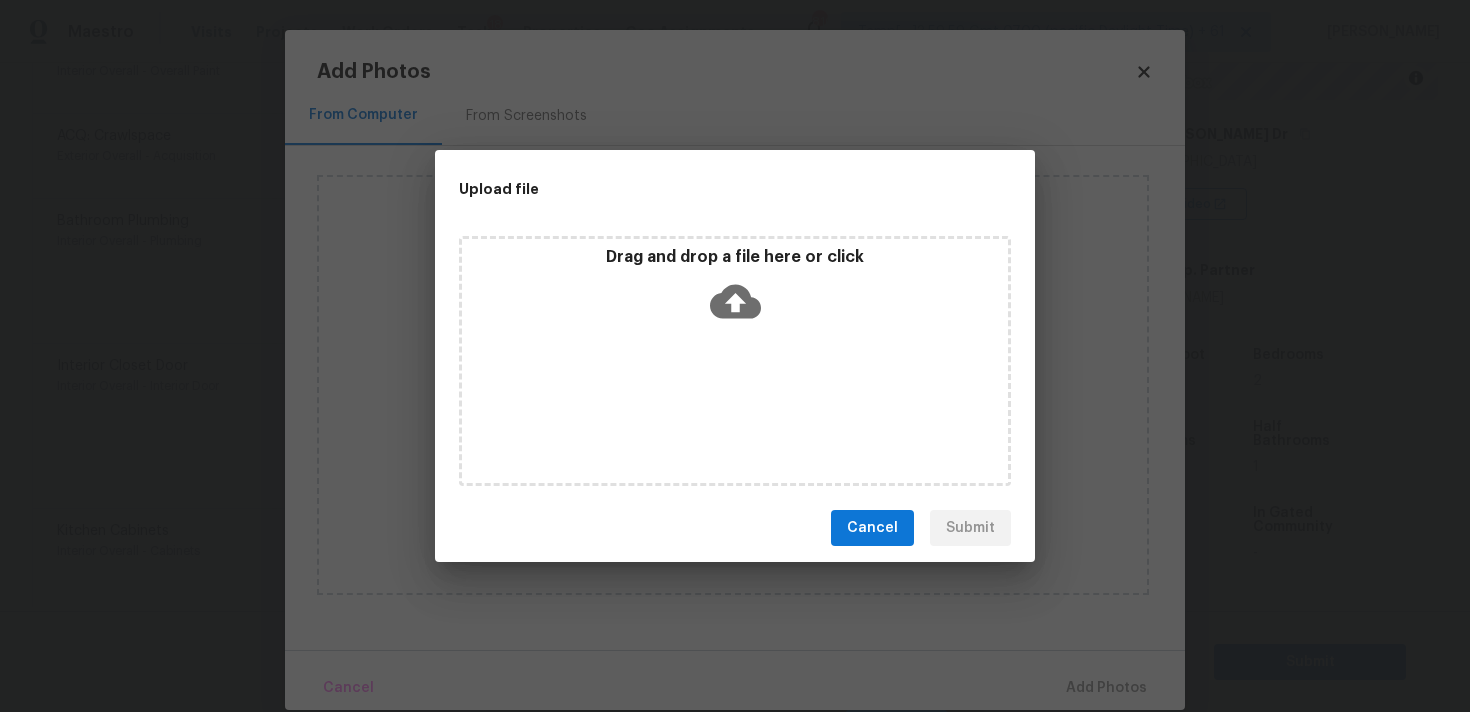 click 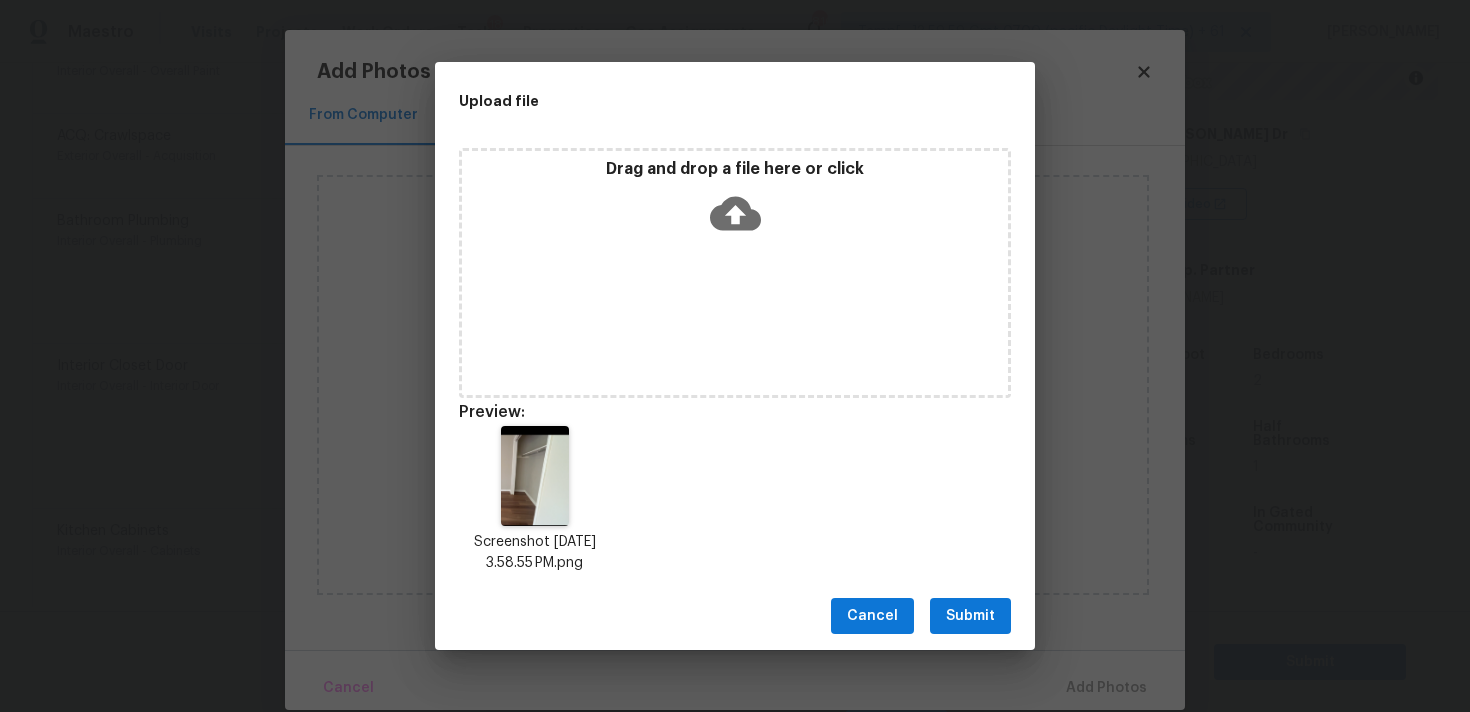 click on "Submit" at bounding box center [970, 616] 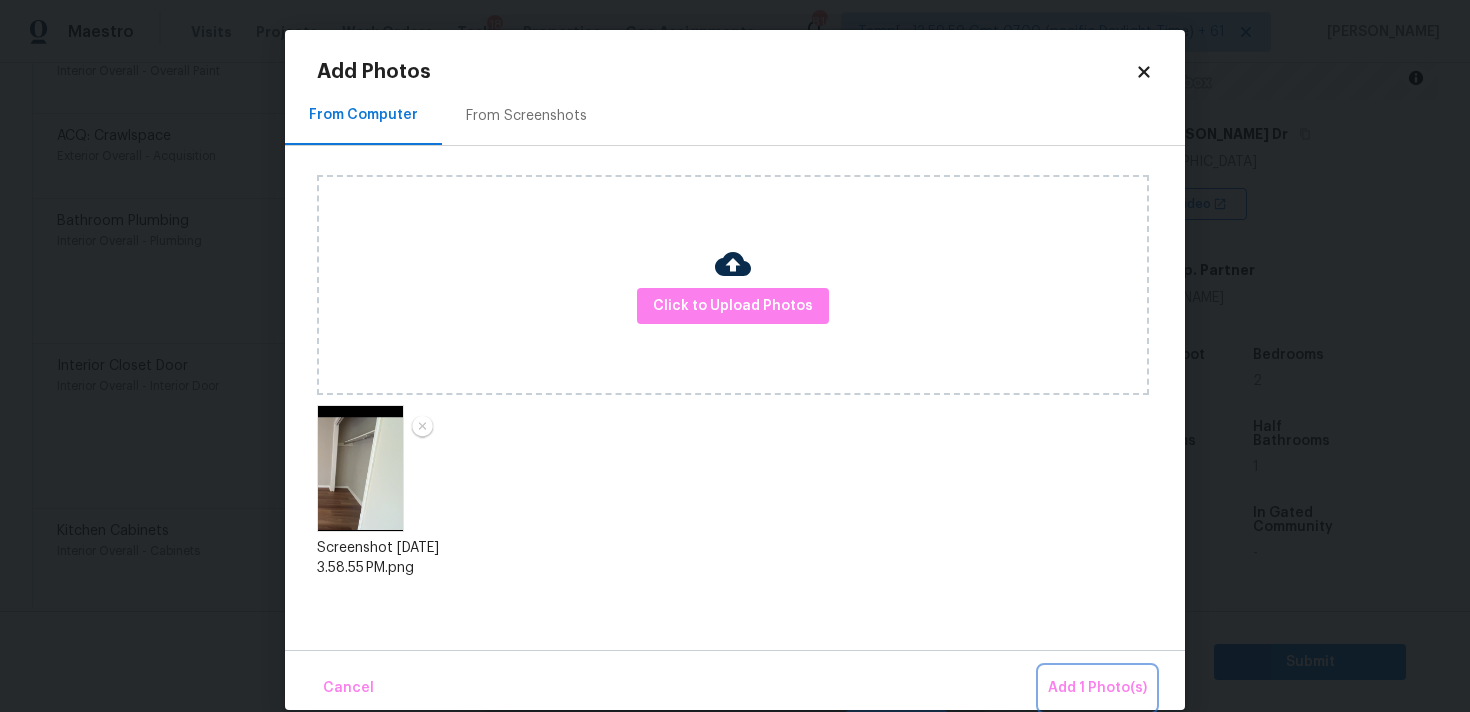 click on "Add 1 Photo(s)" at bounding box center [1097, 688] 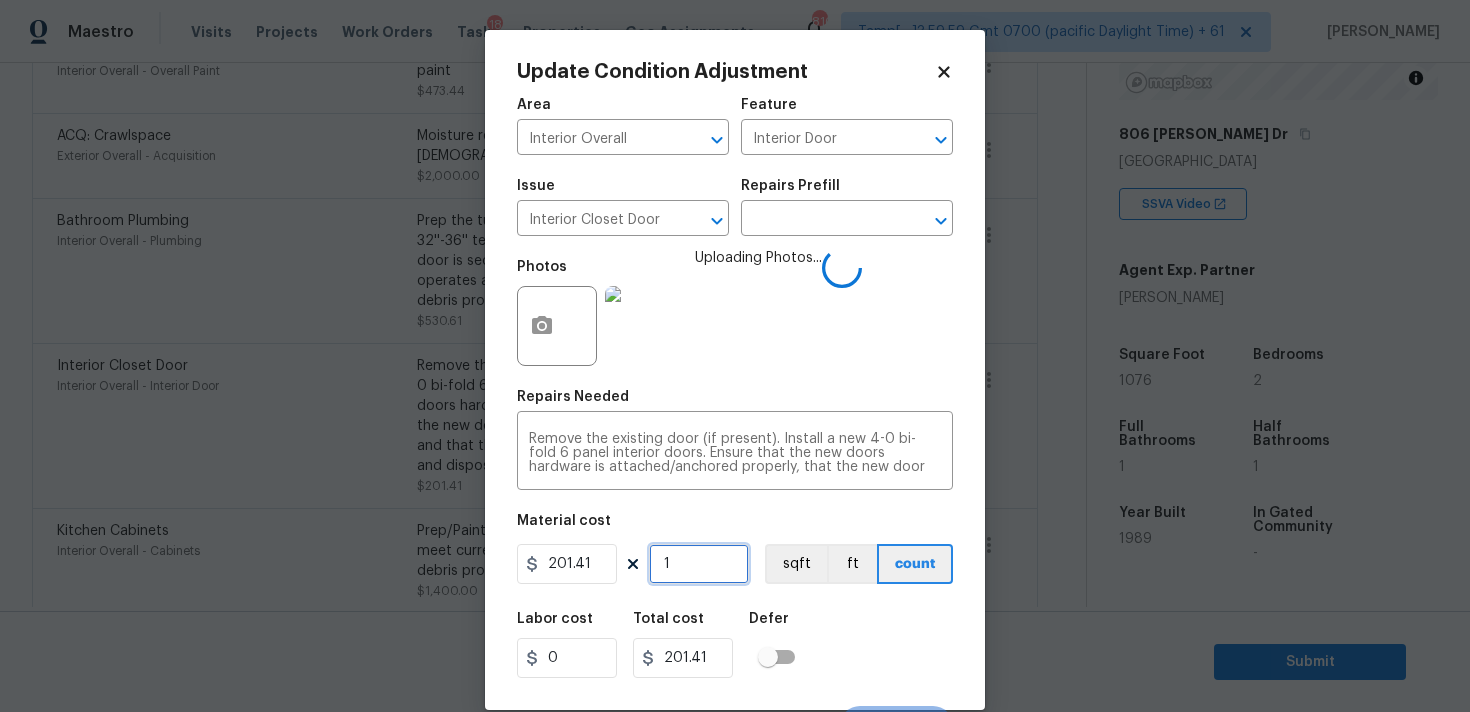 click on "1" at bounding box center (699, 564) 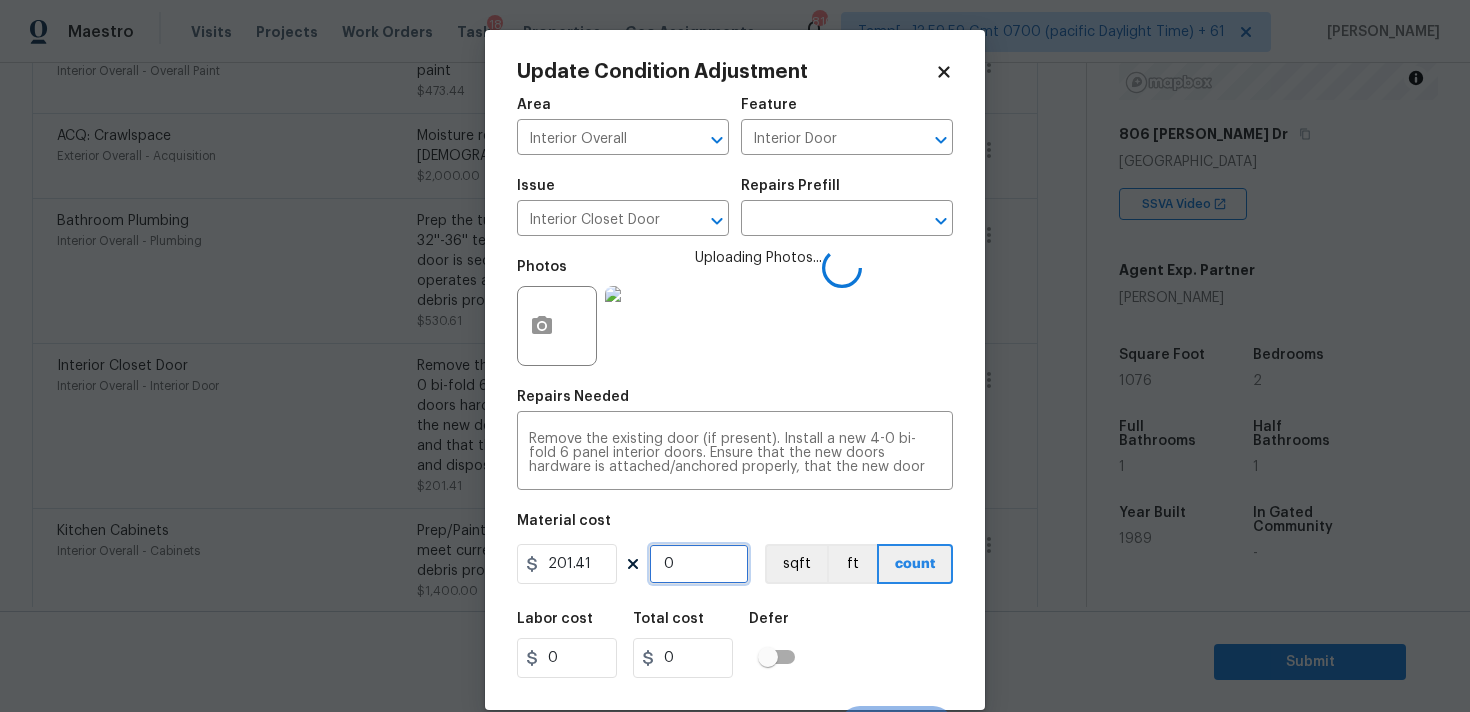 type on "2" 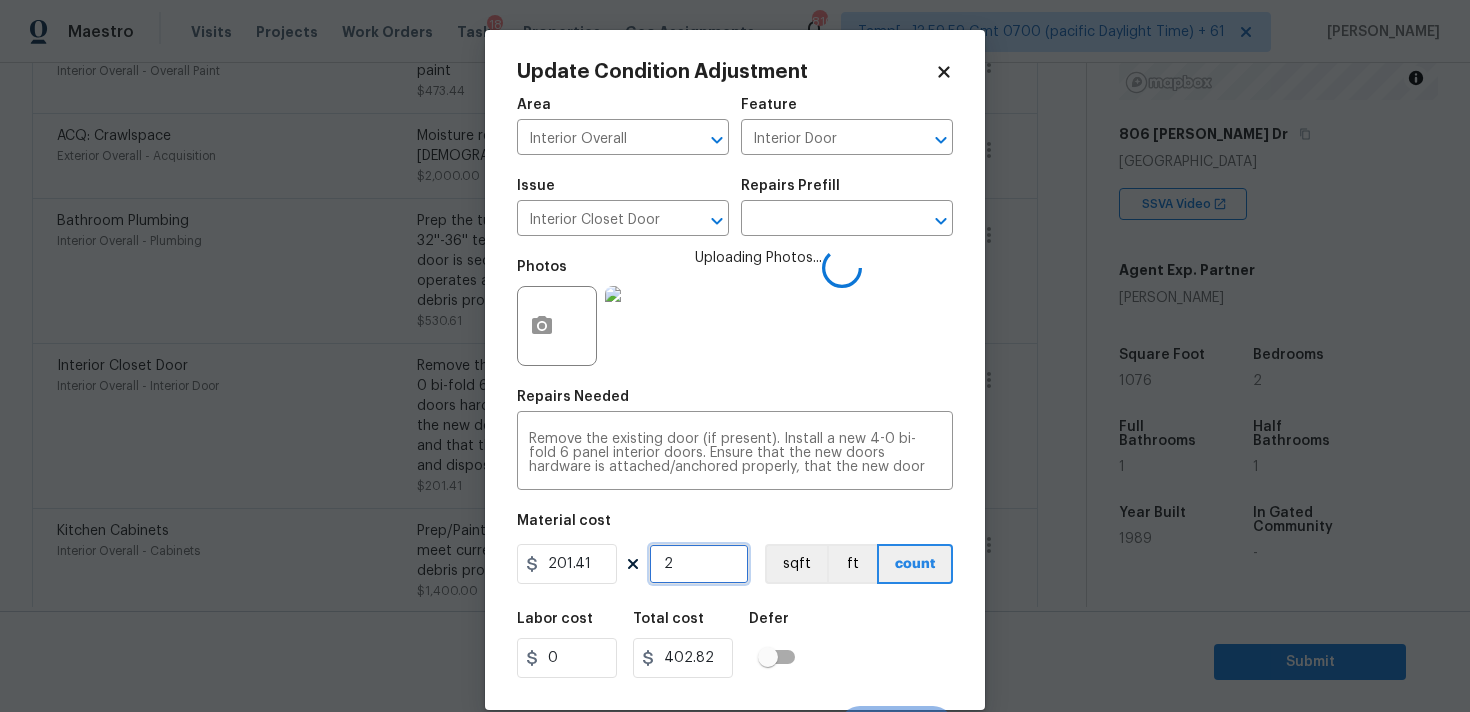 type on "2" 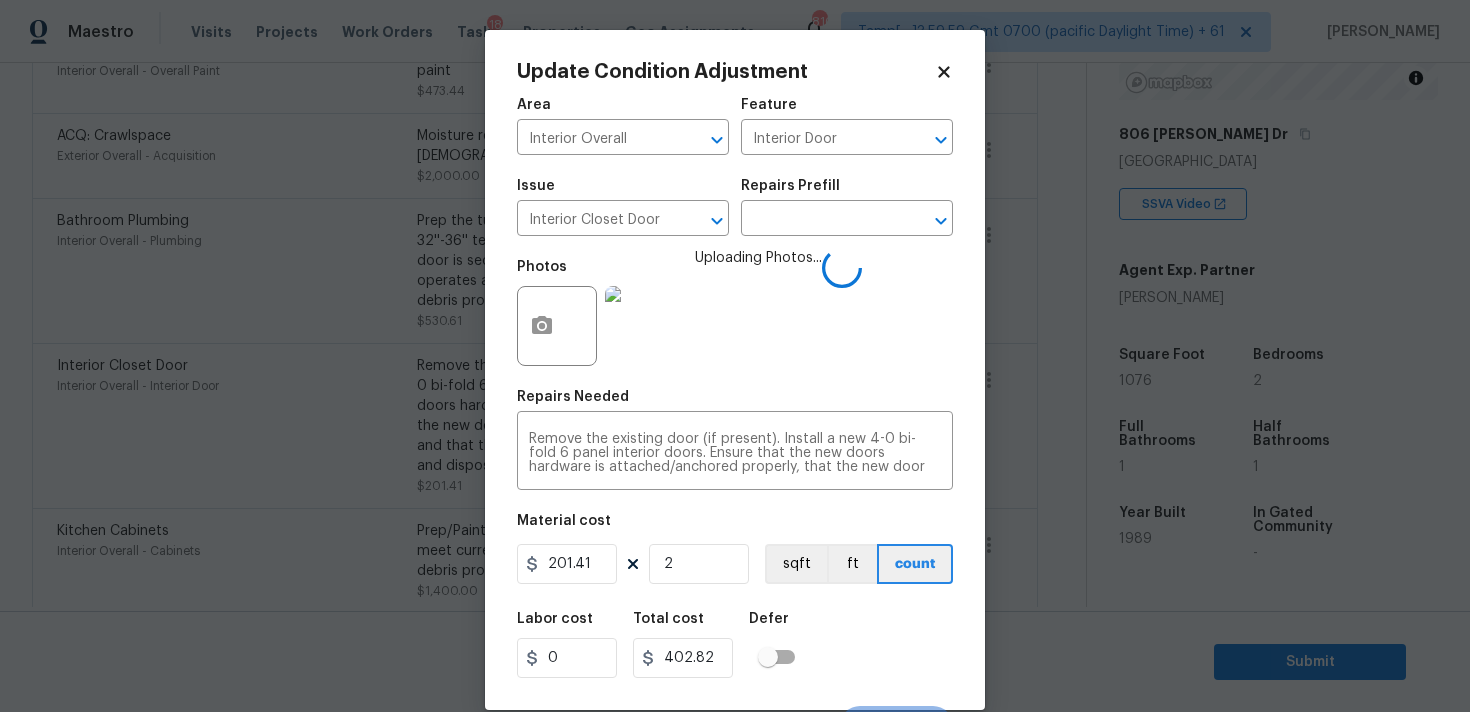 click on "Labor cost 0 Total cost 402.82 Defer" at bounding box center [735, 645] 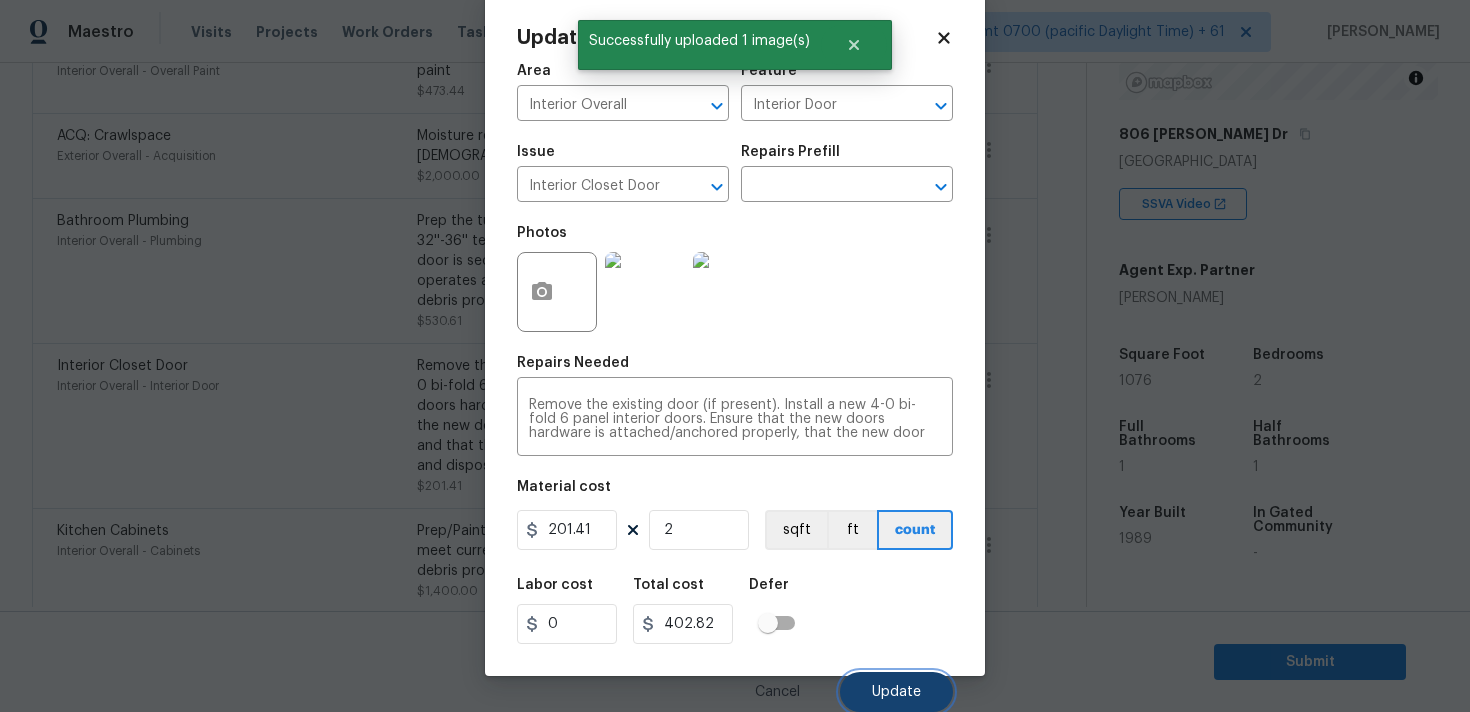 click on "Update" at bounding box center (896, 692) 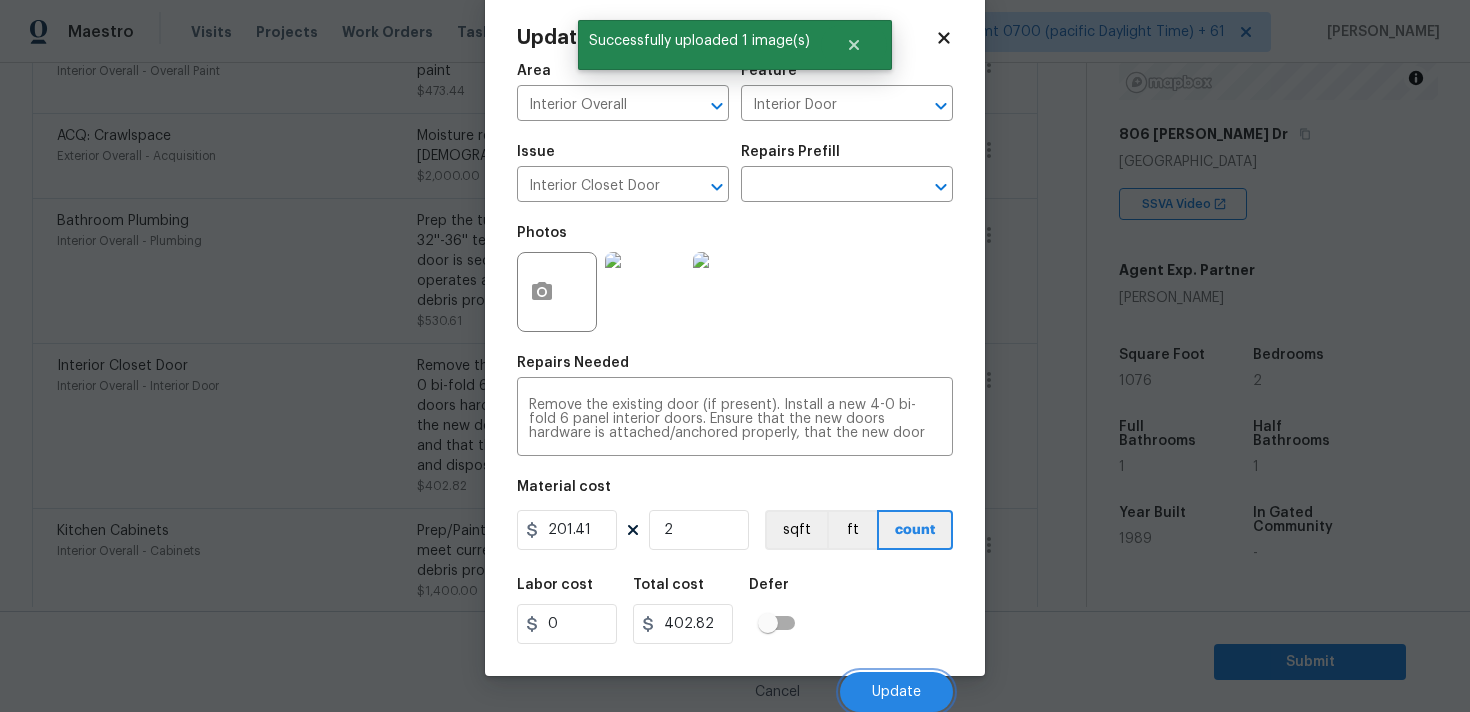 scroll, scrollTop: 683, scrollLeft: 0, axis: vertical 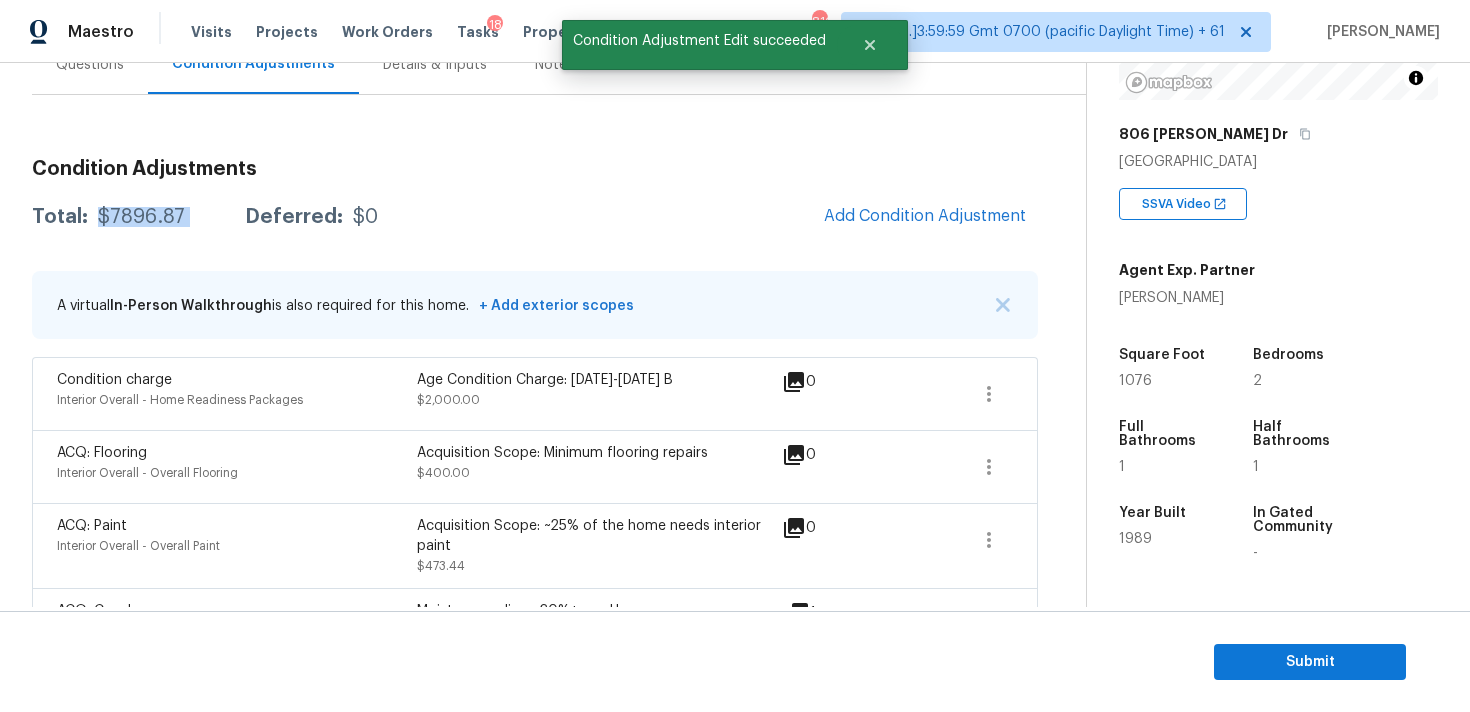 drag, startPoint x: 98, startPoint y: 222, endPoint x: 215, endPoint y: 221, distance: 117.00427 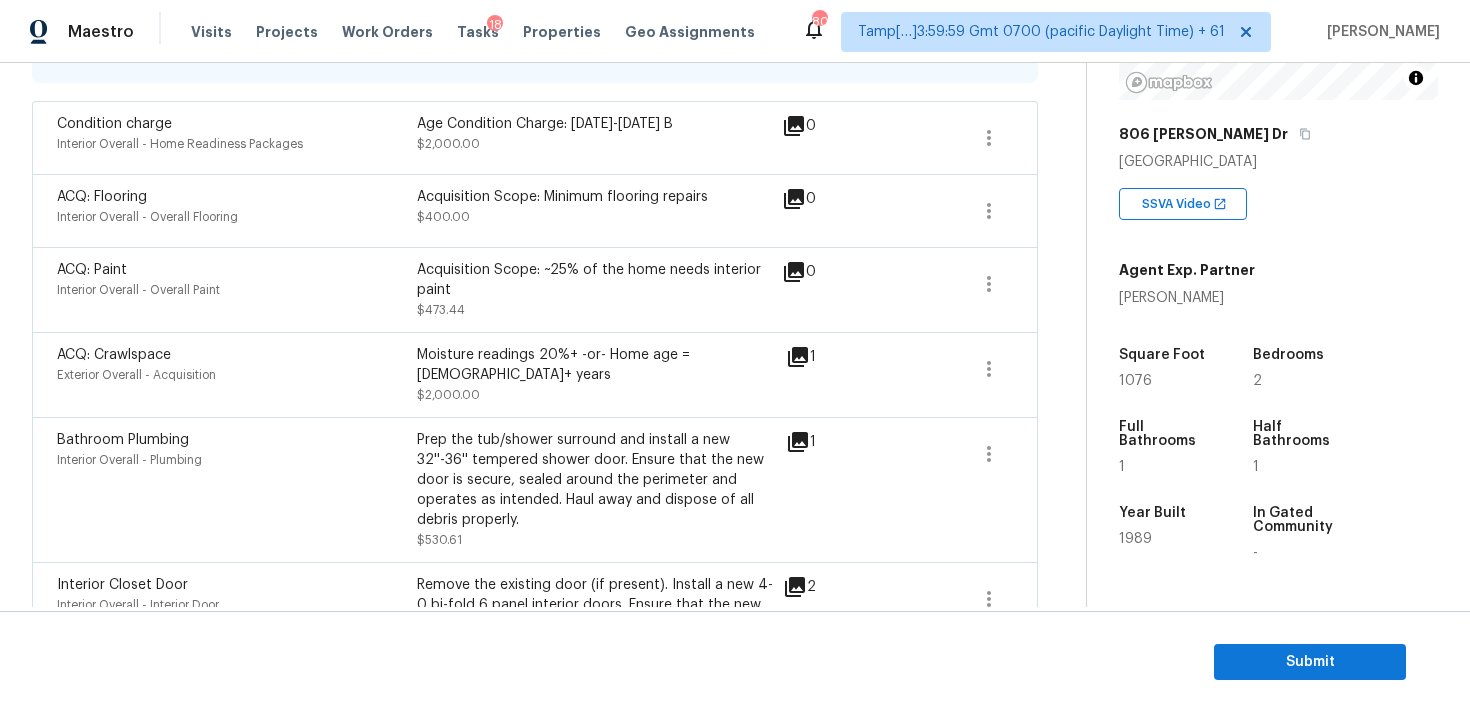 scroll, scrollTop: 434, scrollLeft: 0, axis: vertical 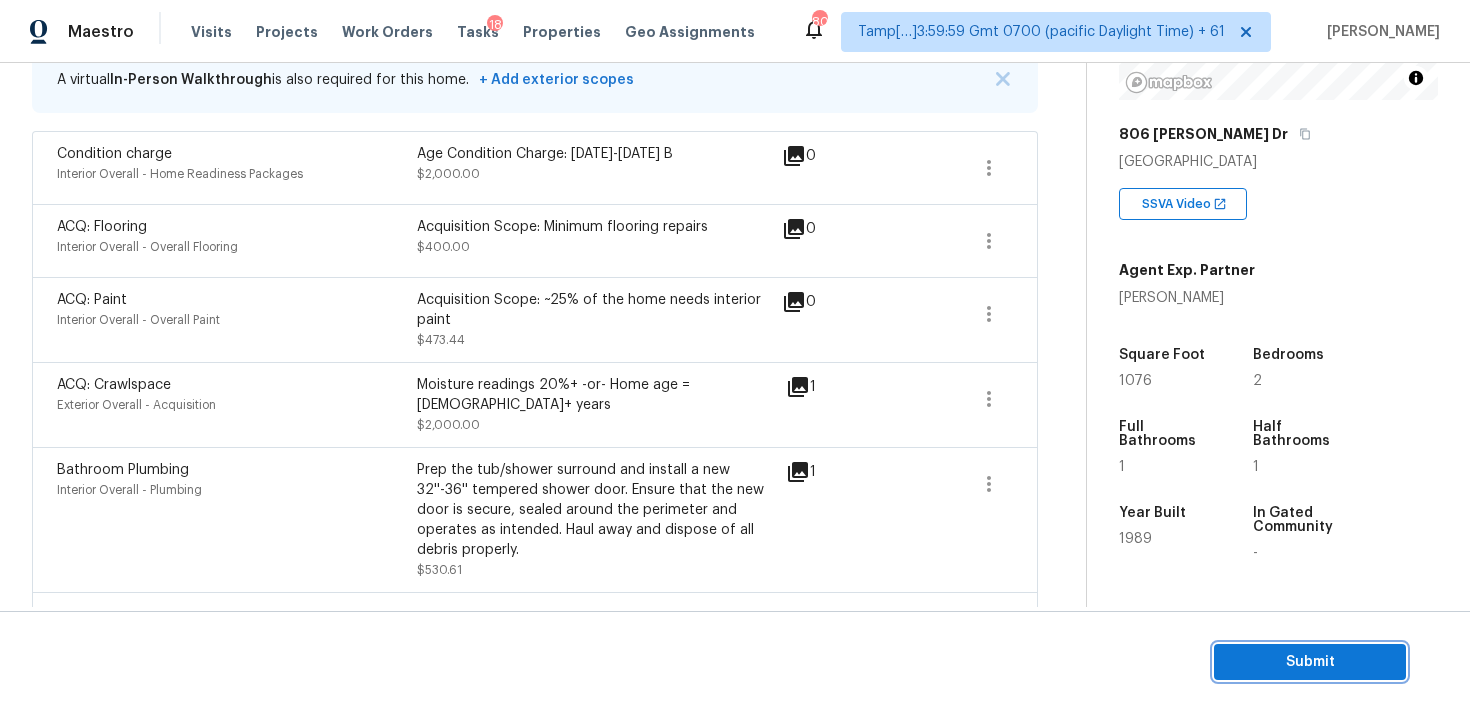 click on "Submit" at bounding box center [1310, 662] 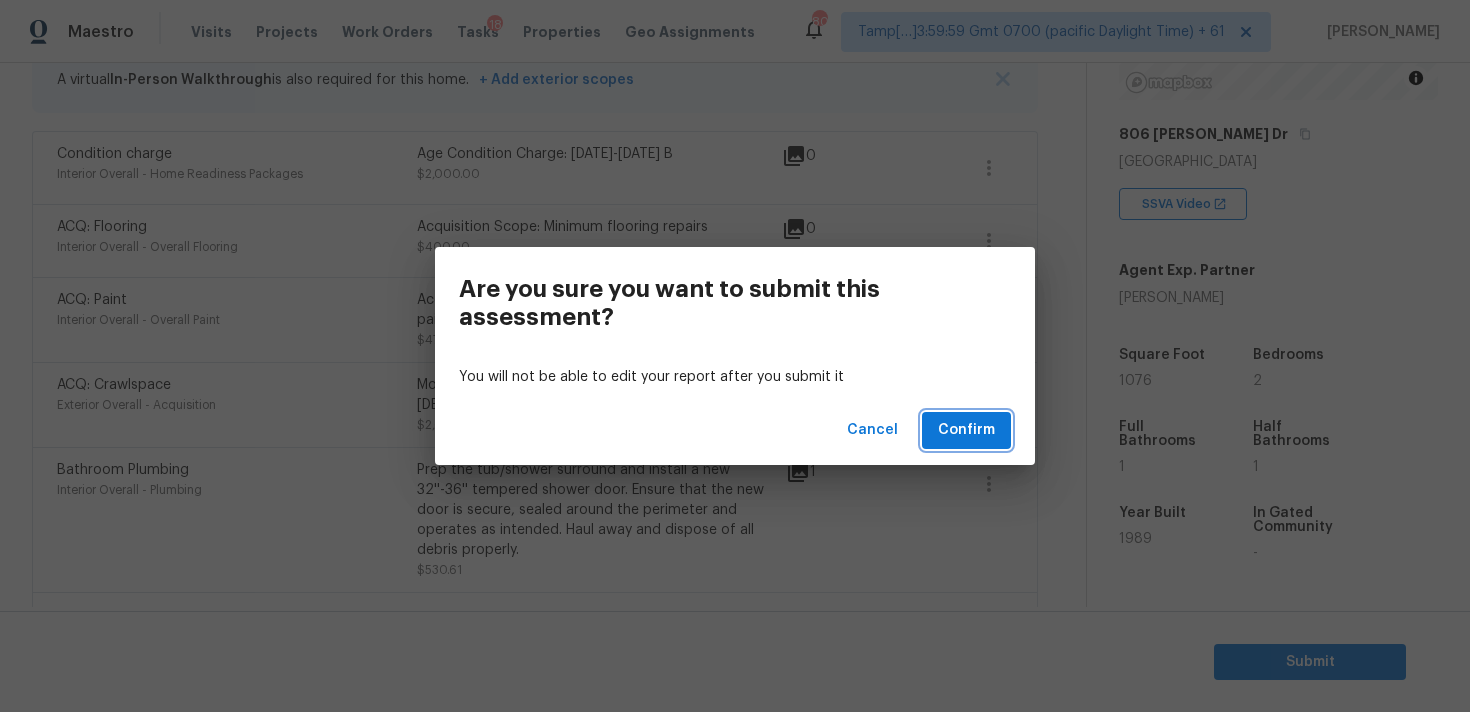 click on "Confirm" at bounding box center [966, 430] 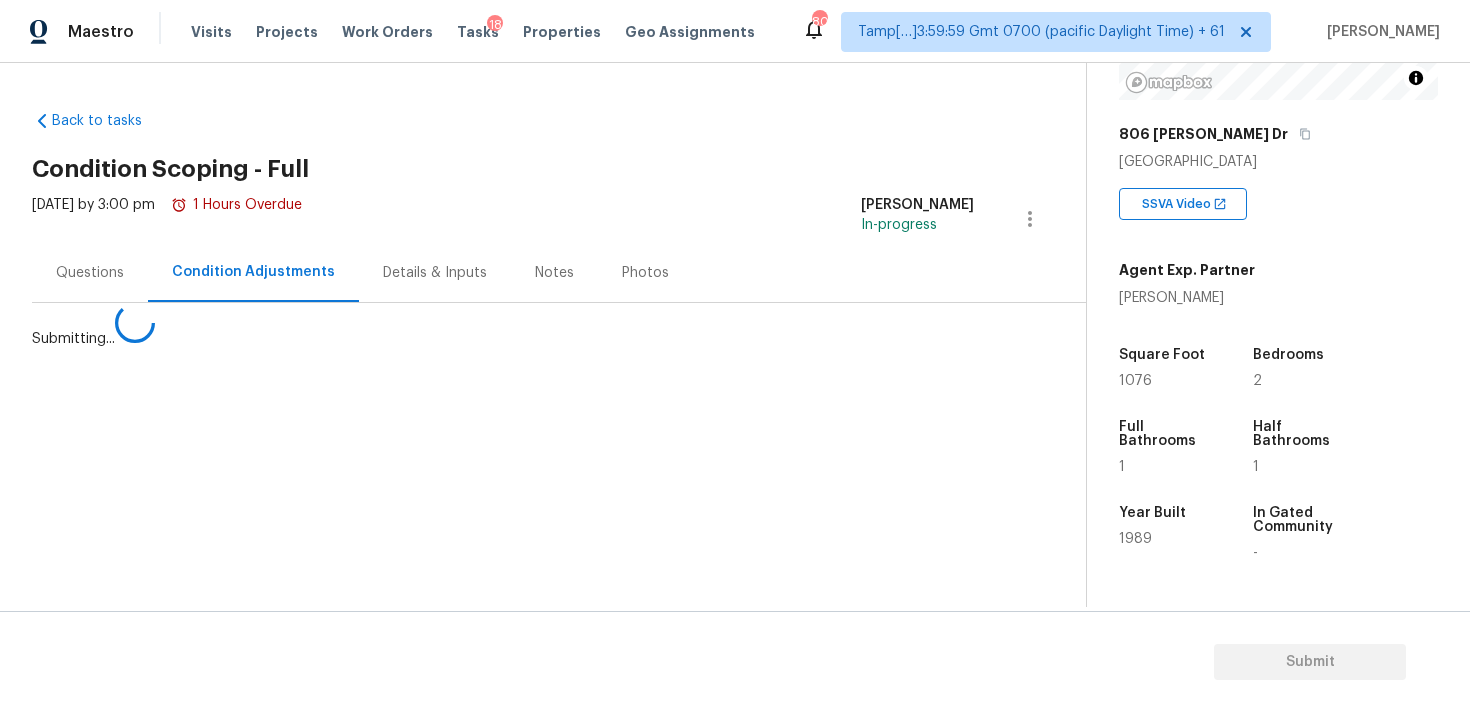 scroll, scrollTop: 0, scrollLeft: 0, axis: both 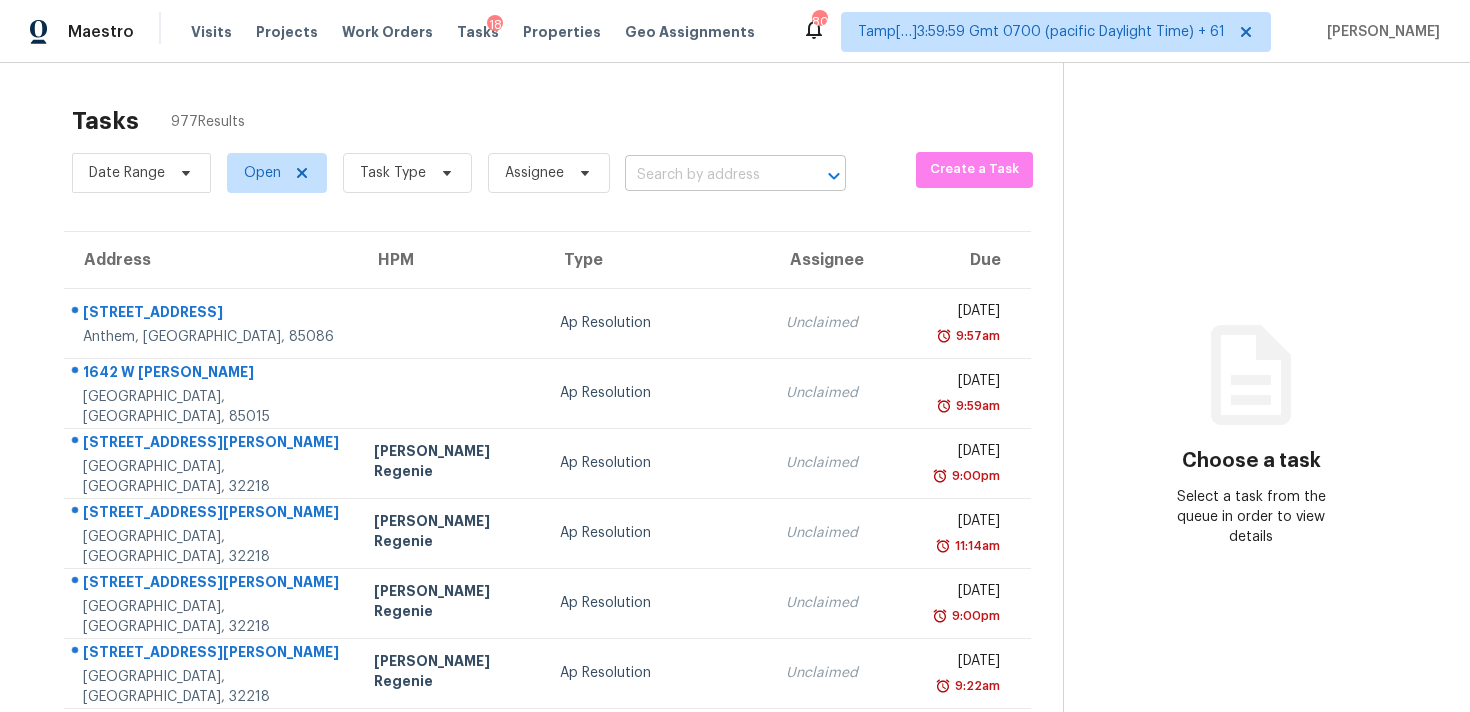 click at bounding box center [707, 175] 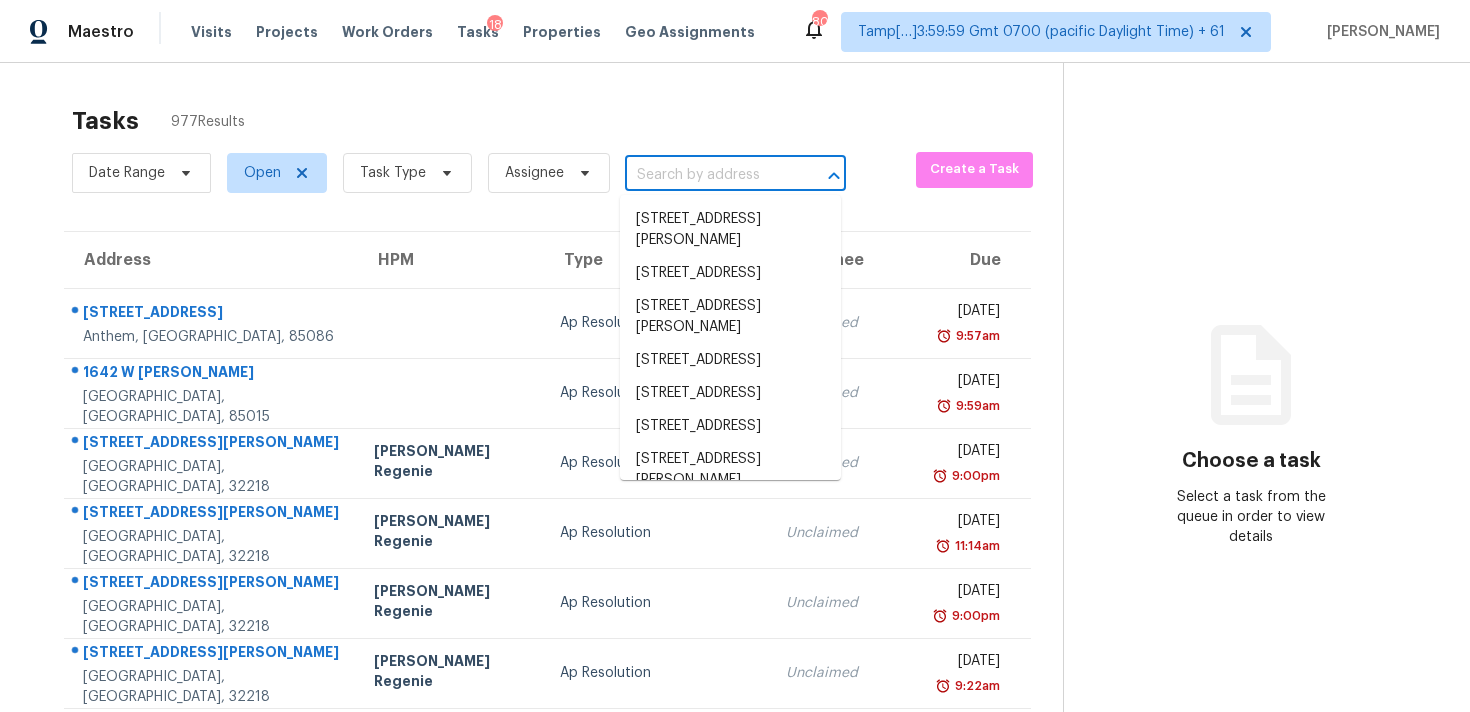 paste on "3935 Yosemite Way, Fort Mill, SC 29707" 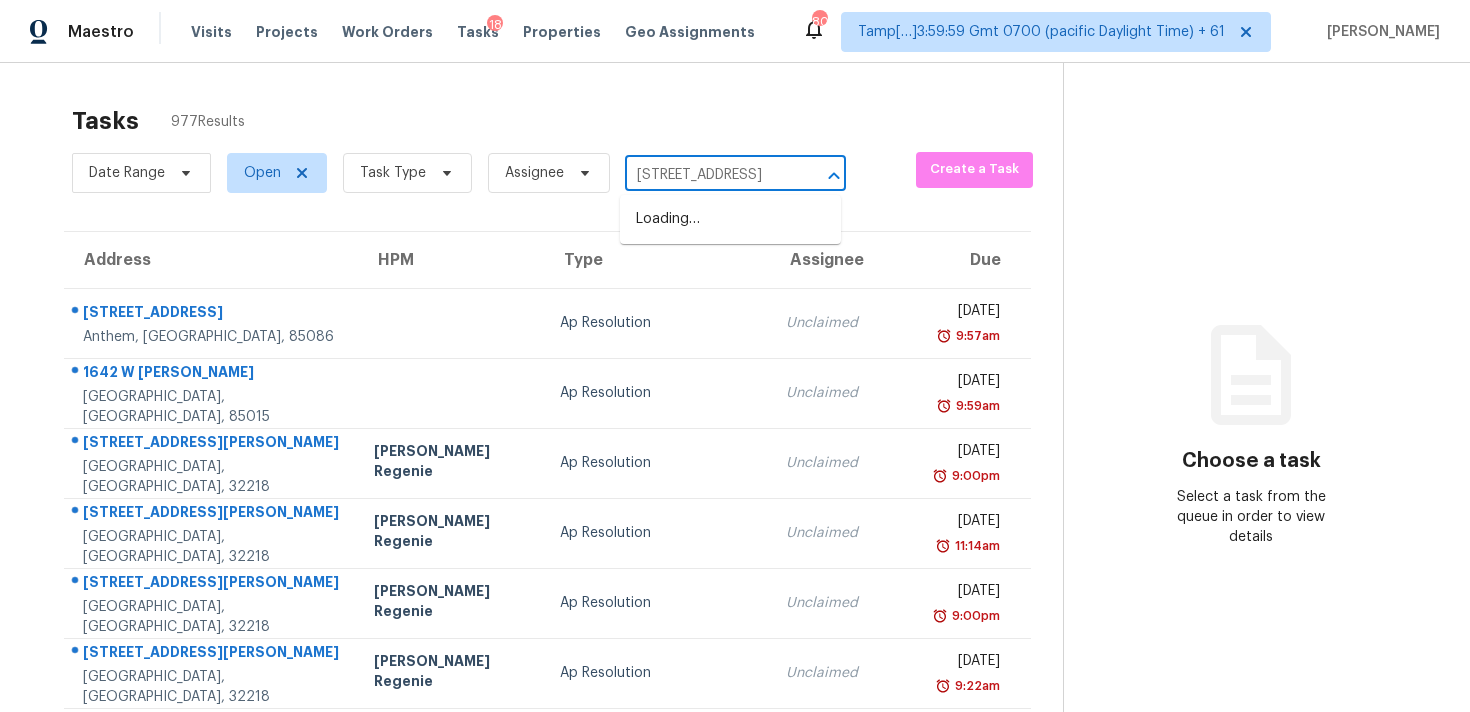 scroll, scrollTop: 0, scrollLeft: 104, axis: horizontal 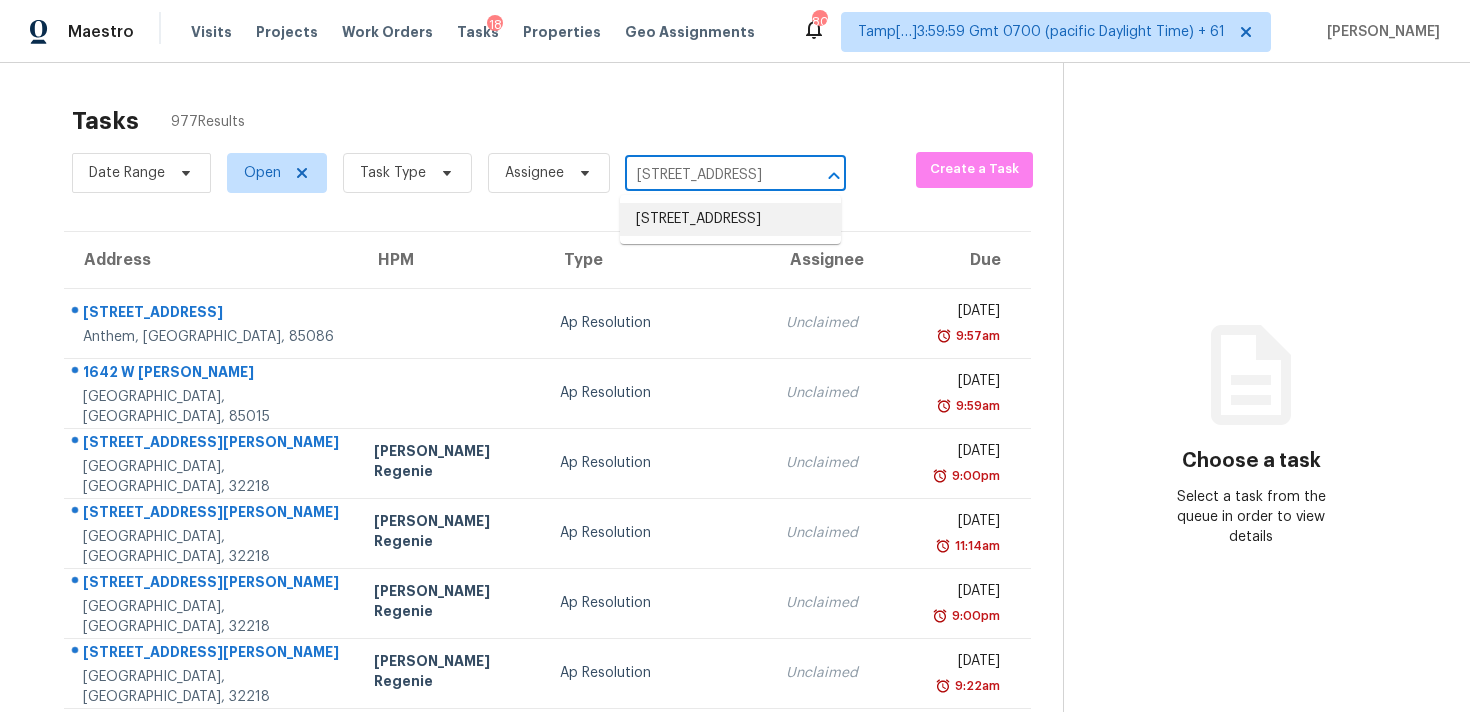 click on "3935 Yosemite Way, Fort Mill, SC 29707" at bounding box center [730, 219] 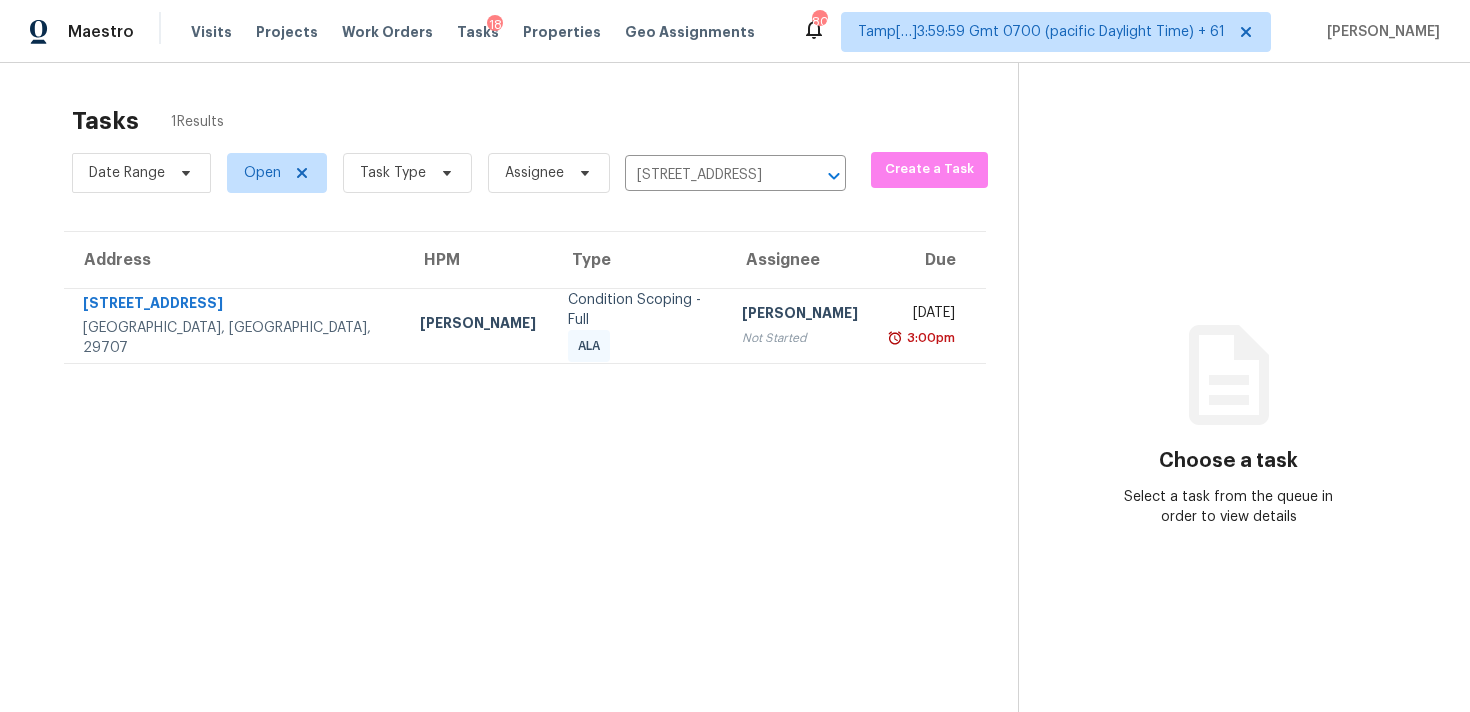 click on "[PERSON_NAME]" at bounding box center (800, 315) 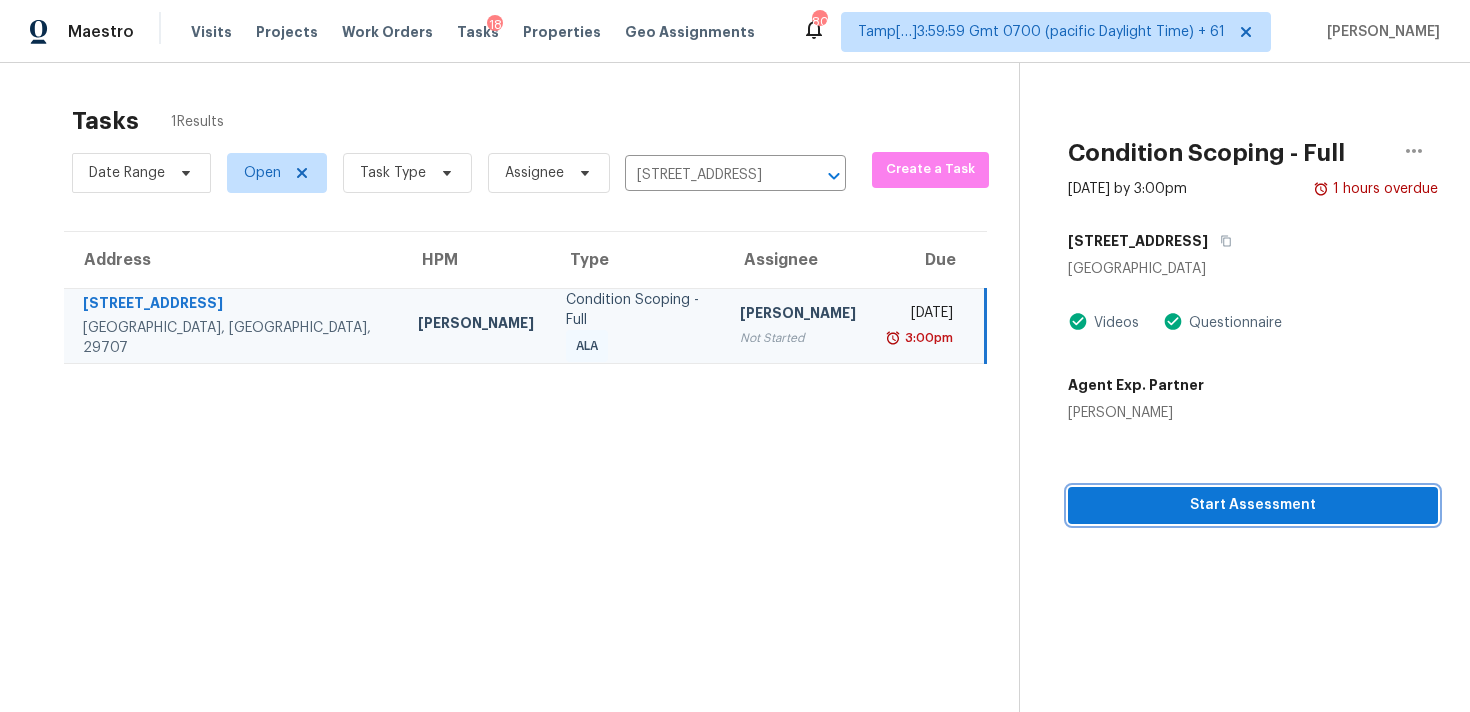 click on "Start Assessment" at bounding box center [1253, 505] 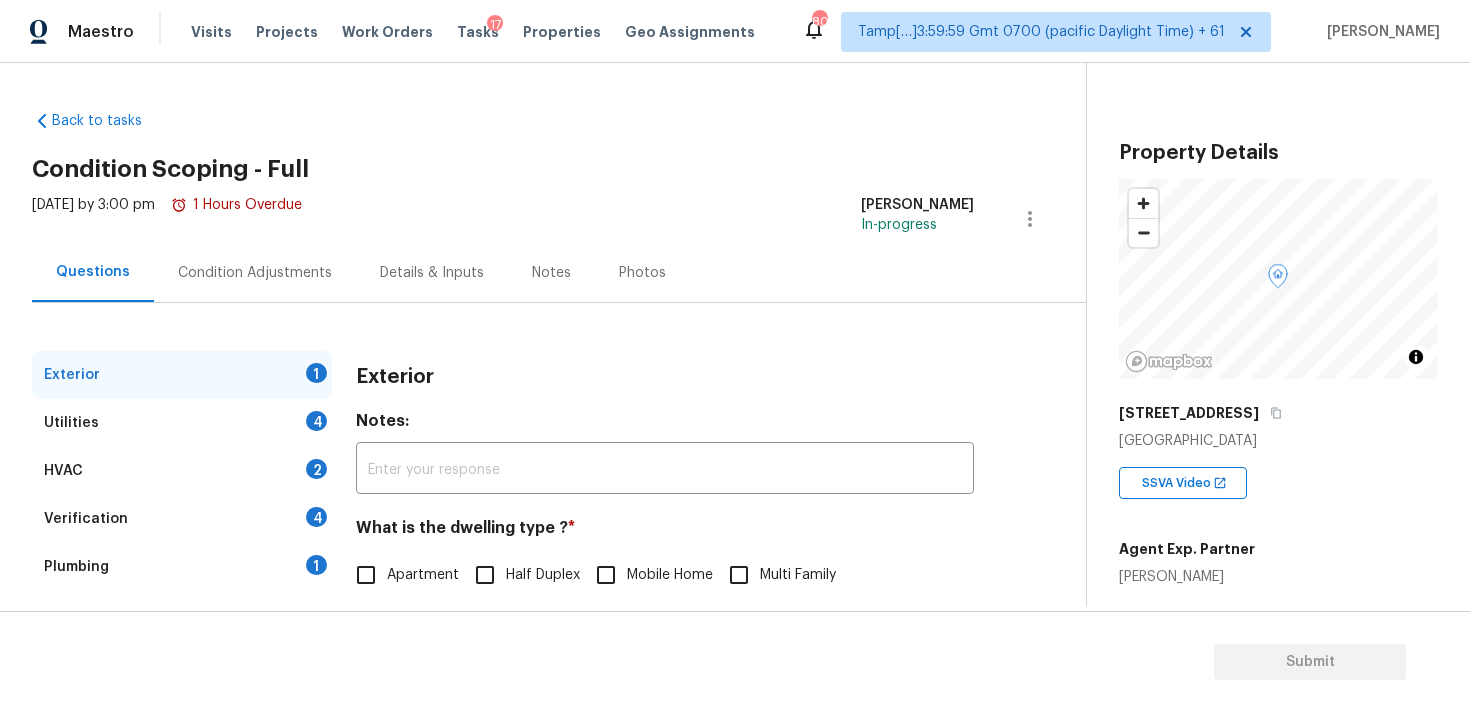 click on "Exterior" at bounding box center [665, 377] 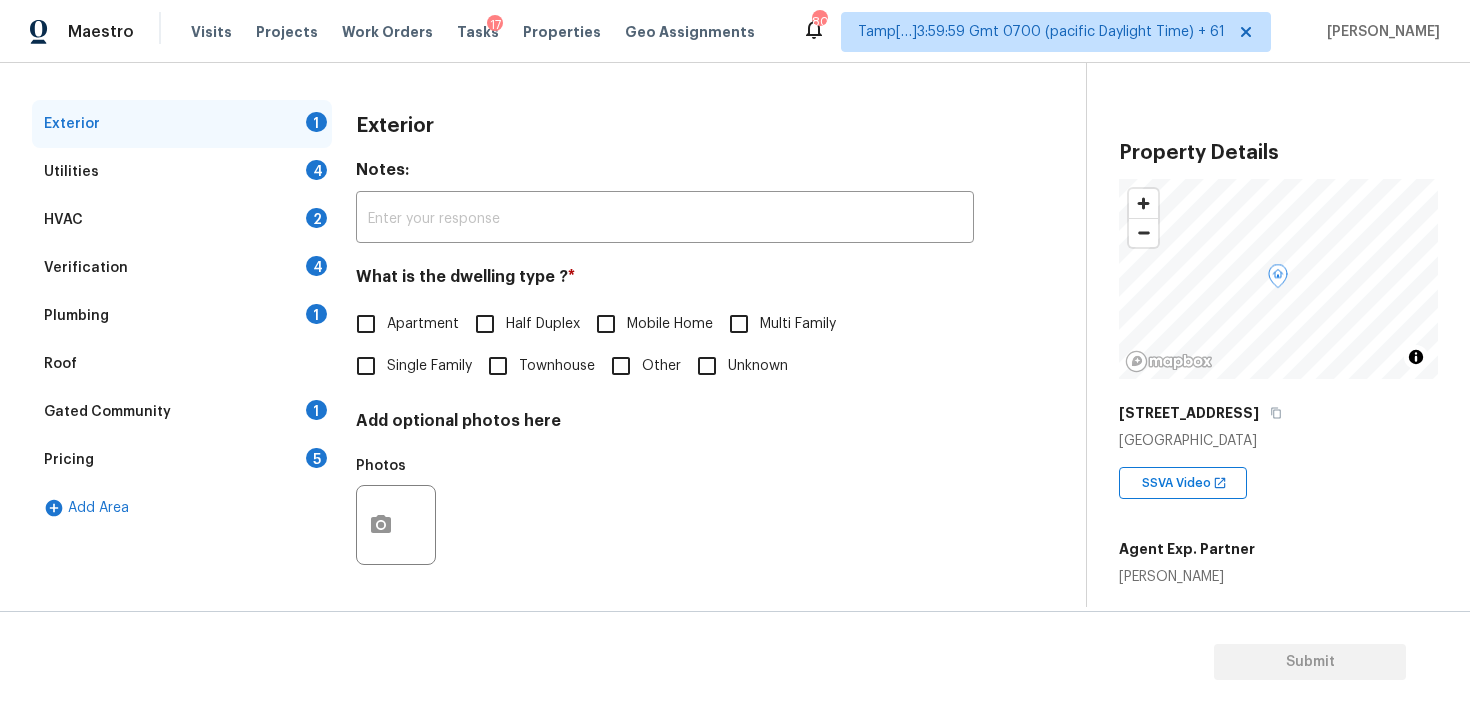 click on "Single Family" at bounding box center [366, 366] 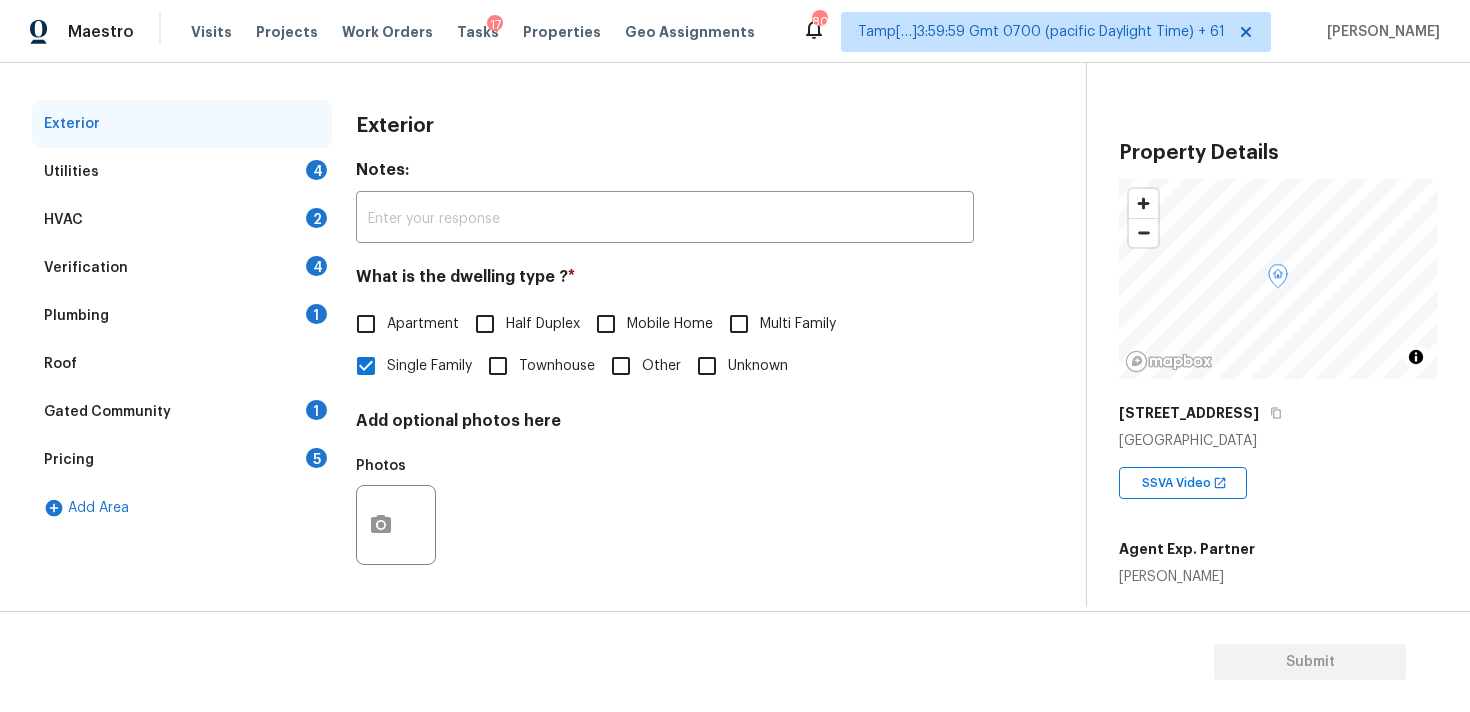 click on "Verification 4" at bounding box center (182, 268) 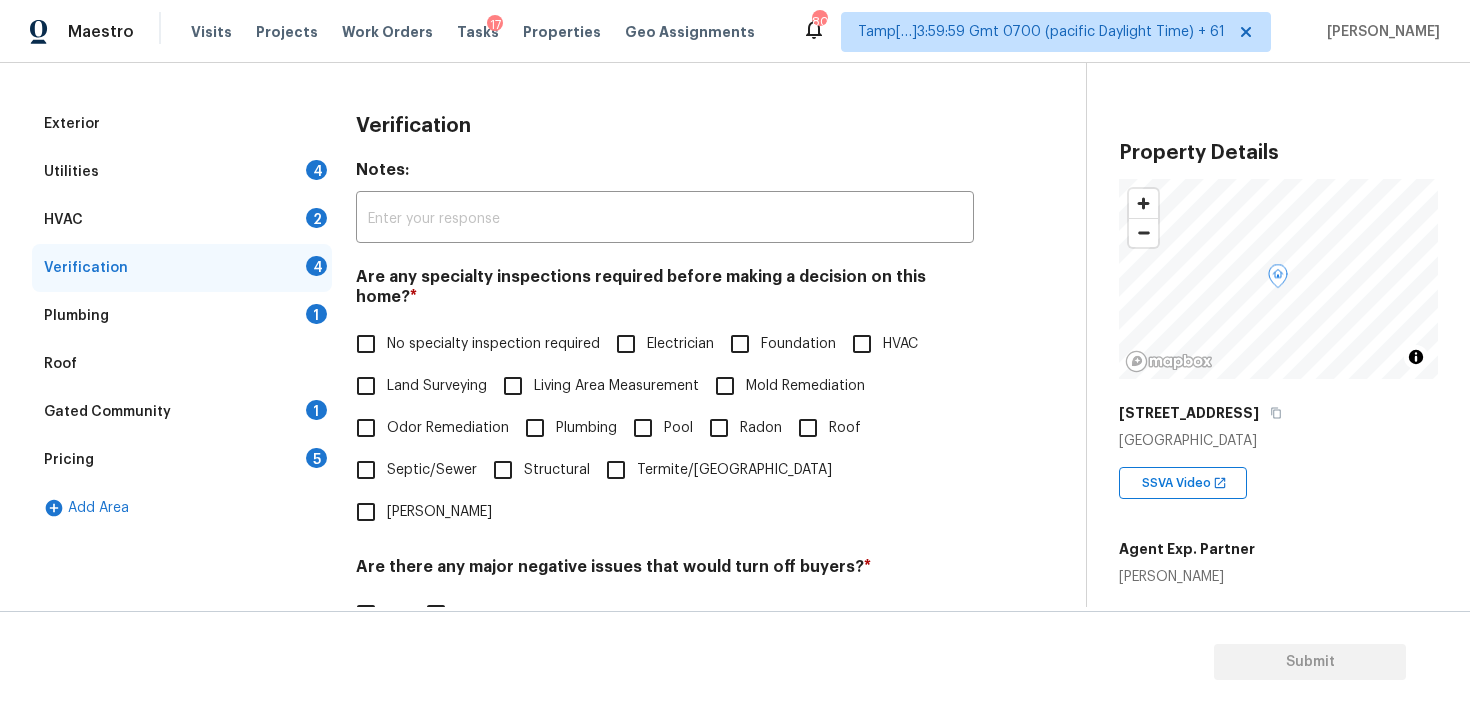click on "Gated Community 1" at bounding box center [182, 412] 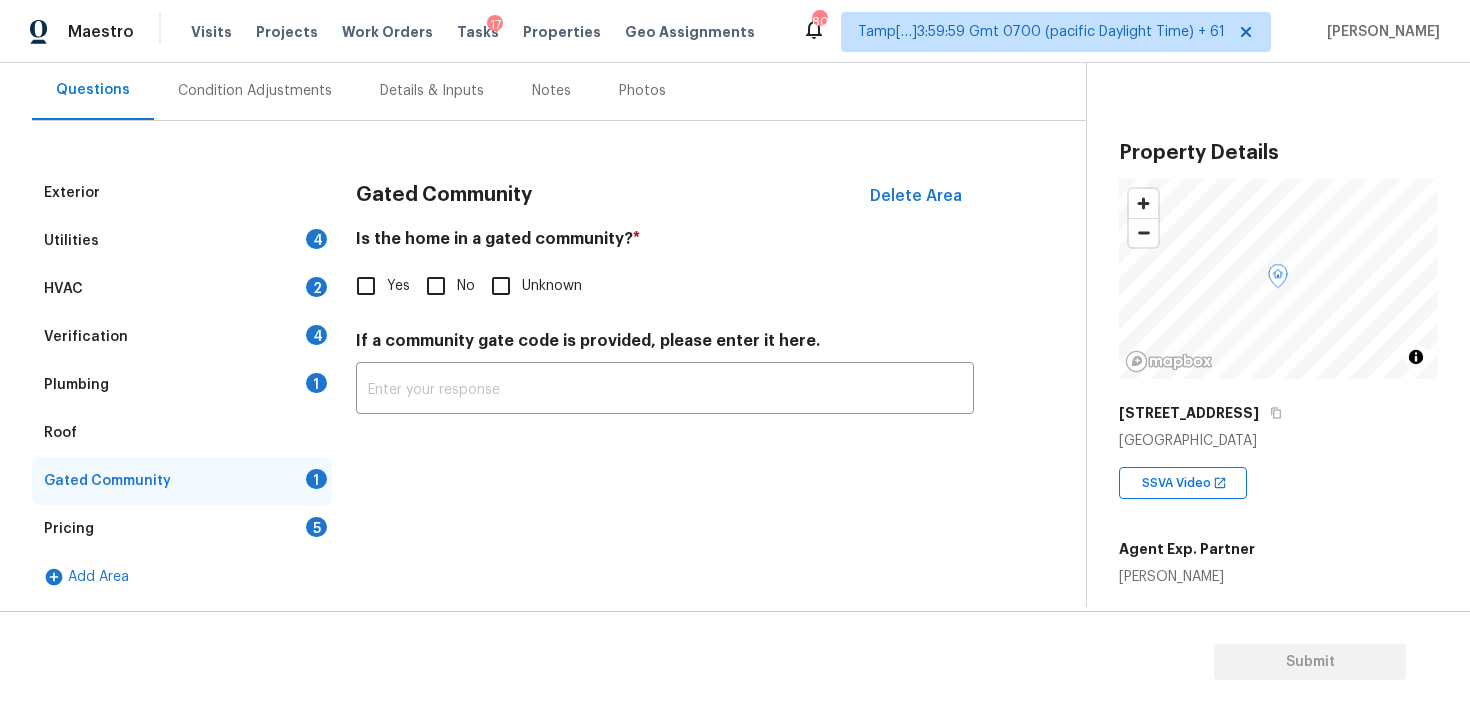 scroll, scrollTop: 182, scrollLeft: 0, axis: vertical 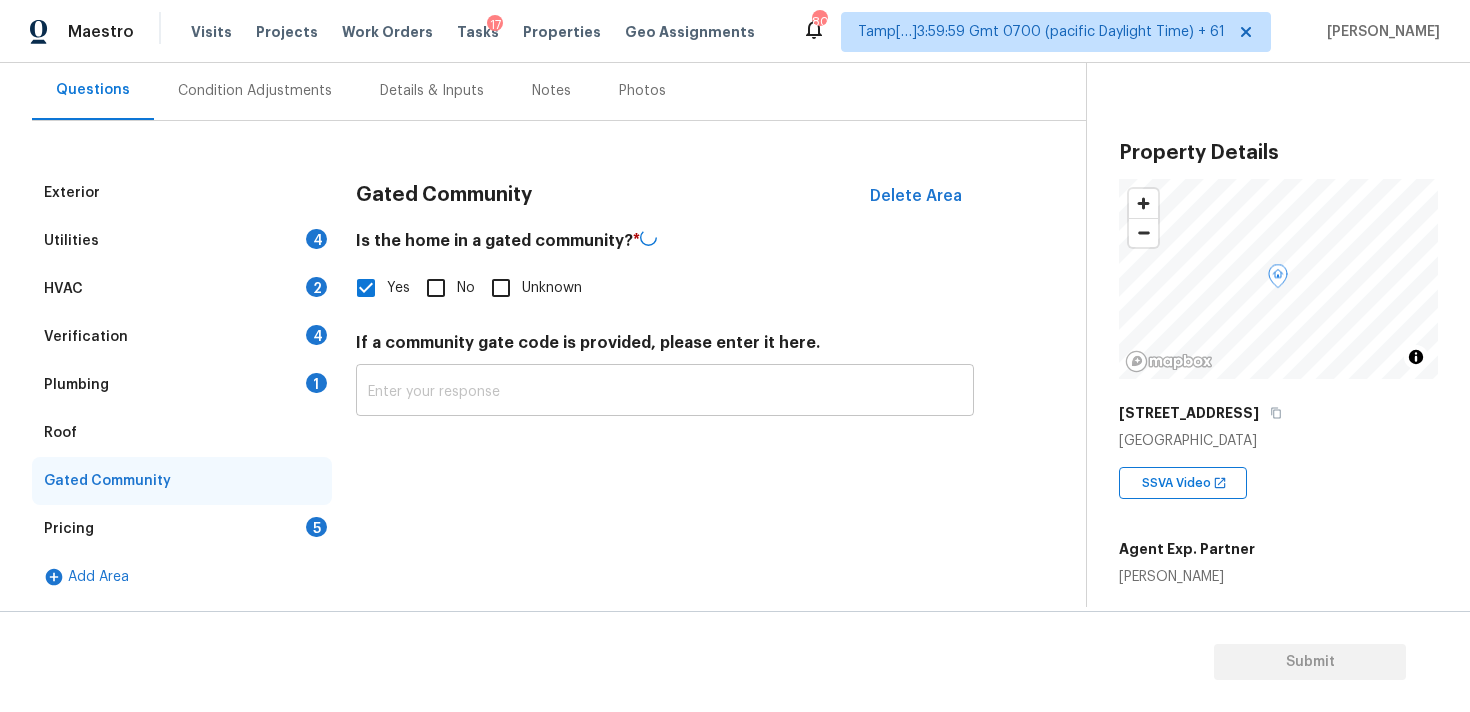 click at bounding box center (665, 392) 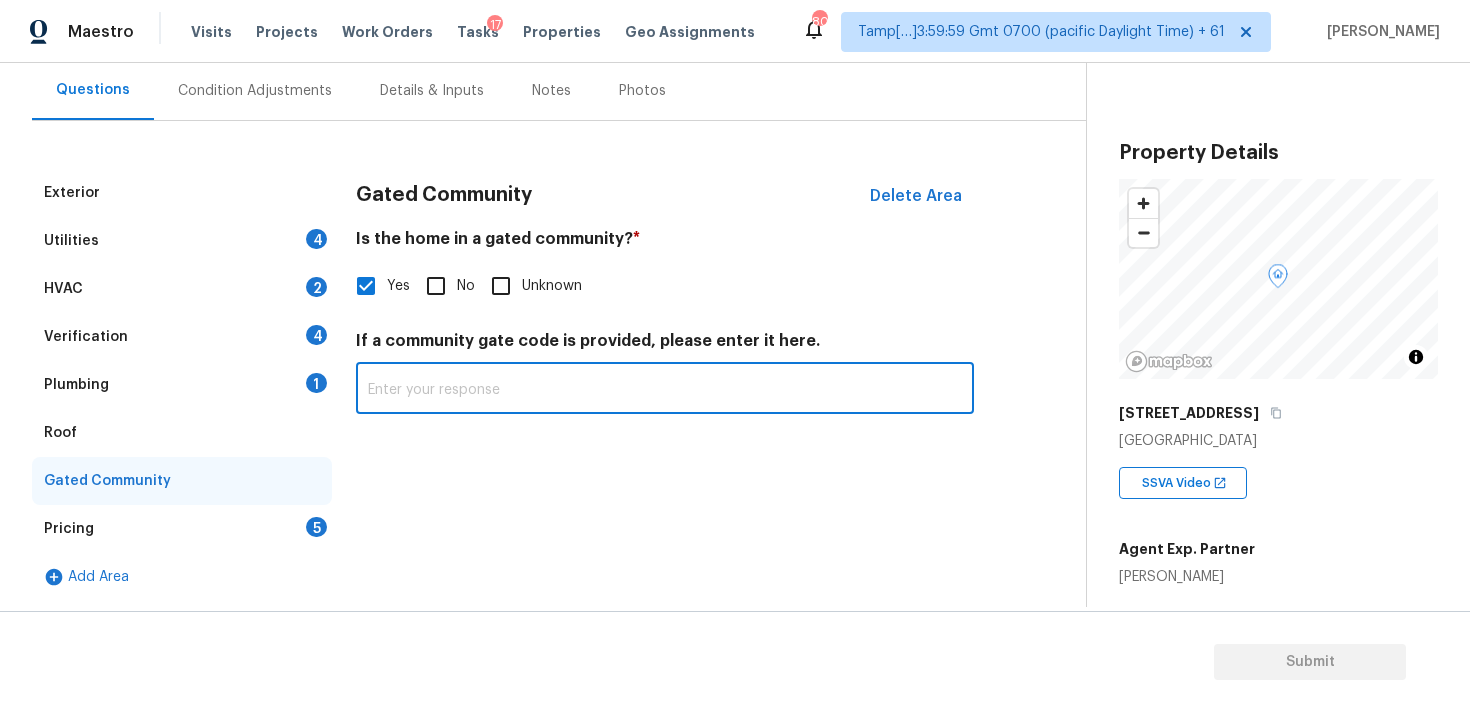 paste on "access via call-box" 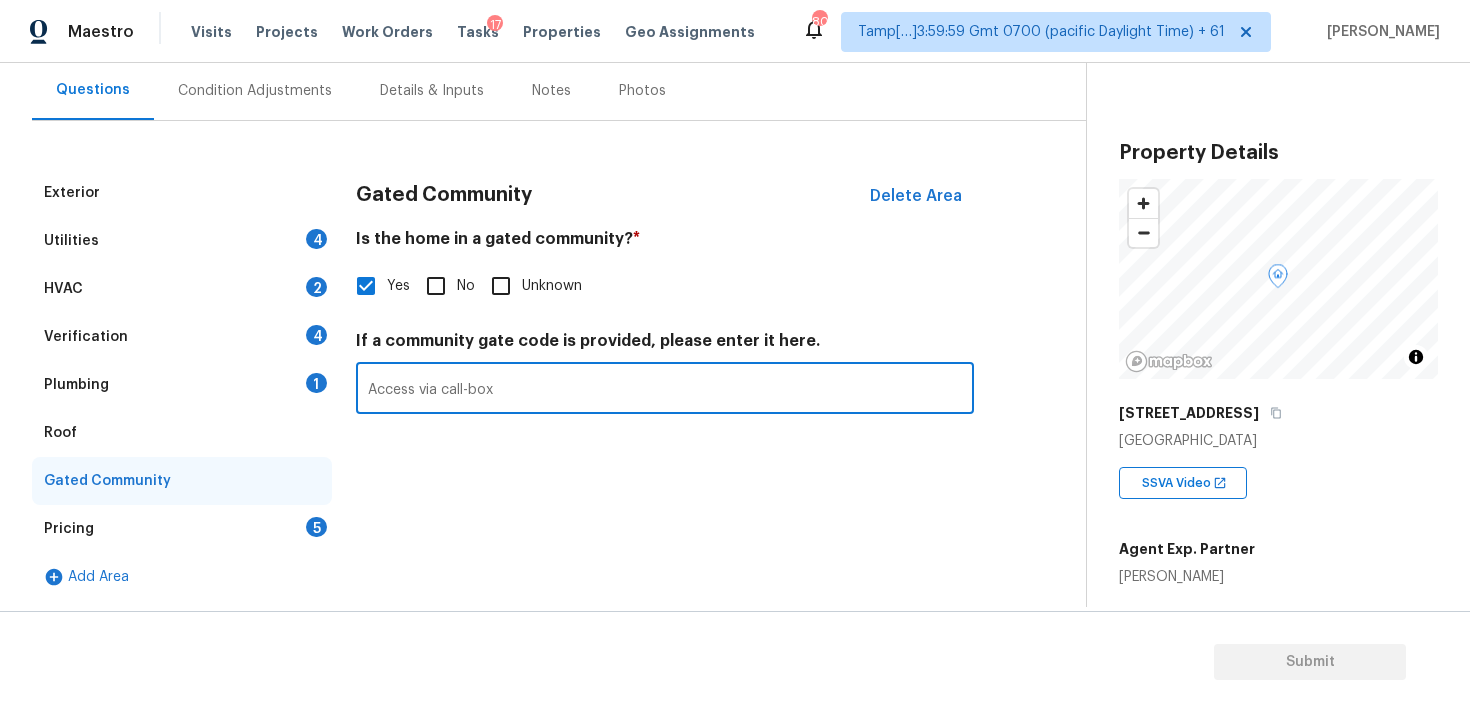 type on "Access via call-box" 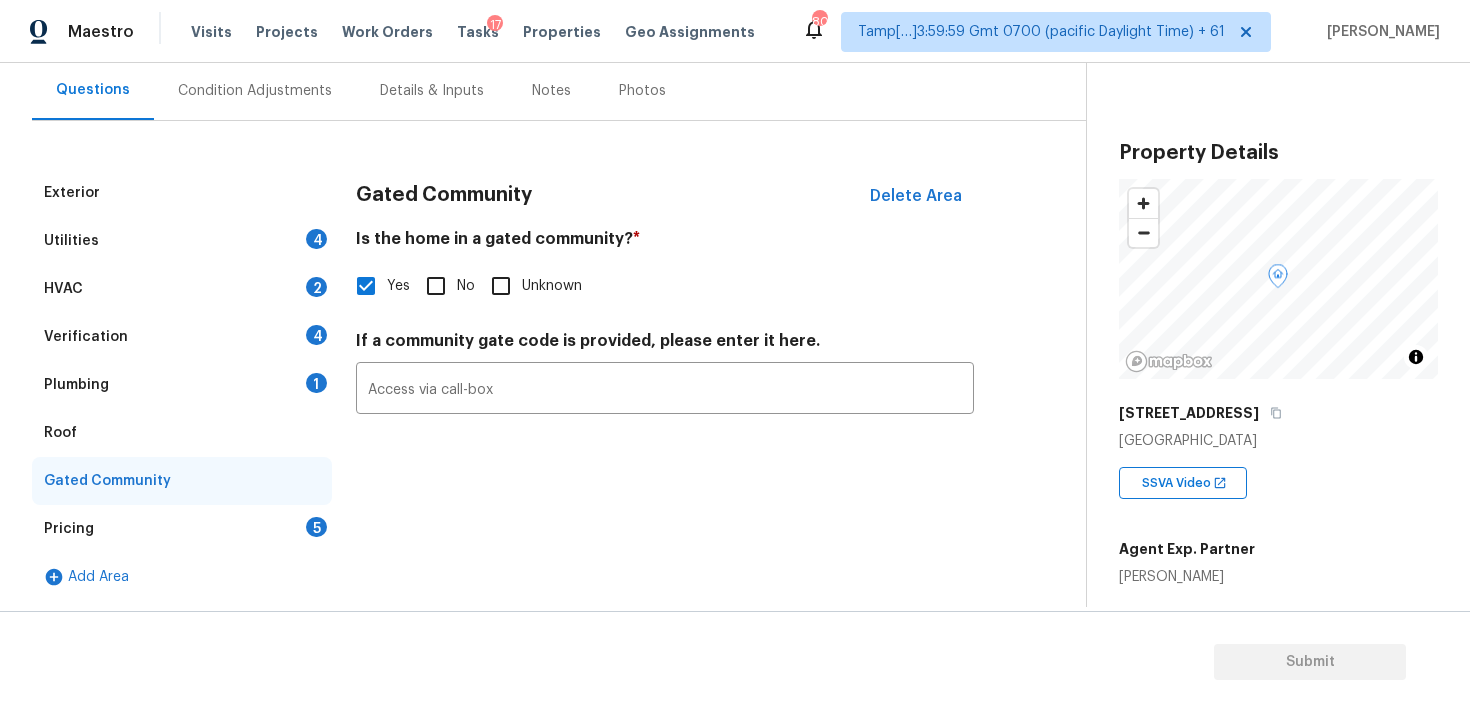 click on "Condition Adjustments" at bounding box center [255, 91] 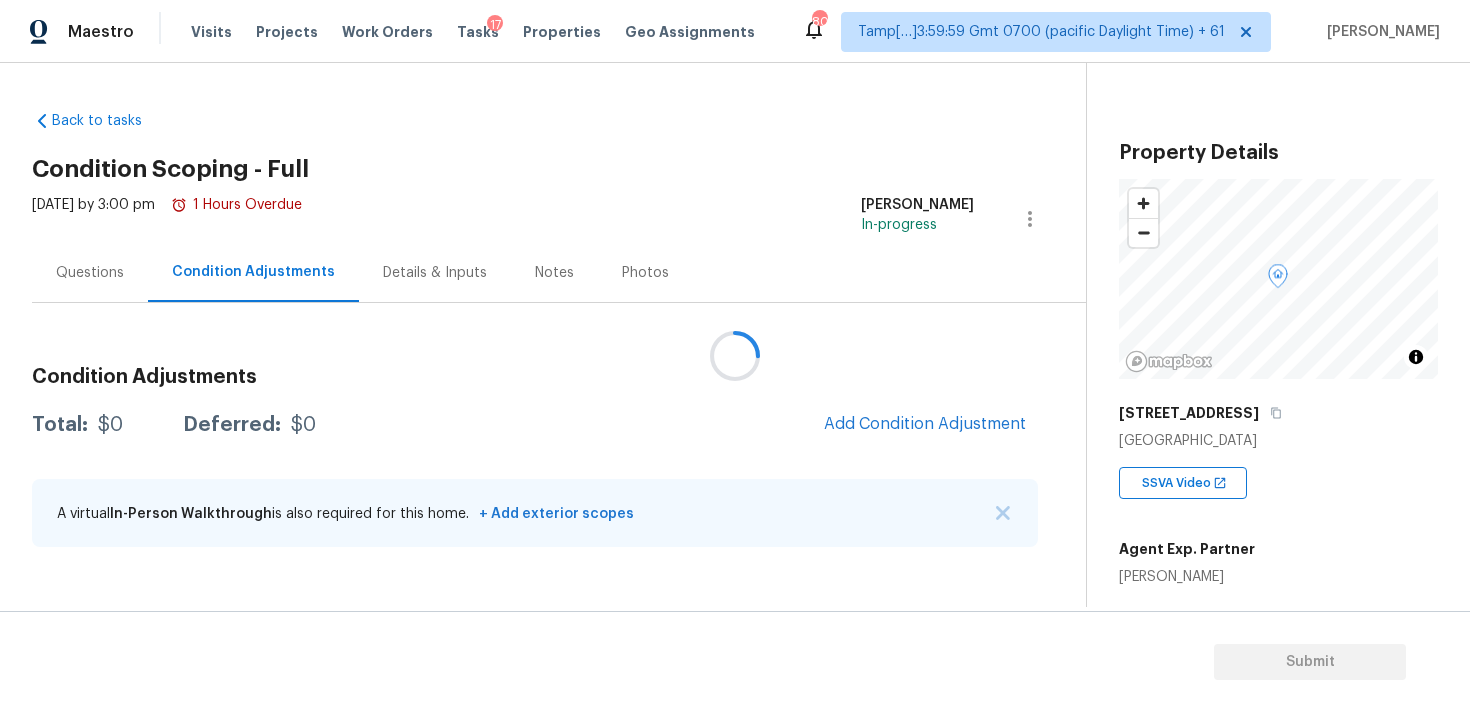 scroll, scrollTop: 0, scrollLeft: 0, axis: both 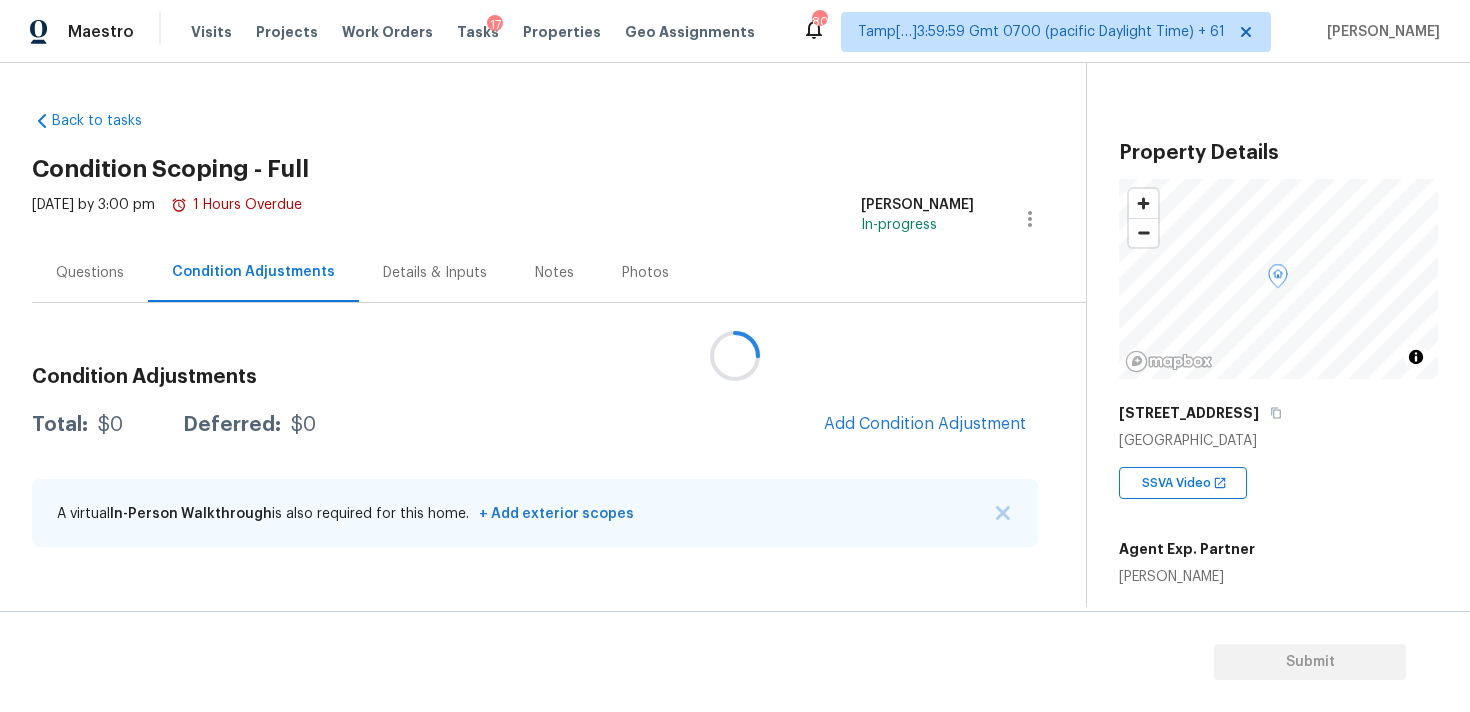 click at bounding box center [735, 356] 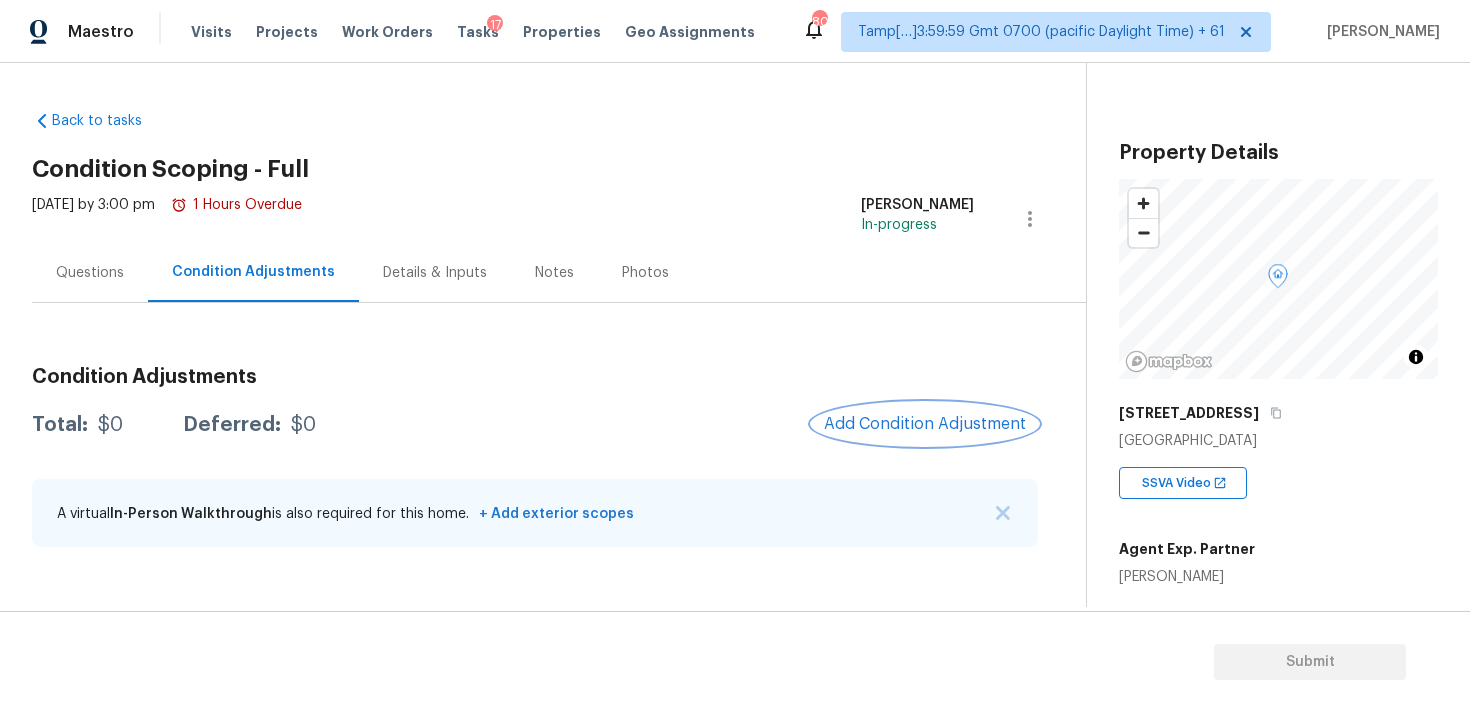 click on "Add Condition Adjustment" at bounding box center [925, 424] 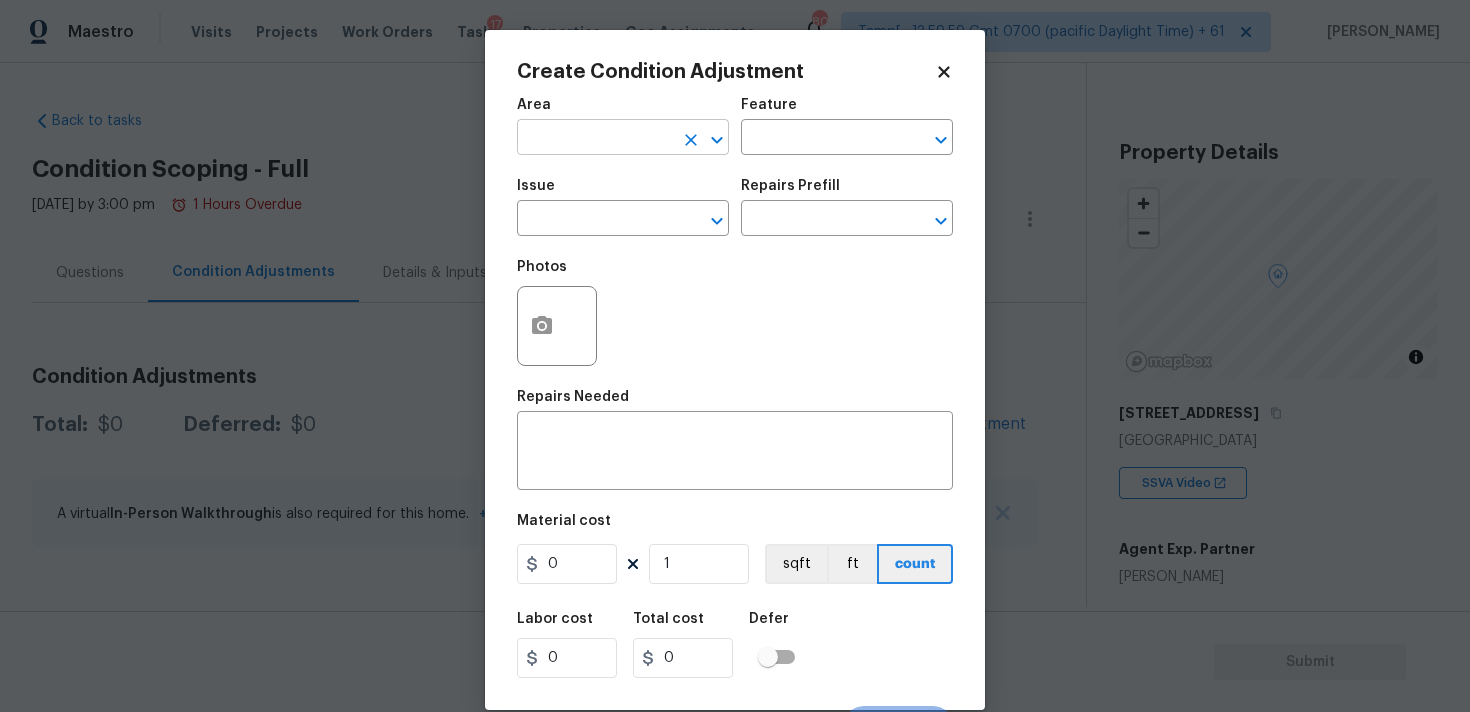 click at bounding box center [595, 139] 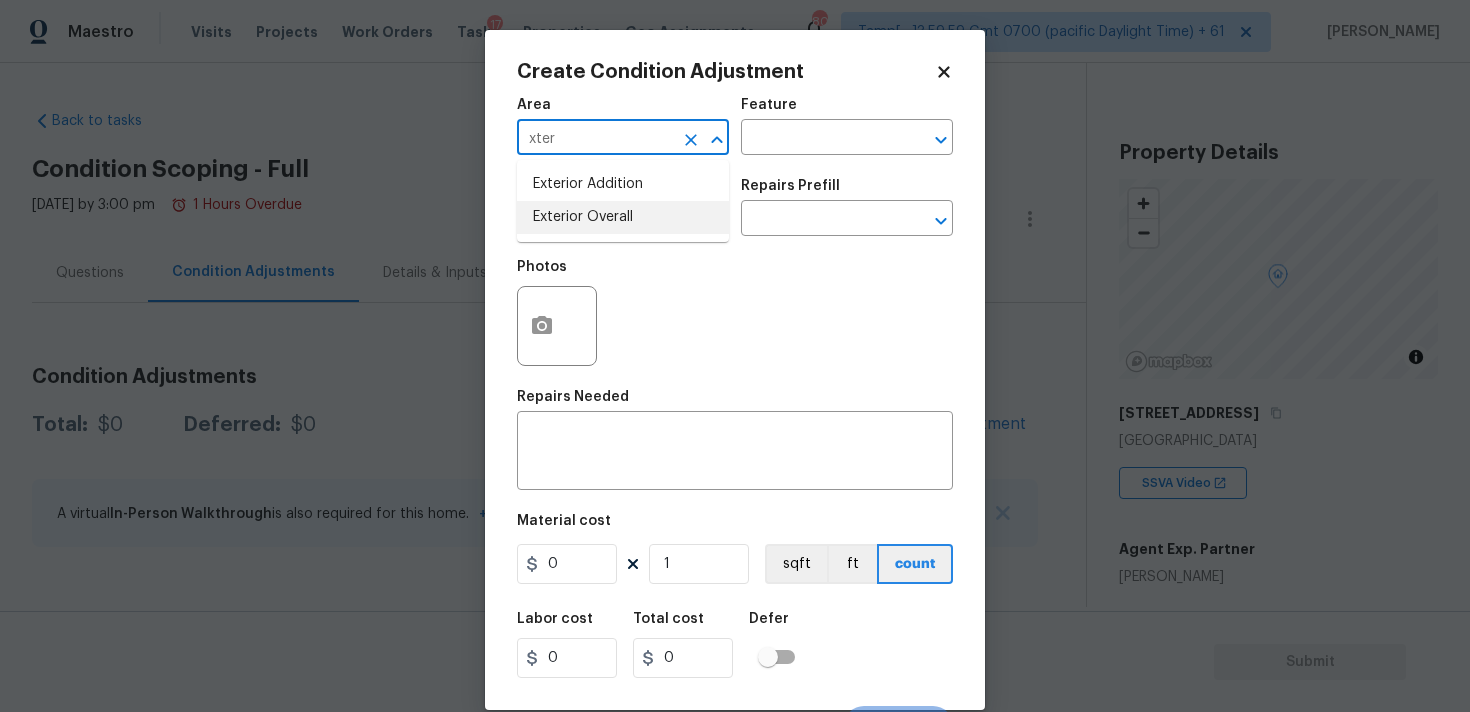 type on "xter" 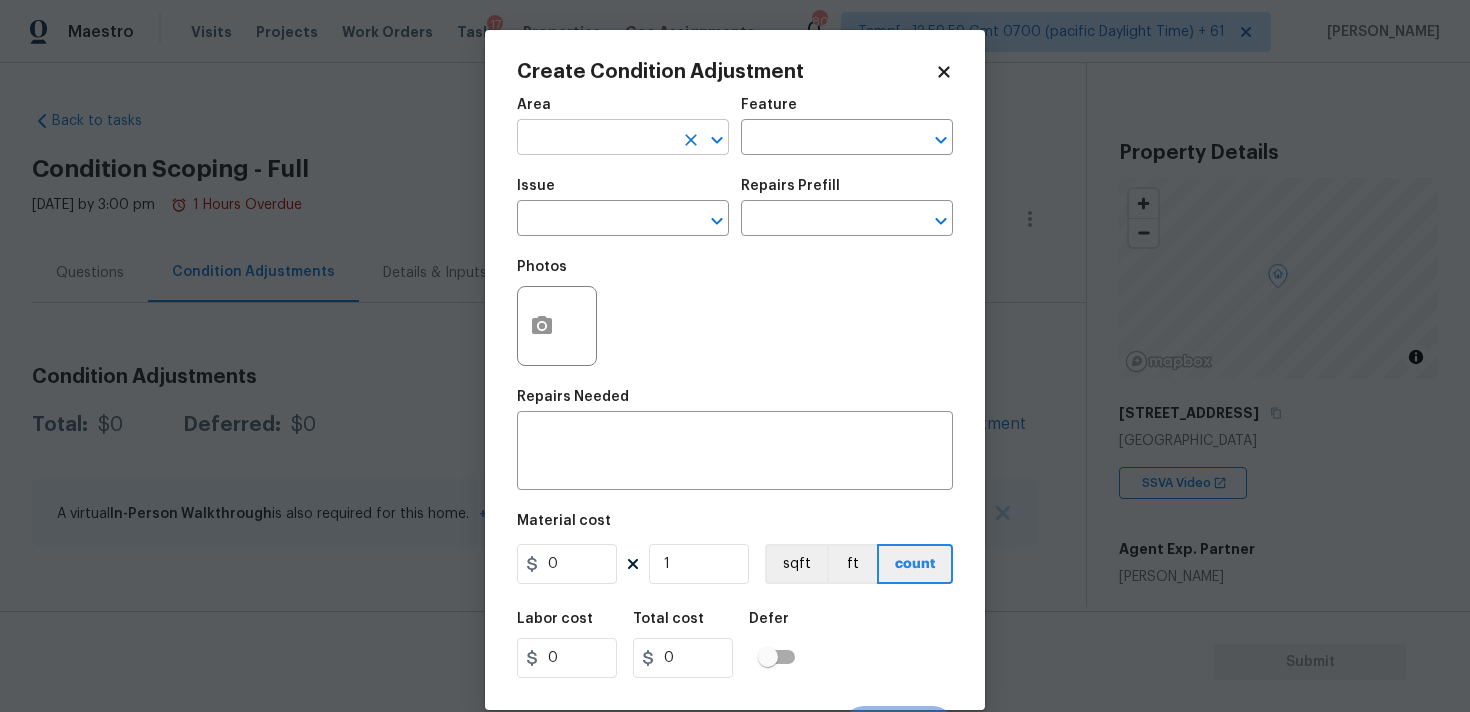 click at bounding box center (595, 139) 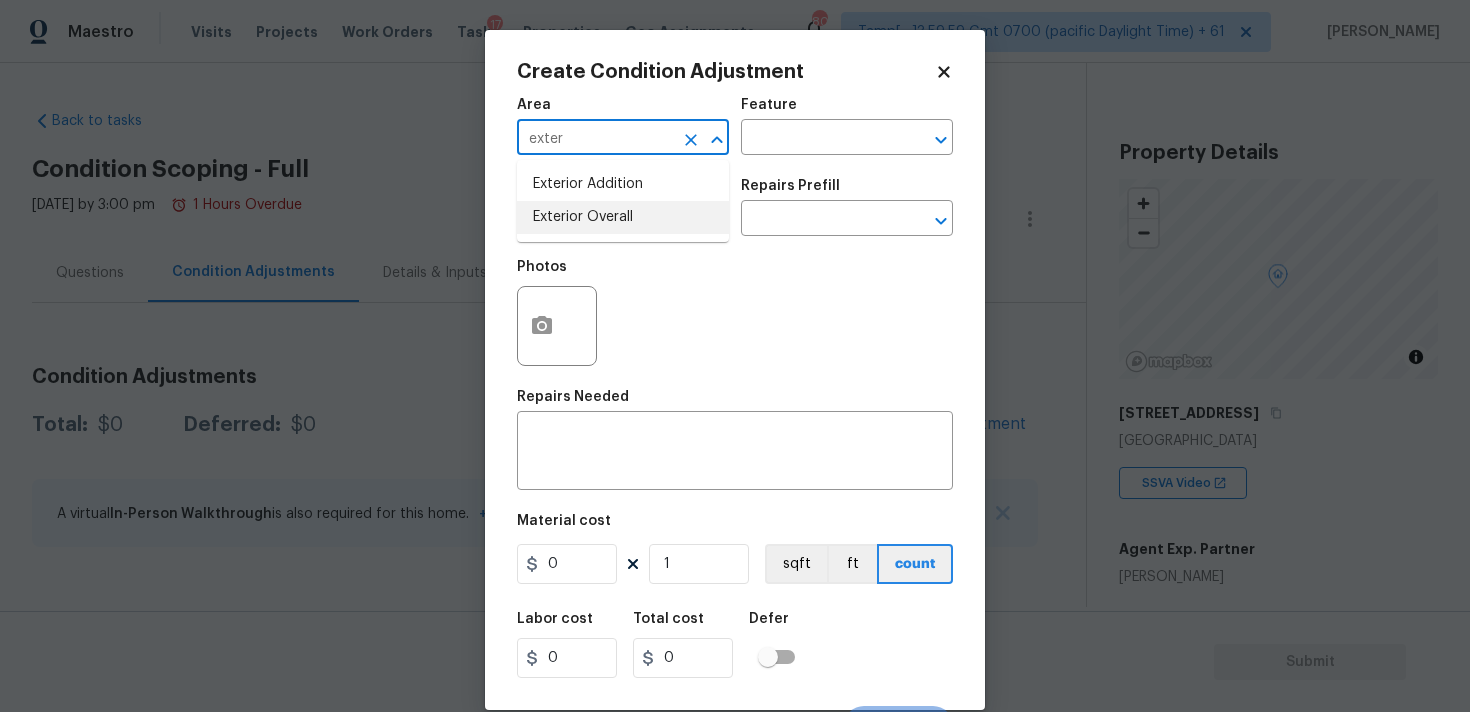 click on "Exterior Overall" at bounding box center [623, 217] 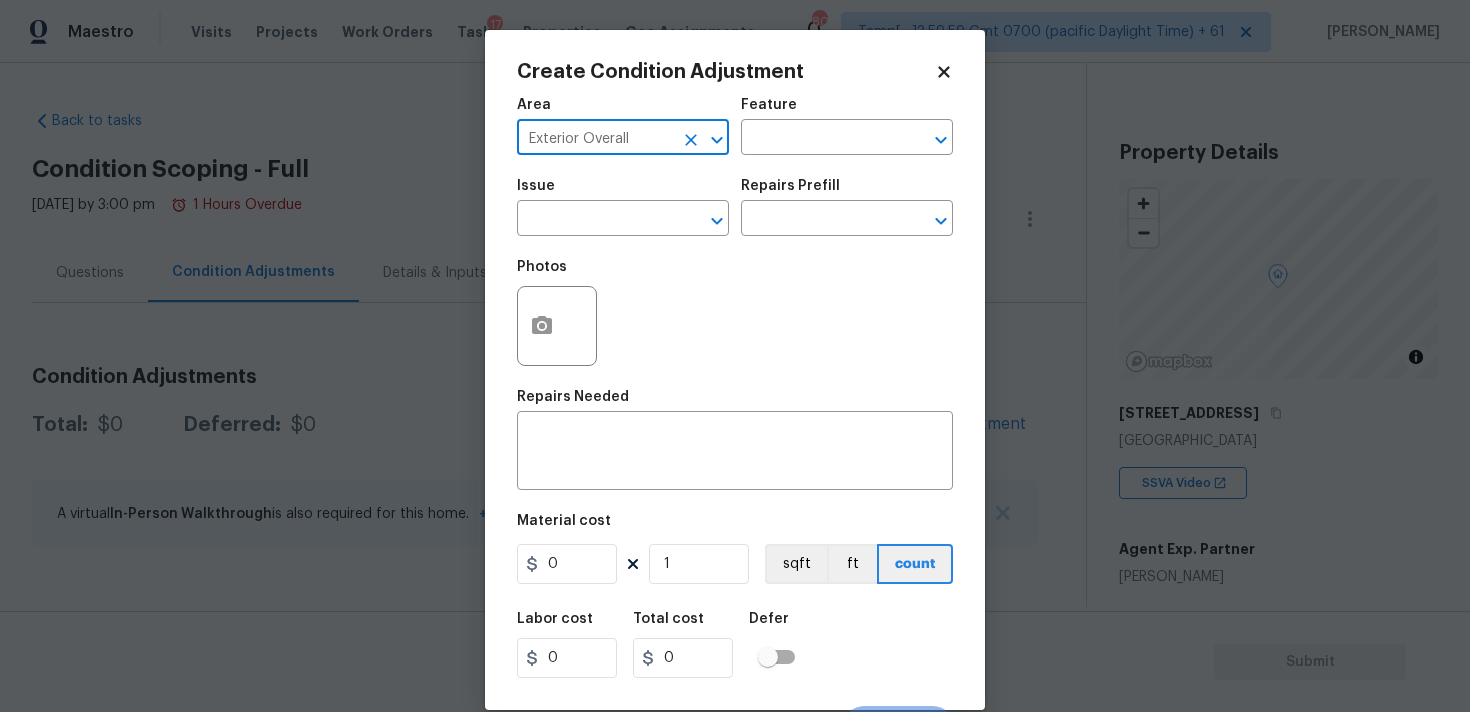 type on "Exterior Overall" 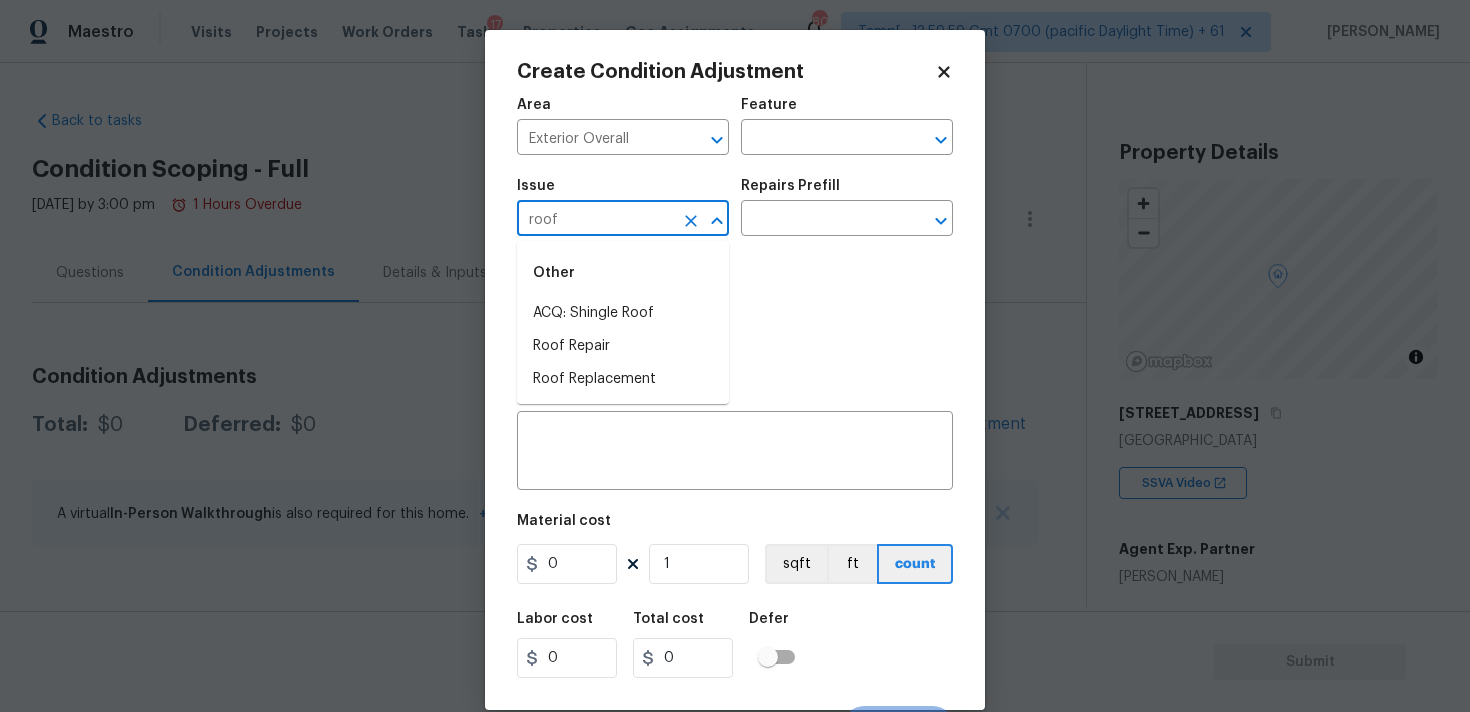 click on "Other" at bounding box center [623, 273] 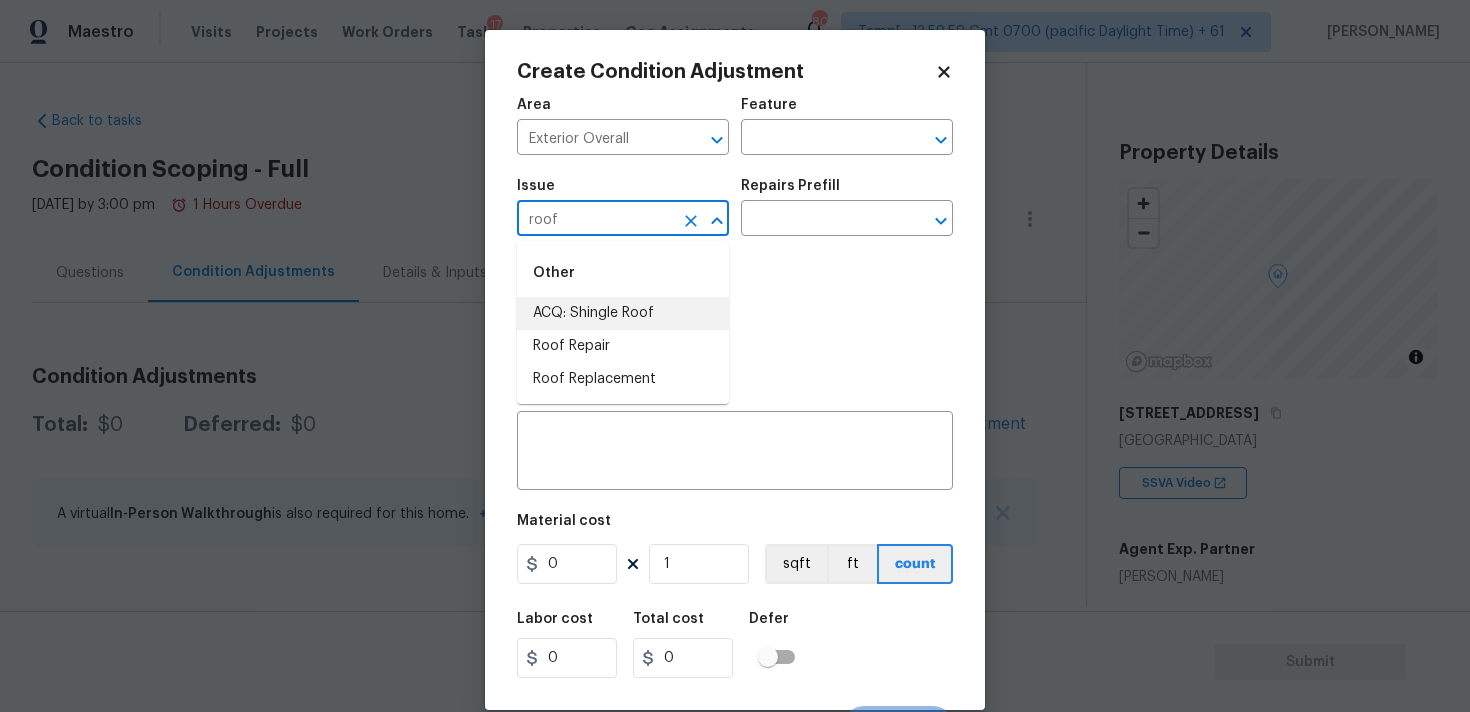 click on "ACQ: Shingle Roof" at bounding box center (623, 313) 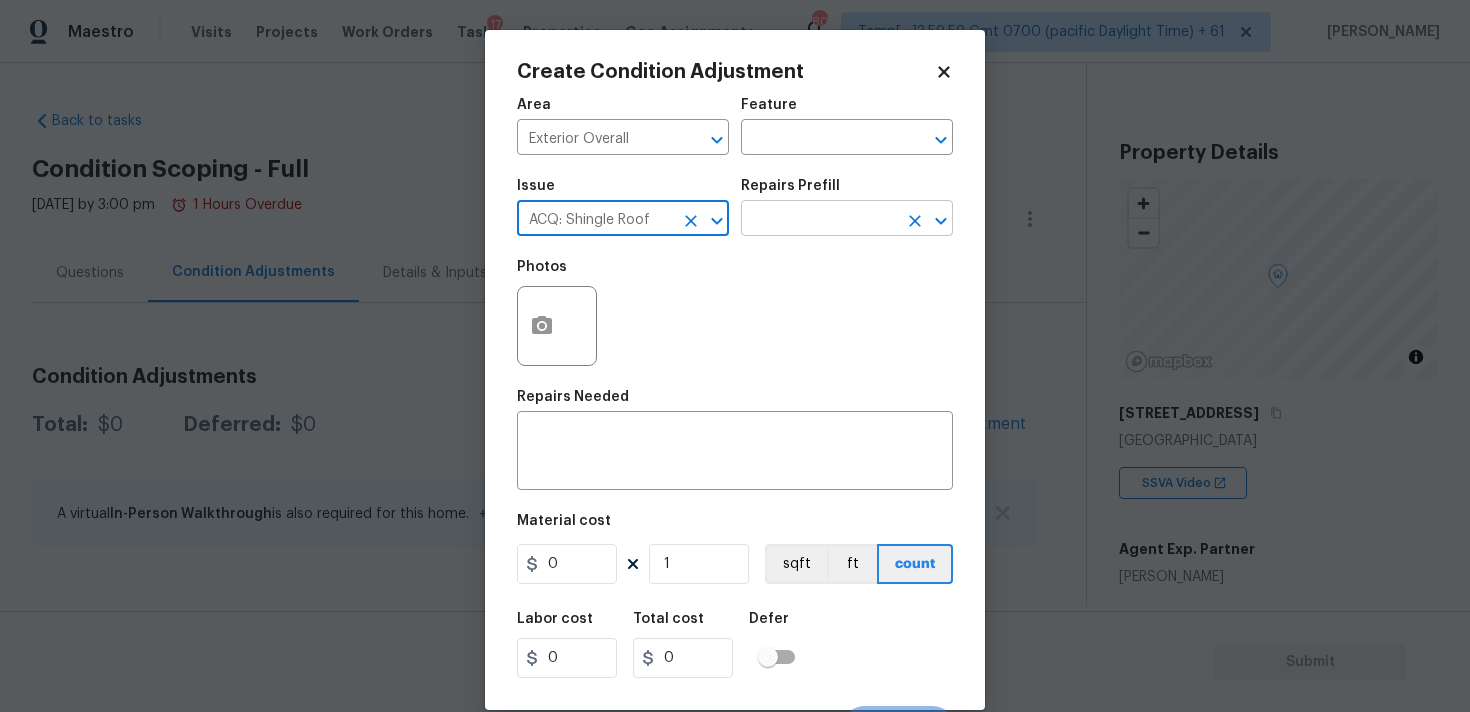 type on "ACQ: Shingle Roof" 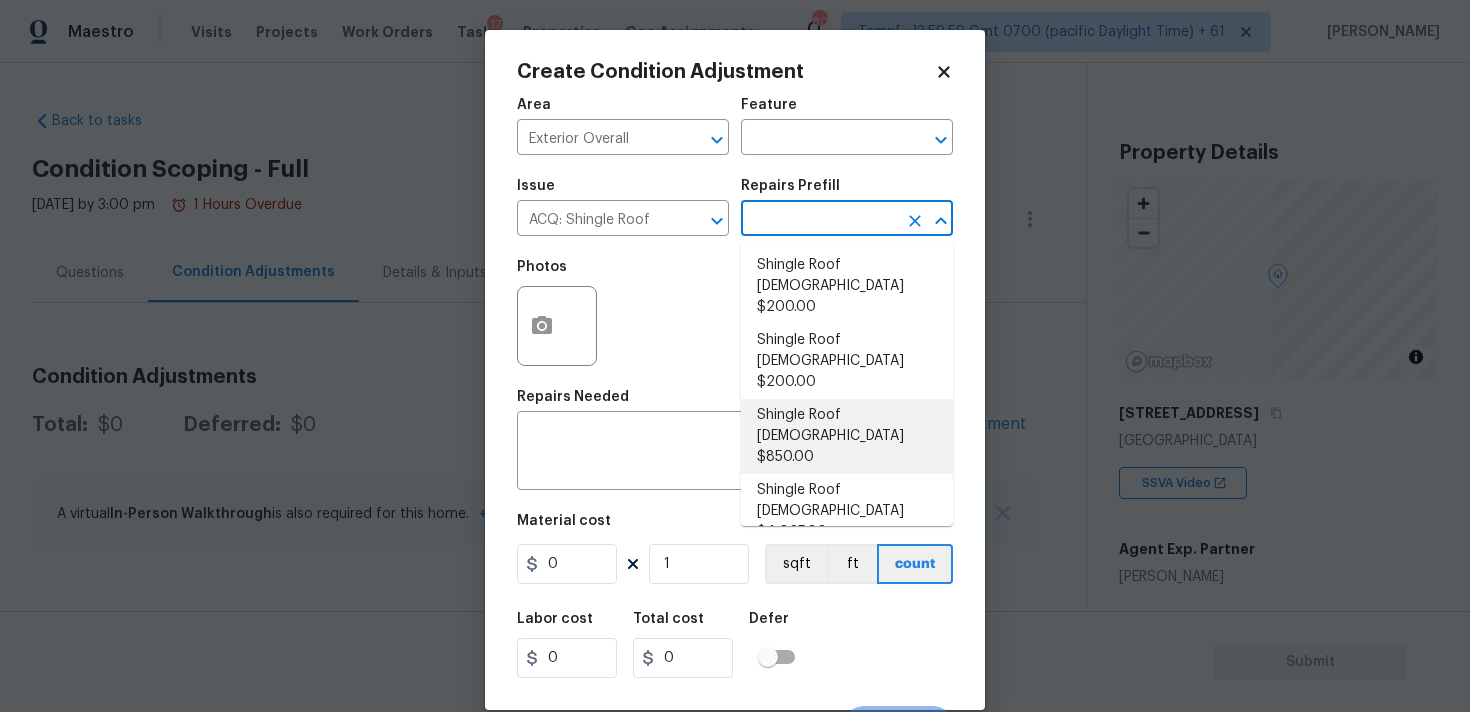 click on "Shingle Roof [DEMOGRAPHIC_DATA] $850.00" at bounding box center (847, 436) 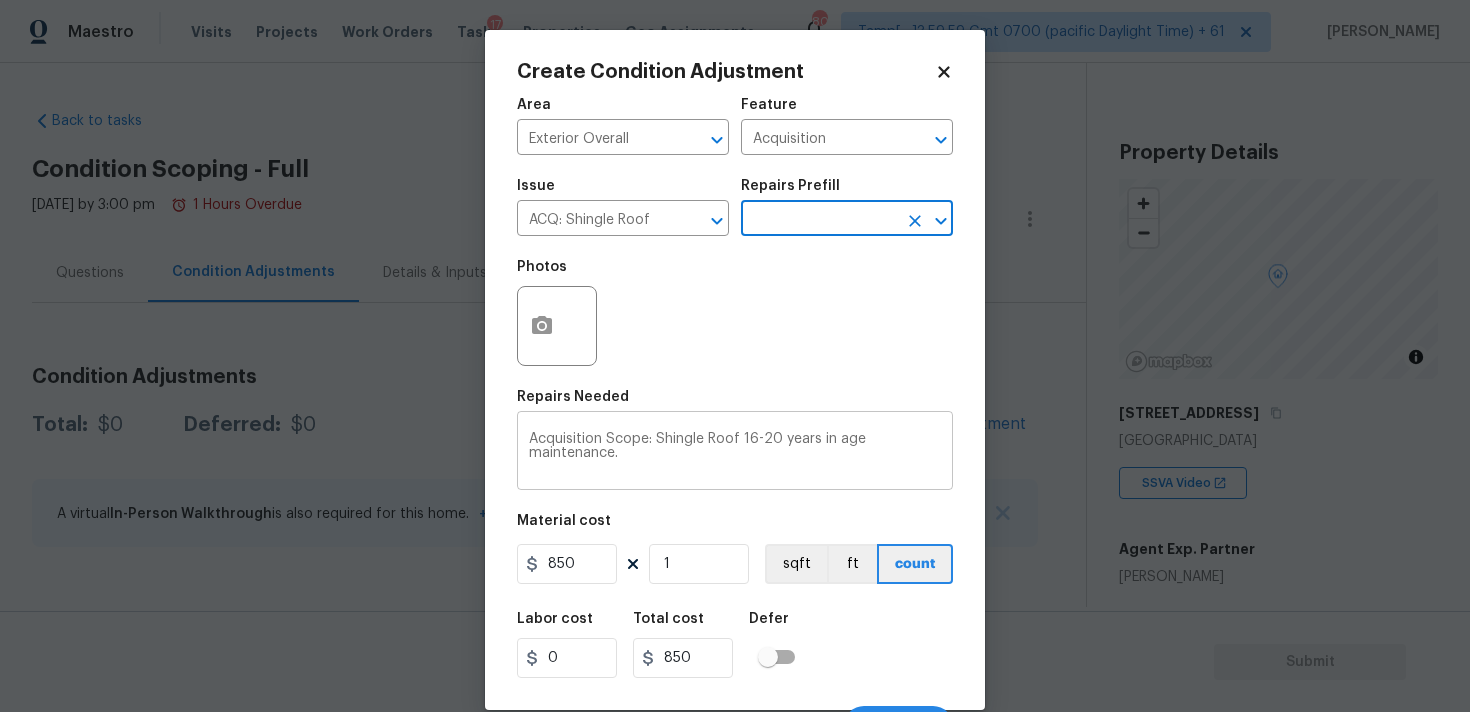 scroll, scrollTop: 35, scrollLeft: 0, axis: vertical 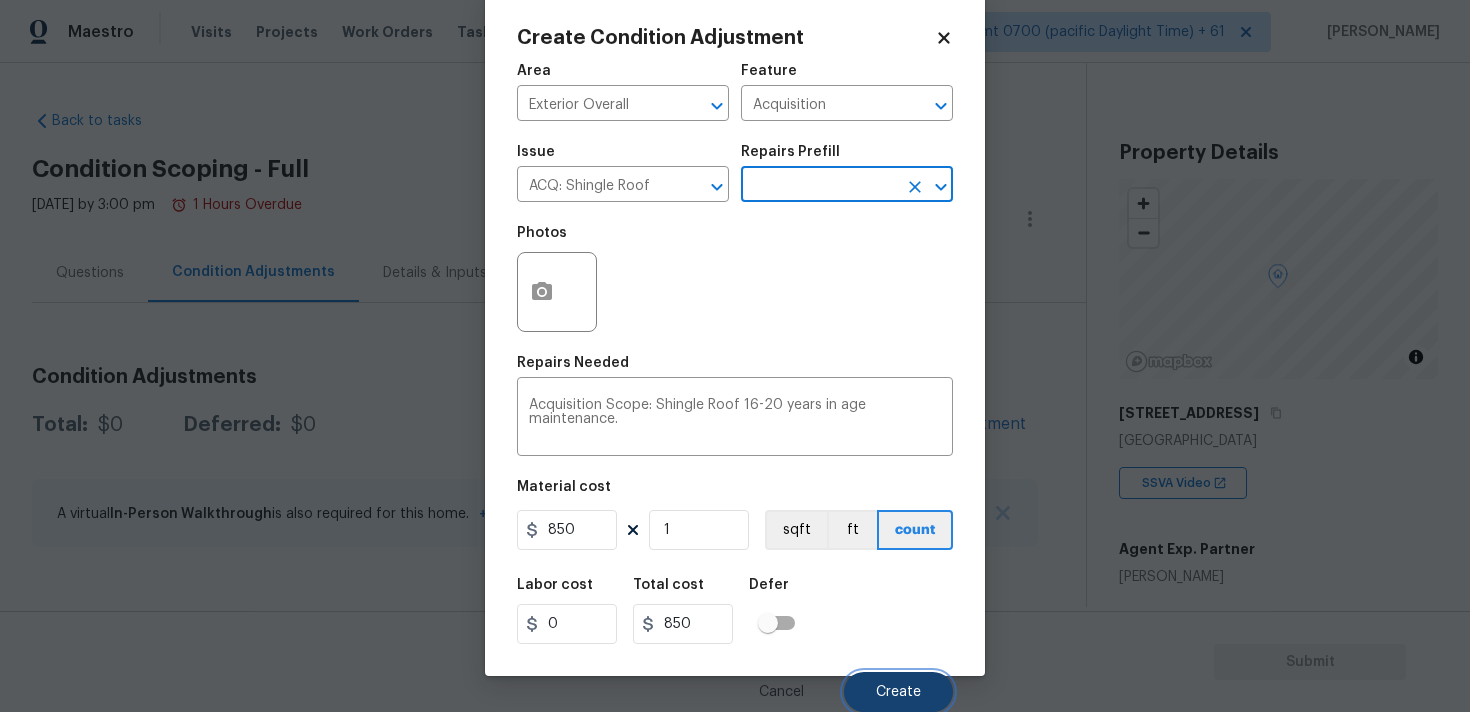 click on "Create" at bounding box center (898, 692) 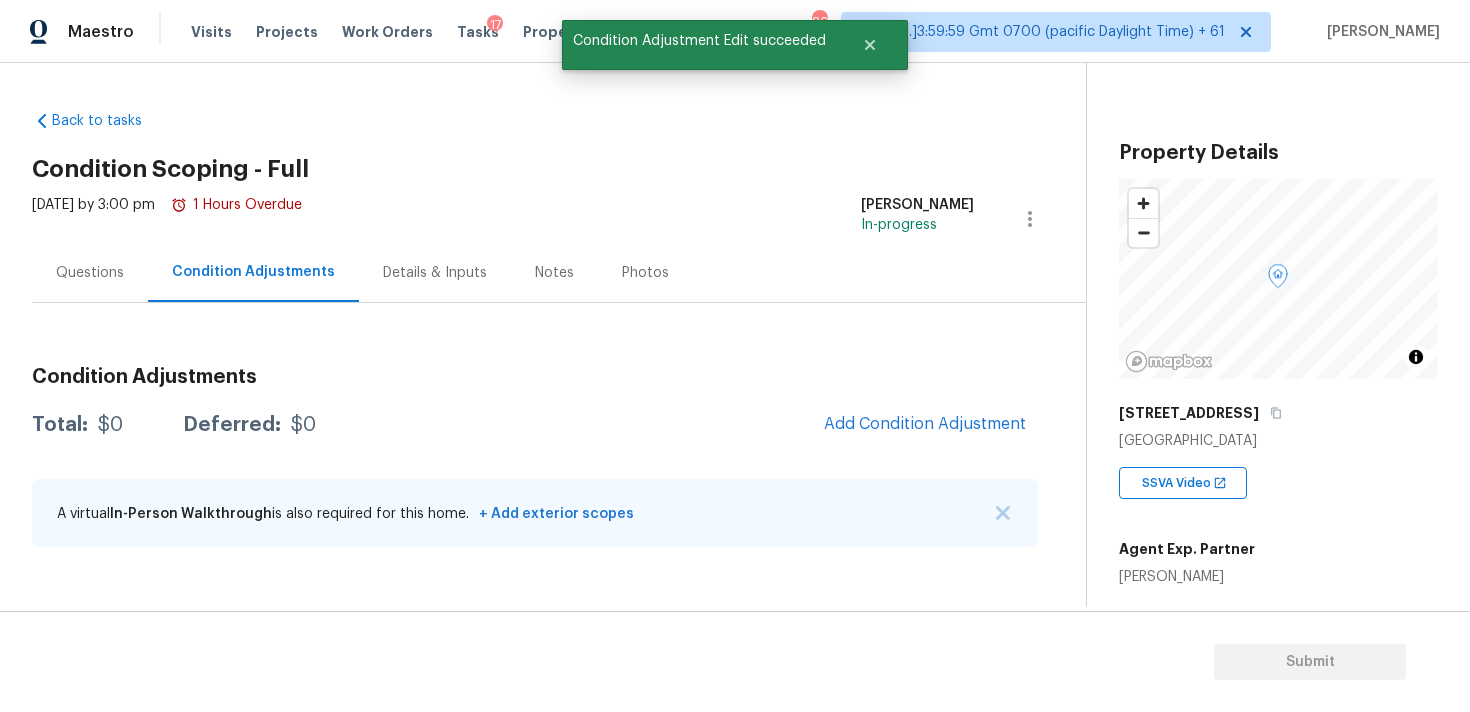 scroll, scrollTop: 28, scrollLeft: 0, axis: vertical 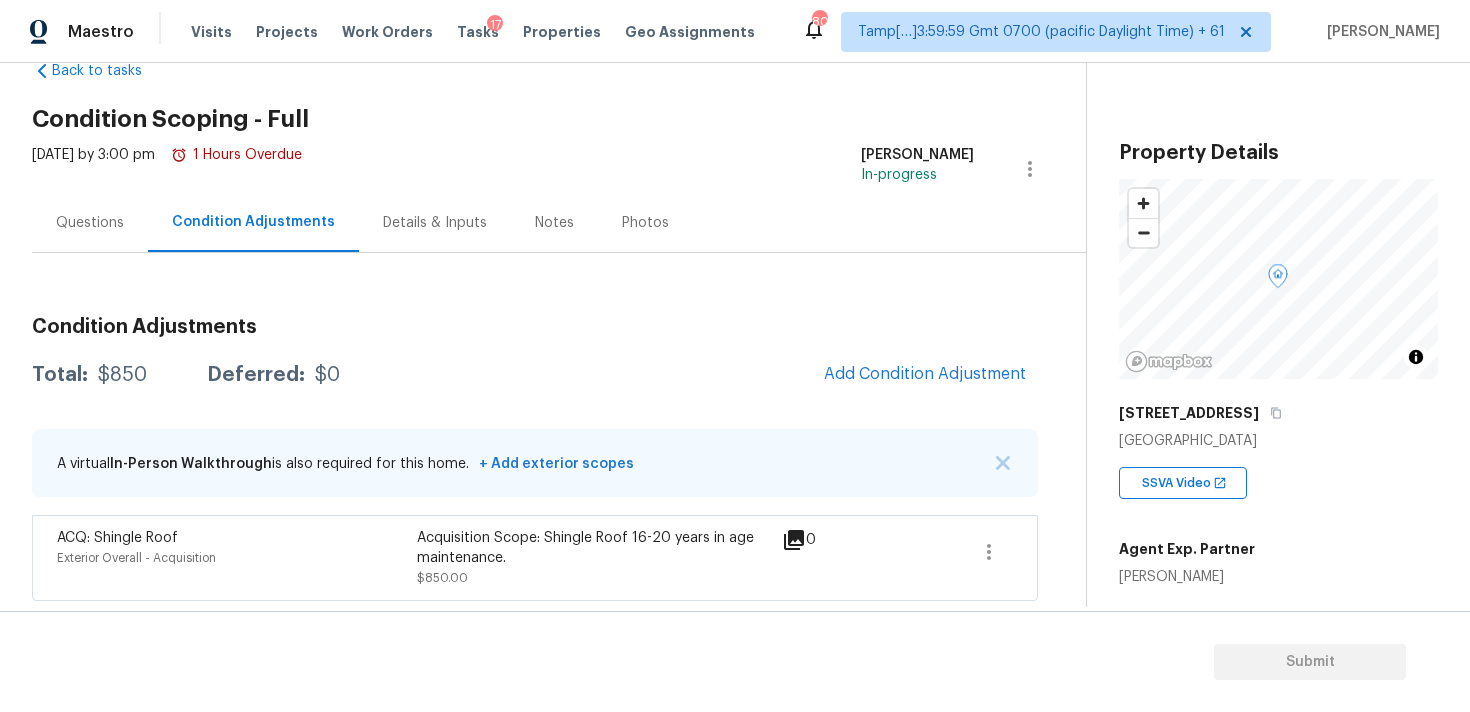 click on "Questions" at bounding box center [90, 222] 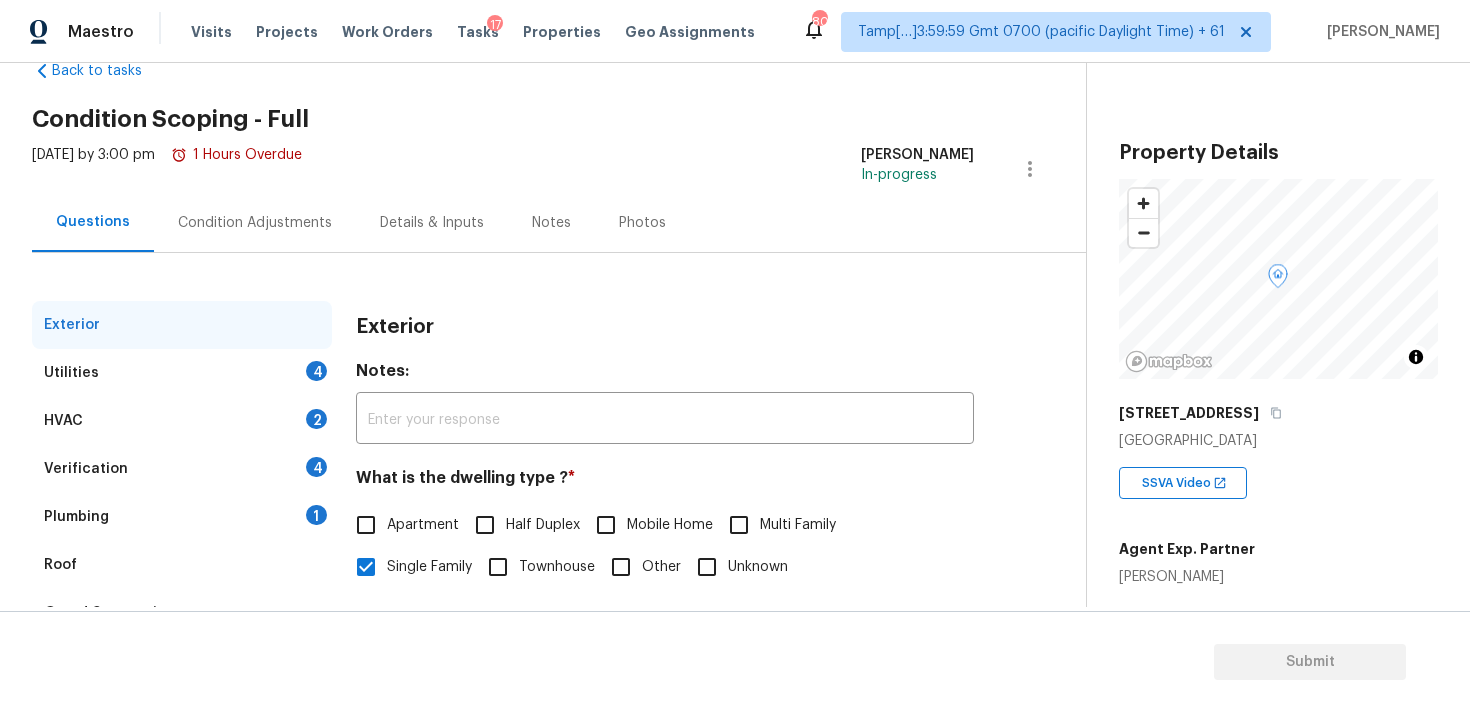 scroll, scrollTop: 251, scrollLeft: 0, axis: vertical 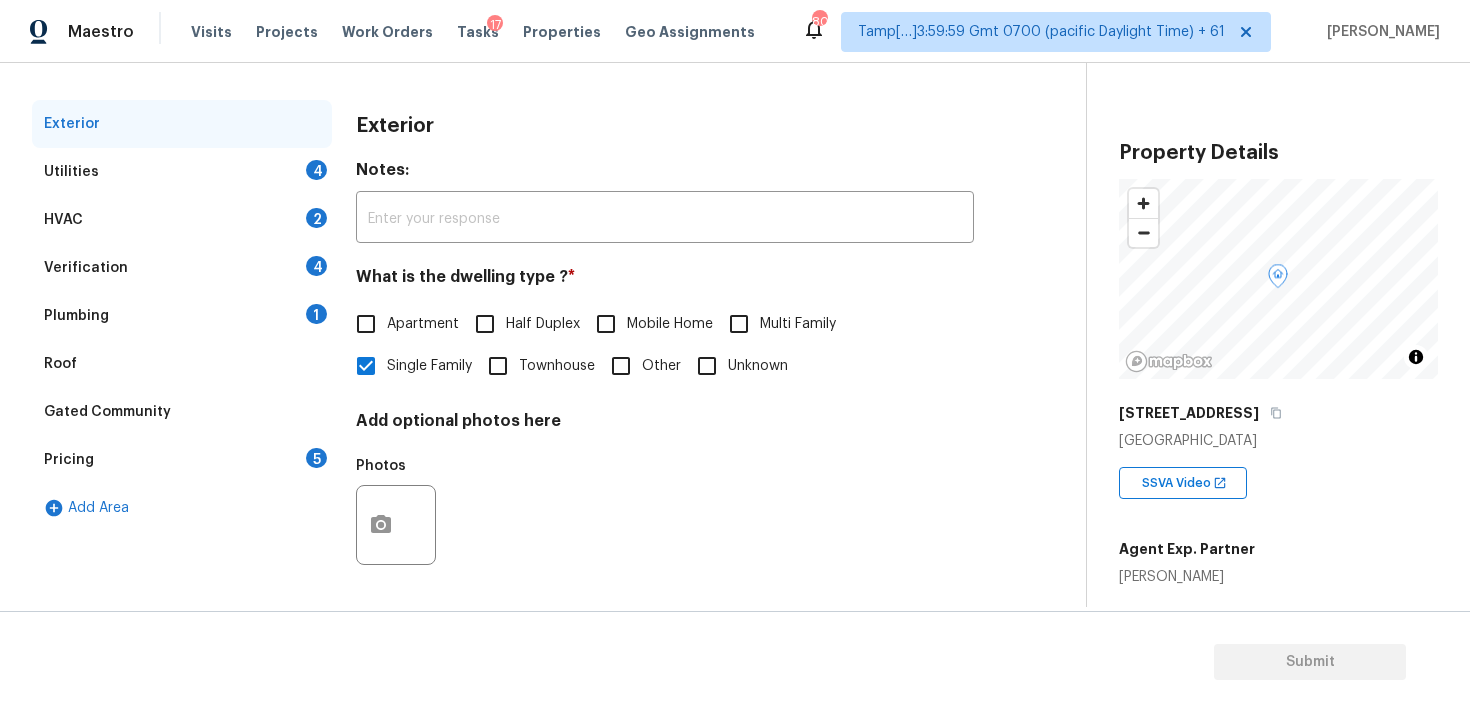 click on "Verification 4" at bounding box center [182, 268] 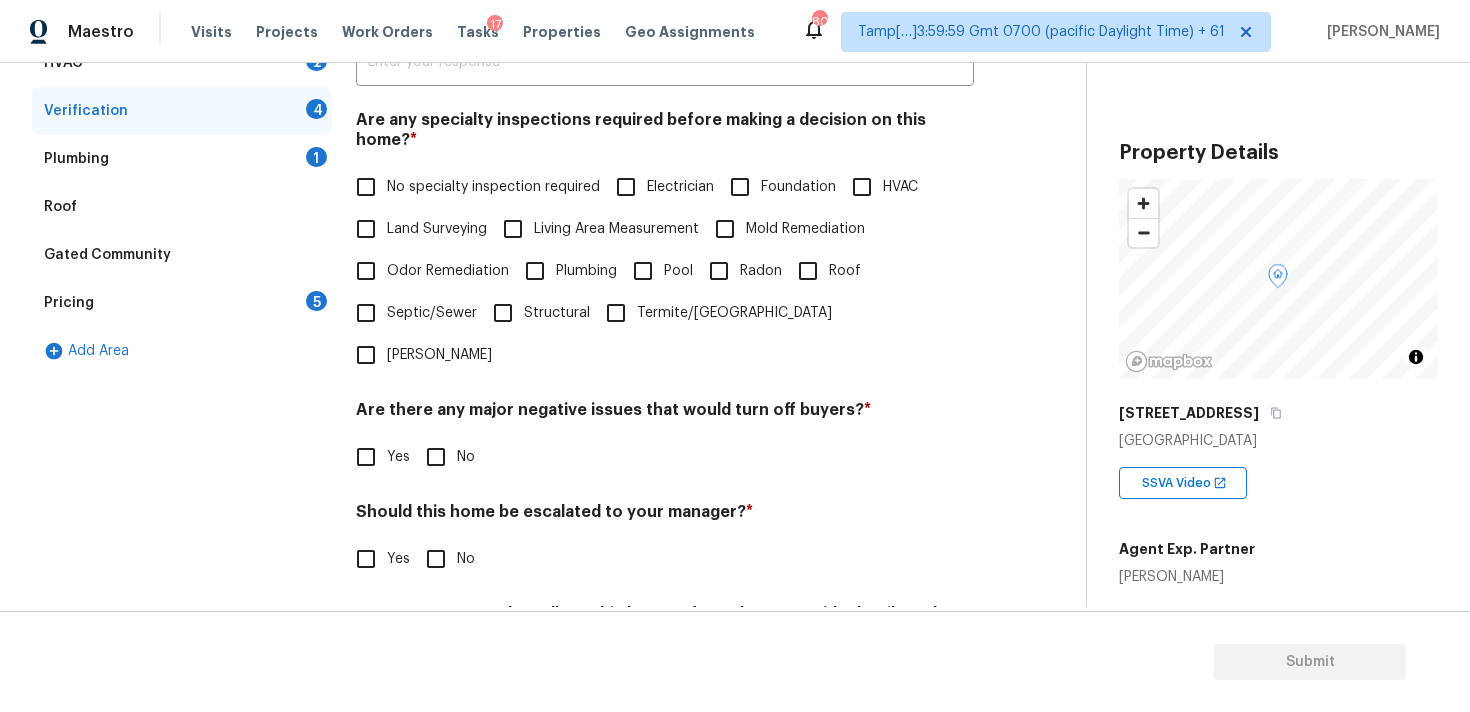 scroll, scrollTop: 471, scrollLeft: 0, axis: vertical 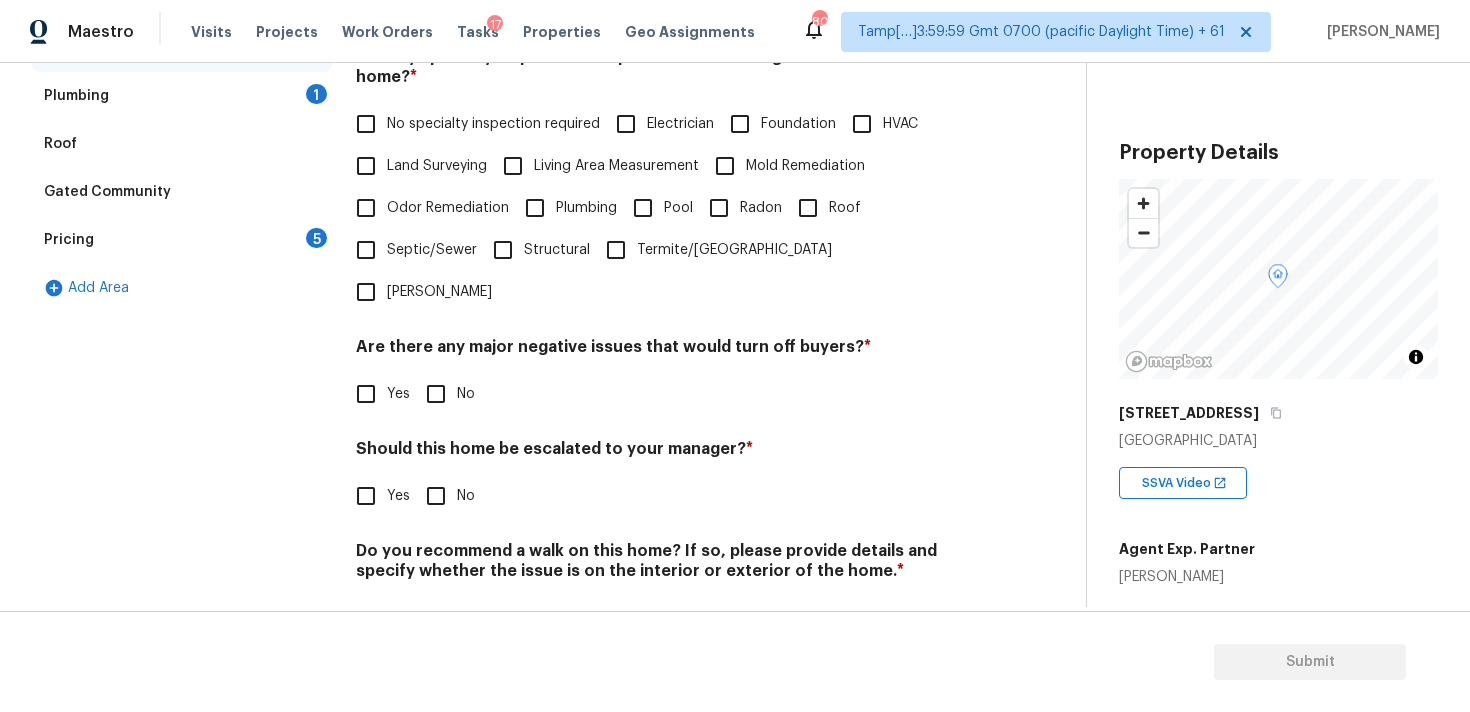 click on "Yes" at bounding box center (398, 496) 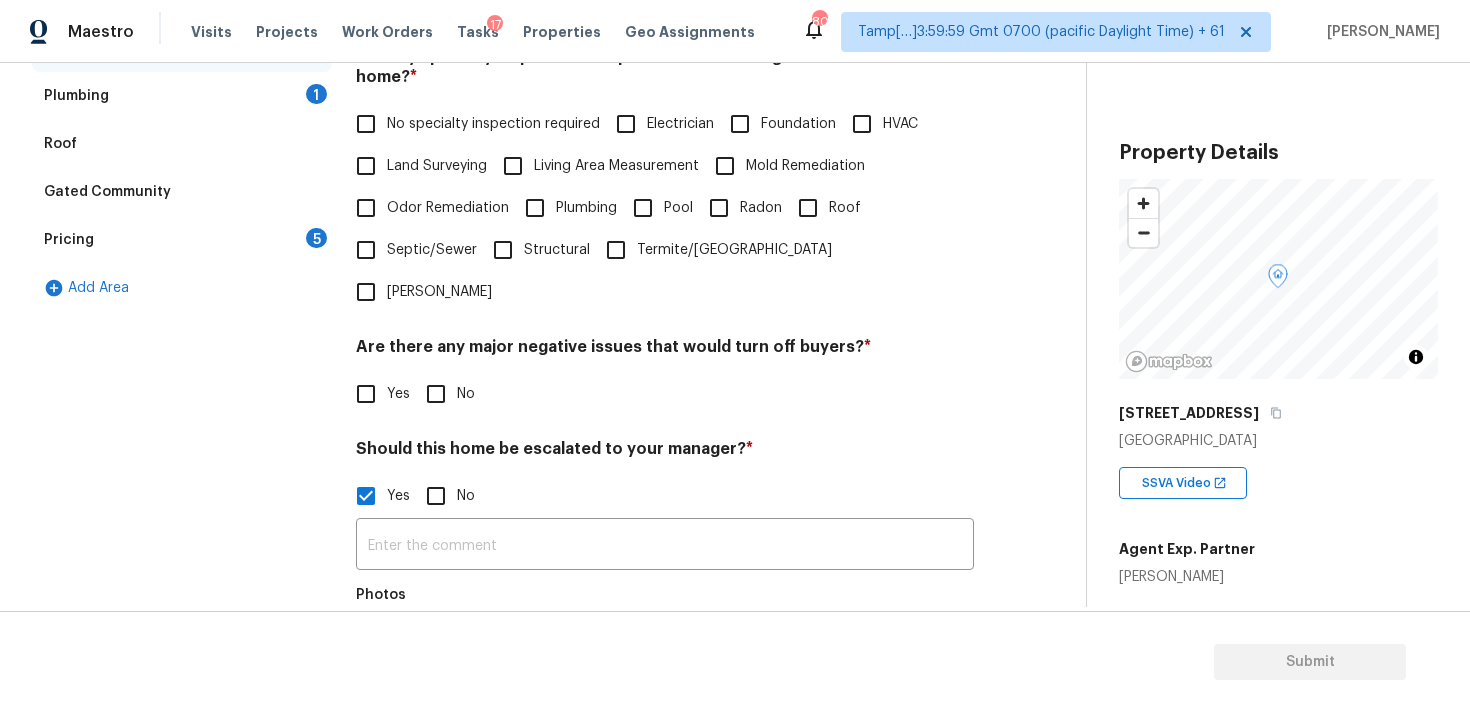 click at bounding box center [381, 654] 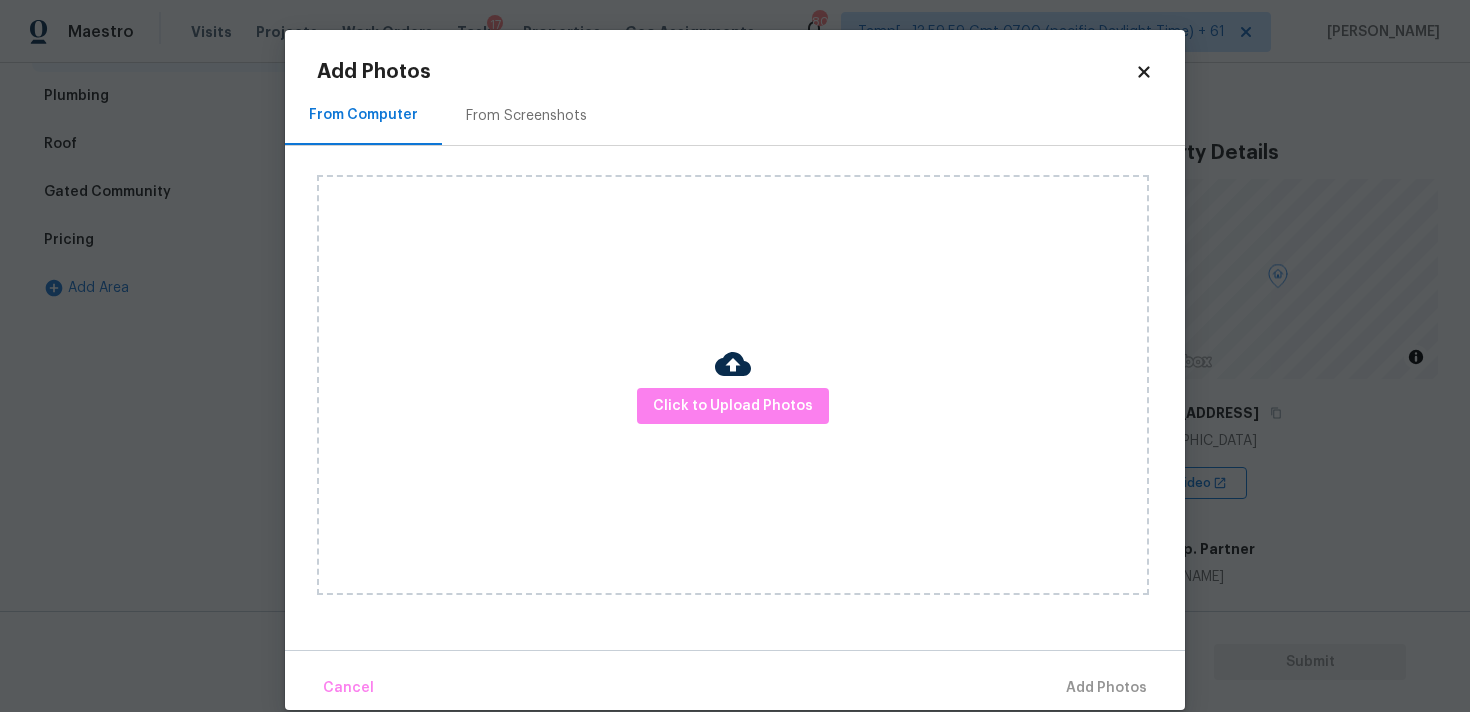 click on "Click to Upload Photos" at bounding box center (733, 385) 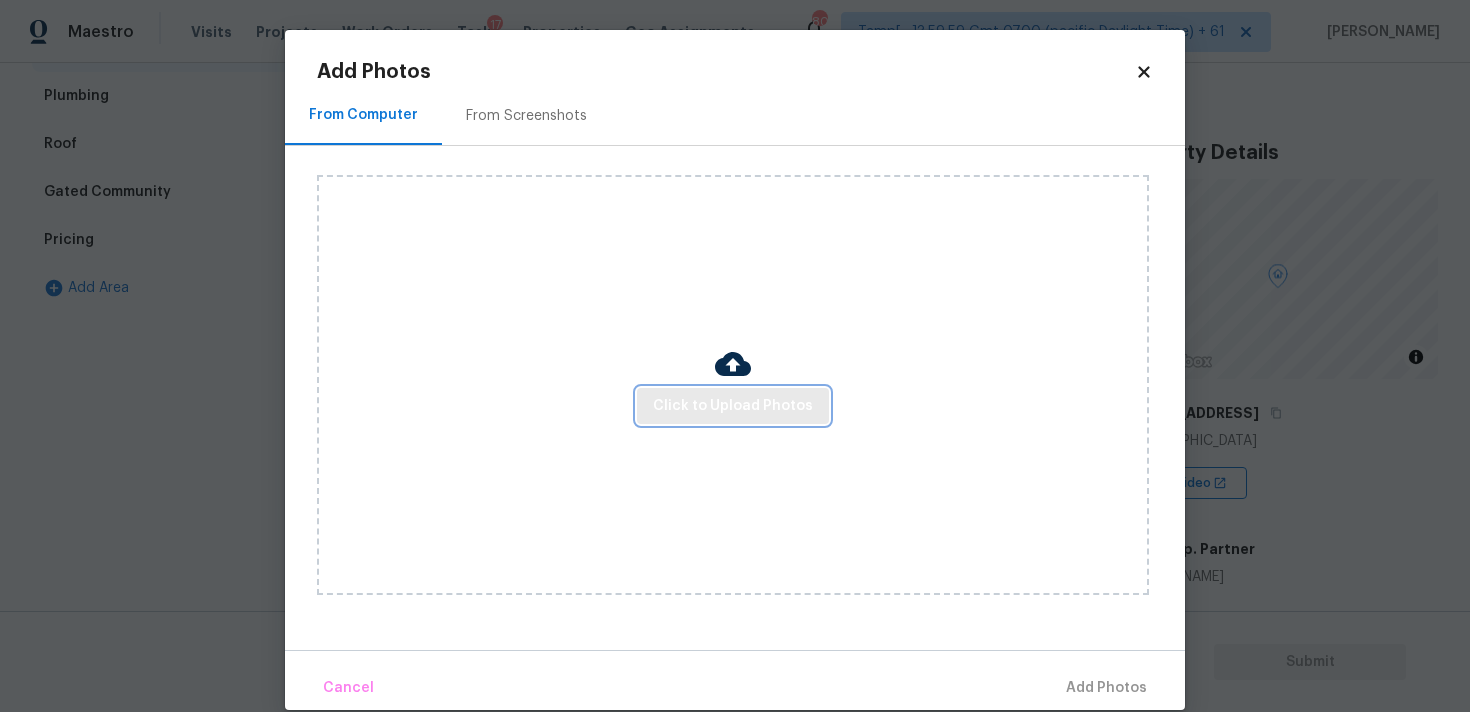 click on "Click to Upload Photos" at bounding box center [733, 406] 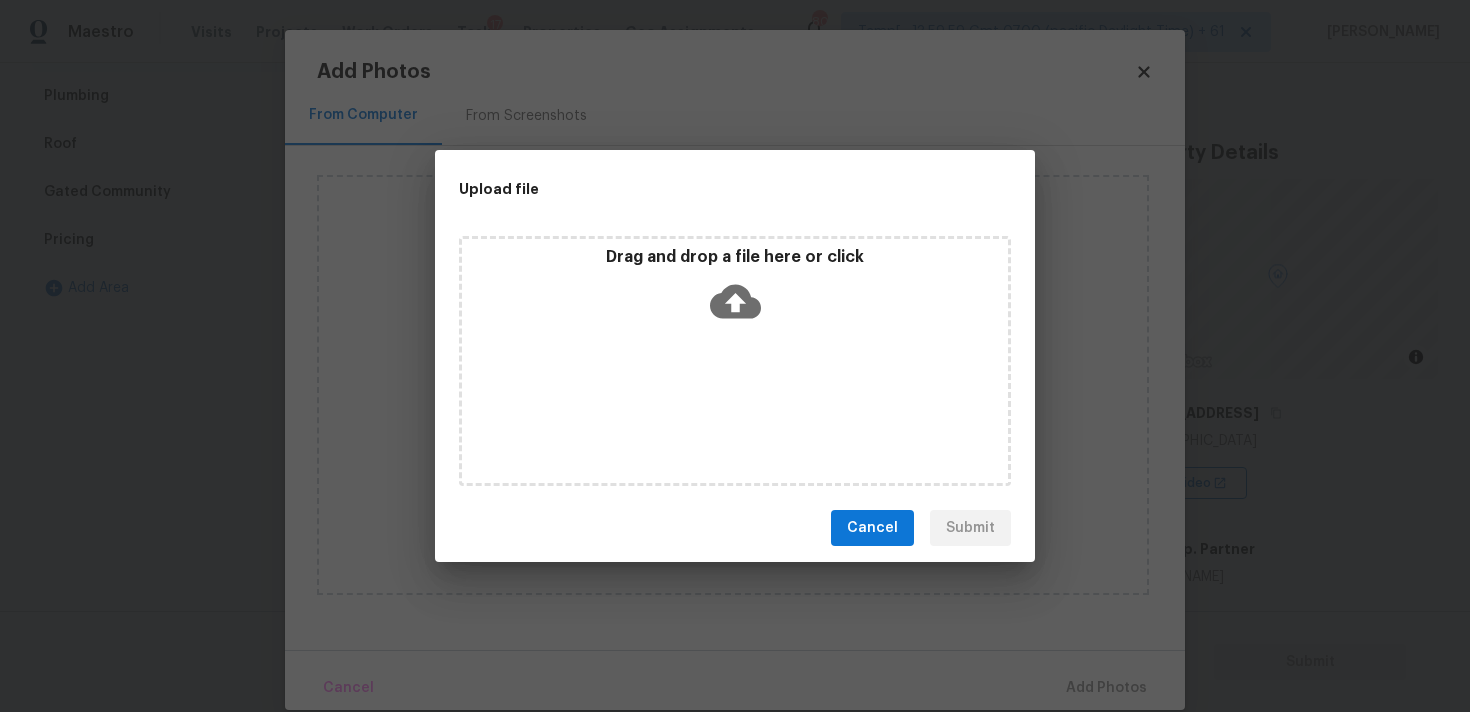 click on "Drag and drop a file here or click" at bounding box center [735, 290] 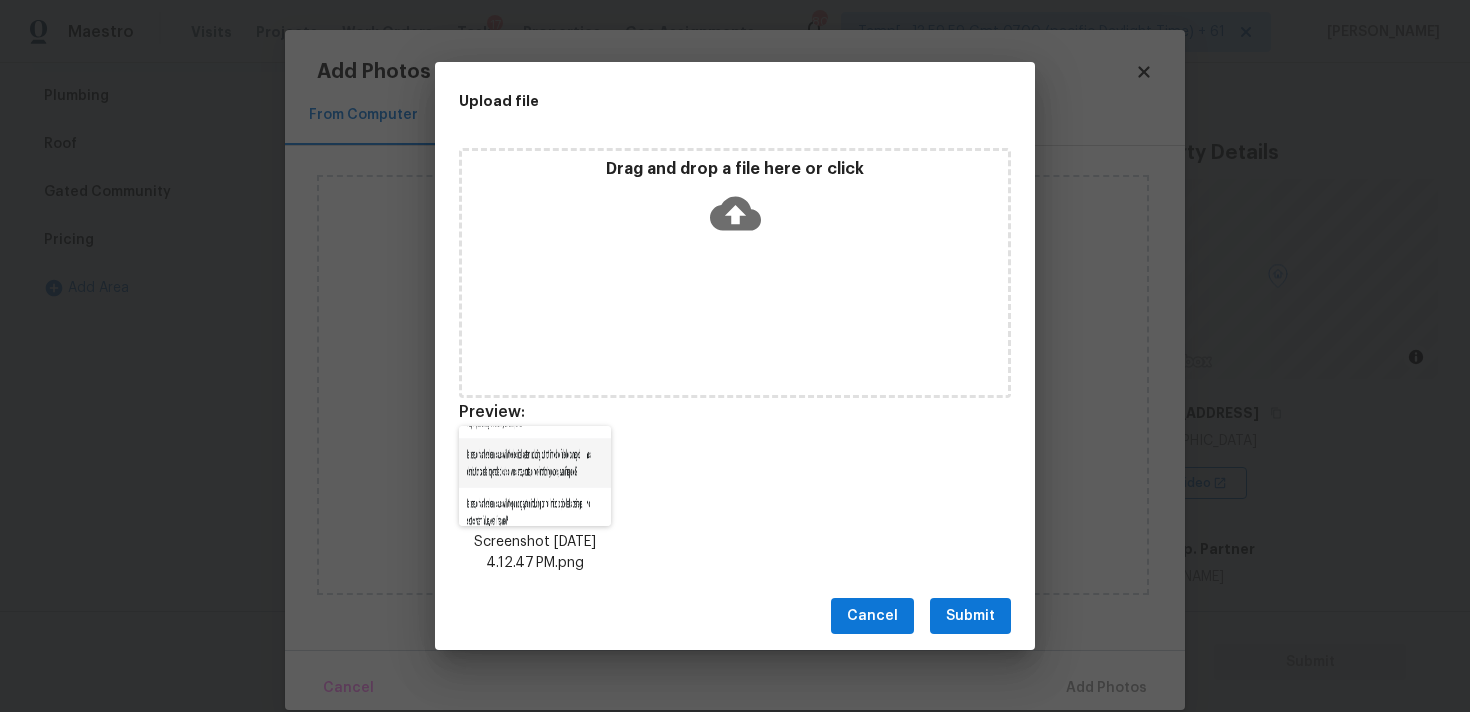 click on "Submit" at bounding box center [970, 616] 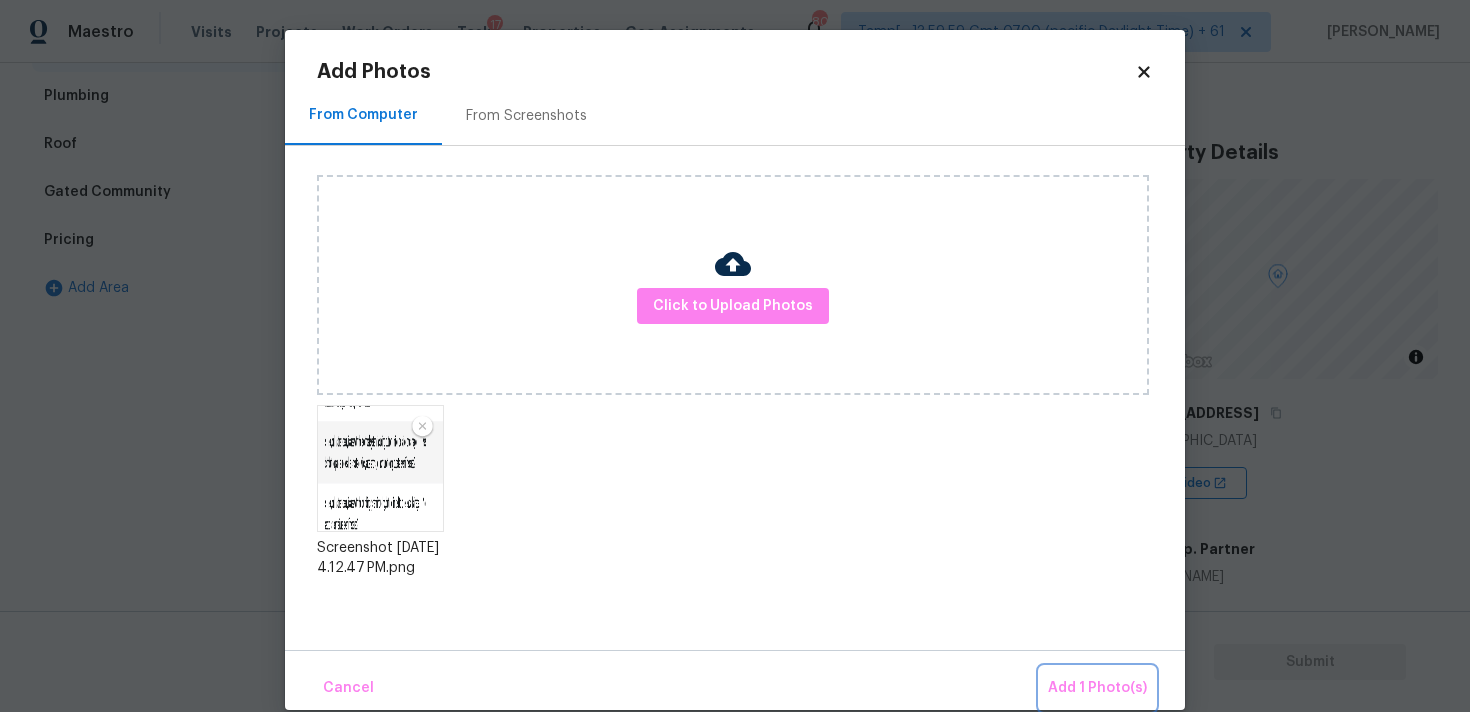 click on "Add 1 Photo(s)" at bounding box center [1097, 688] 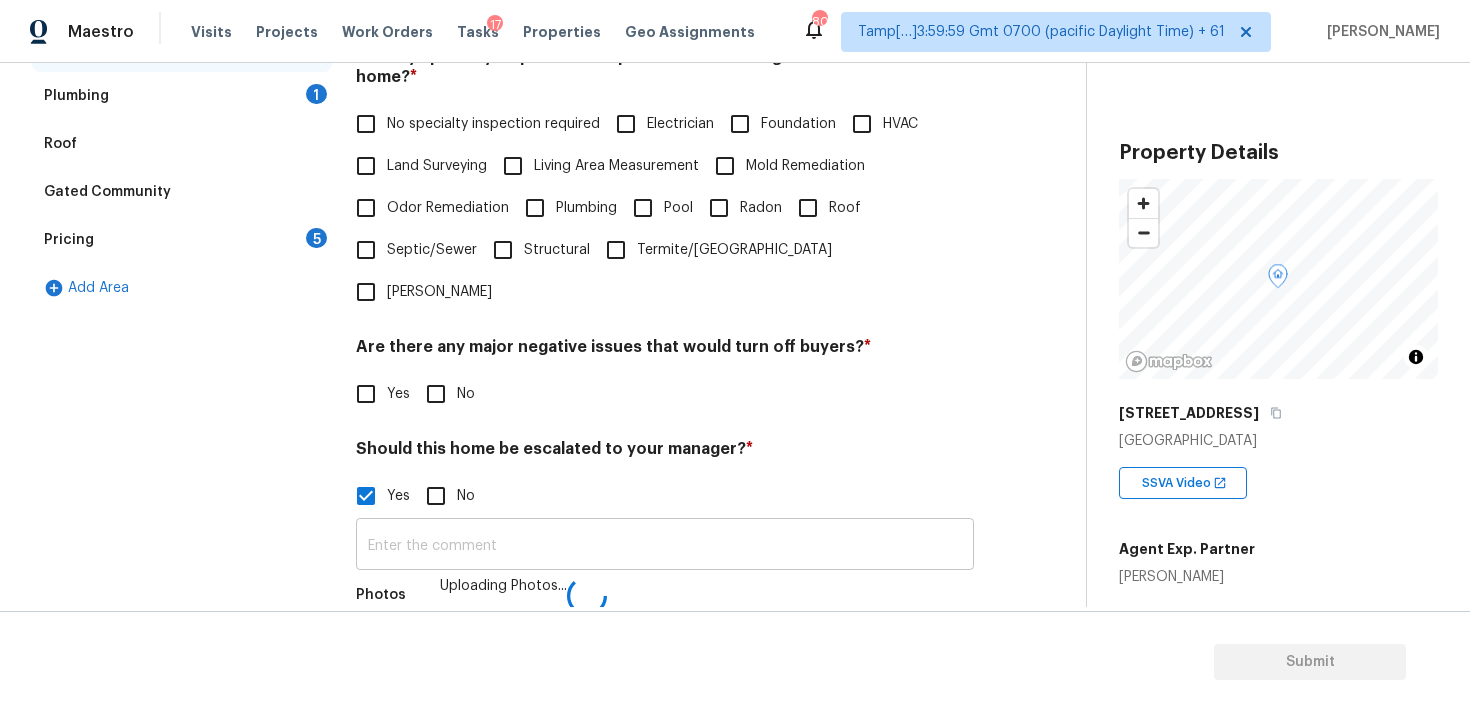 scroll, scrollTop: 496, scrollLeft: 0, axis: vertical 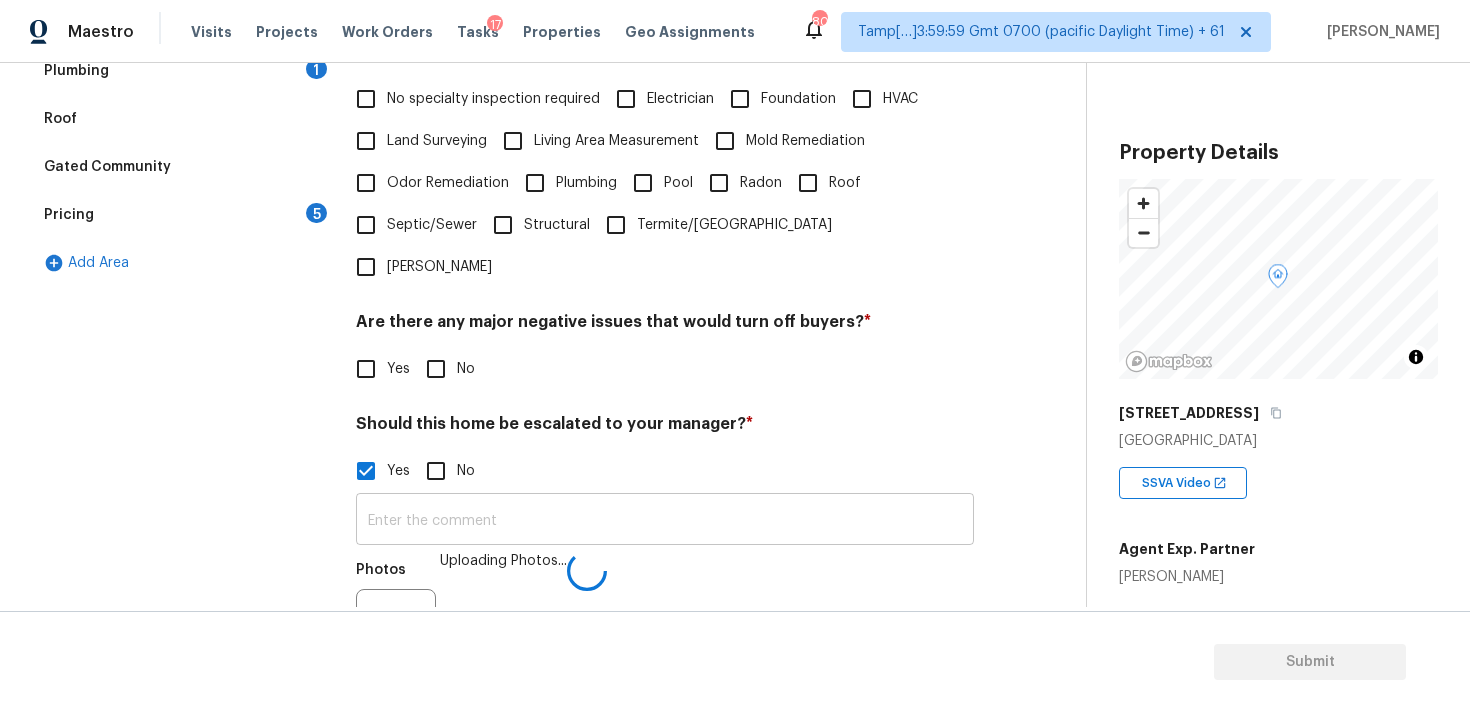 click at bounding box center (665, 521) 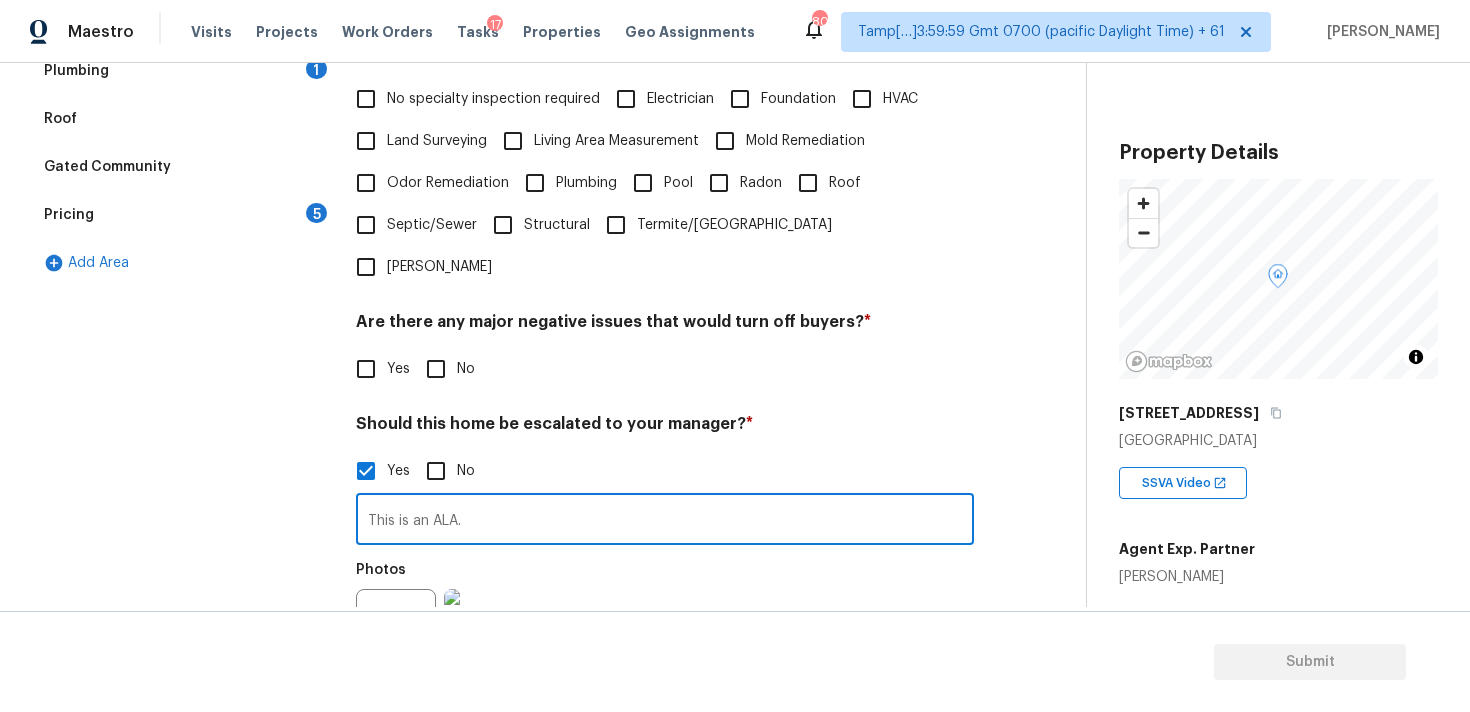 type on "This is an ALA." 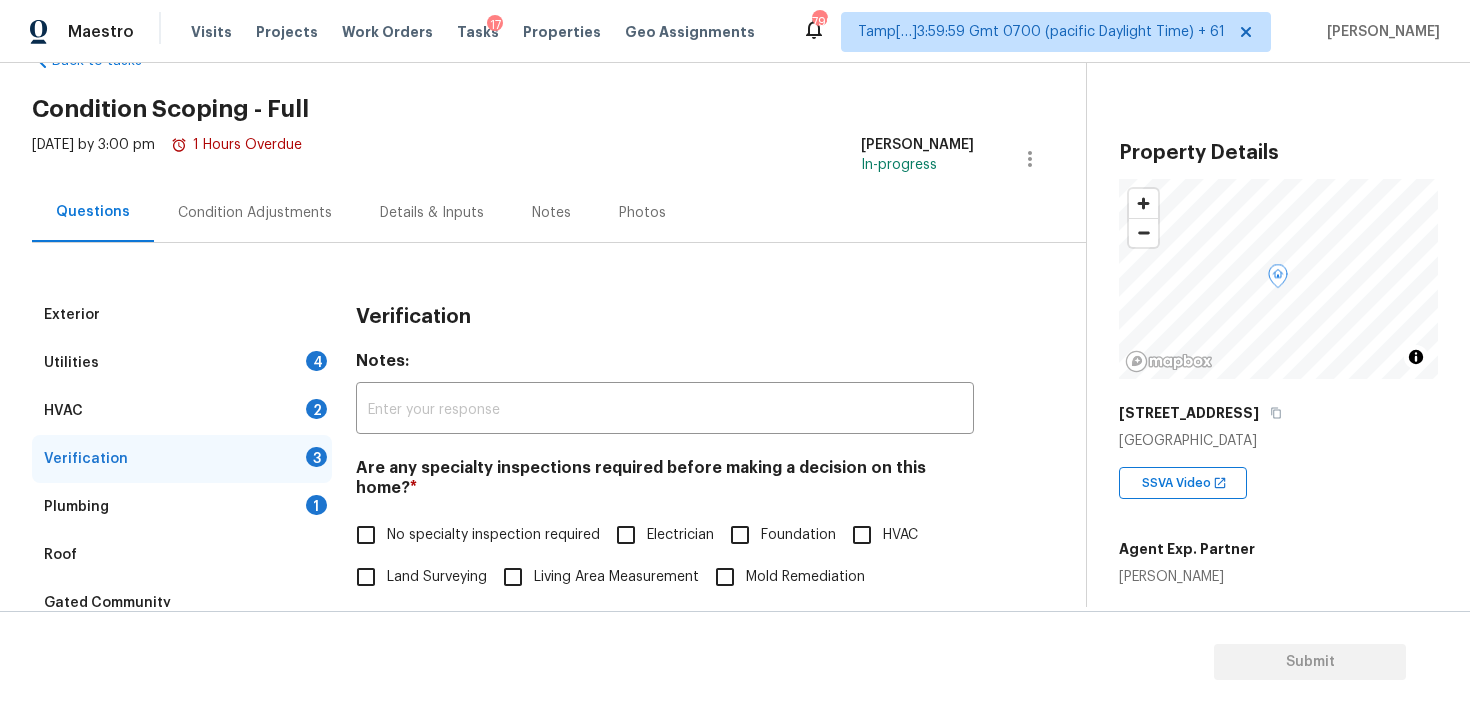 scroll, scrollTop: 0, scrollLeft: 0, axis: both 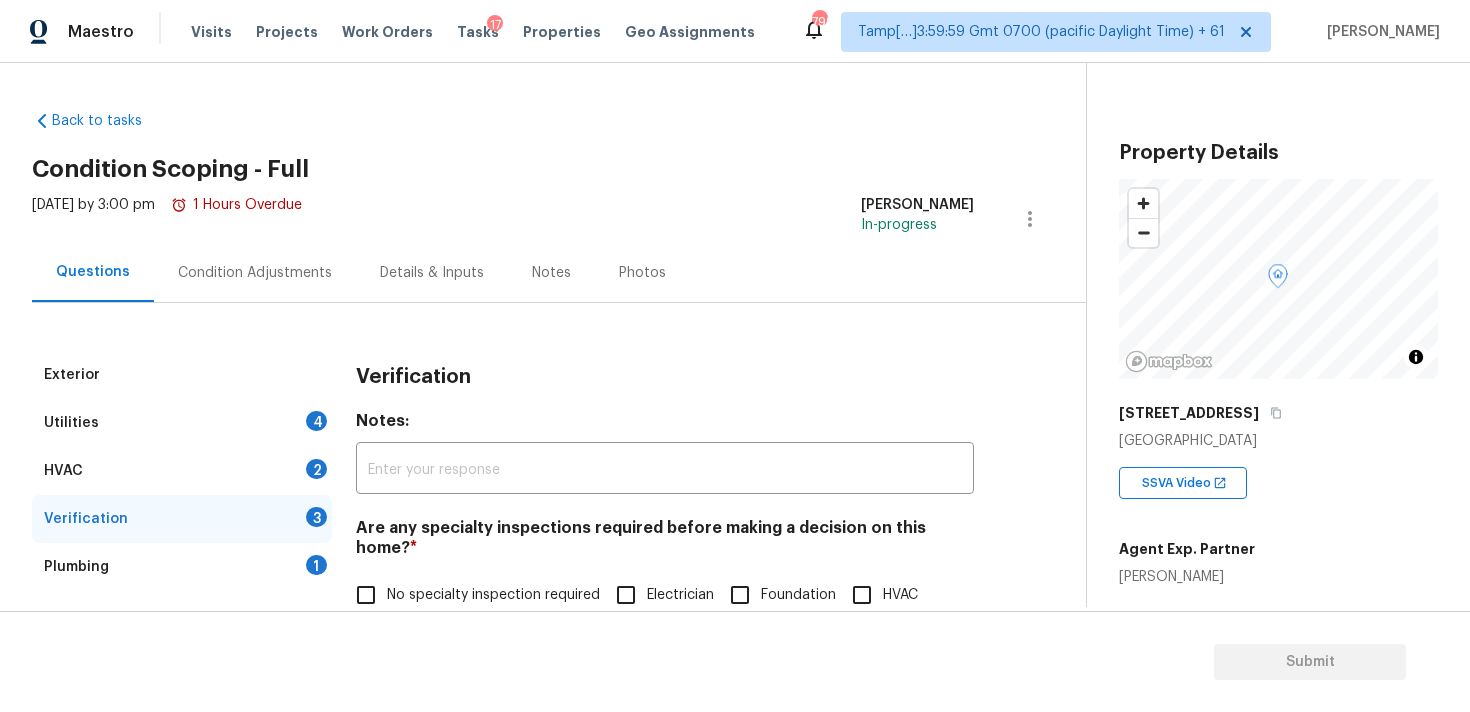 click on "Exterior Utilities 4 HVAC 2 Verification 3 Plumbing 1 Roof Gated Community Pricing 5 Add Area Verification Notes: ​ Are any specialty inspections required before making a decision on this home?  * No specialty inspection required Electrician Foundation HVAC Land Surveying Living Area Measurement Mold Remediation Odor Remediation Plumbing Pool Radon Roof Septic/Sewer Structural Termite/Pest Wells Are there any major negative issues that would turn off buyers?  * Yes No Should this home be escalated to your manager?  * Yes No This is an ALA. ​ Photos Do you recommend a walk on this home? If so, please provide details and specify whether the issue is on the interior or exterior of the home.  * Yes No" at bounding box center [535, 813] 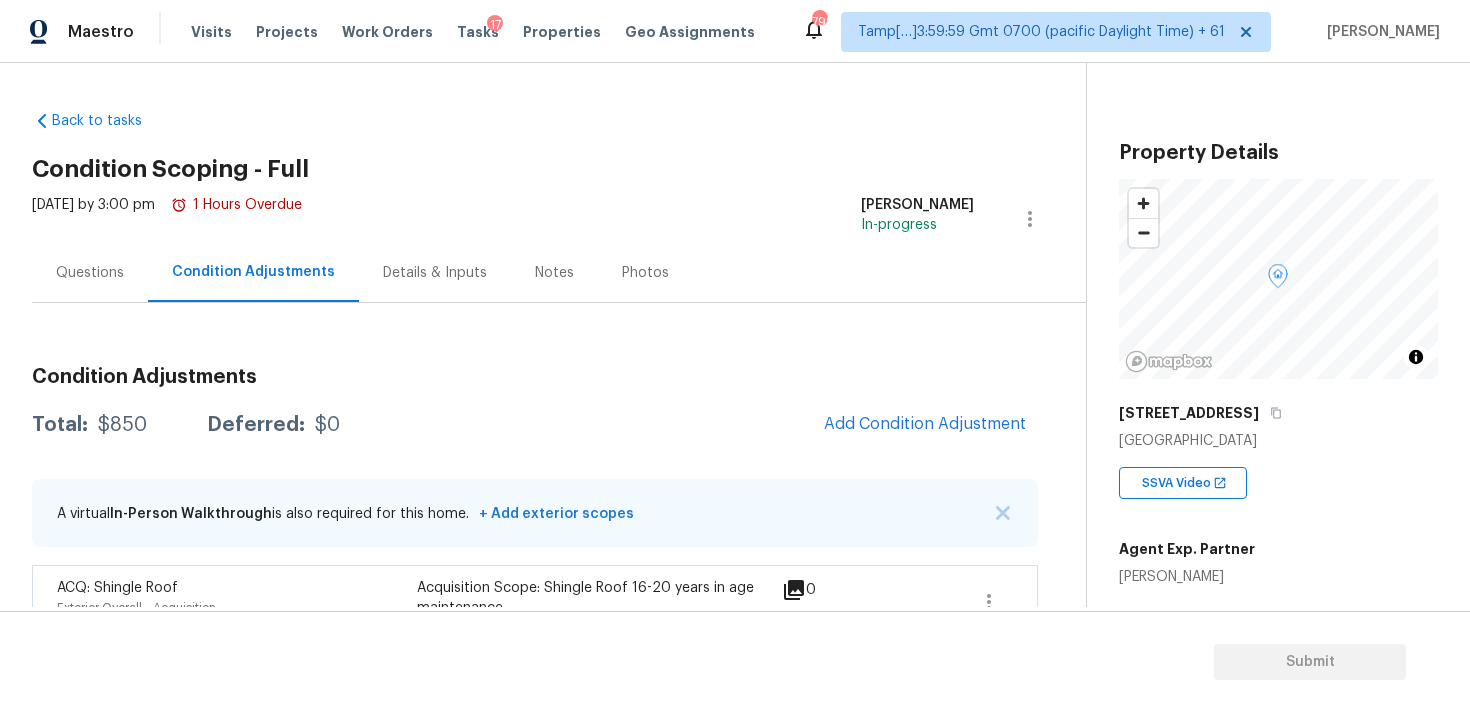 click on "Condition Adjustments Total:  $850 Deferred:  $0 Add Condition Adjustment A virtual  In-Person Walkthrough  is also required for this home.   + Add exterior scopes ACQ: Shingle Roof Exterior Overall - Acquisition Acquisition Scope: Shingle Roof 16-20 years in age maintenance. $850.00   0" at bounding box center [535, 501] 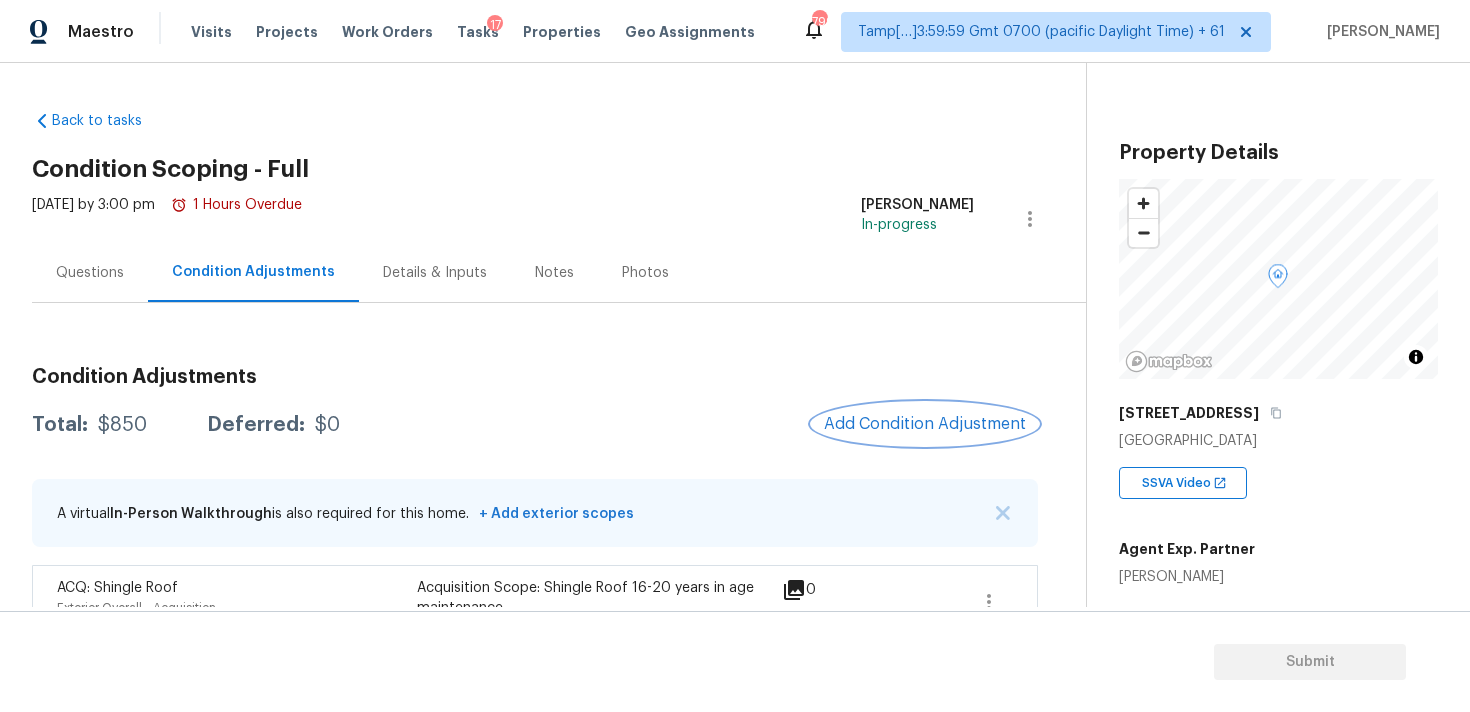 click on "Add Condition Adjustment" at bounding box center (925, 424) 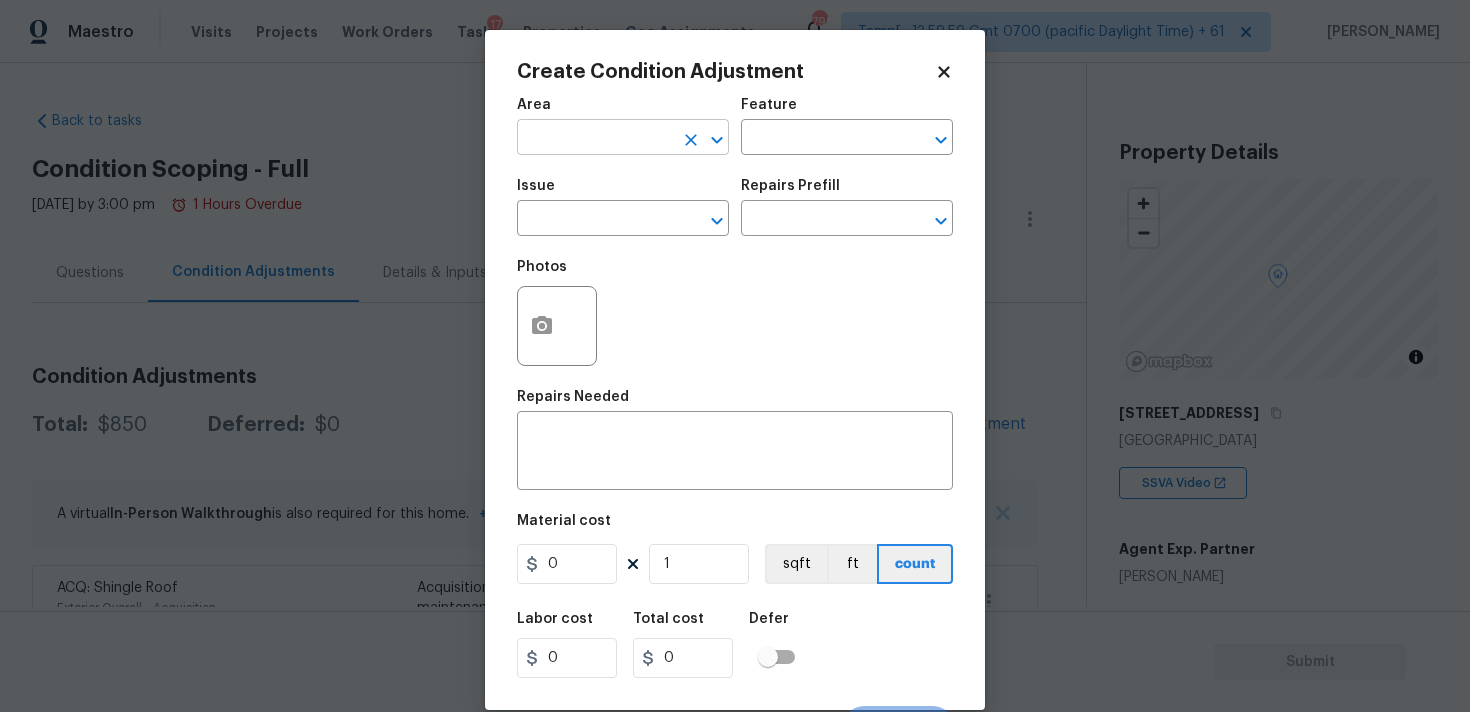 click at bounding box center [595, 139] 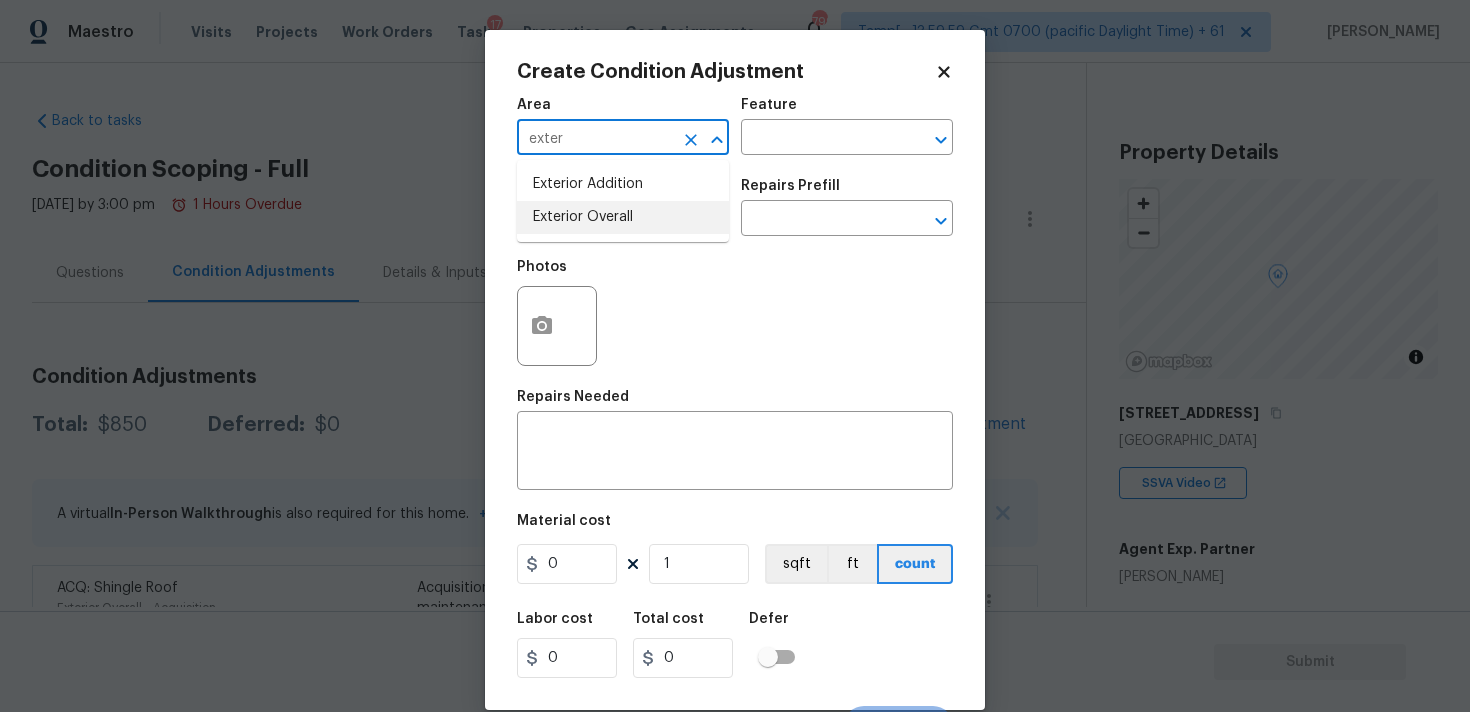 click on "Exterior Overall" at bounding box center (623, 217) 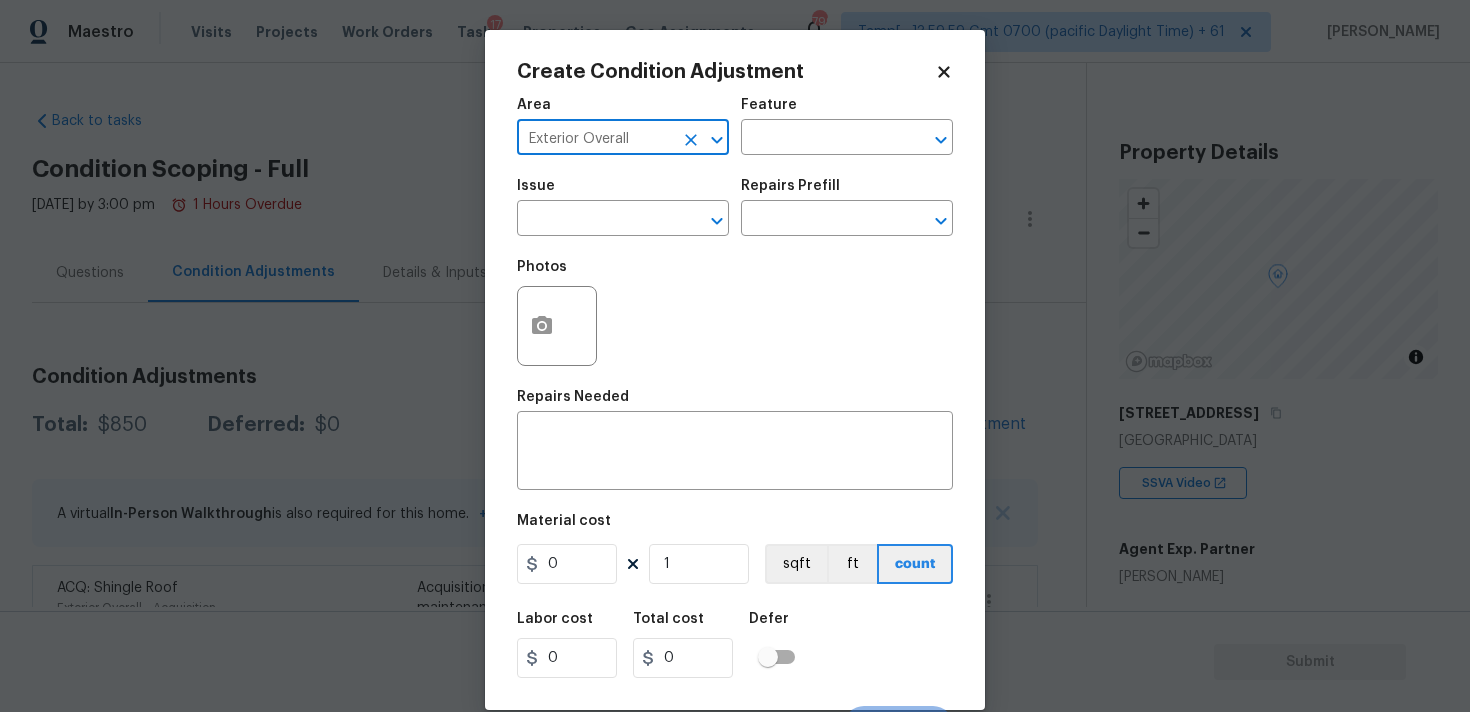 type on "Exterior Overall" 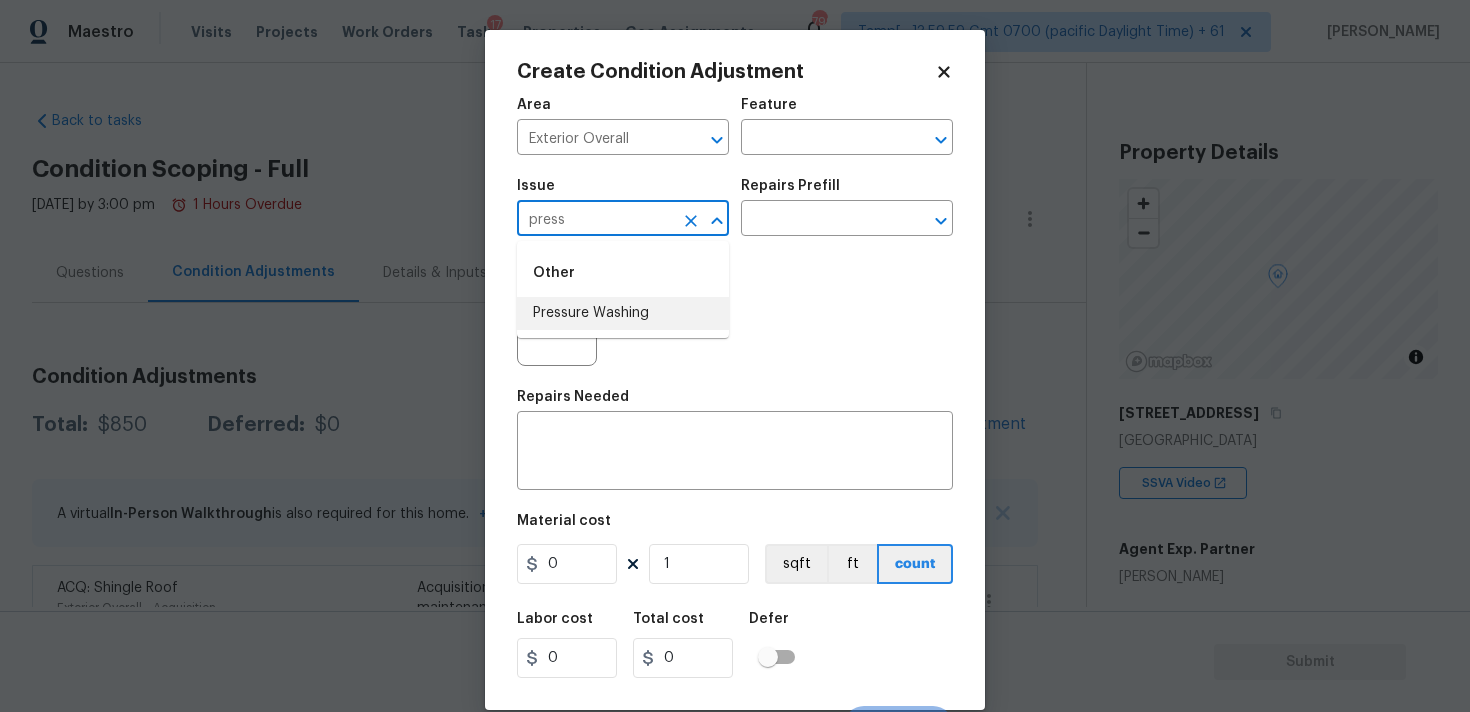 click on "Pressure Washing" at bounding box center (623, 313) 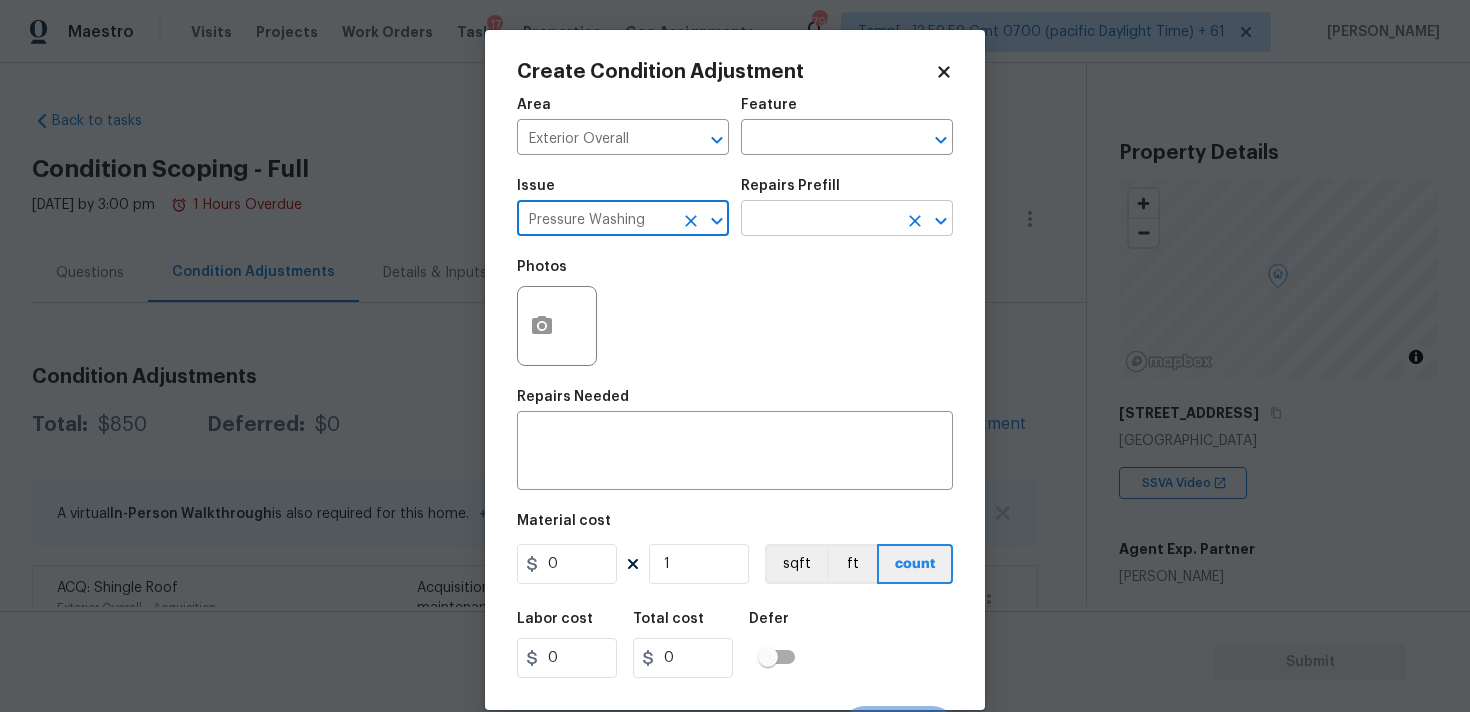 type on "Pressure Washing" 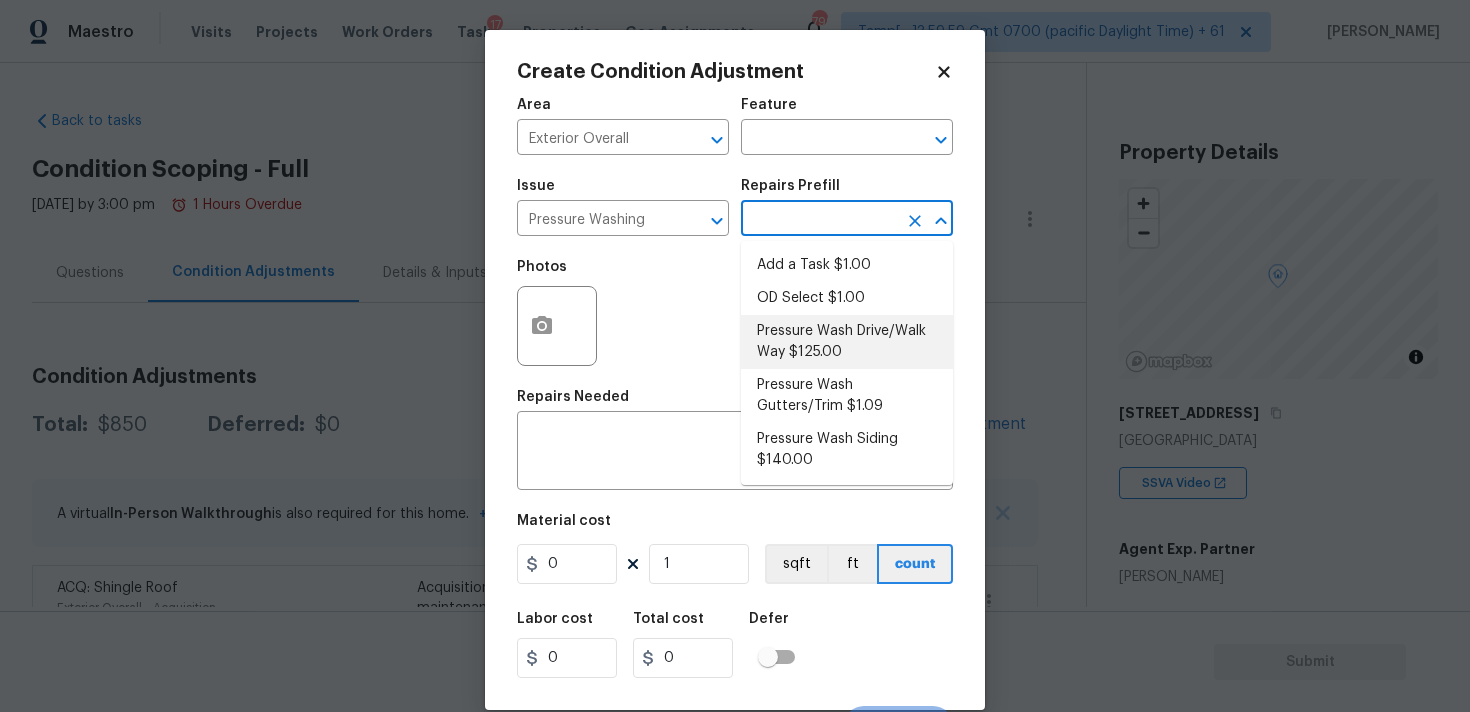 click on "Pressure Wash Drive/Walk Way $125.00" at bounding box center (847, 342) 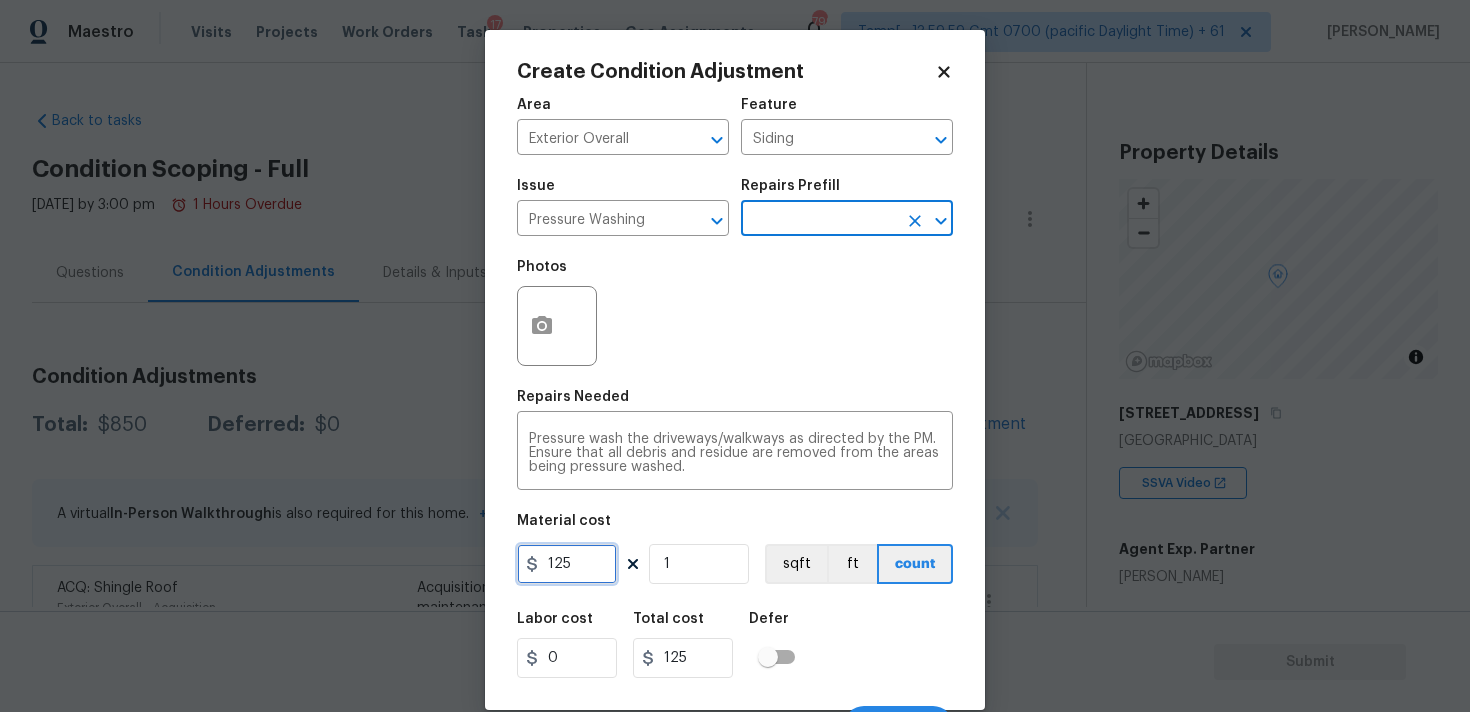 click on "125" at bounding box center (567, 564) 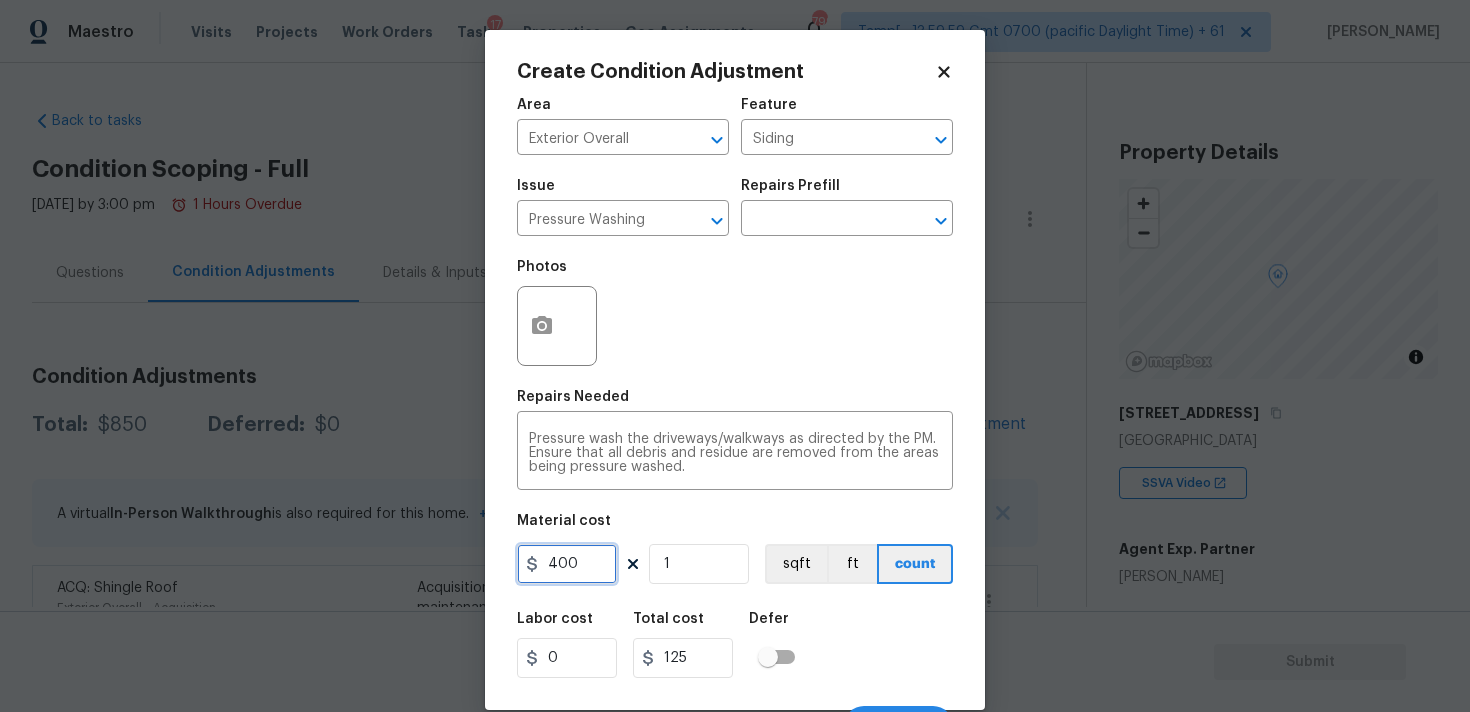 type on "400" 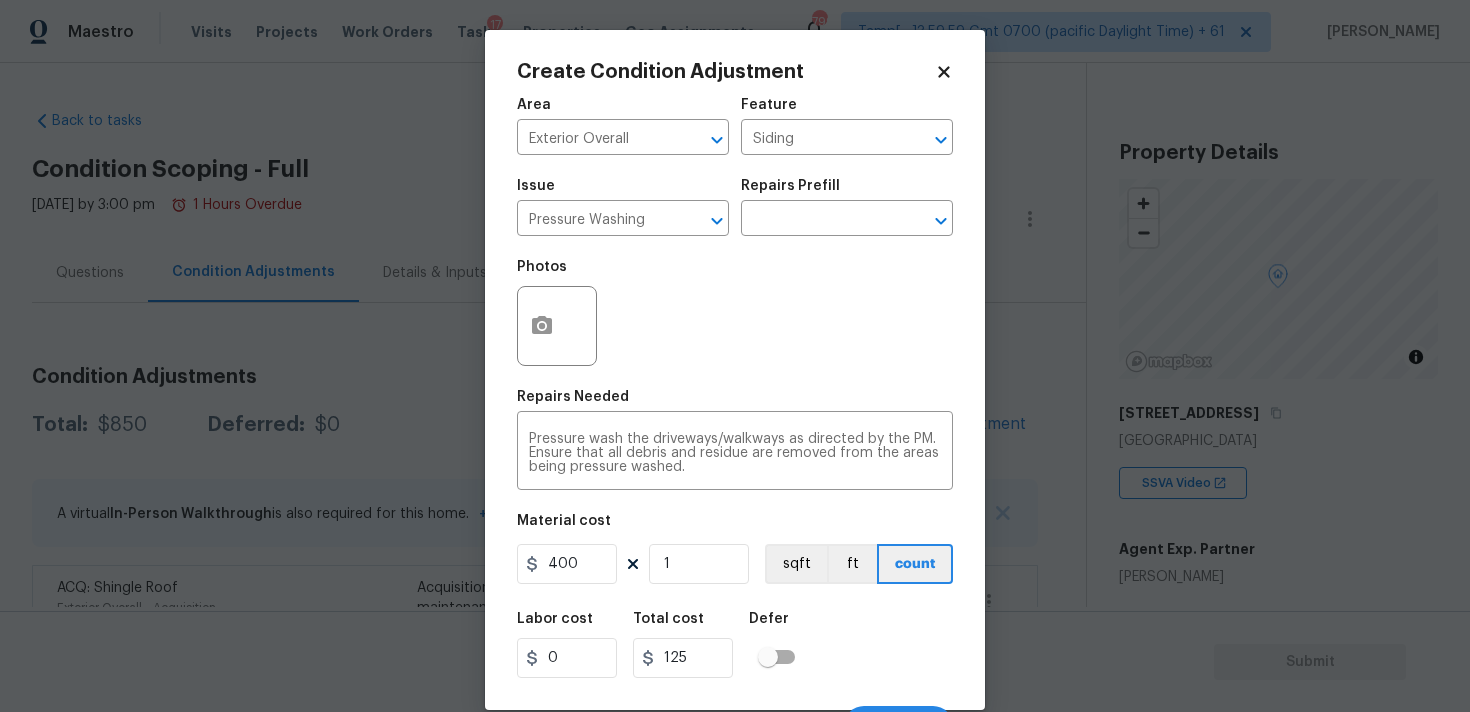 click at bounding box center (557, 326) 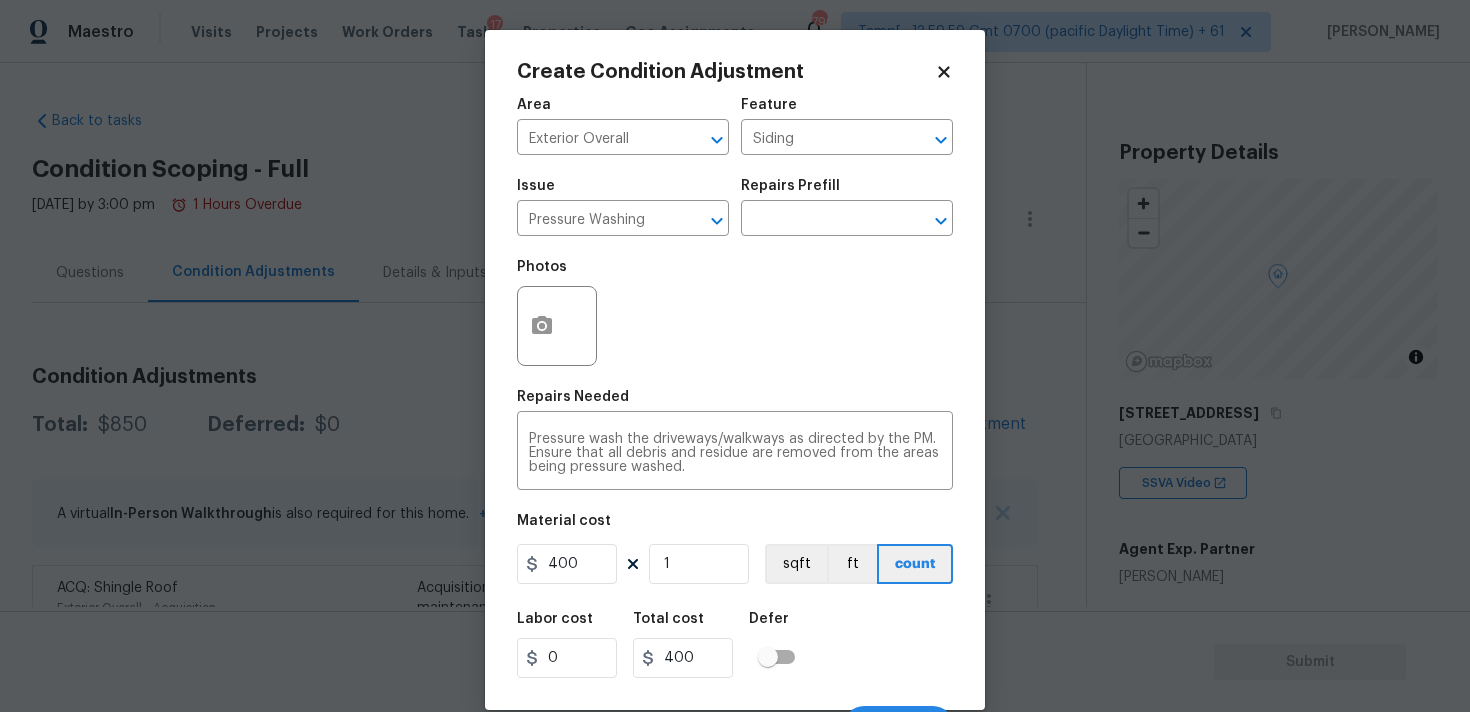 click at bounding box center (557, 326) 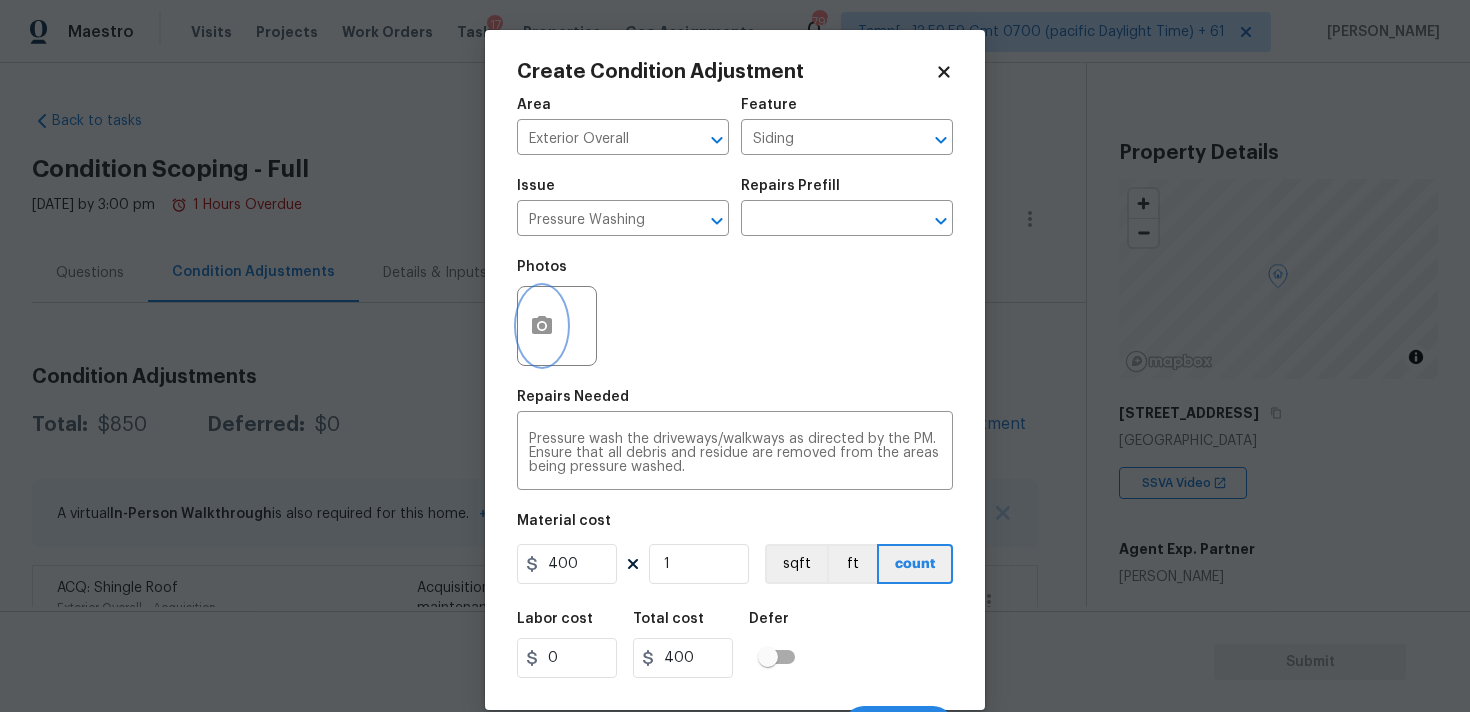 click 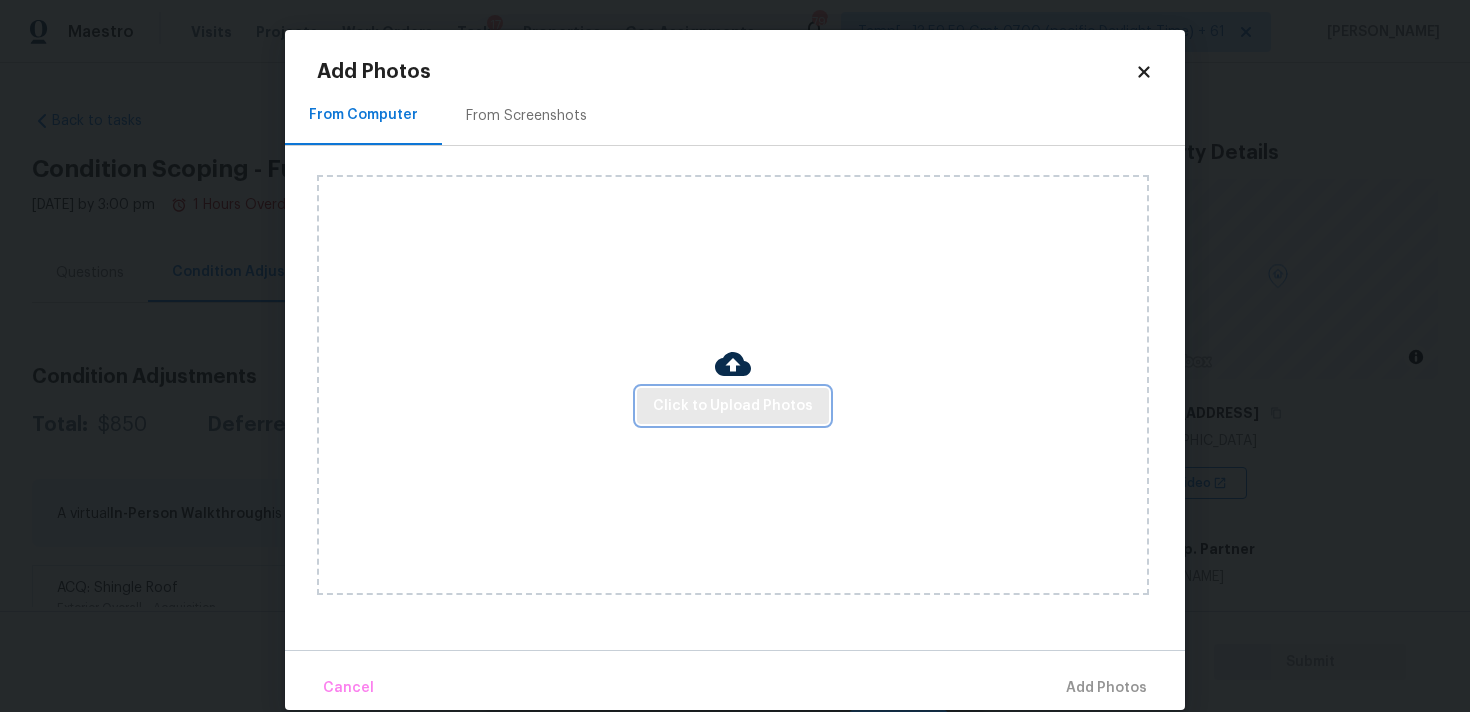 click on "Click to Upload Photos" at bounding box center (733, 406) 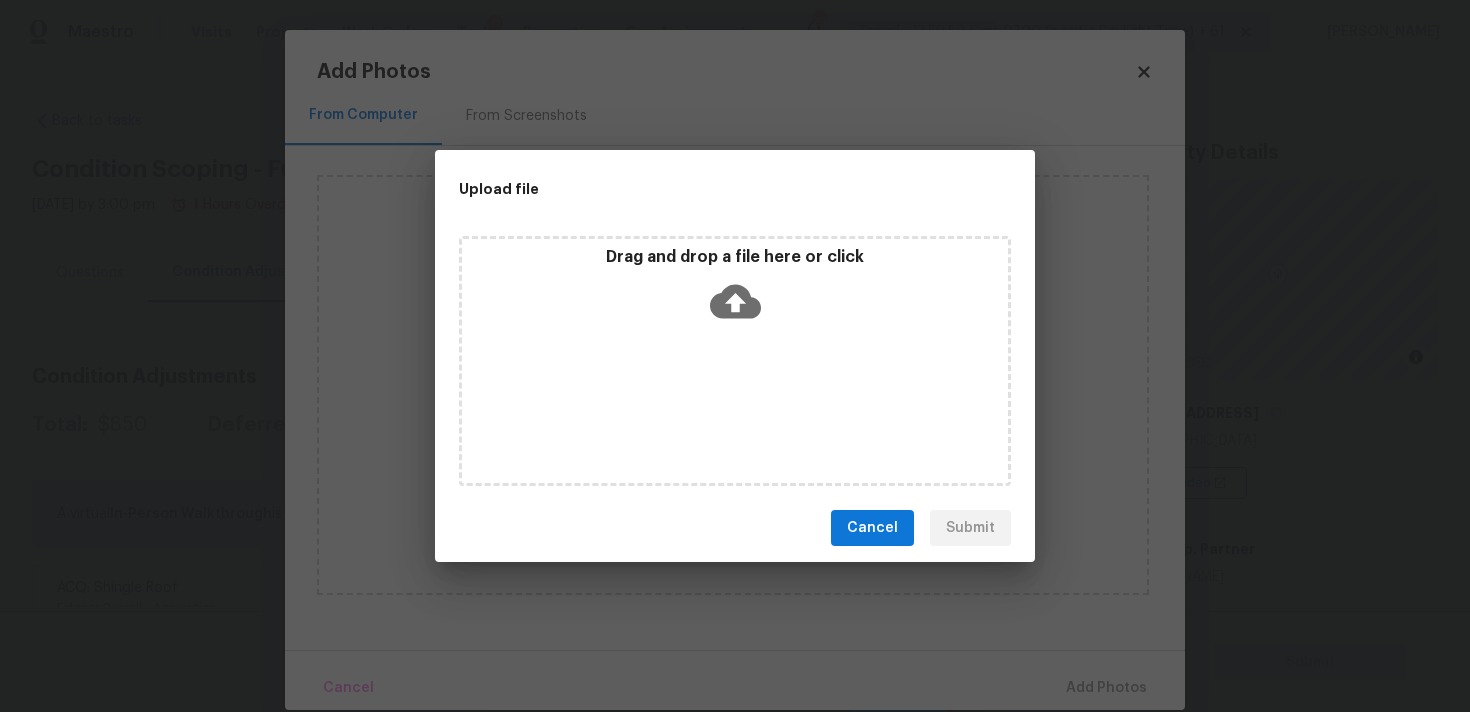 click 